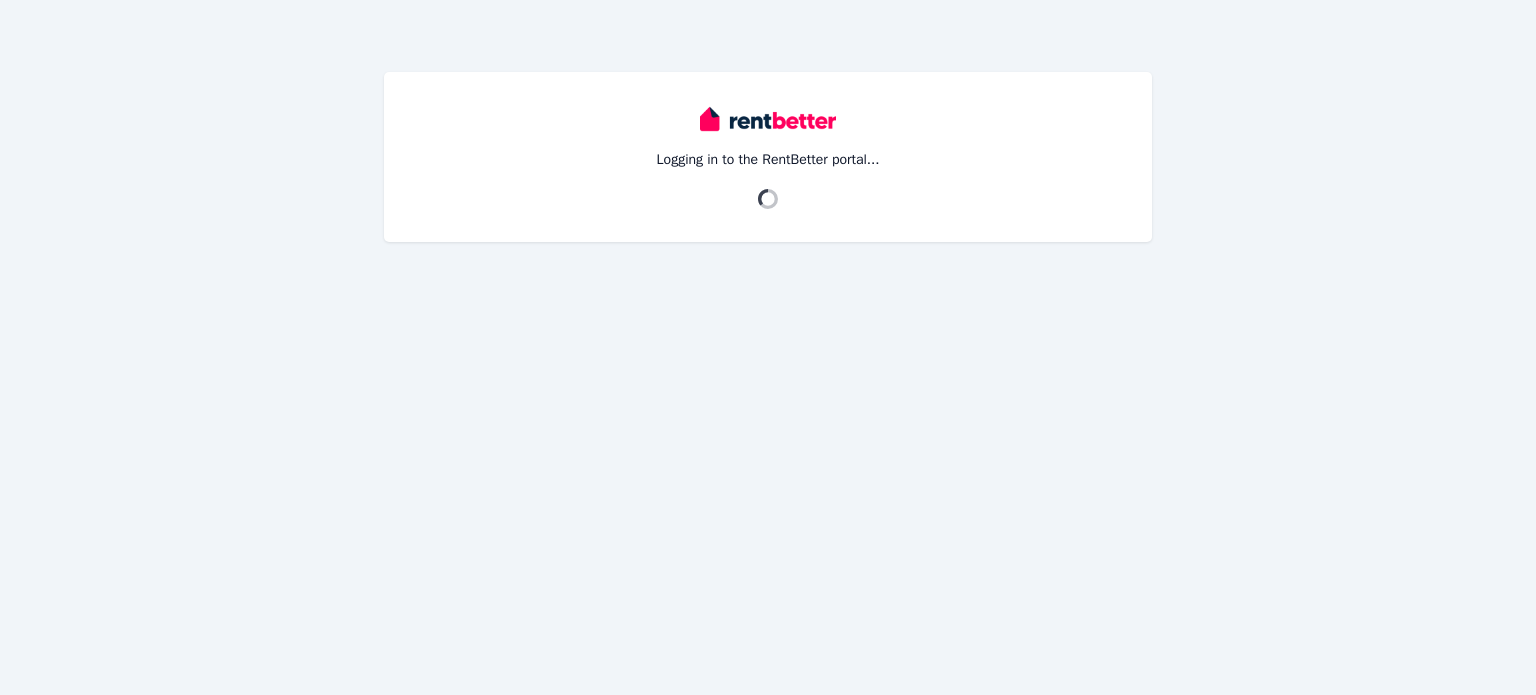 scroll, scrollTop: 0, scrollLeft: 0, axis: both 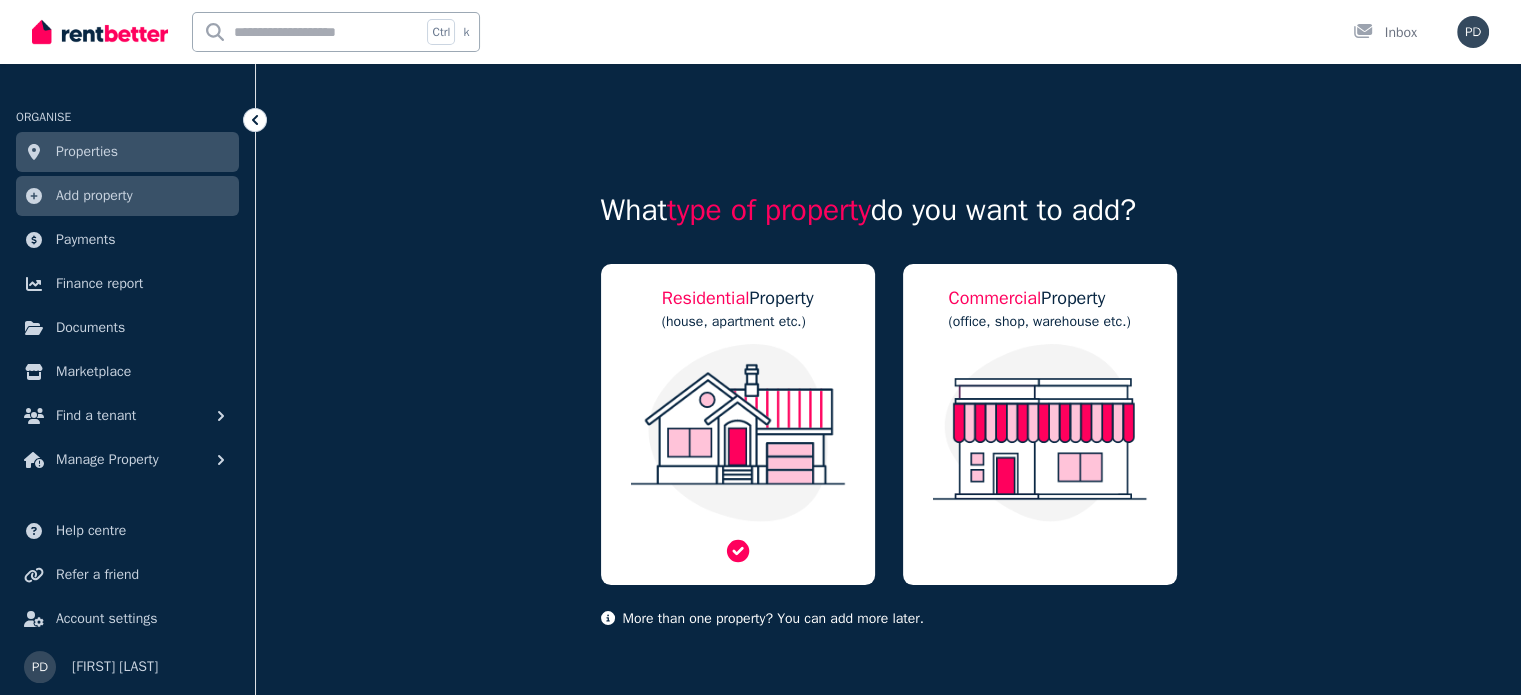 click at bounding box center [738, 433] 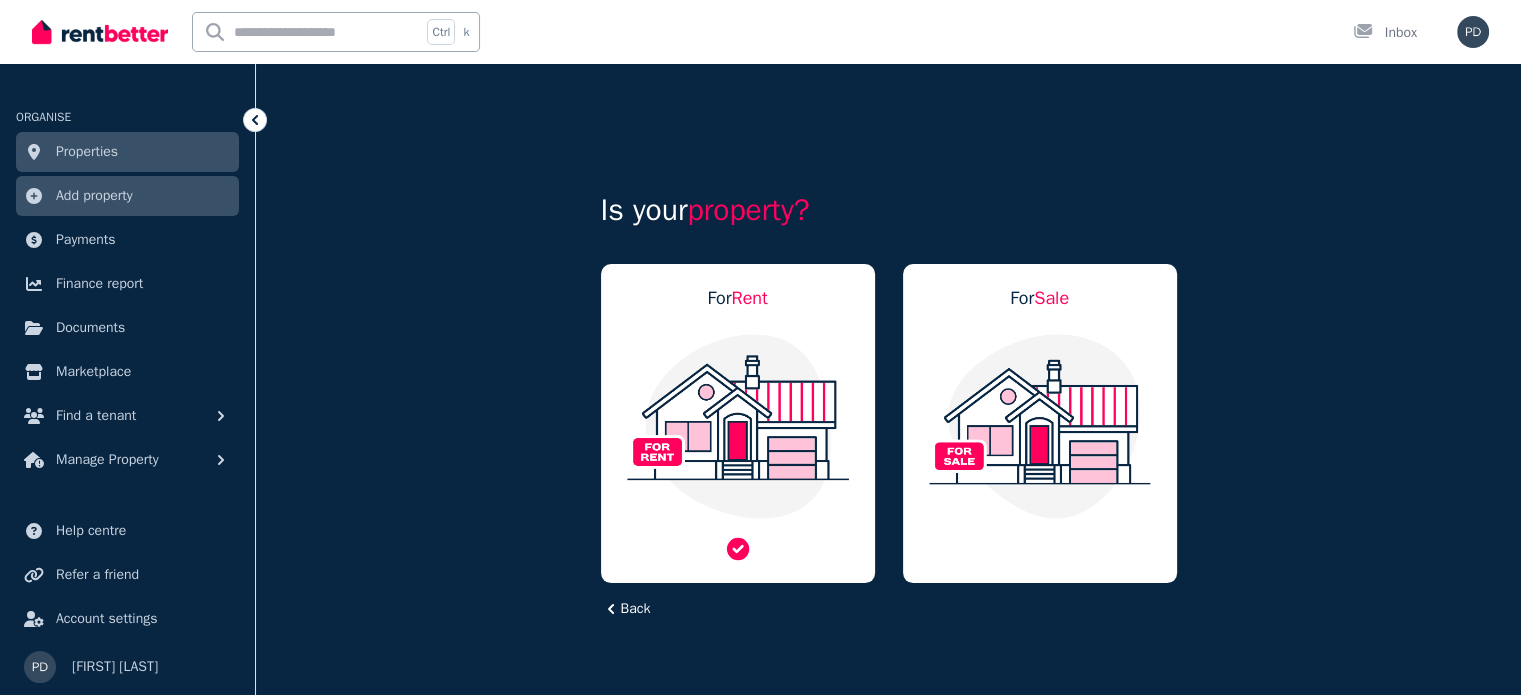 click at bounding box center [738, 426] 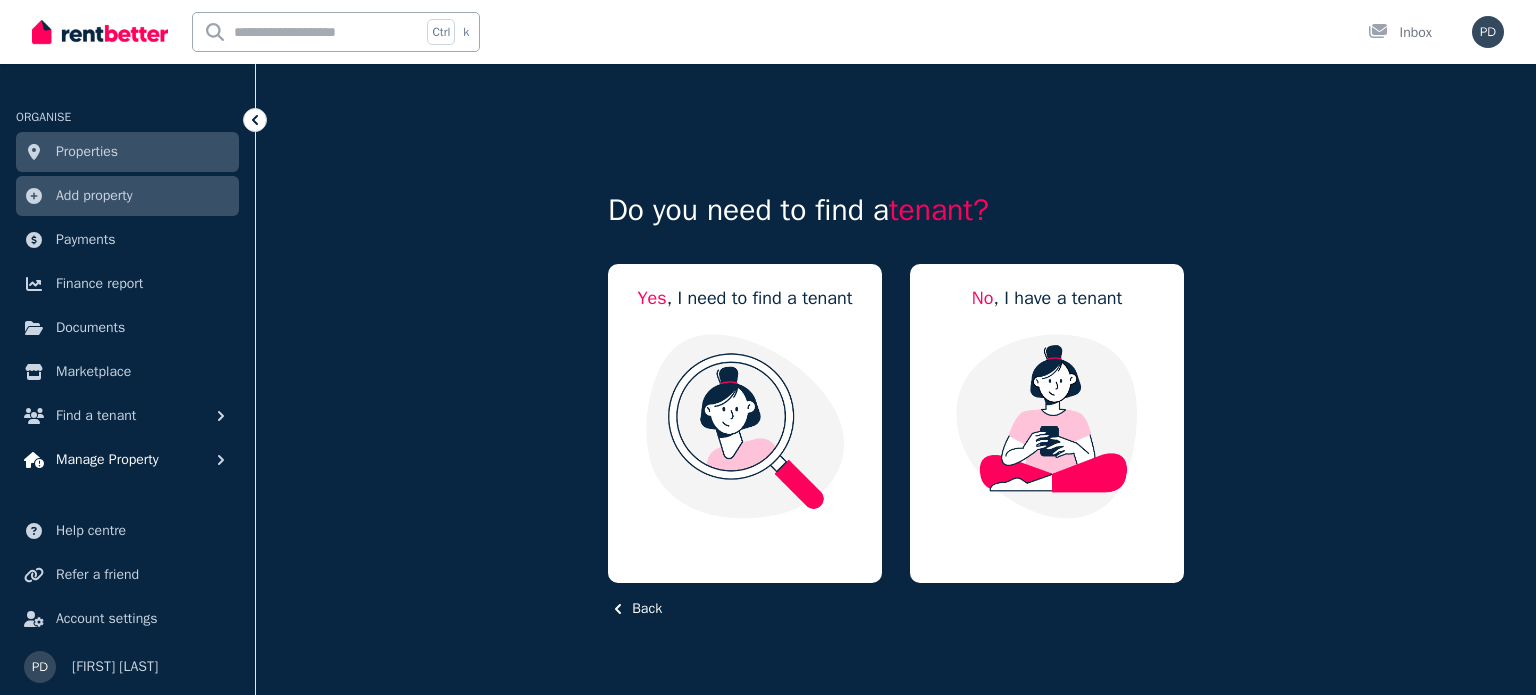 click on "Manage Property" at bounding box center (107, 460) 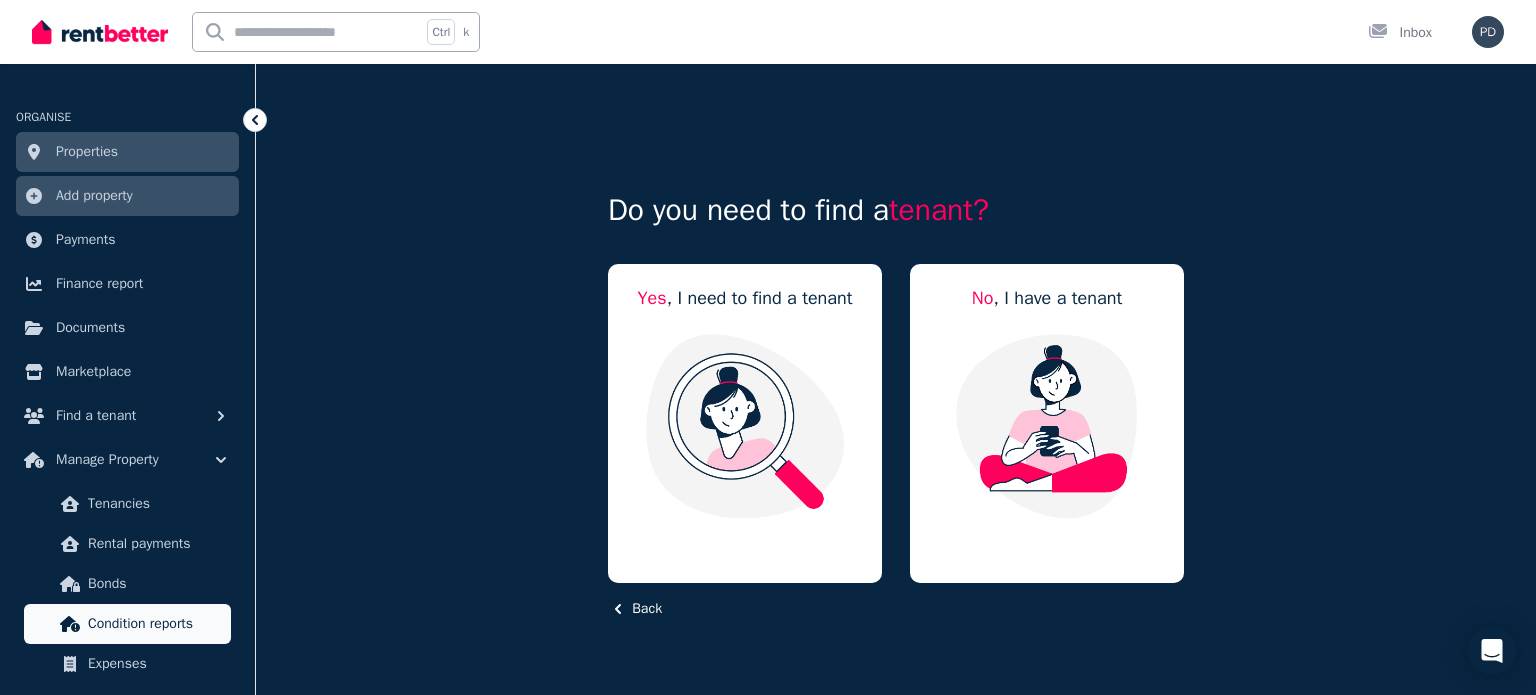 click on "Condition reports" at bounding box center (155, 624) 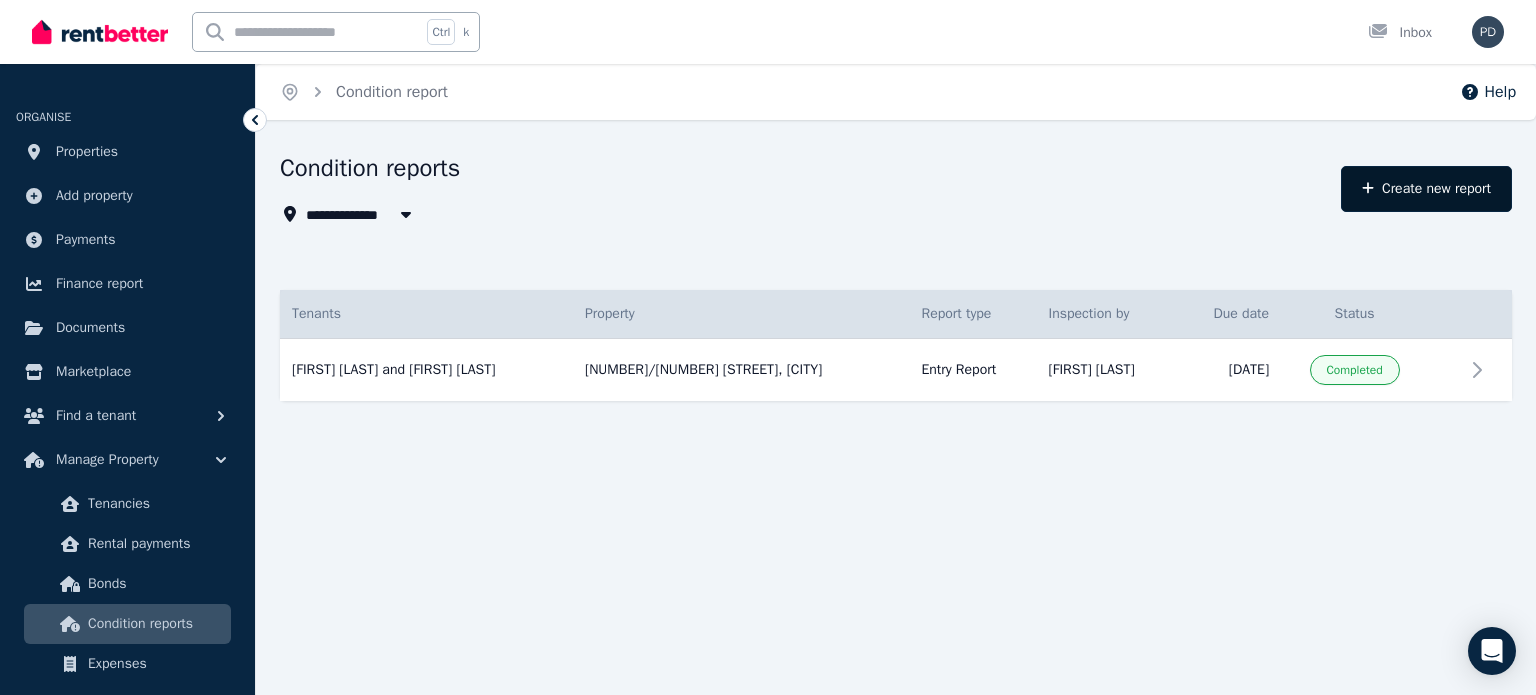 click on "Create new report" at bounding box center (1426, 189) 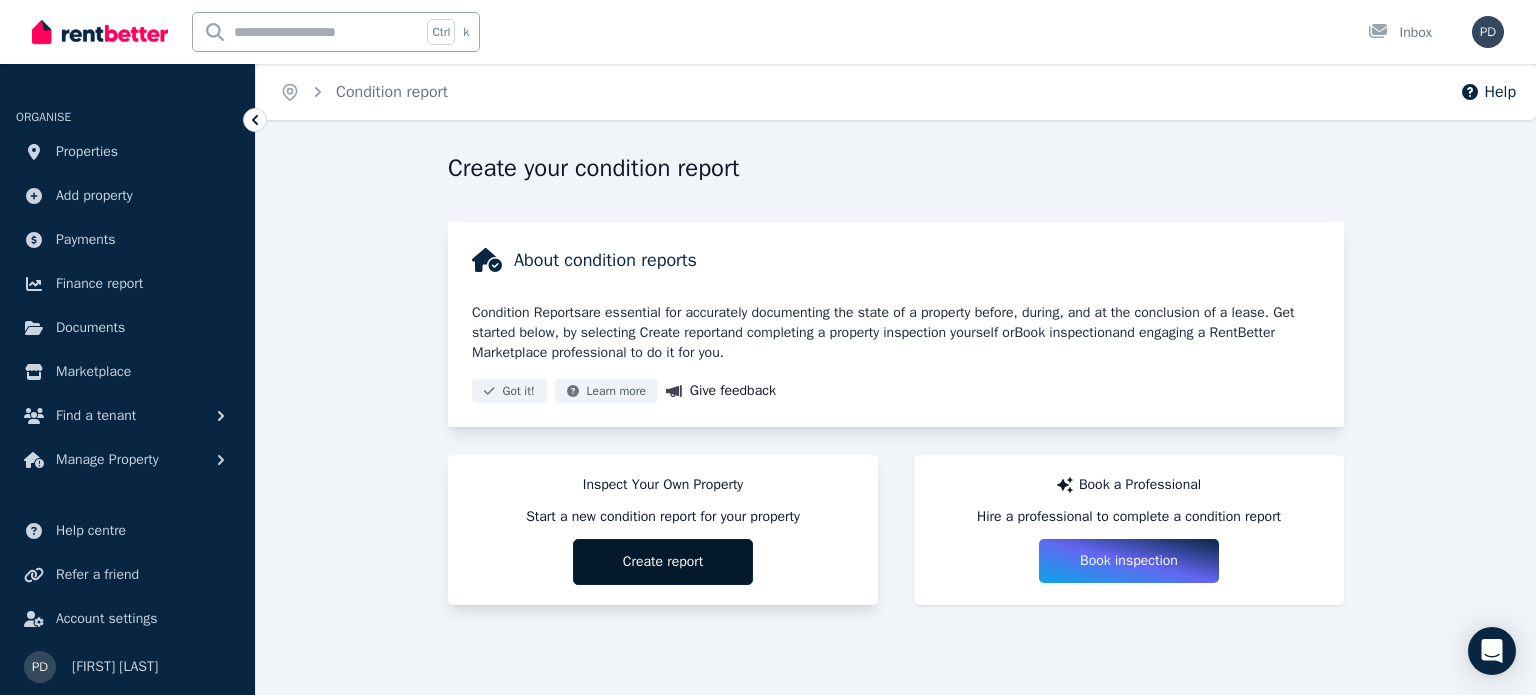 click on "Create report" at bounding box center (663, 562) 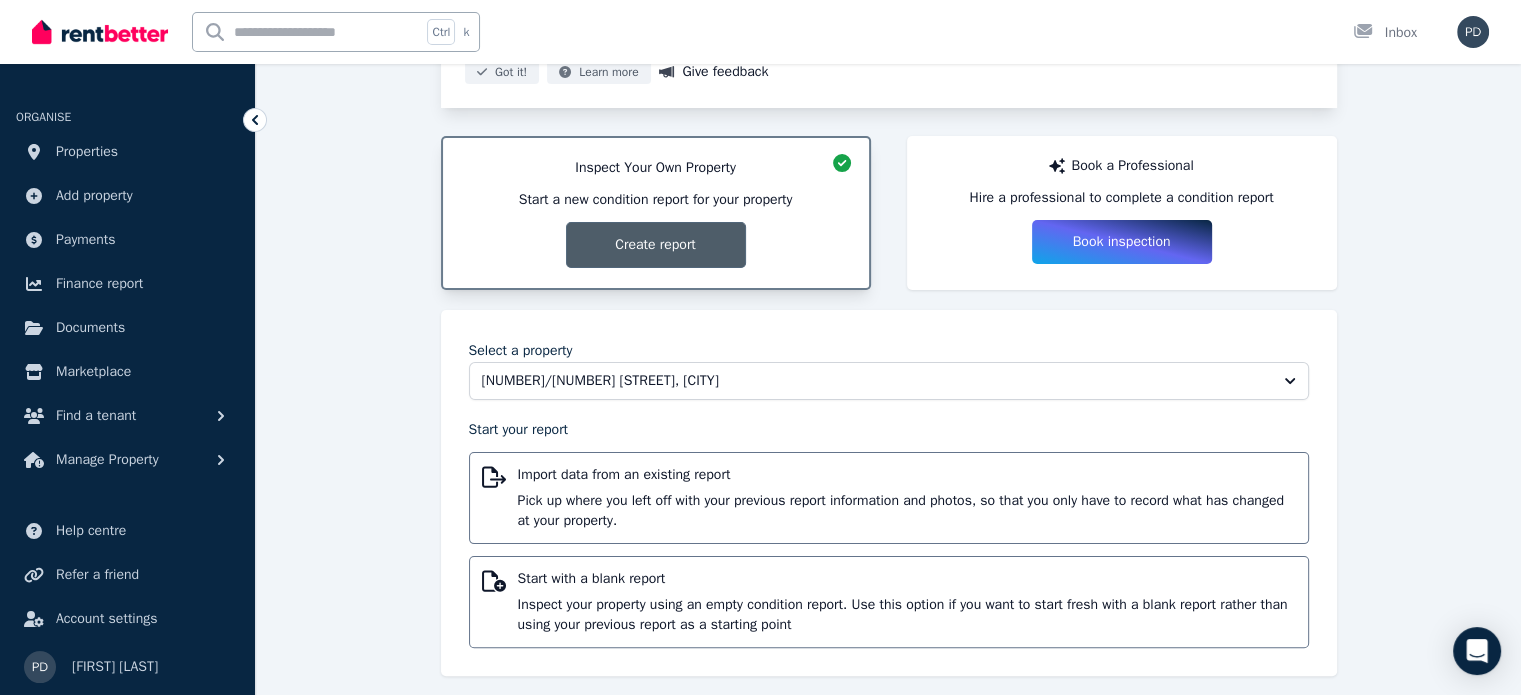 scroll, scrollTop: 333, scrollLeft: 0, axis: vertical 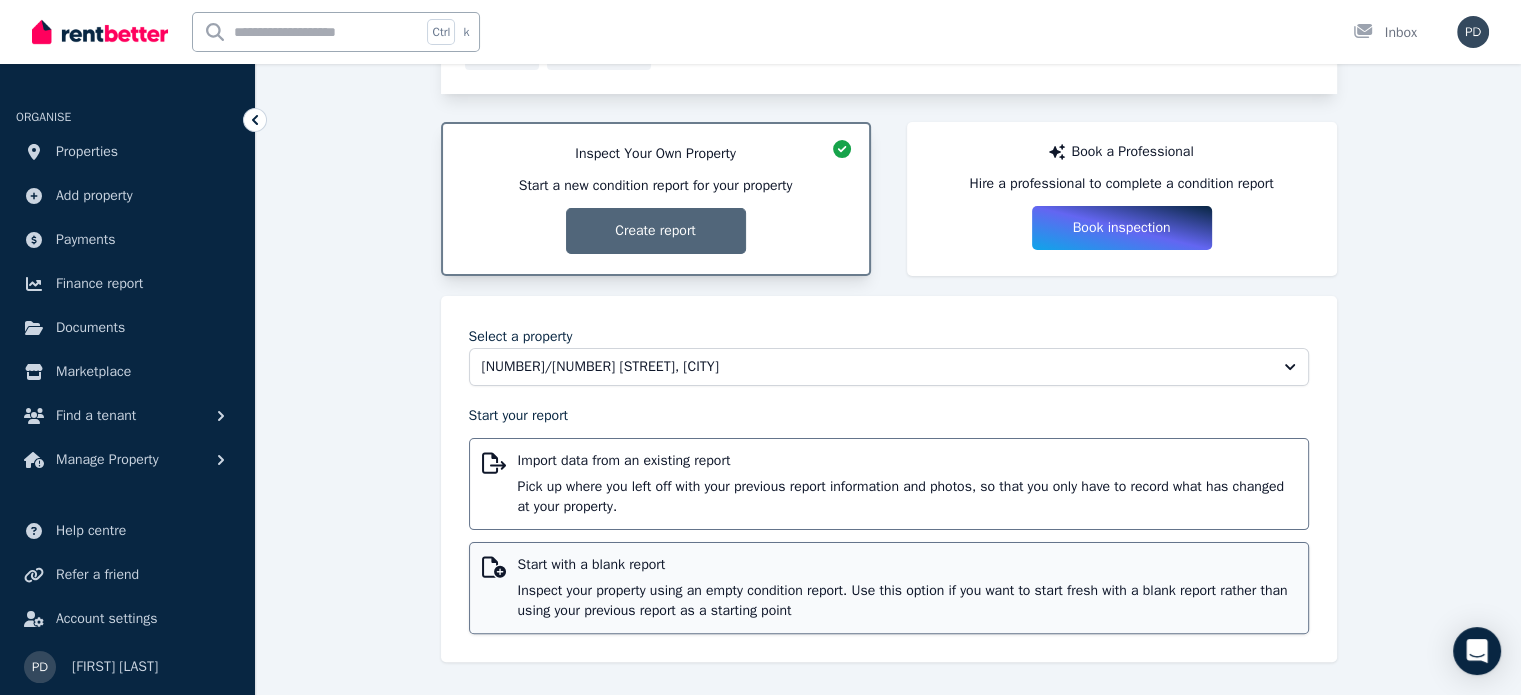 click on "Inspect your property using an empty condition report. Use this option if you want to start fresh with a blank report rather than using your previous report as a starting point" at bounding box center [907, 601] 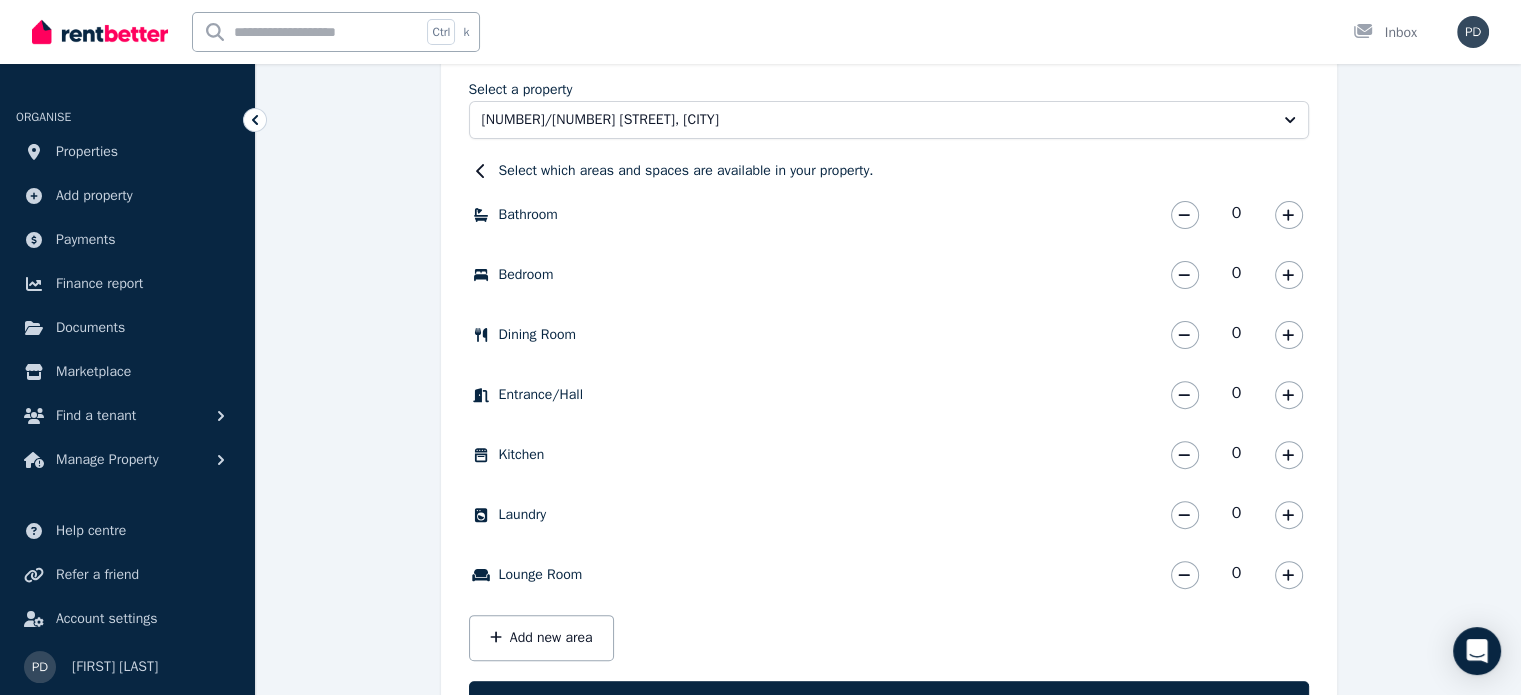 scroll, scrollTop: 578, scrollLeft: 0, axis: vertical 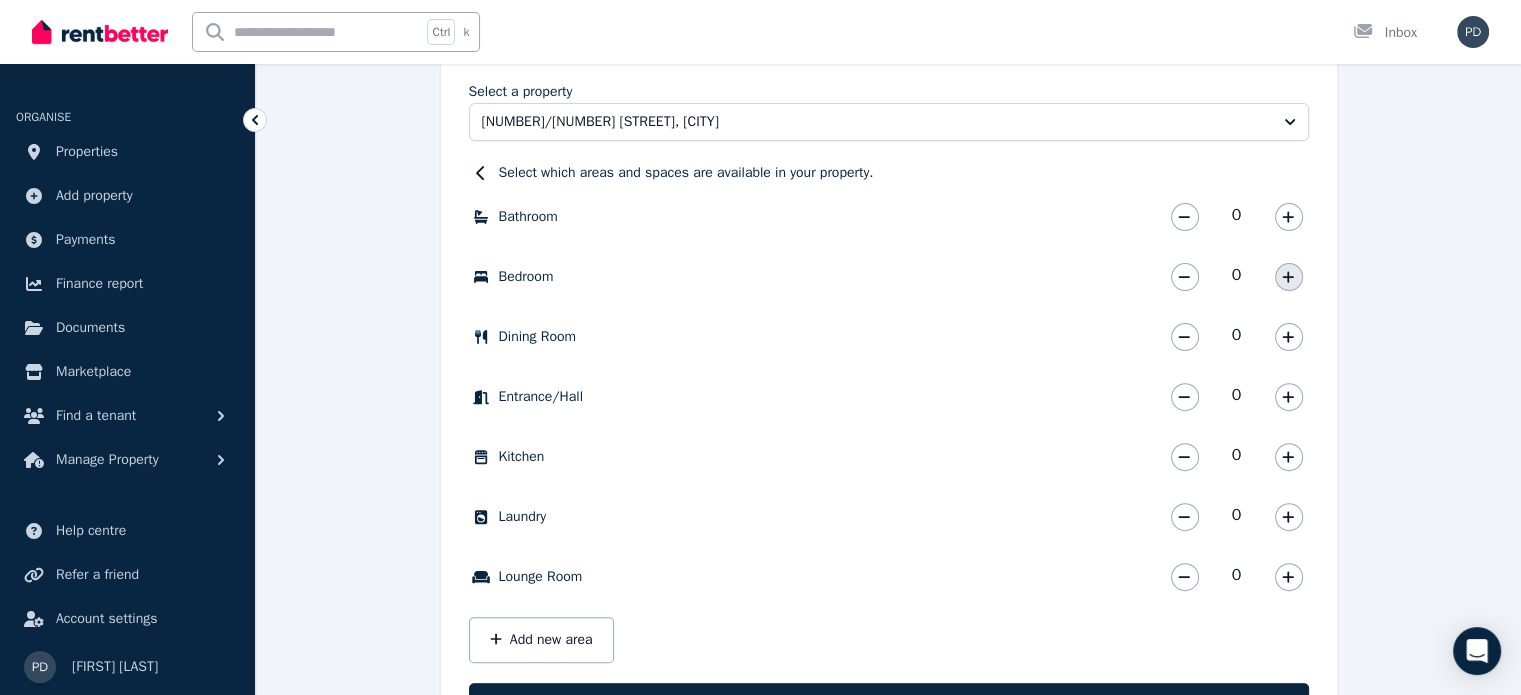 click 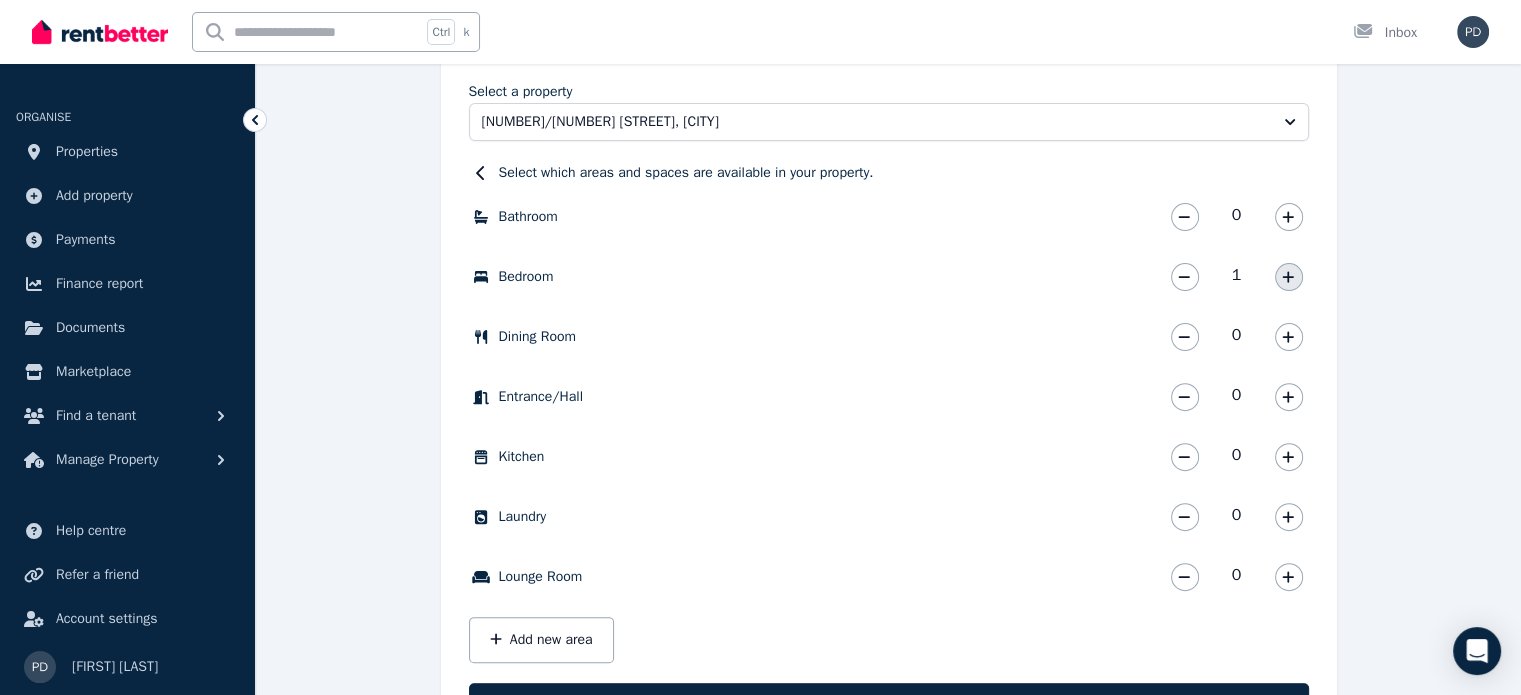 click 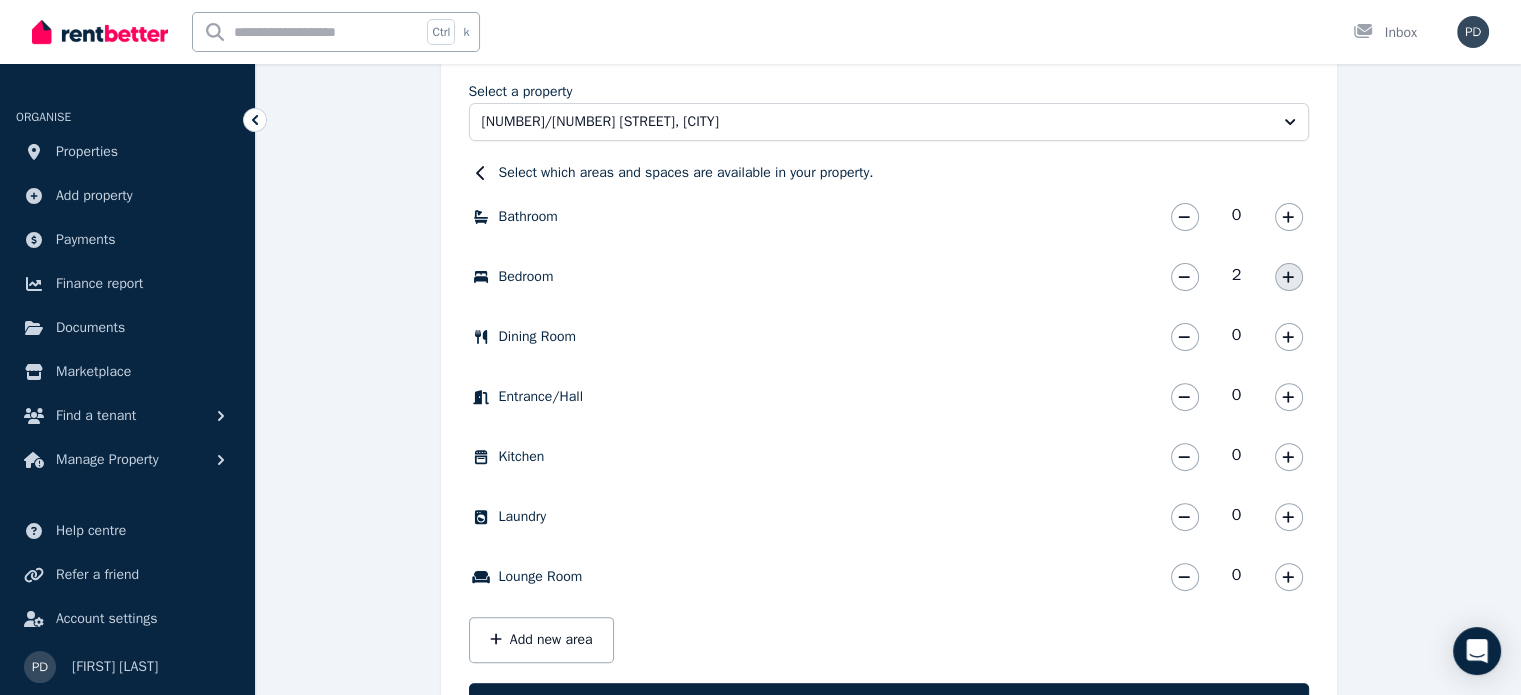click 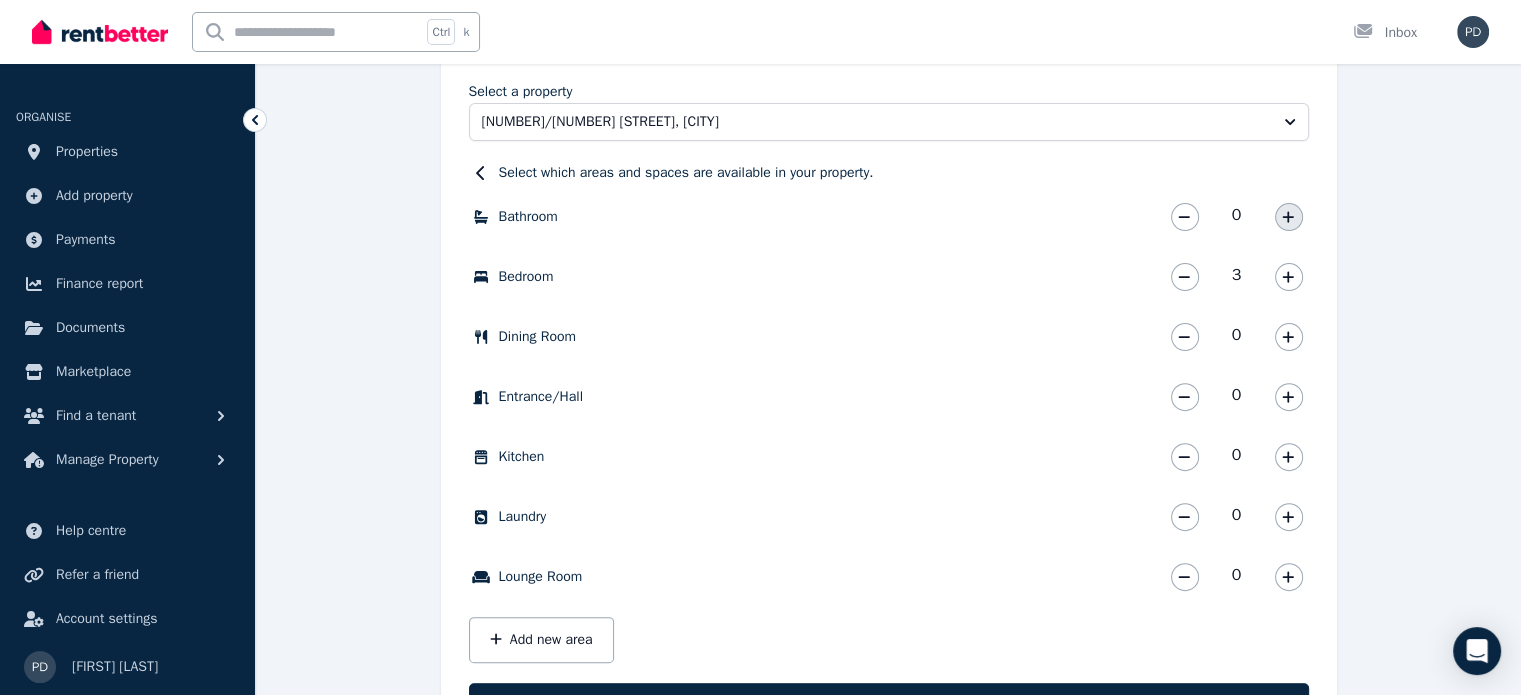 click 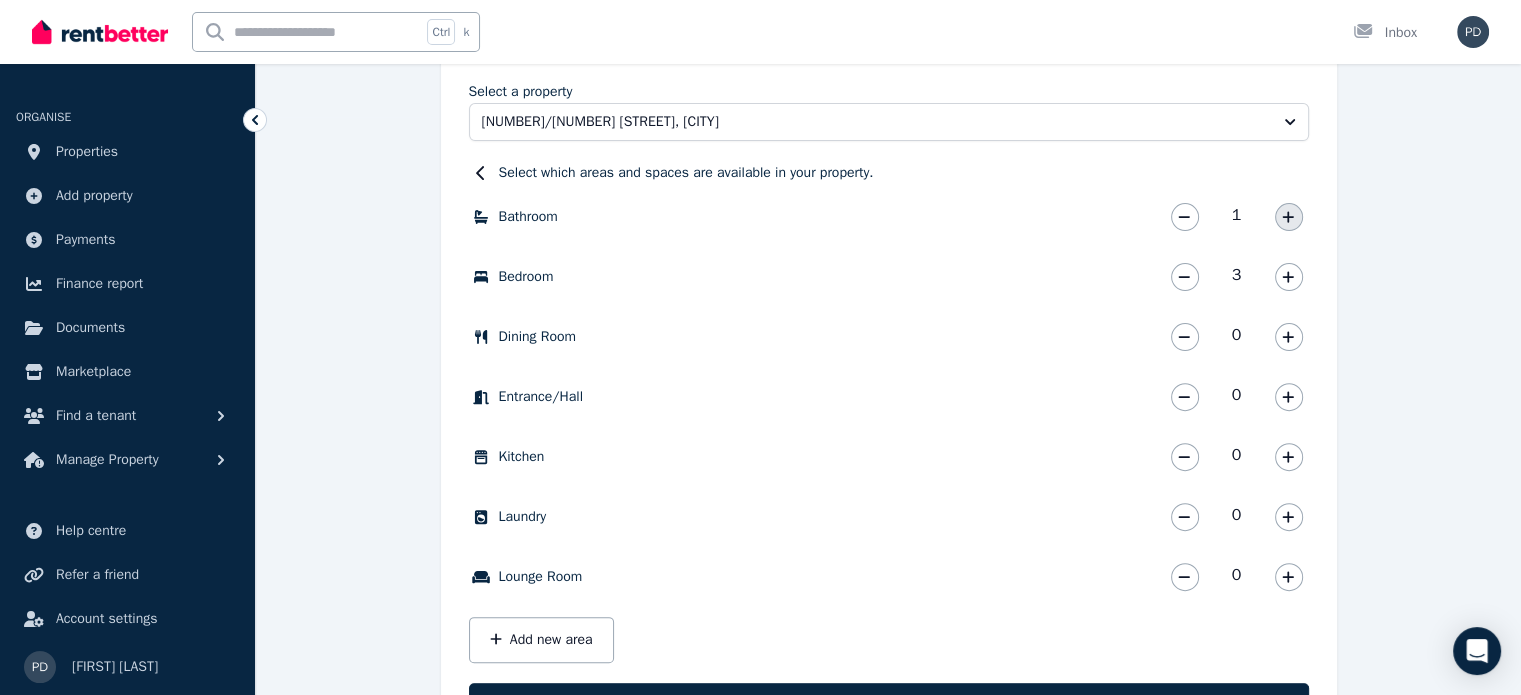 click 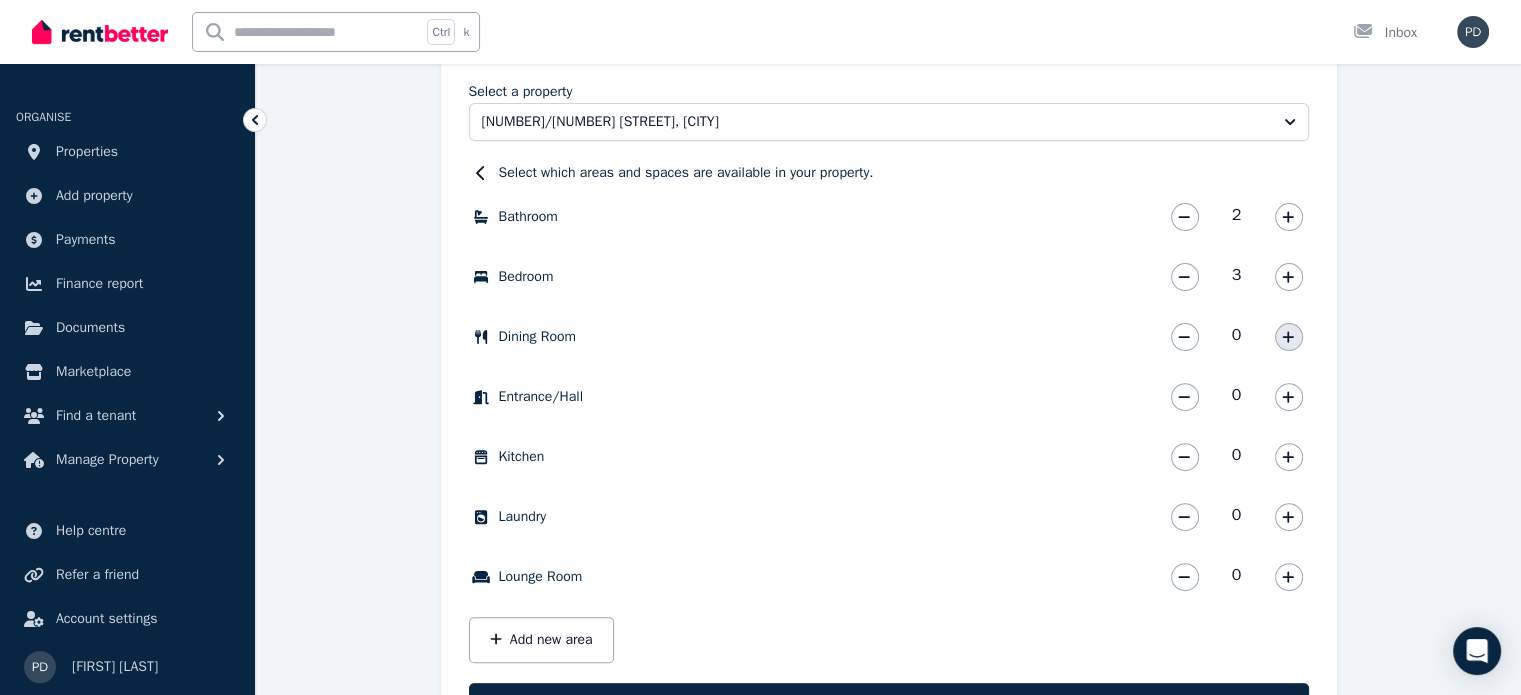 click 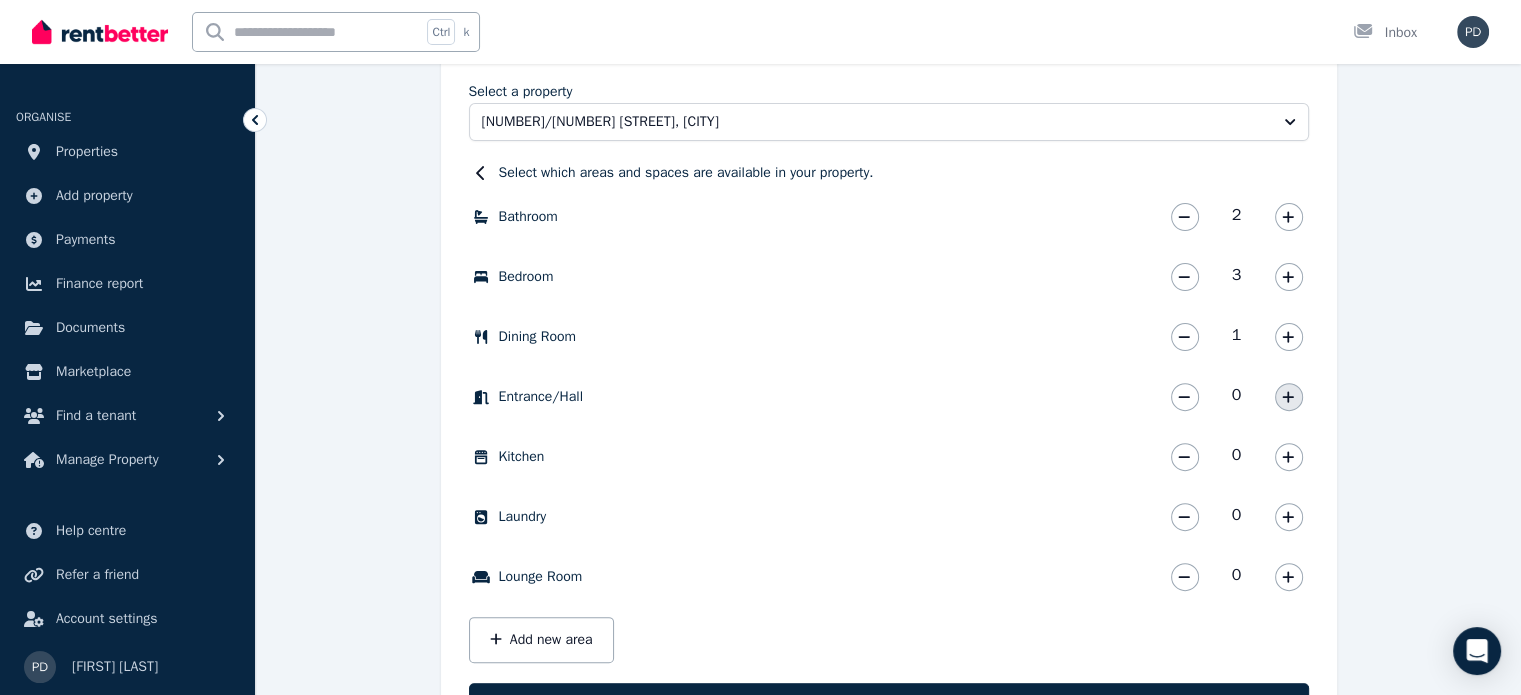 click 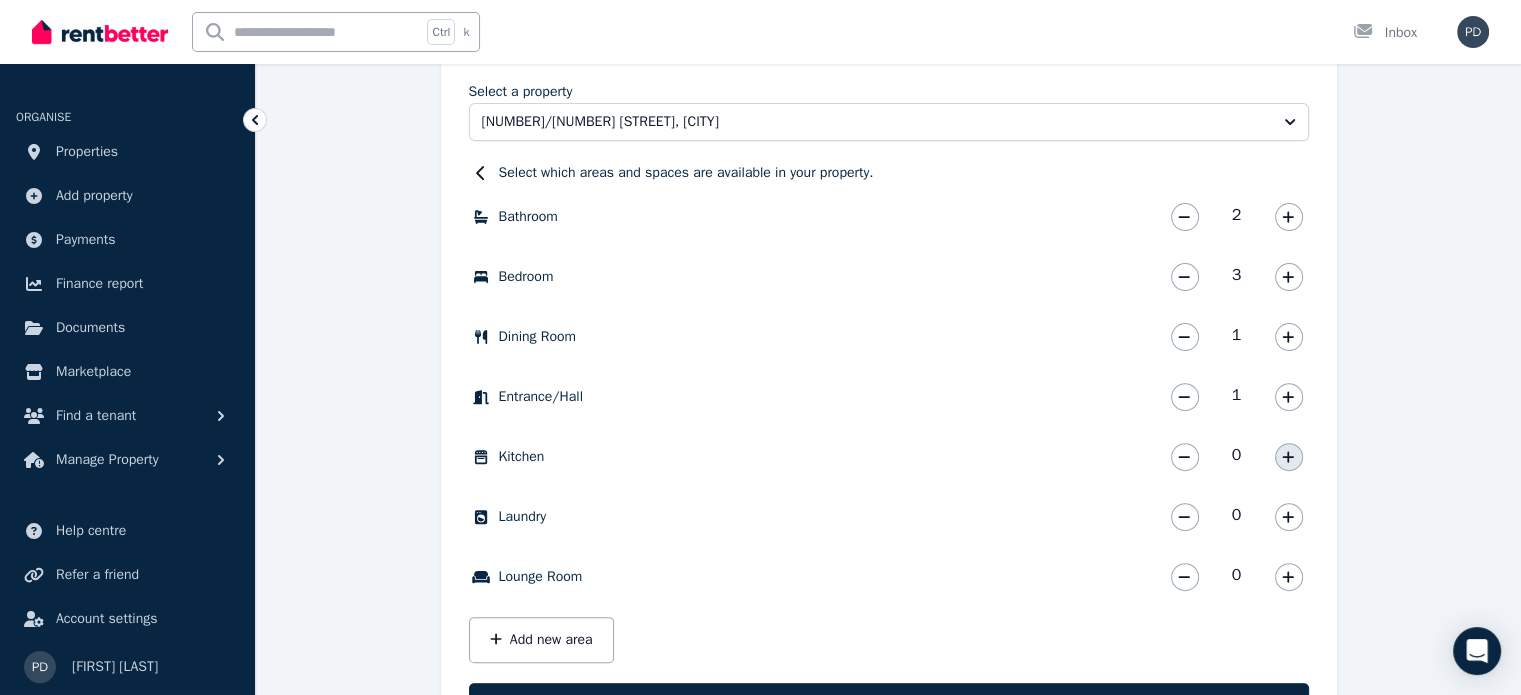 click 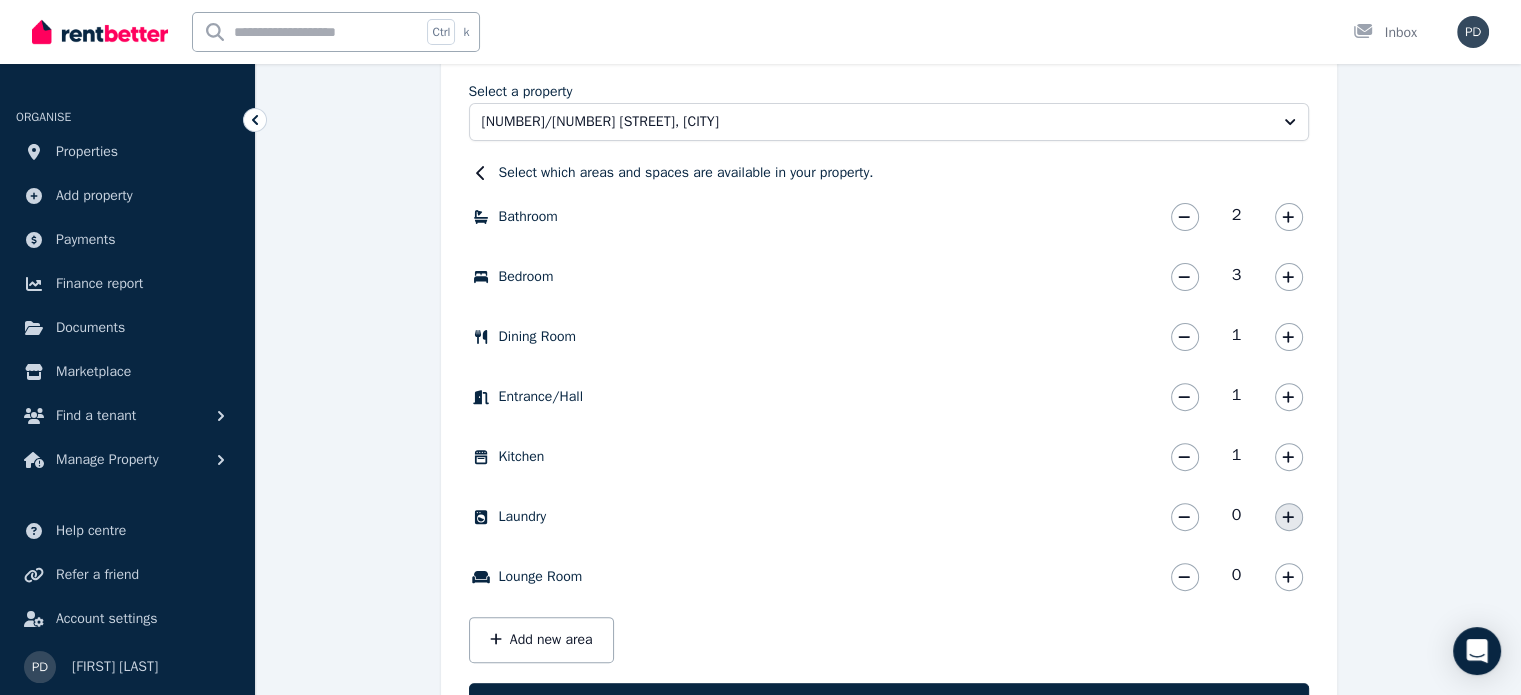 click 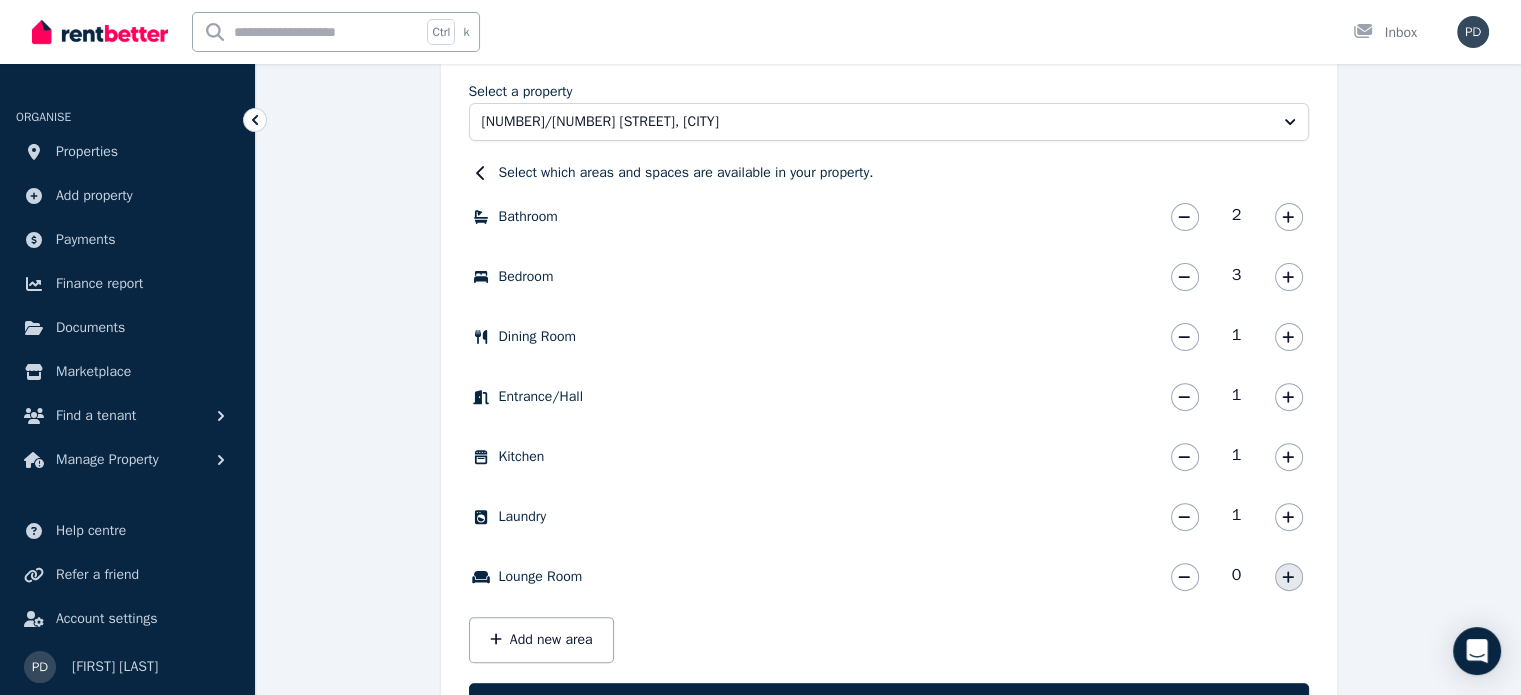 scroll, scrollTop: 673, scrollLeft: 0, axis: vertical 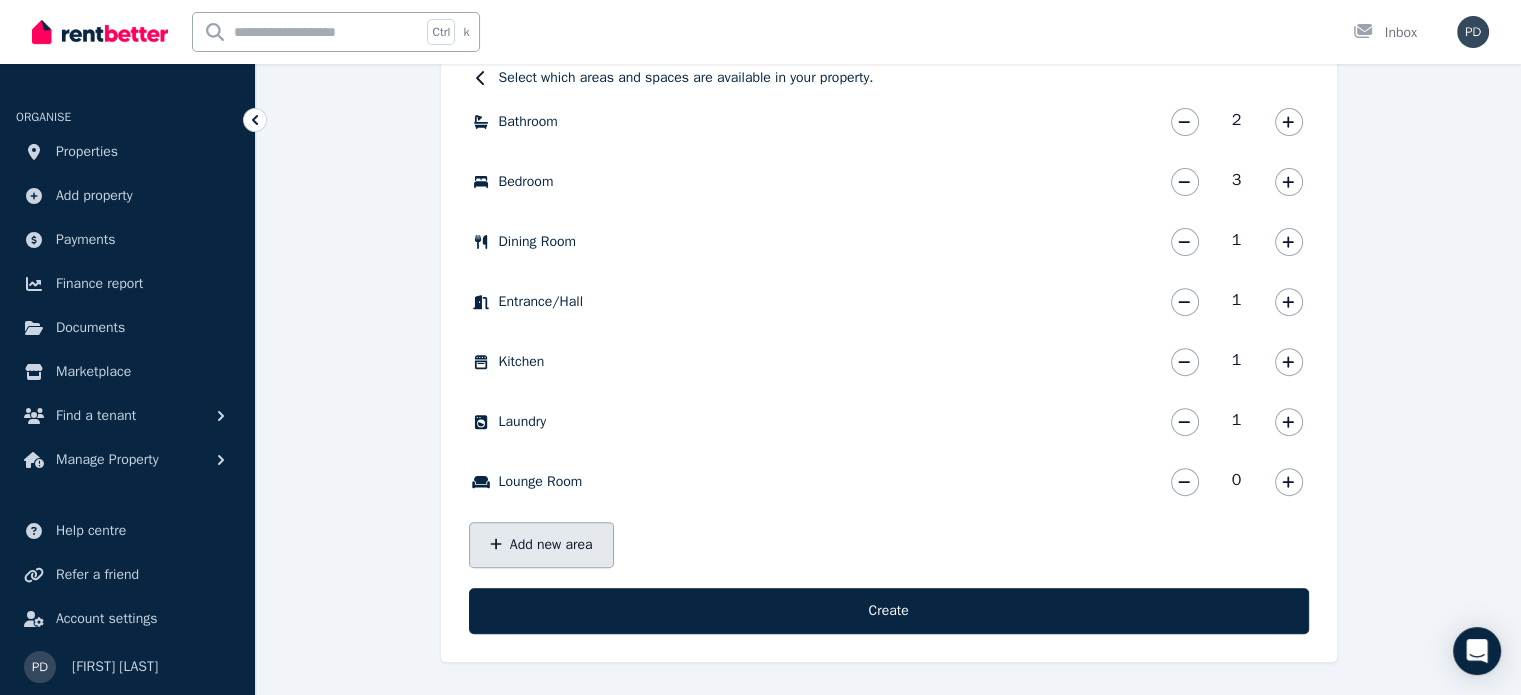 click on "Add new area" at bounding box center (541, 545) 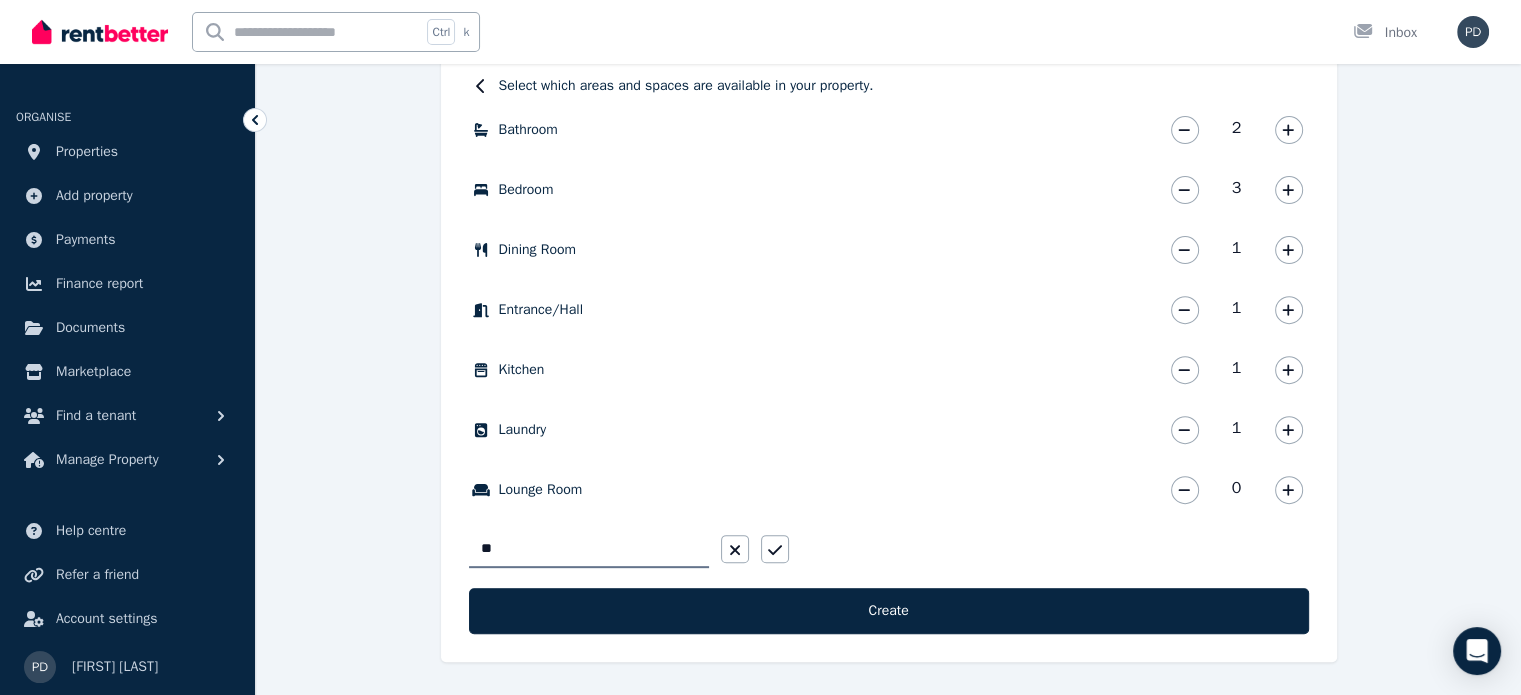 type on "*" 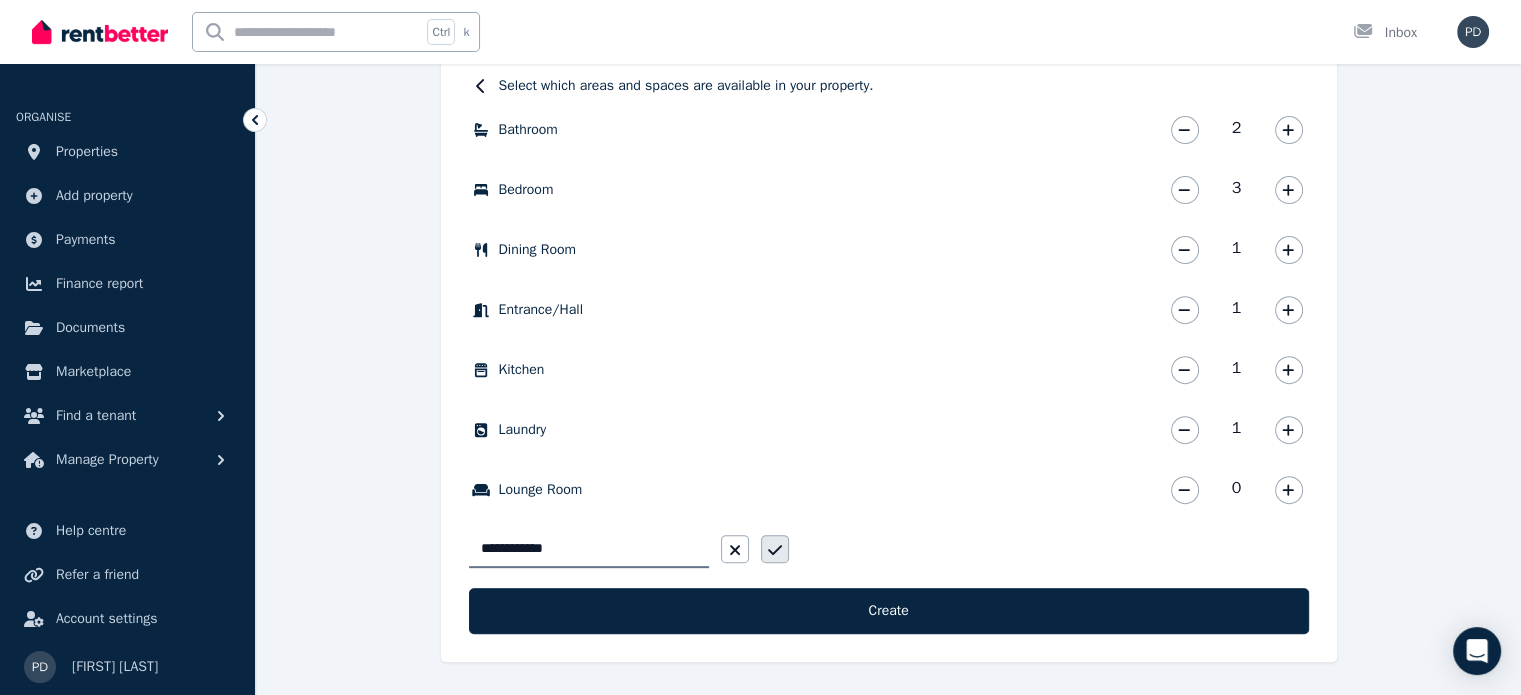 type on "**********" 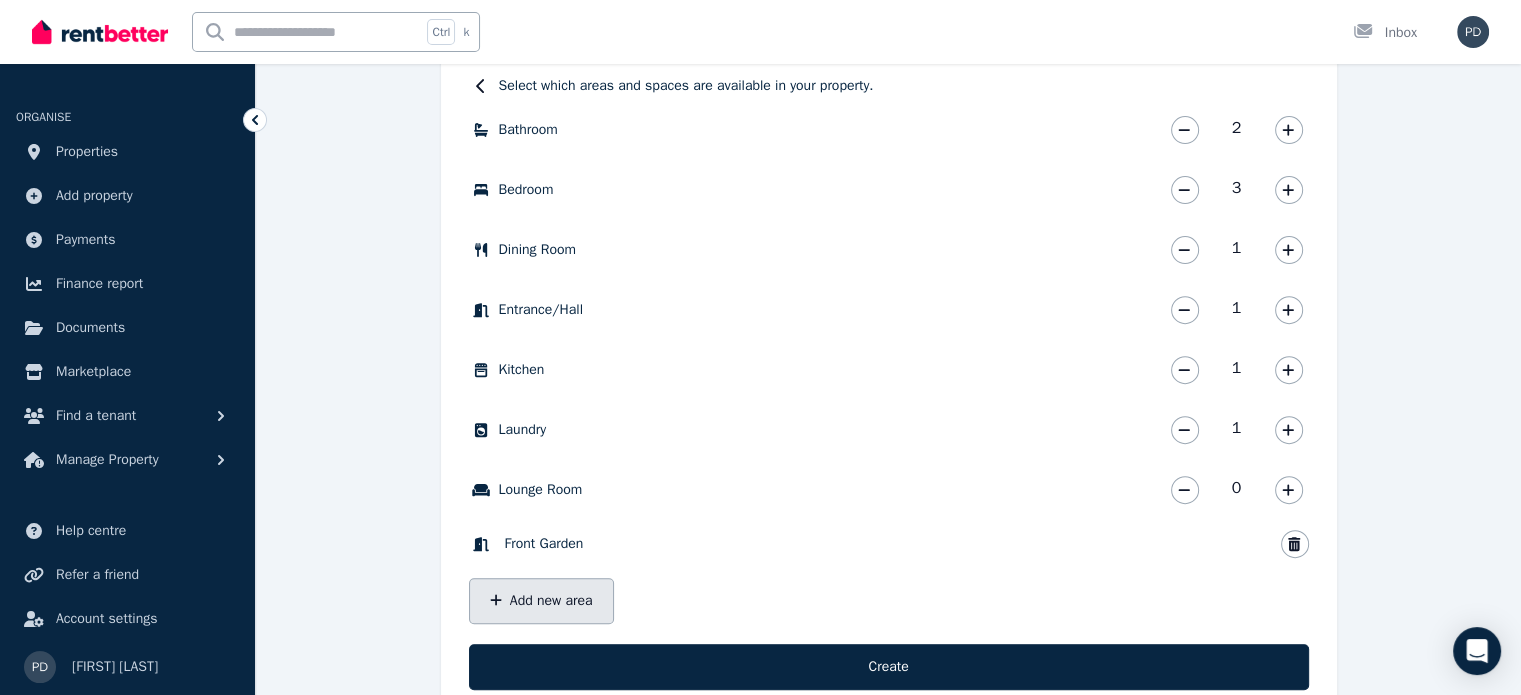 click on "Add new area" at bounding box center (541, 601) 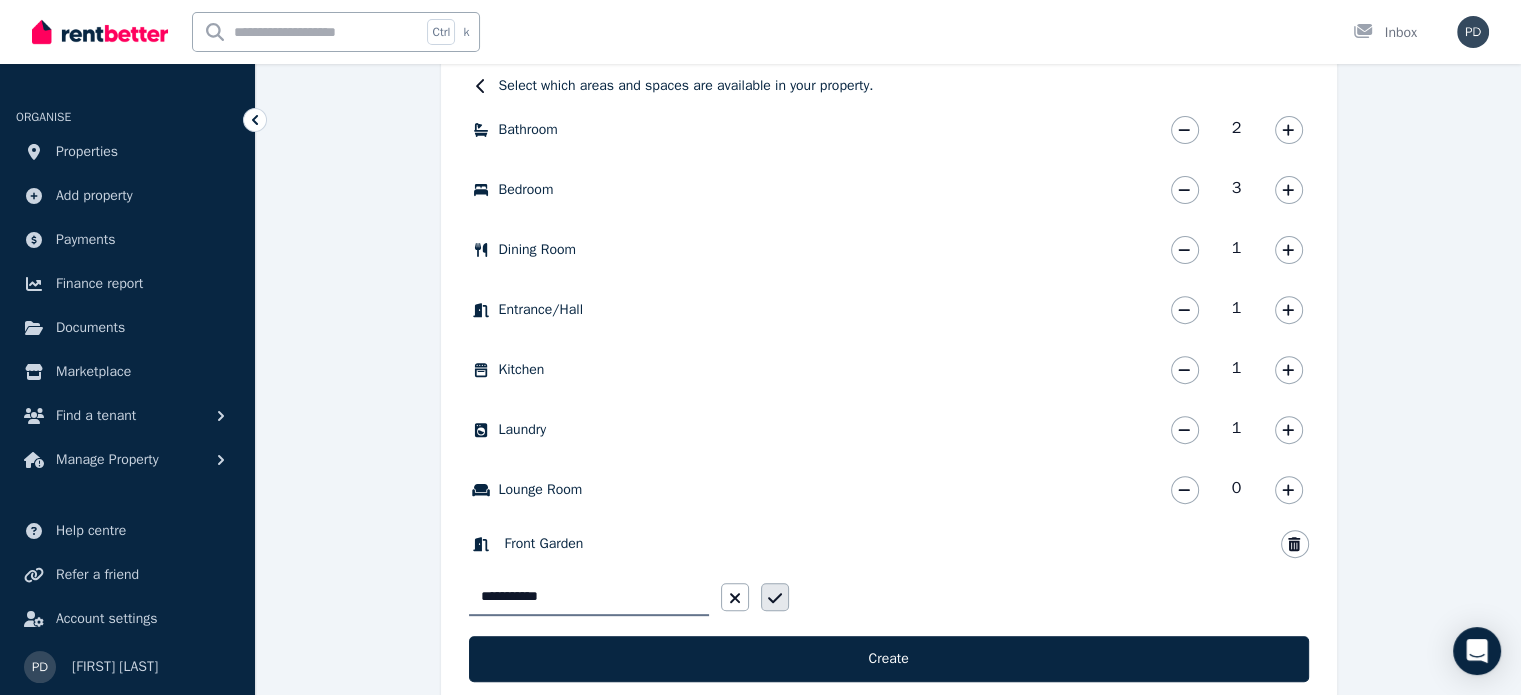 type on "**********" 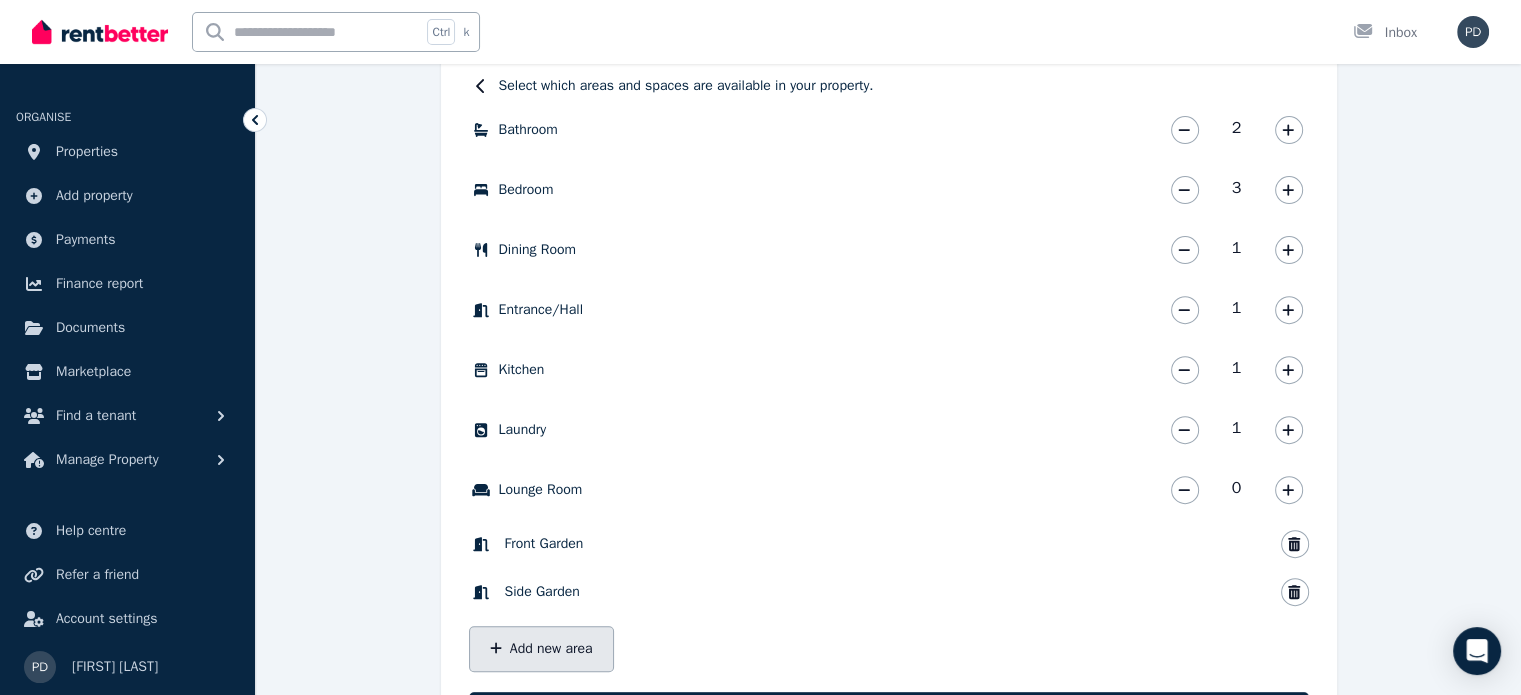 click on "Add new area" at bounding box center (541, 649) 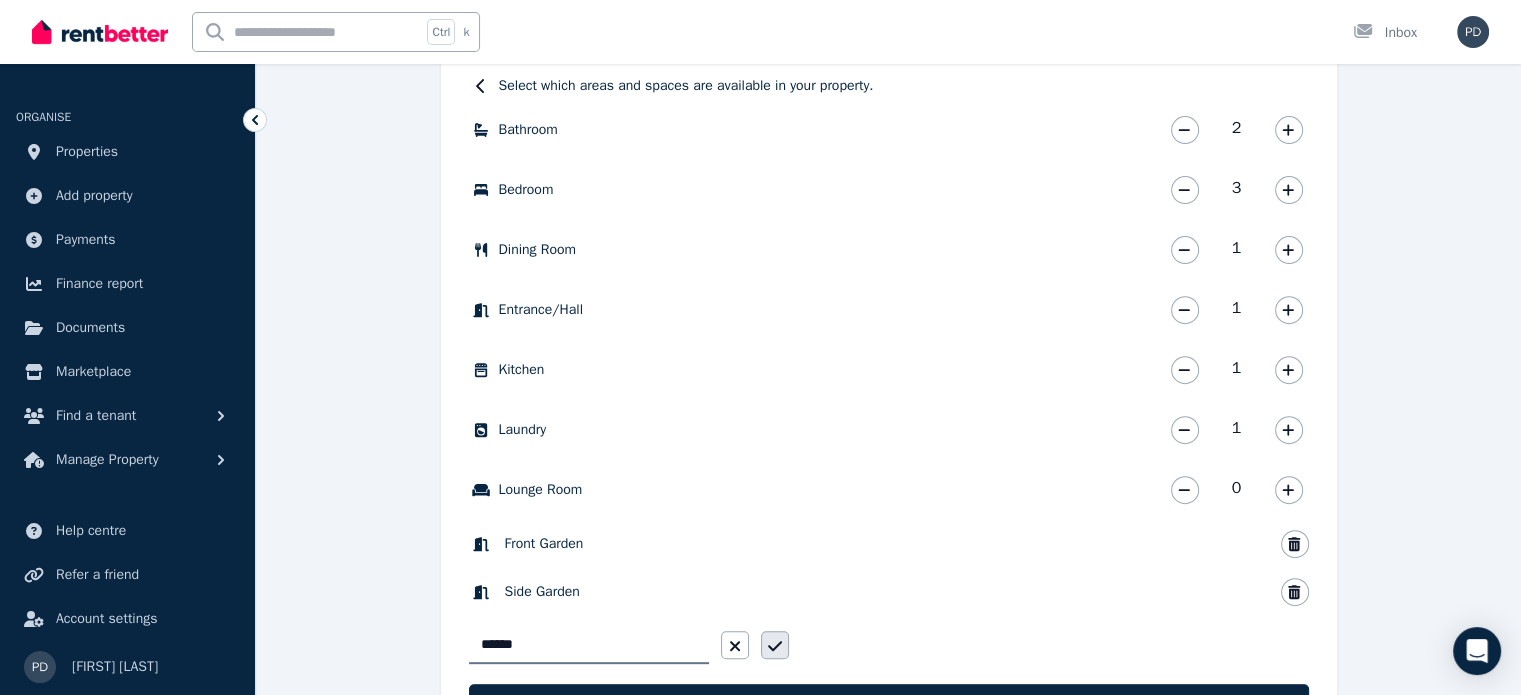 type on "******" 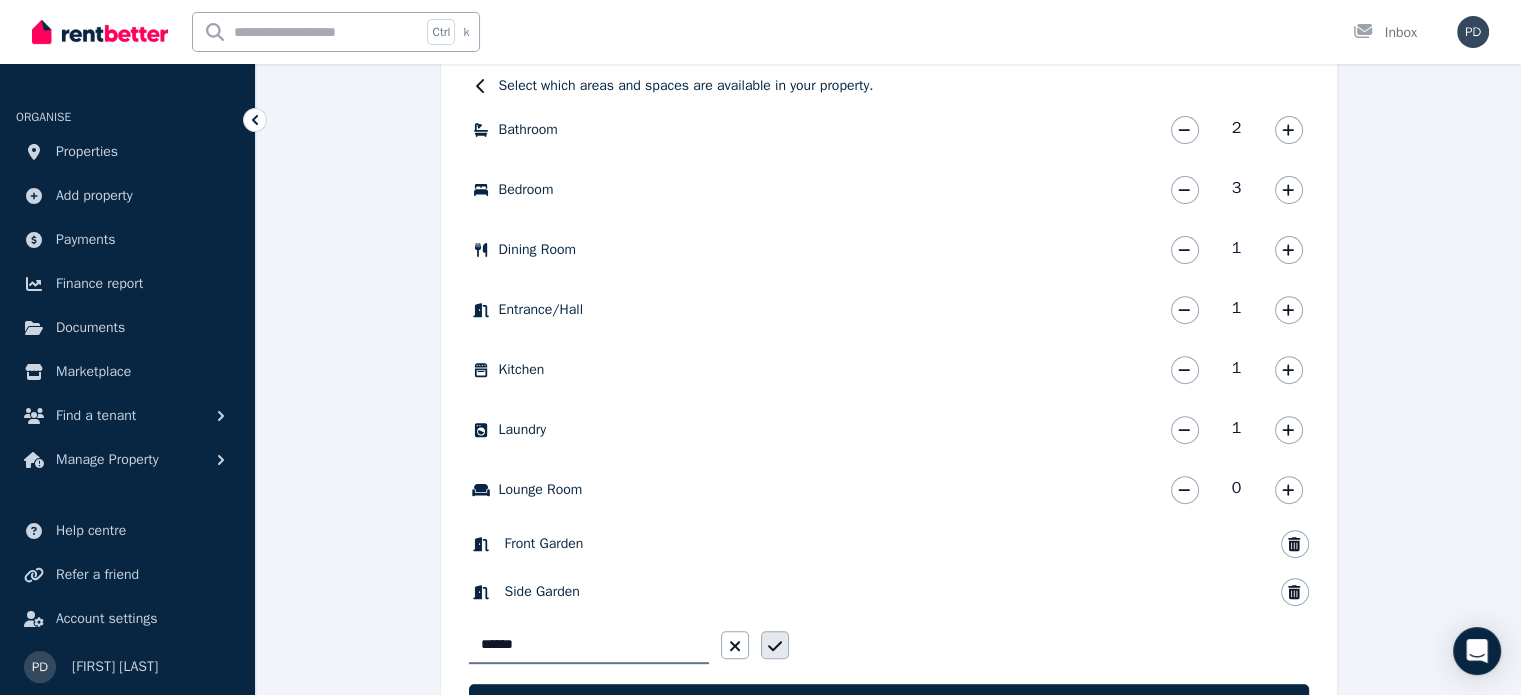 click 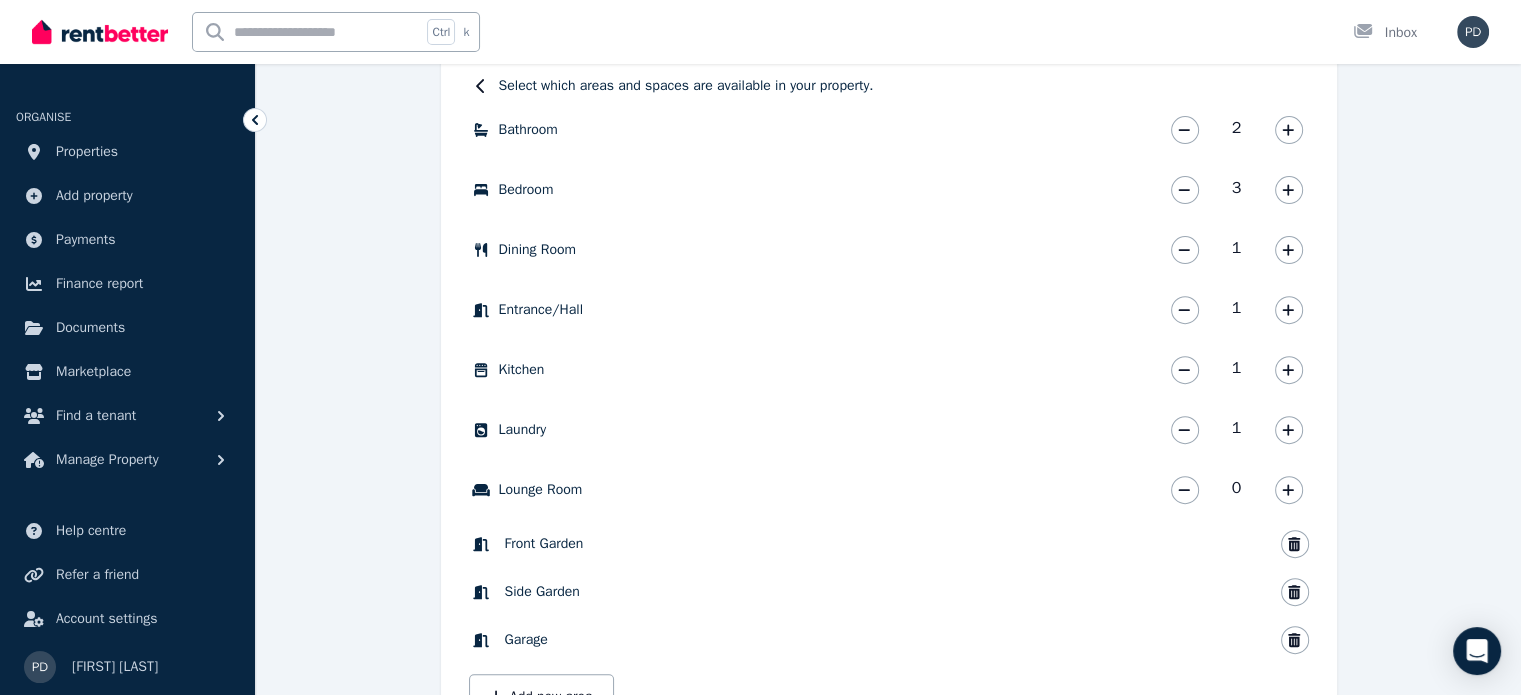 scroll, scrollTop: 817, scrollLeft: 0, axis: vertical 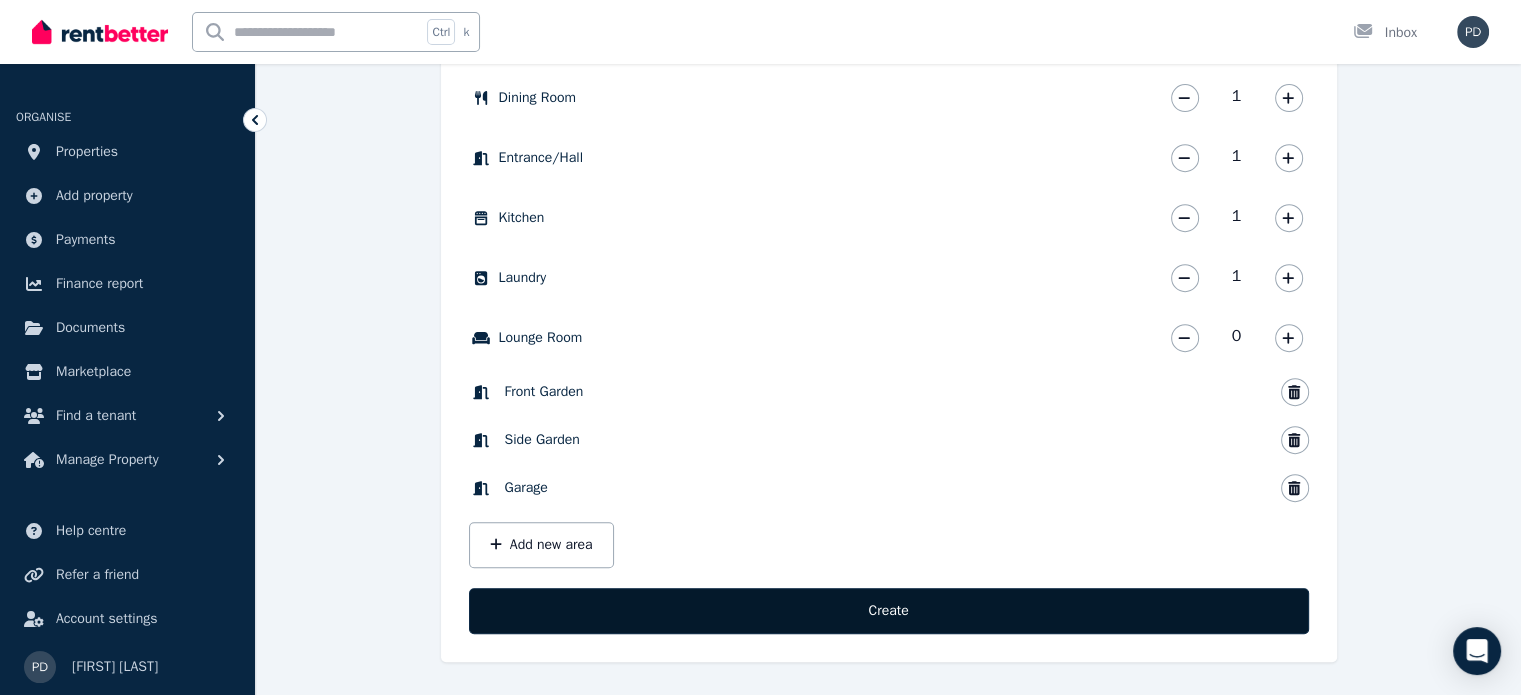 click on "Create" at bounding box center (889, 611) 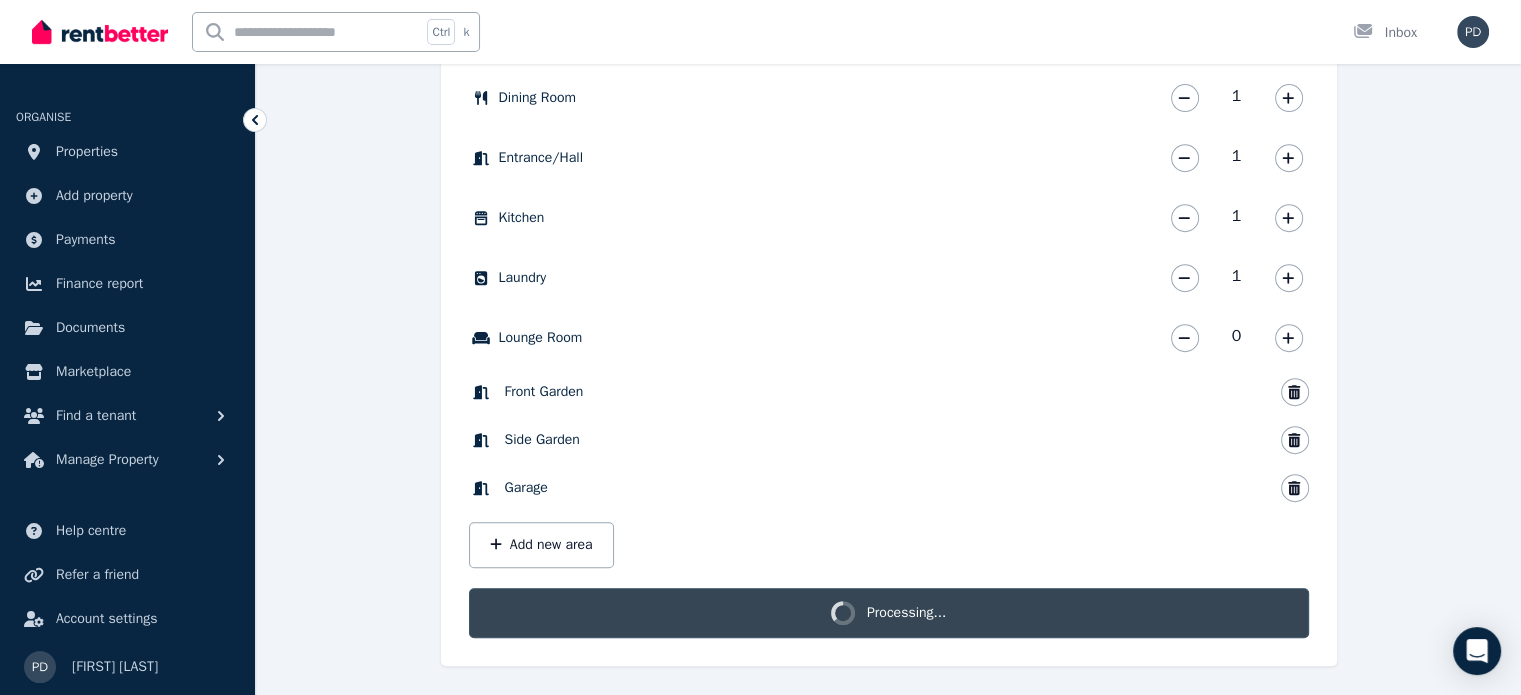 scroll, scrollTop: 792, scrollLeft: 0, axis: vertical 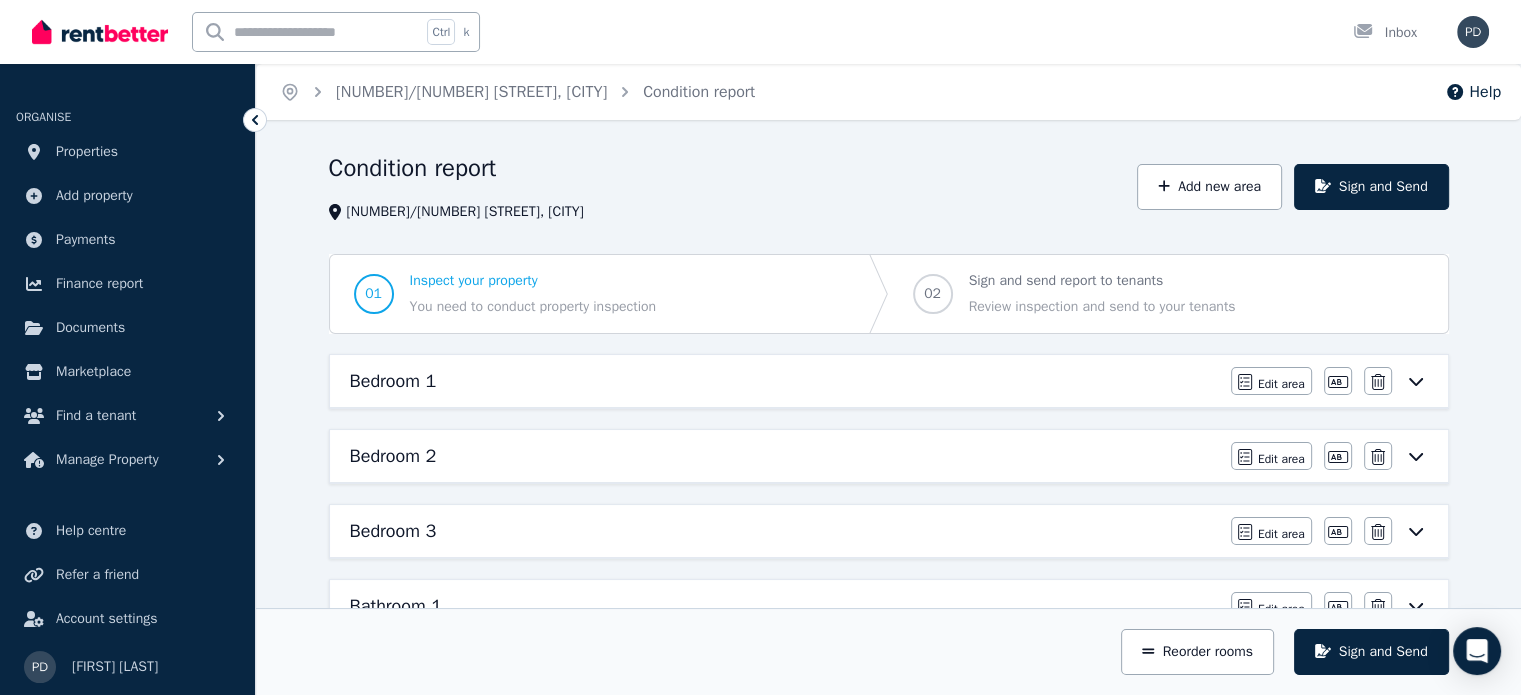 click on "Edit area Edit area Edit name Delete" at bounding box center [1329, 381] 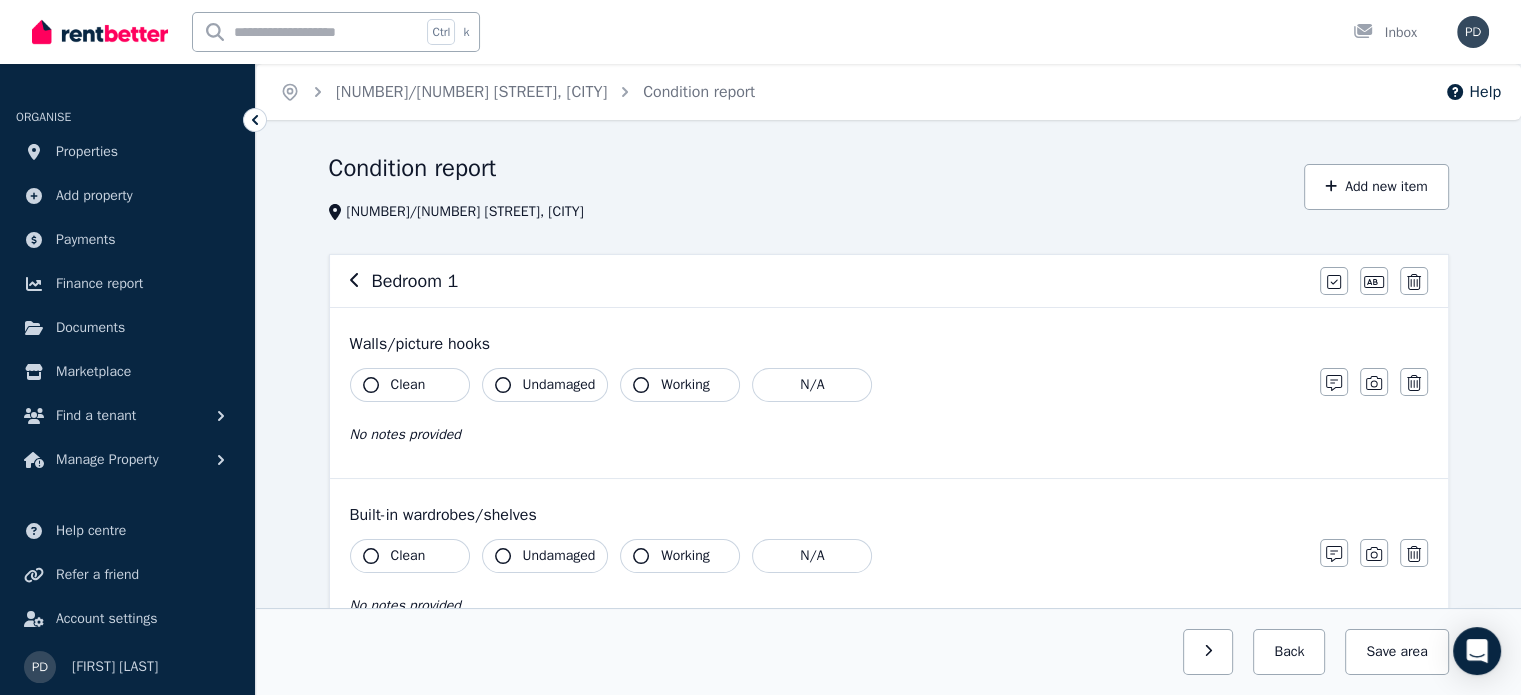 click on "Clean" at bounding box center (410, 385) 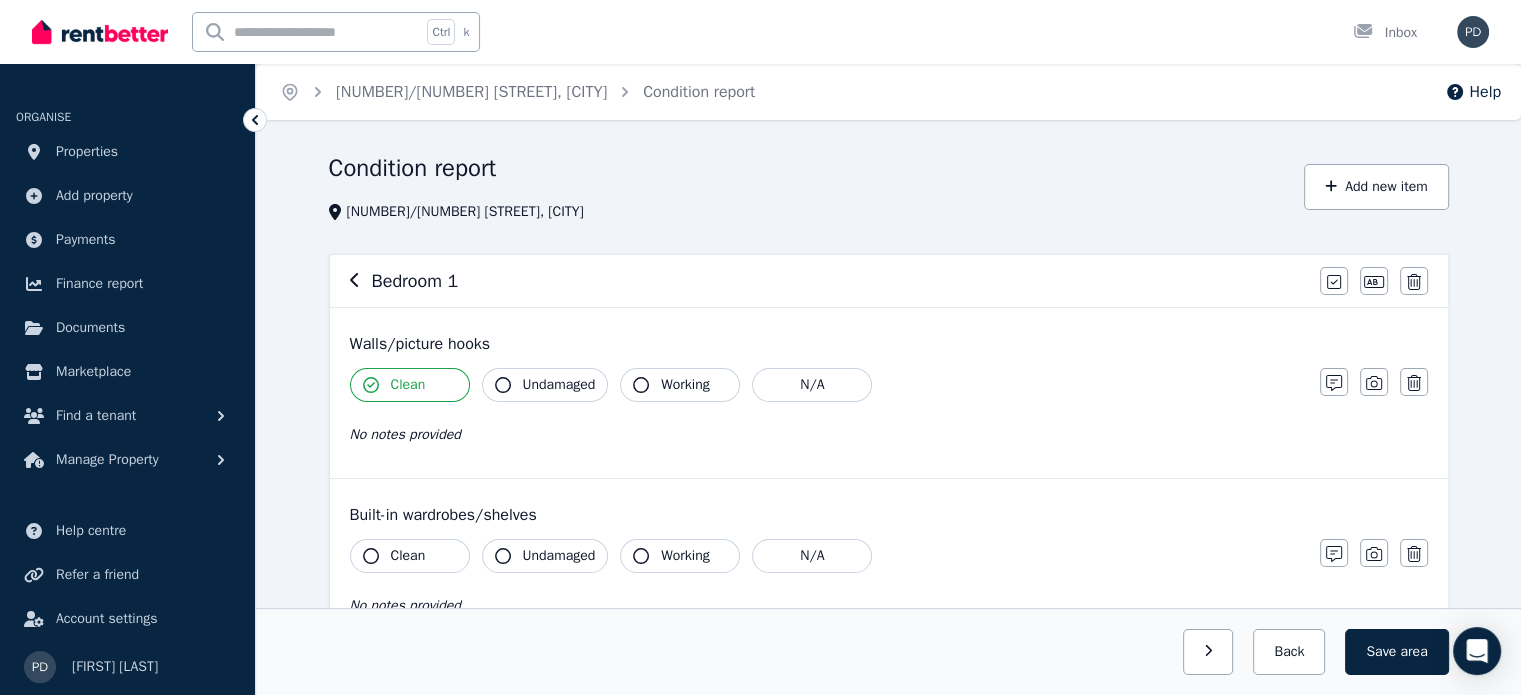 click on "Clean" at bounding box center [408, 556] 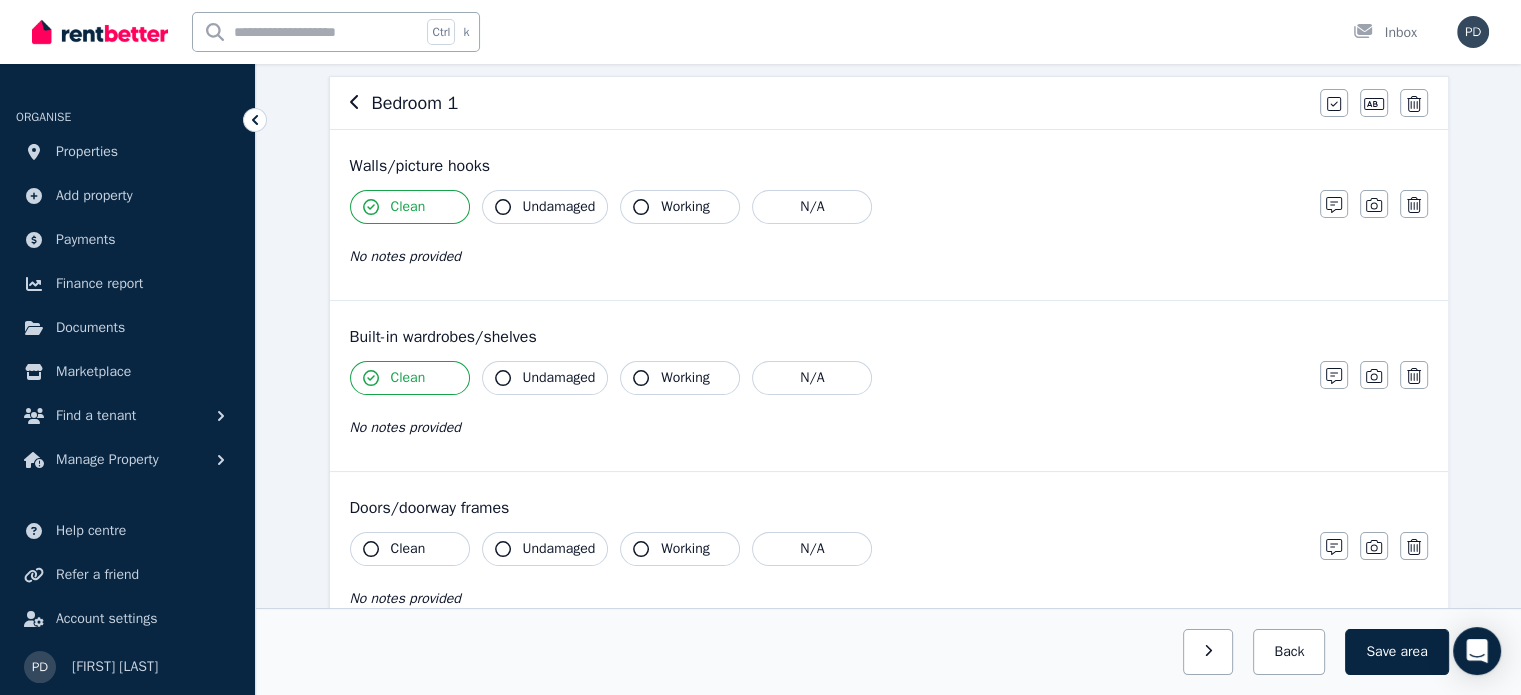 scroll, scrollTop: 179, scrollLeft: 0, axis: vertical 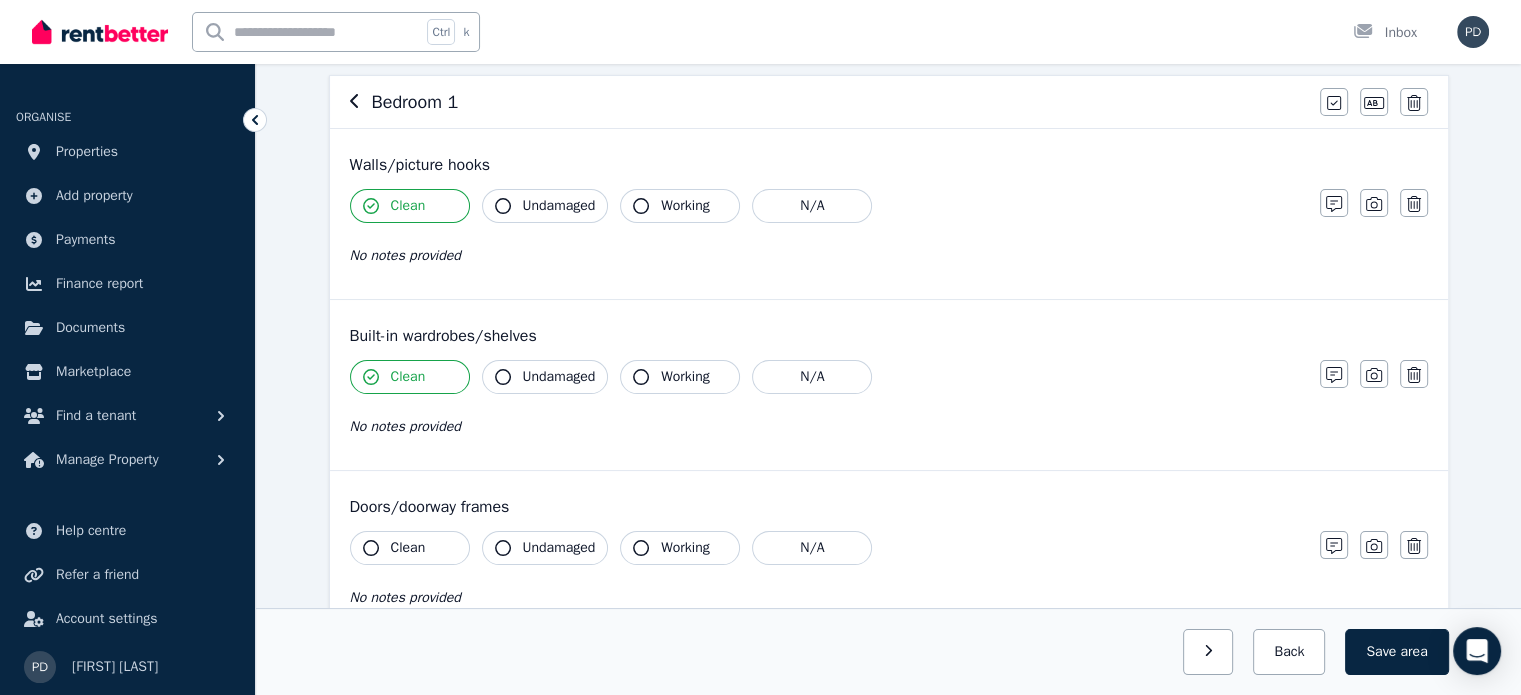 click on "Clean" at bounding box center [410, 548] 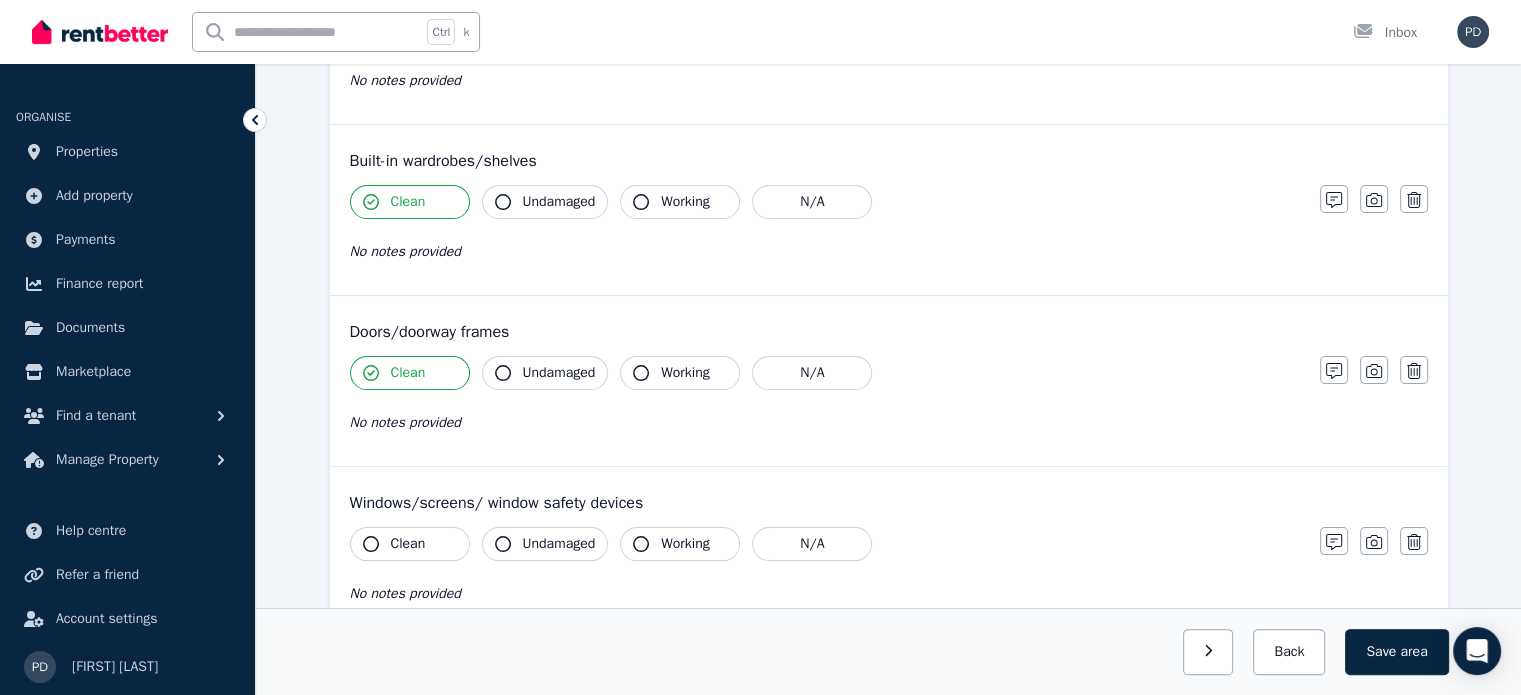 scroll, scrollTop: 355, scrollLeft: 0, axis: vertical 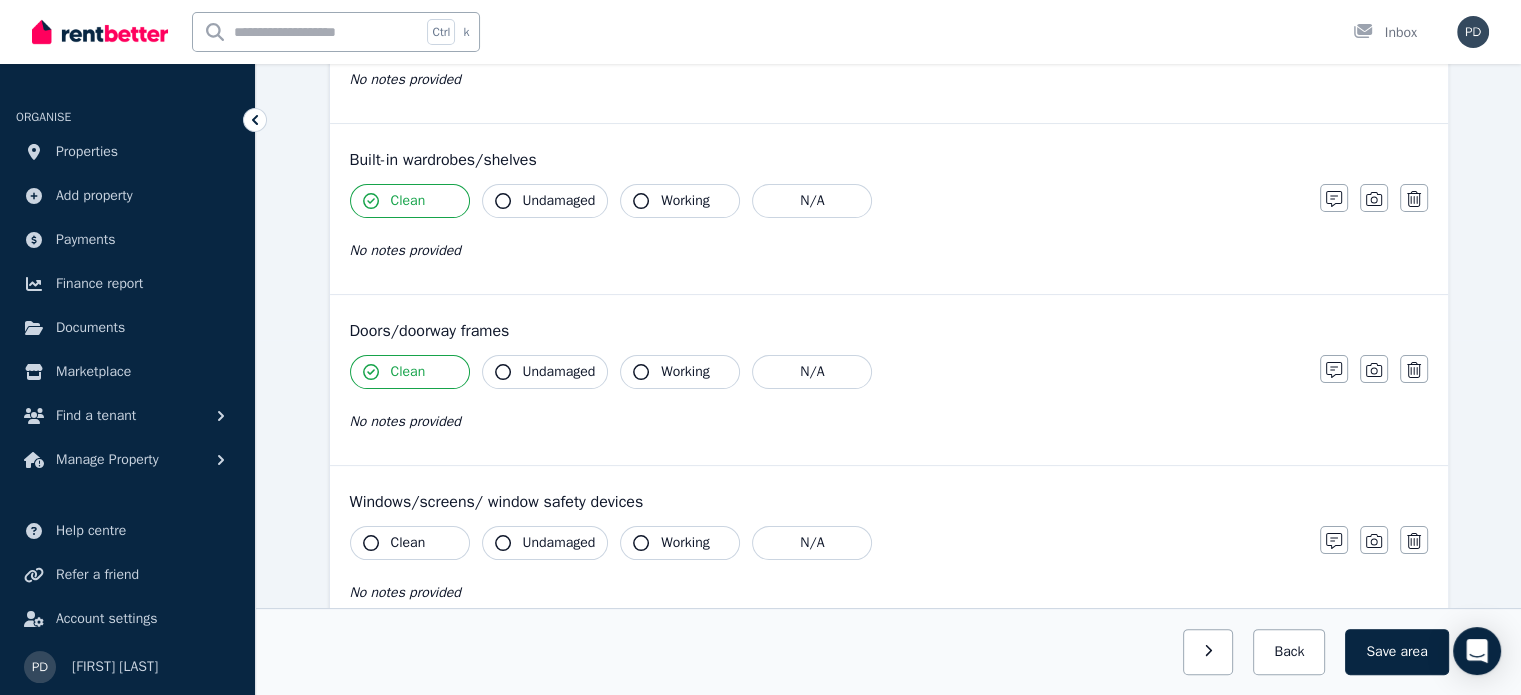 click on "Clean" at bounding box center [410, 543] 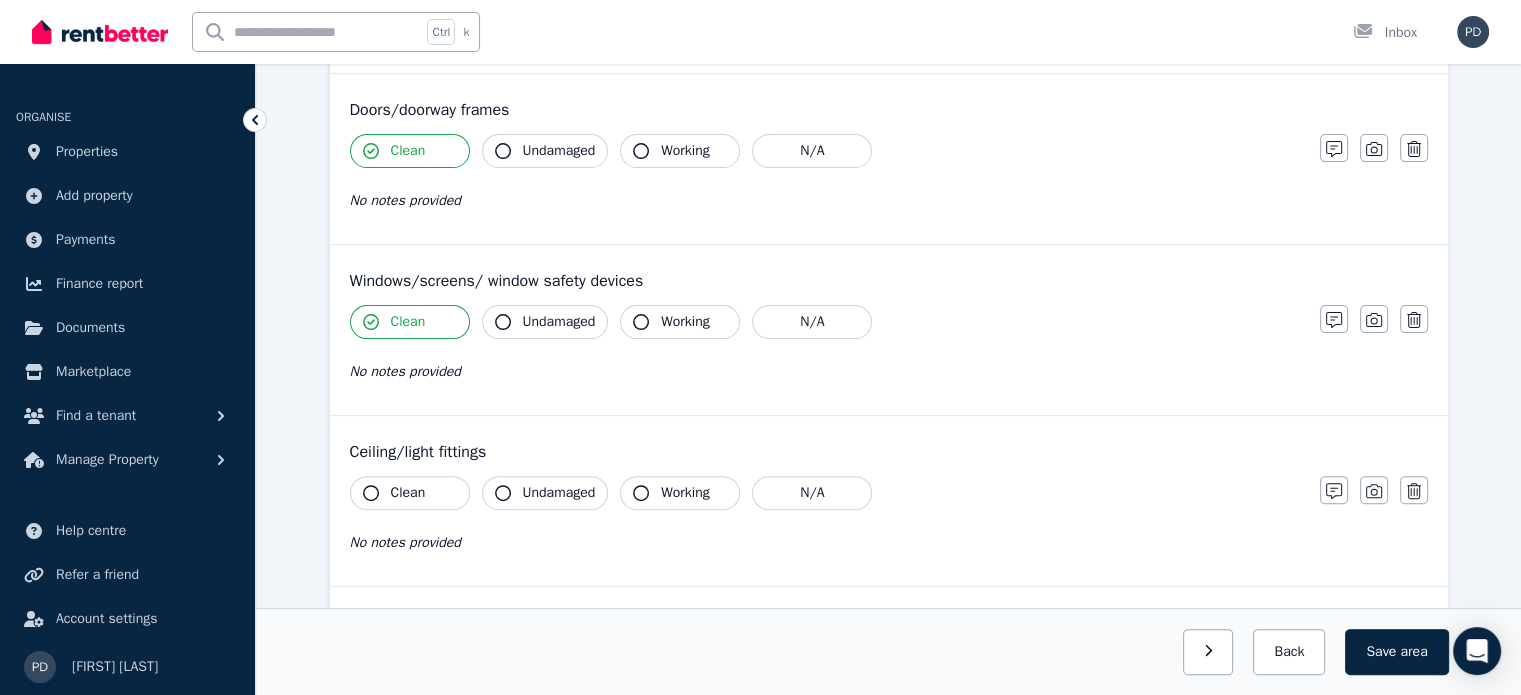 scroll, scrollTop: 576, scrollLeft: 0, axis: vertical 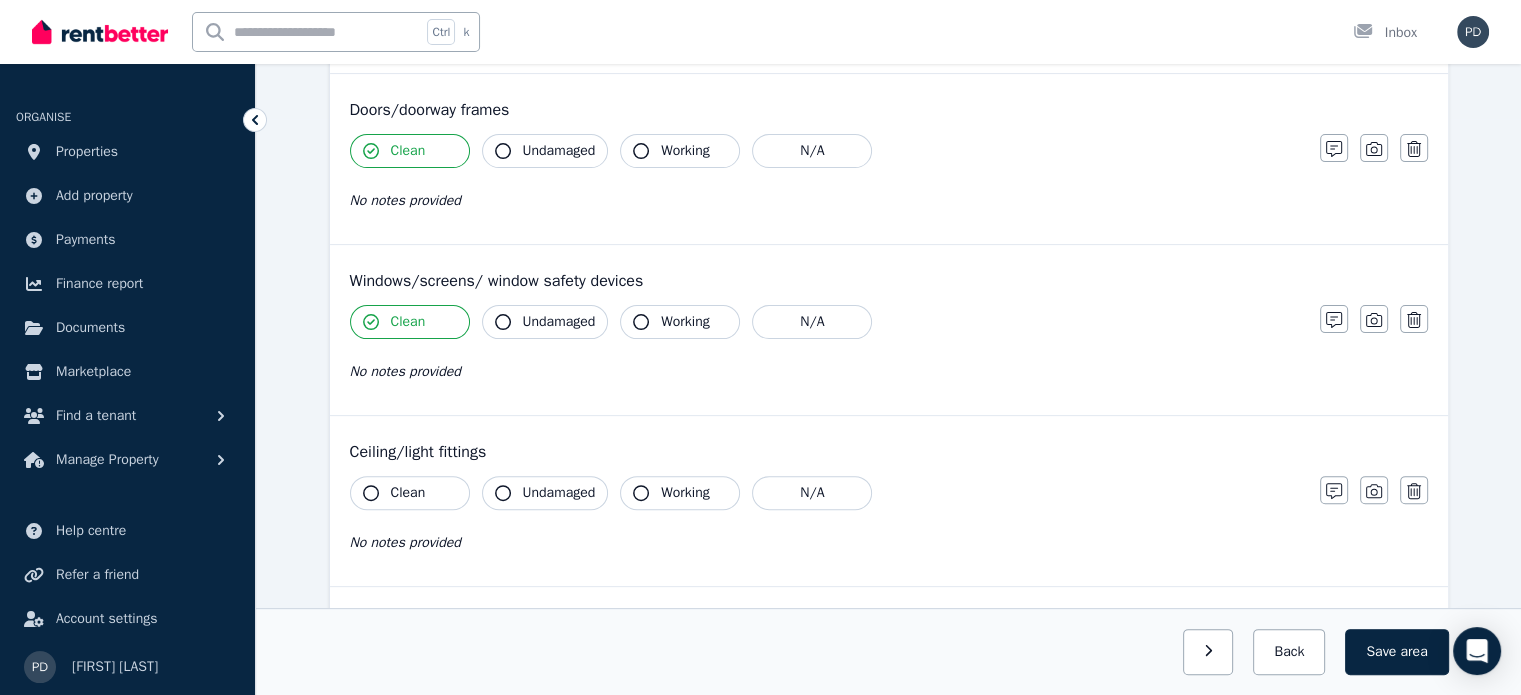 click on "Clean" at bounding box center (408, 493) 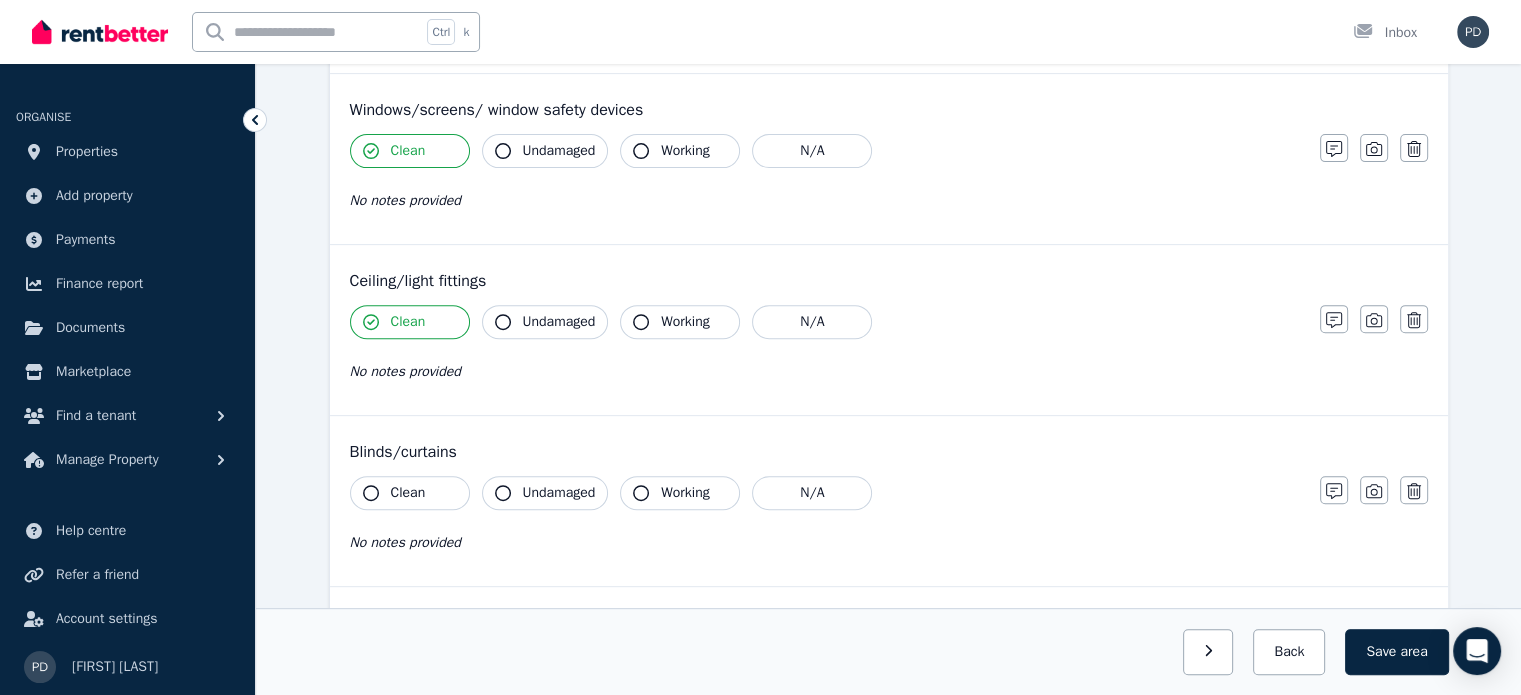 scroll, scrollTop: 748, scrollLeft: 0, axis: vertical 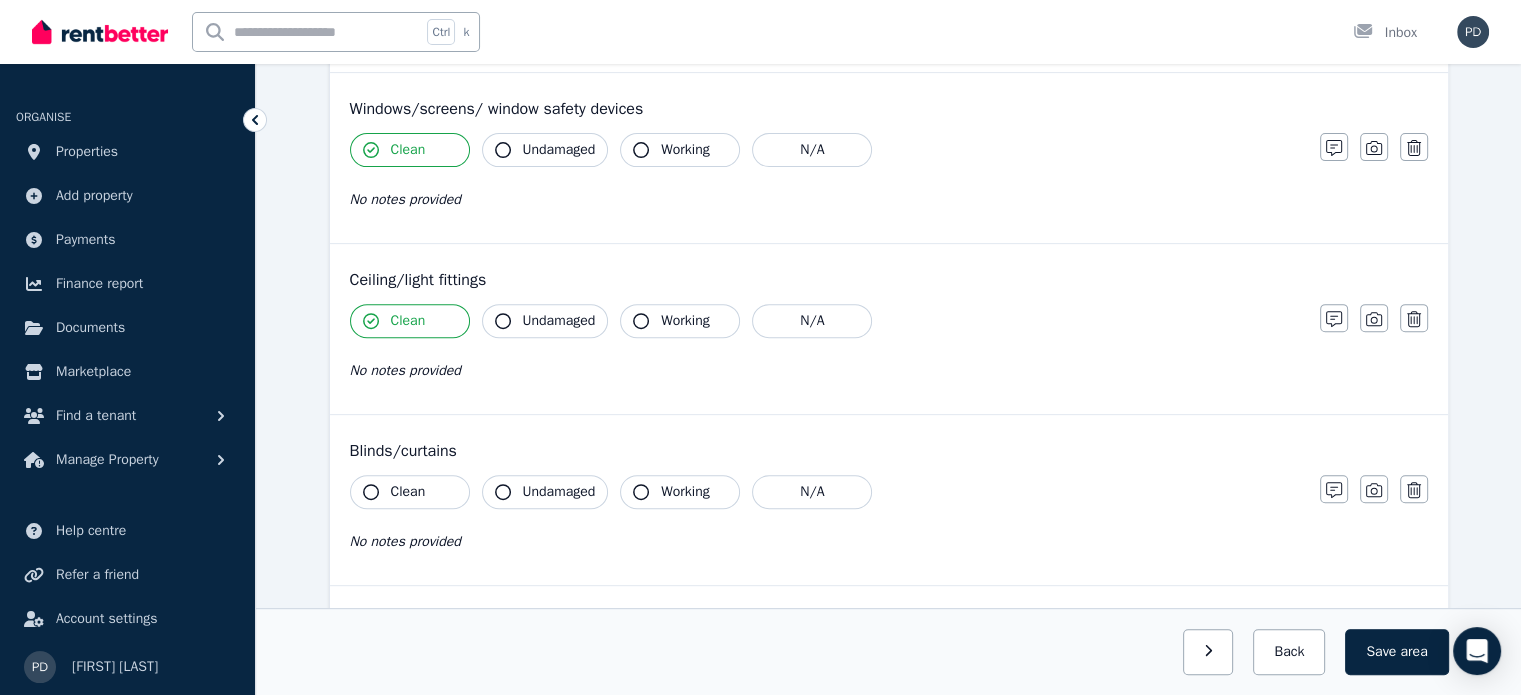 click on "Clean" at bounding box center [410, 492] 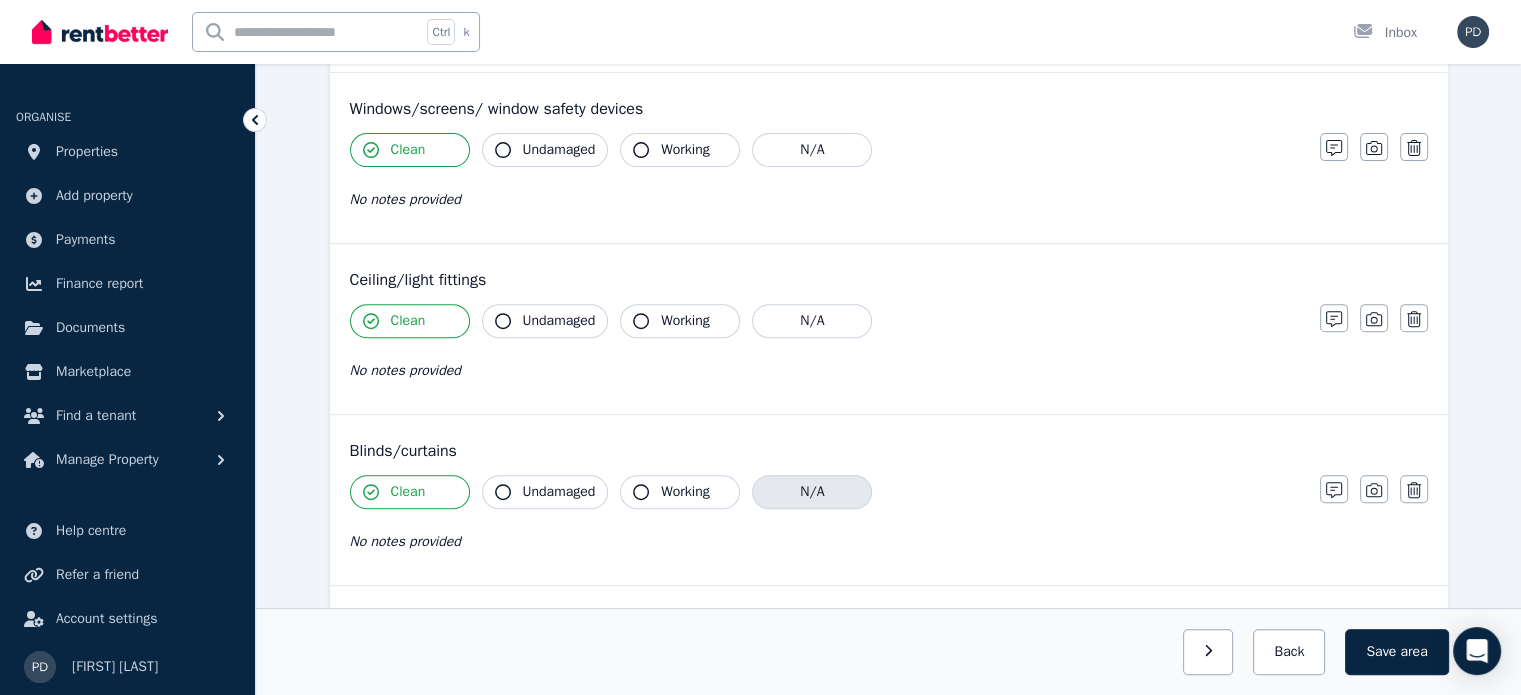 click on "N/A" at bounding box center (812, 492) 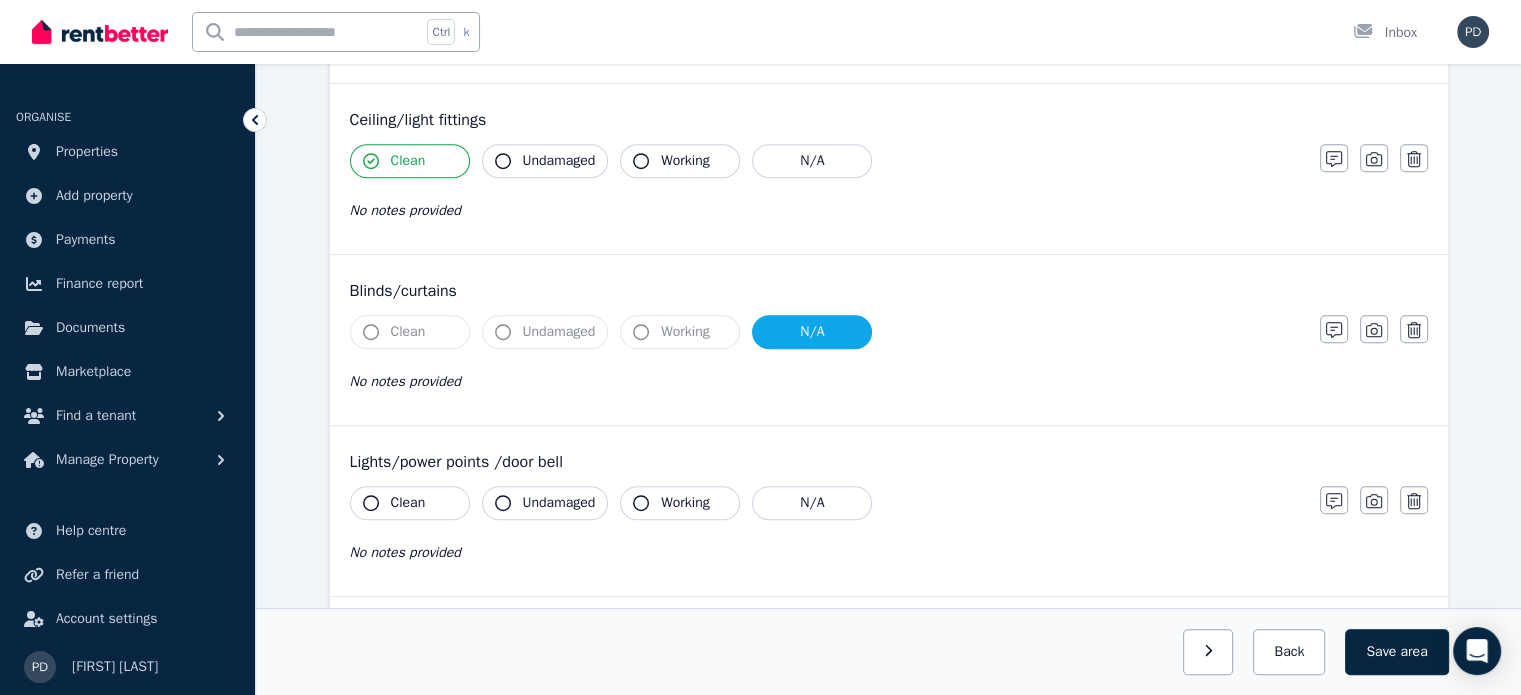 scroll, scrollTop: 916, scrollLeft: 0, axis: vertical 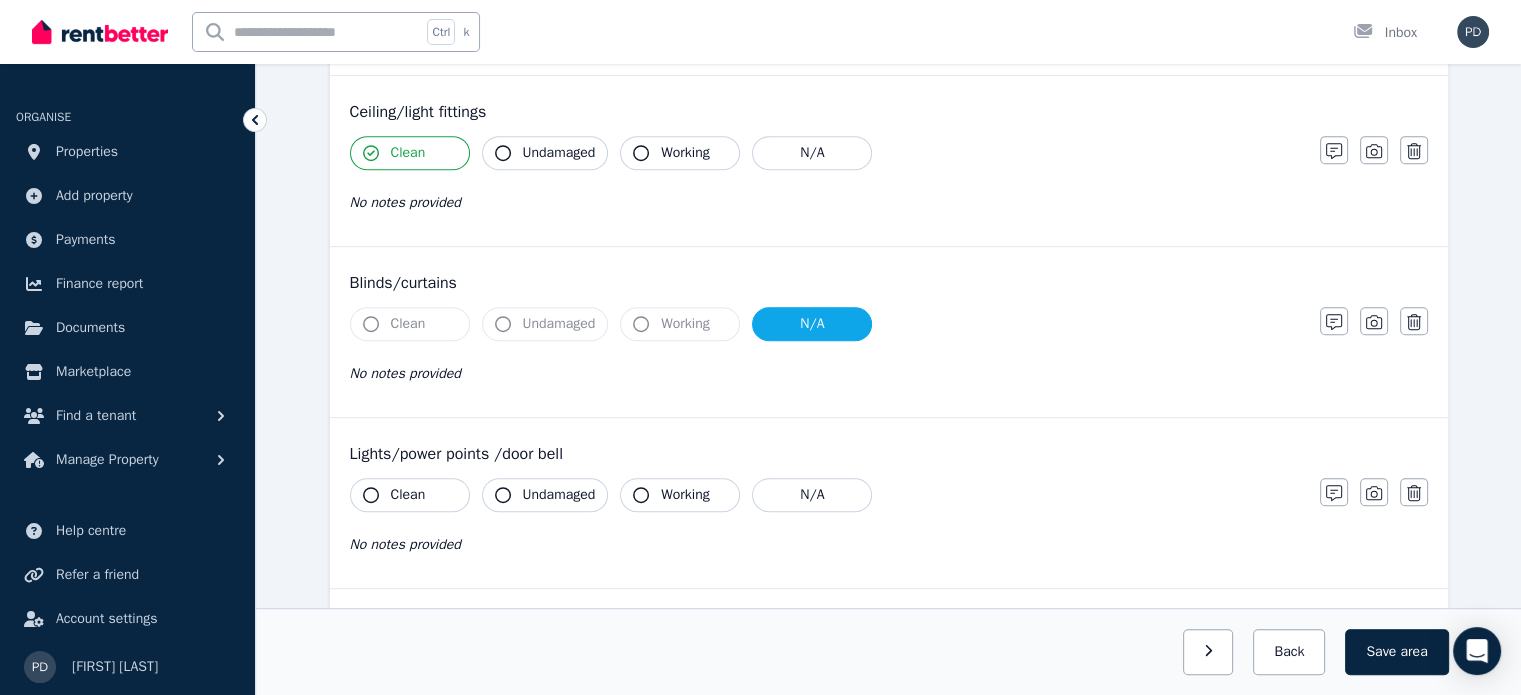 click on "Clean" at bounding box center (408, 495) 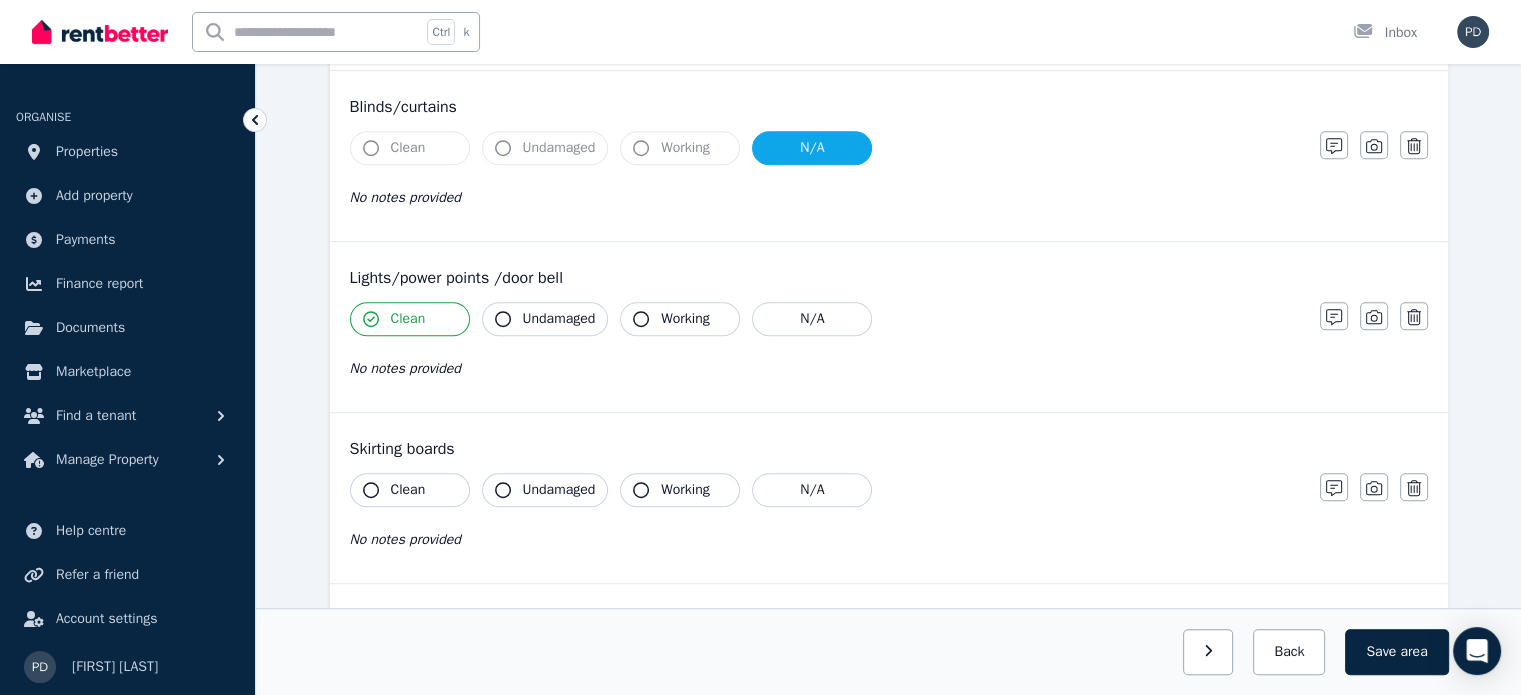 scroll, scrollTop: 1094, scrollLeft: 0, axis: vertical 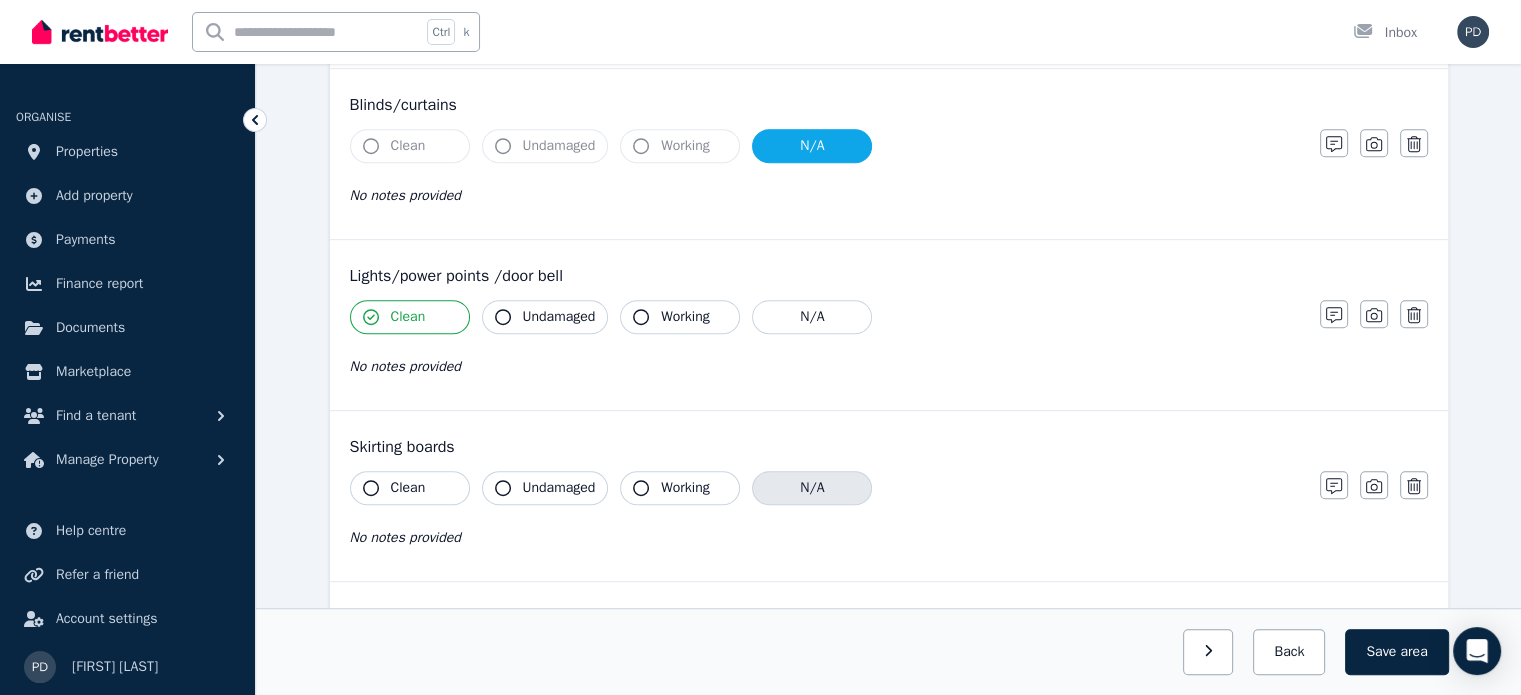 click on "N/A" at bounding box center [812, 488] 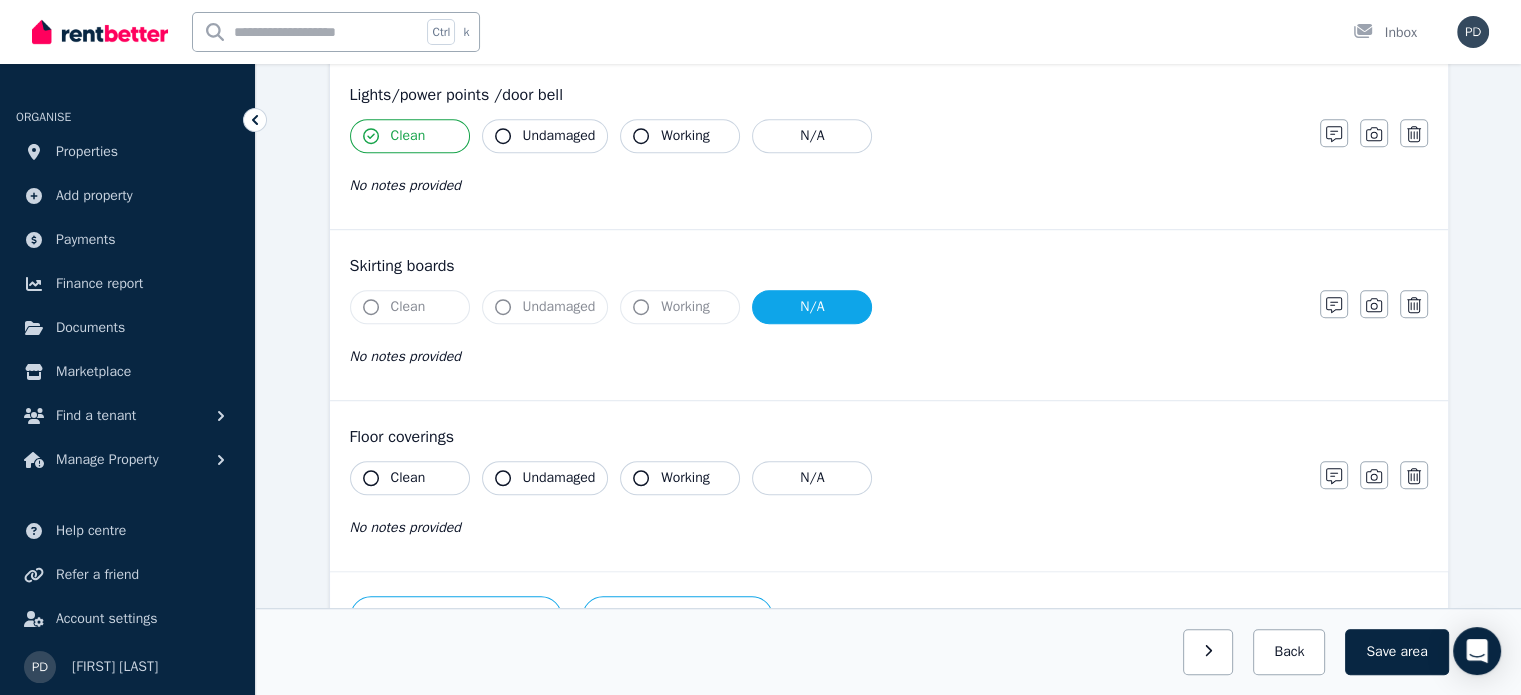 scroll, scrollTop: 1287, scrollLeft: 0, axis: vertical 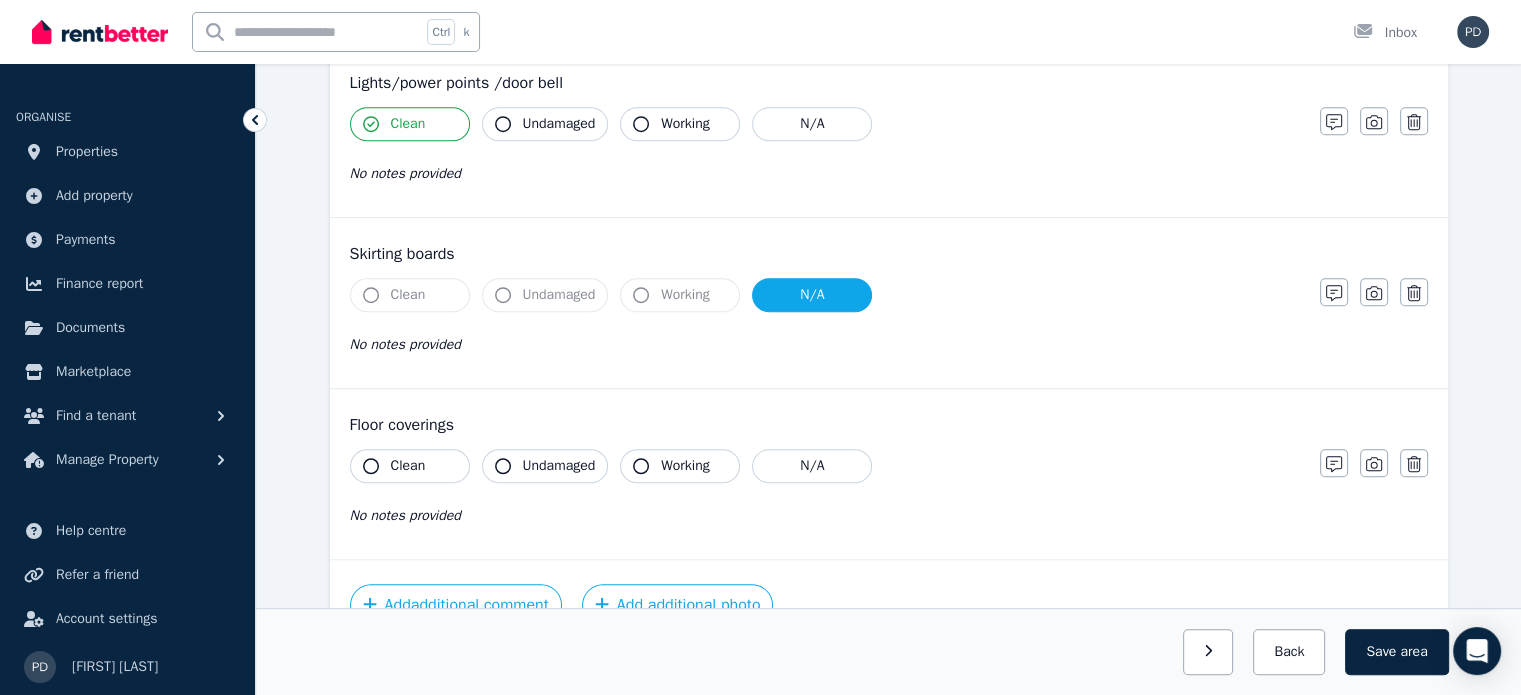 click on "Clean" at bounding box center (408, 466) 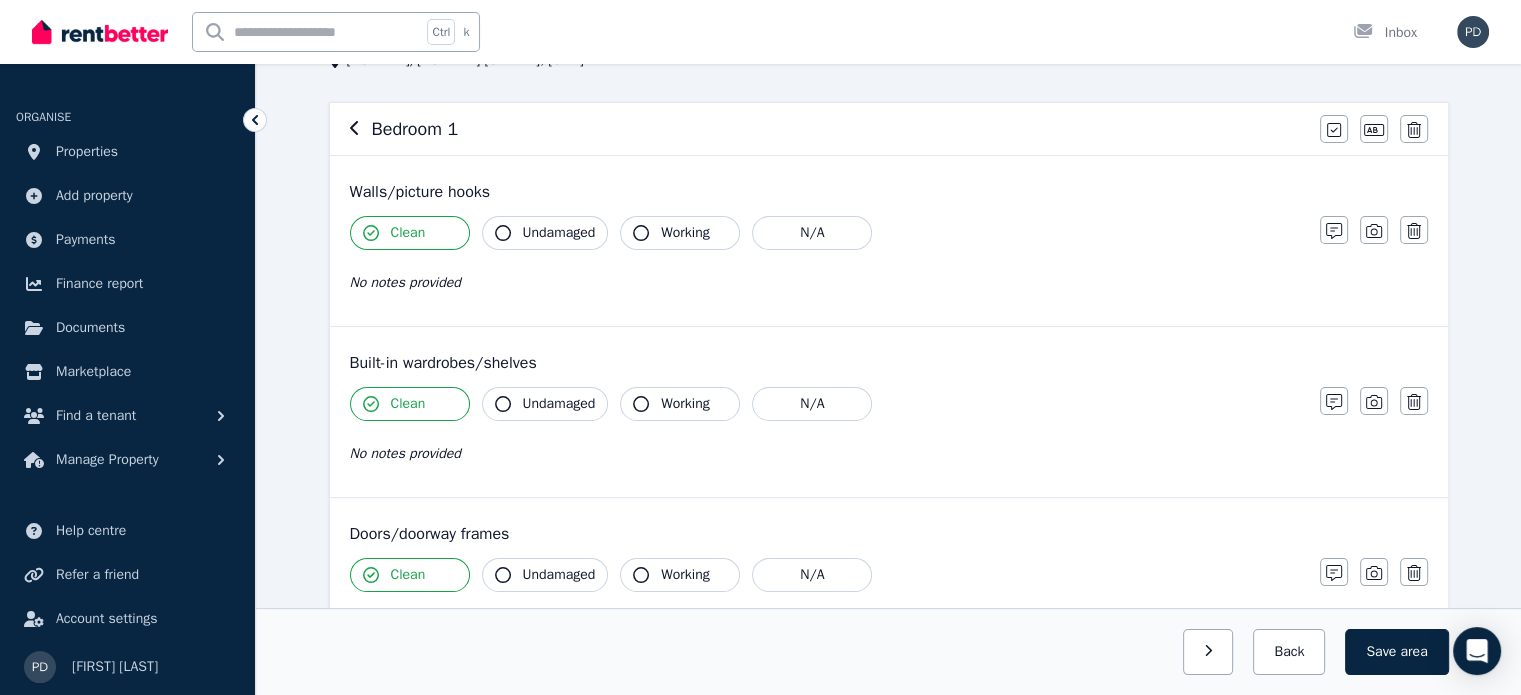 scroll, scrollTop: 151, scrollLeft: 0, axis: vertical 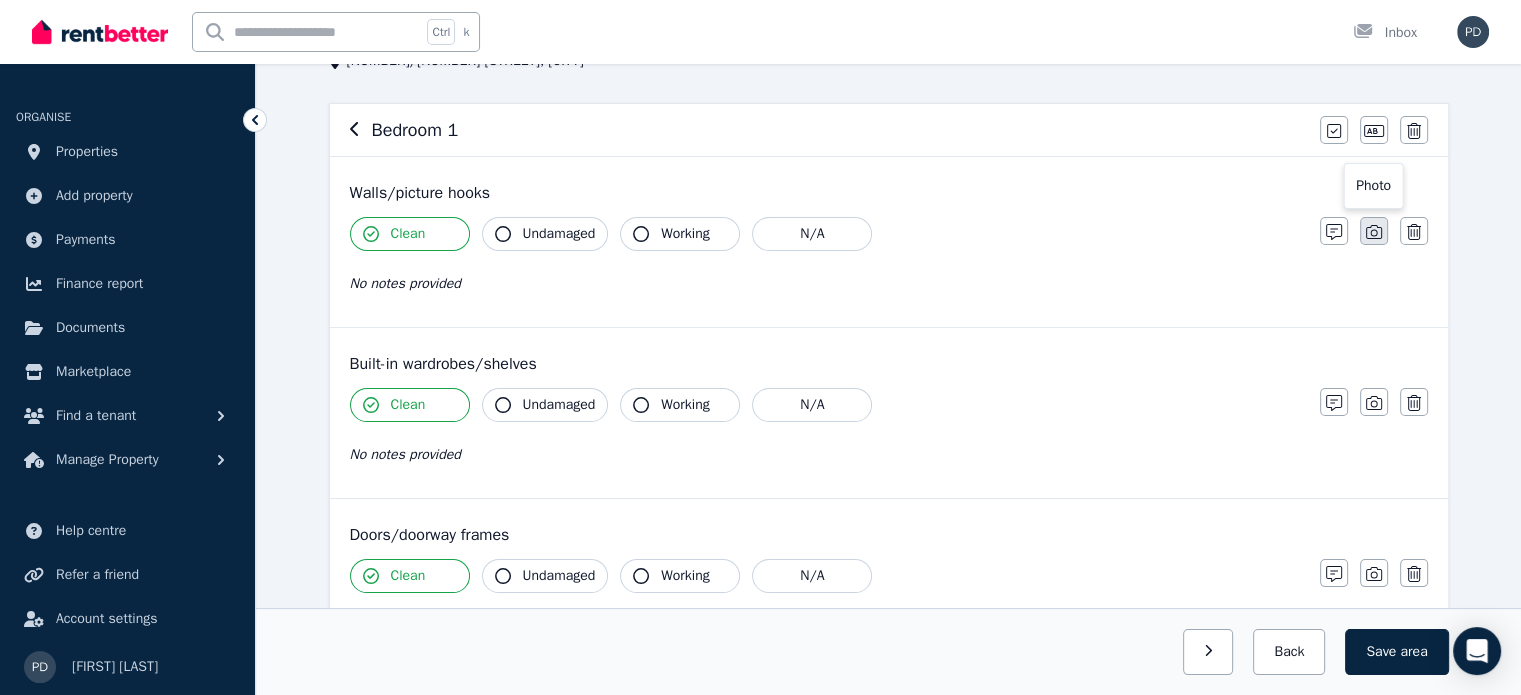 click 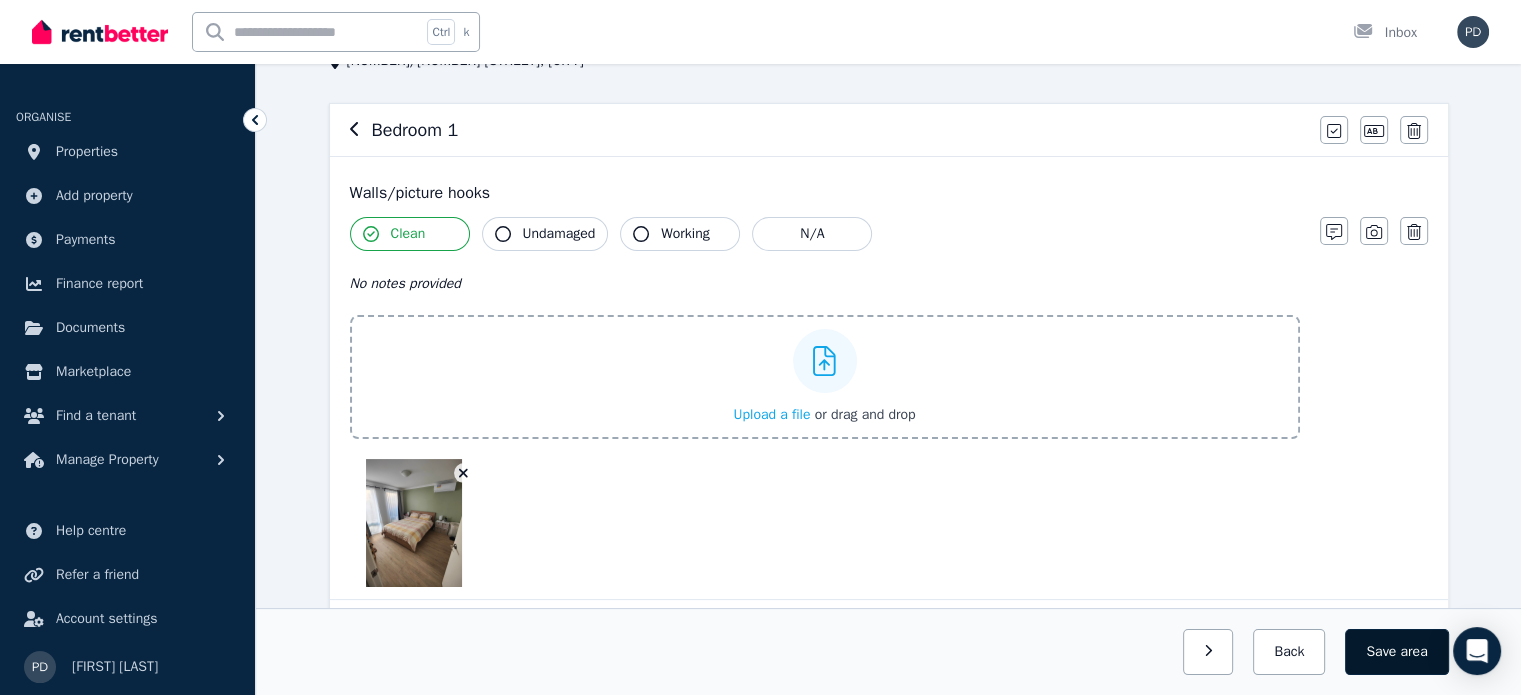 click on "Save   area" at bounding box center [1396, 652] 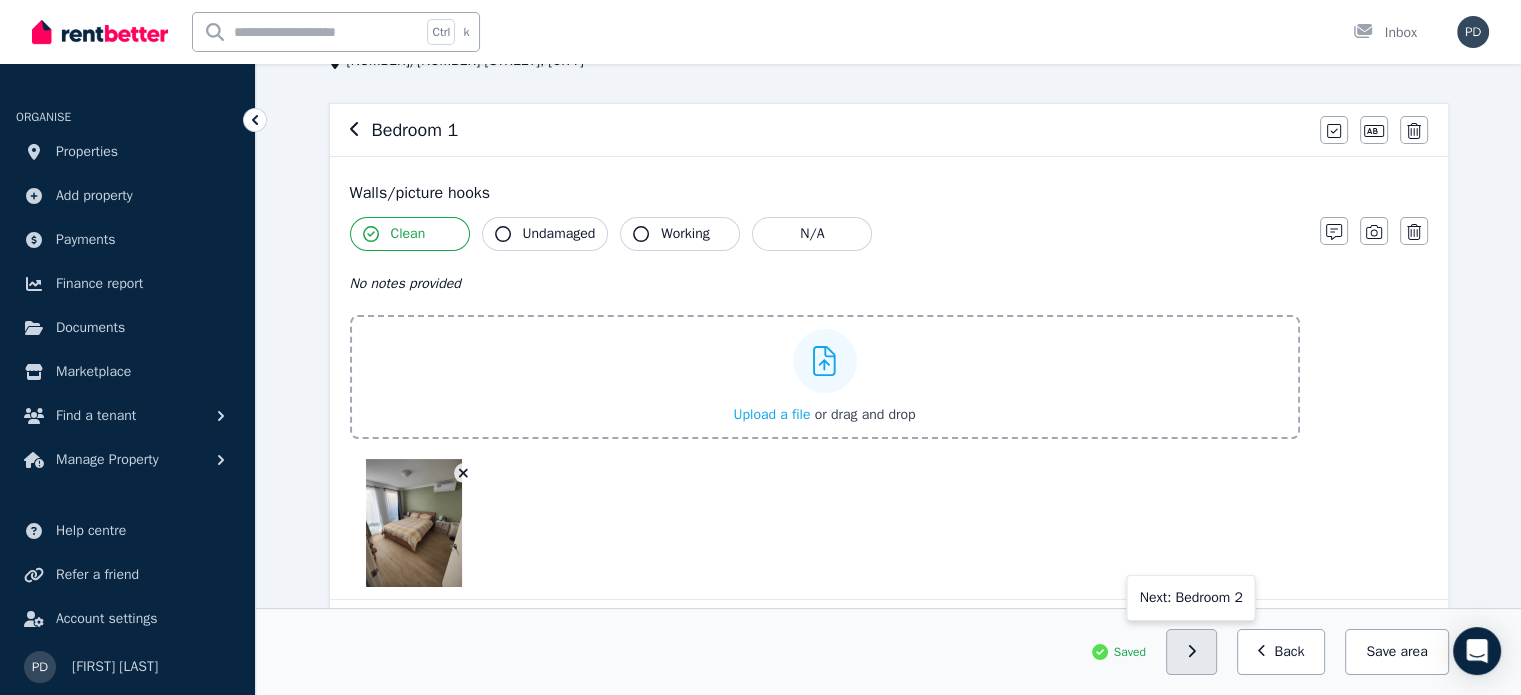 click 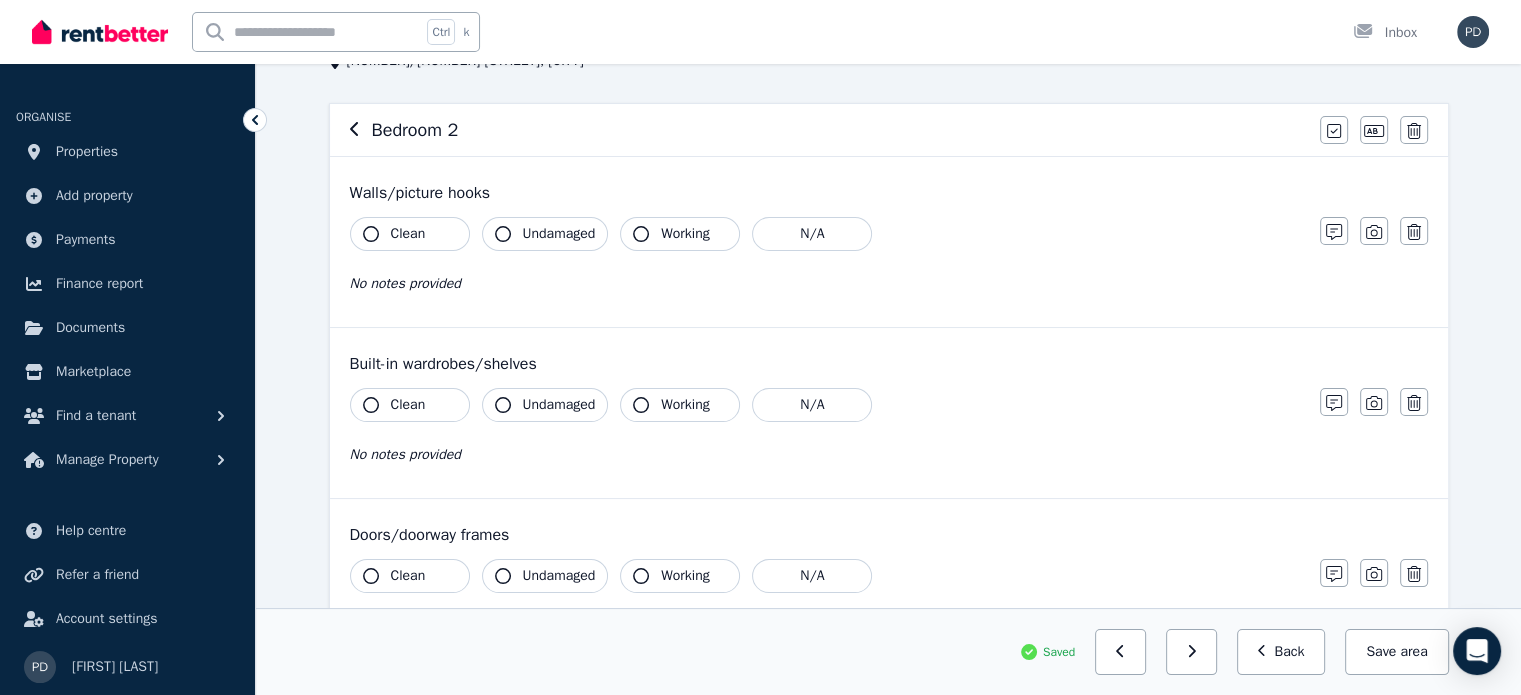 scroll, scrollTop: 0, scrollLeft: 0, axis: both 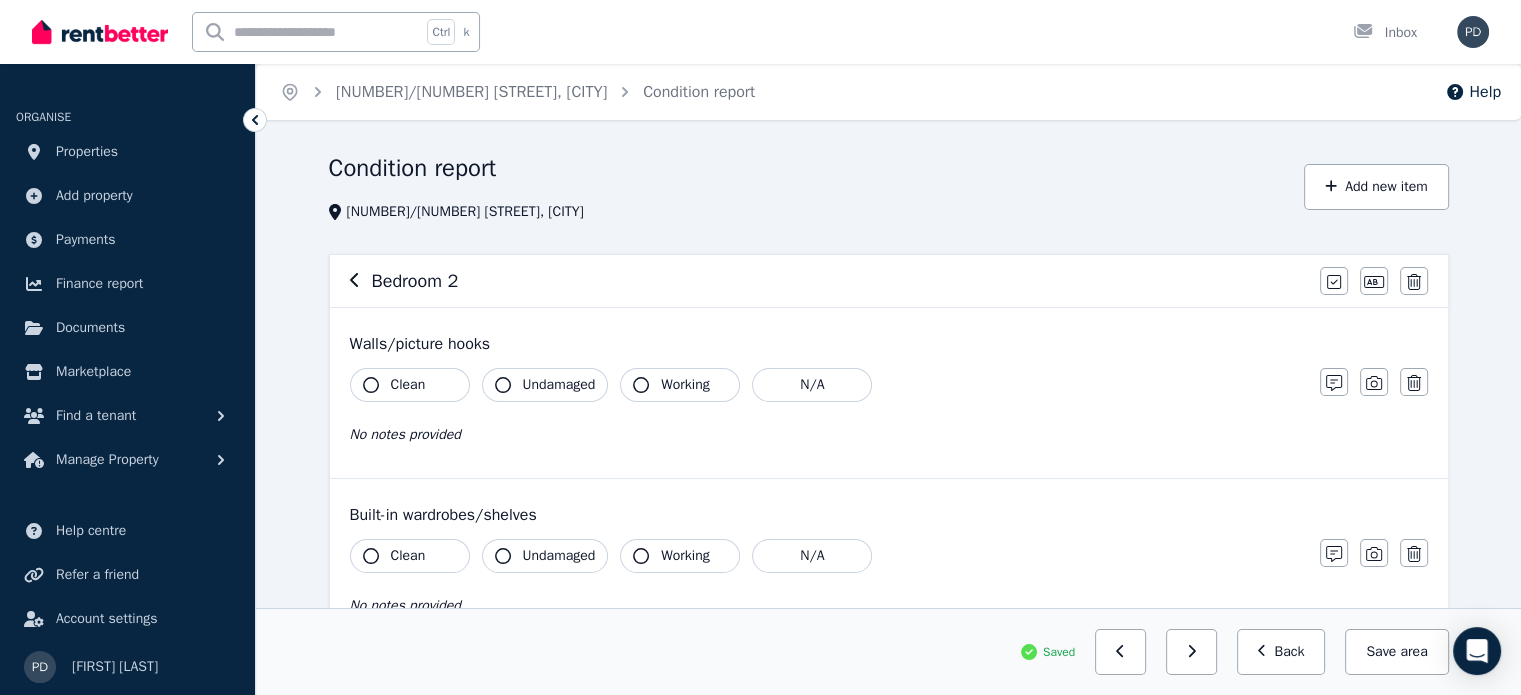 click on "Clean" at bounding box center [410, 385] 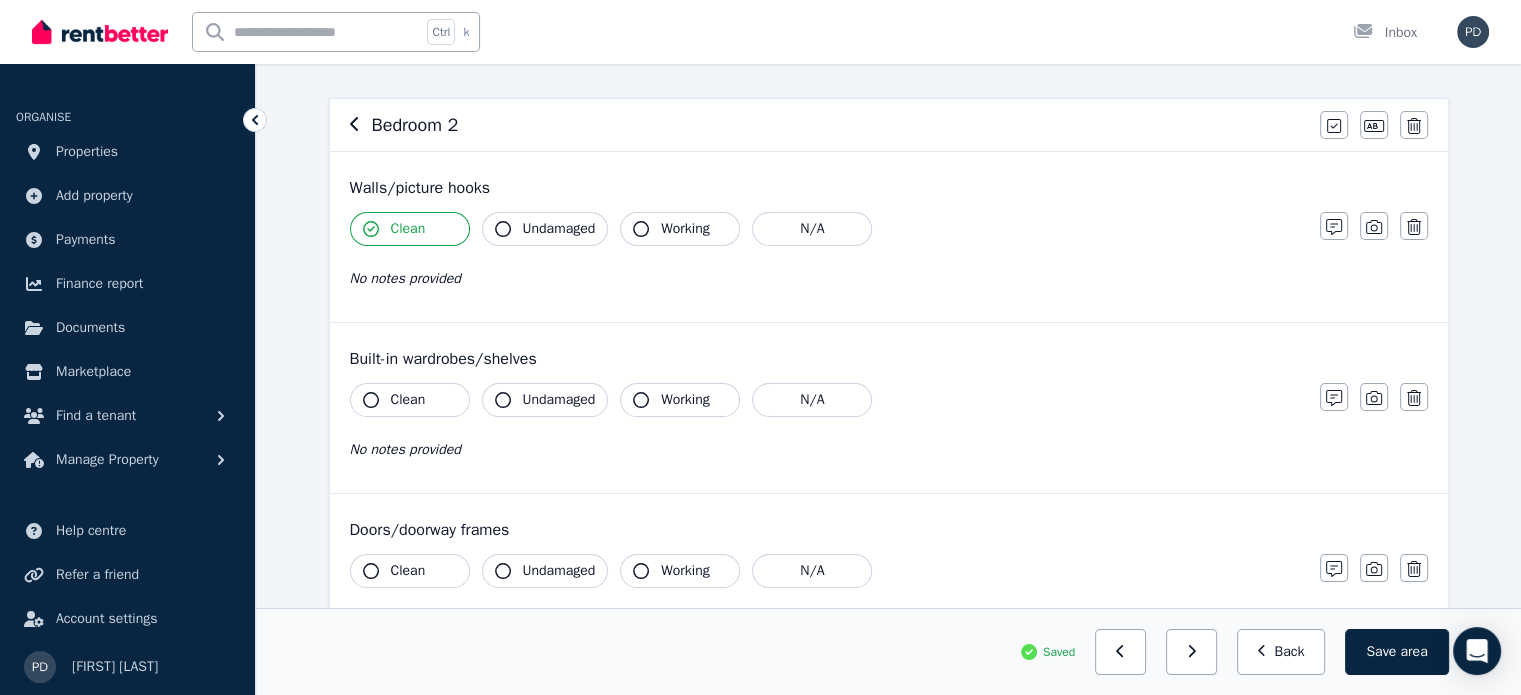 scroll, scrollTop: 164, scrollLeft: 0, axis: vertical 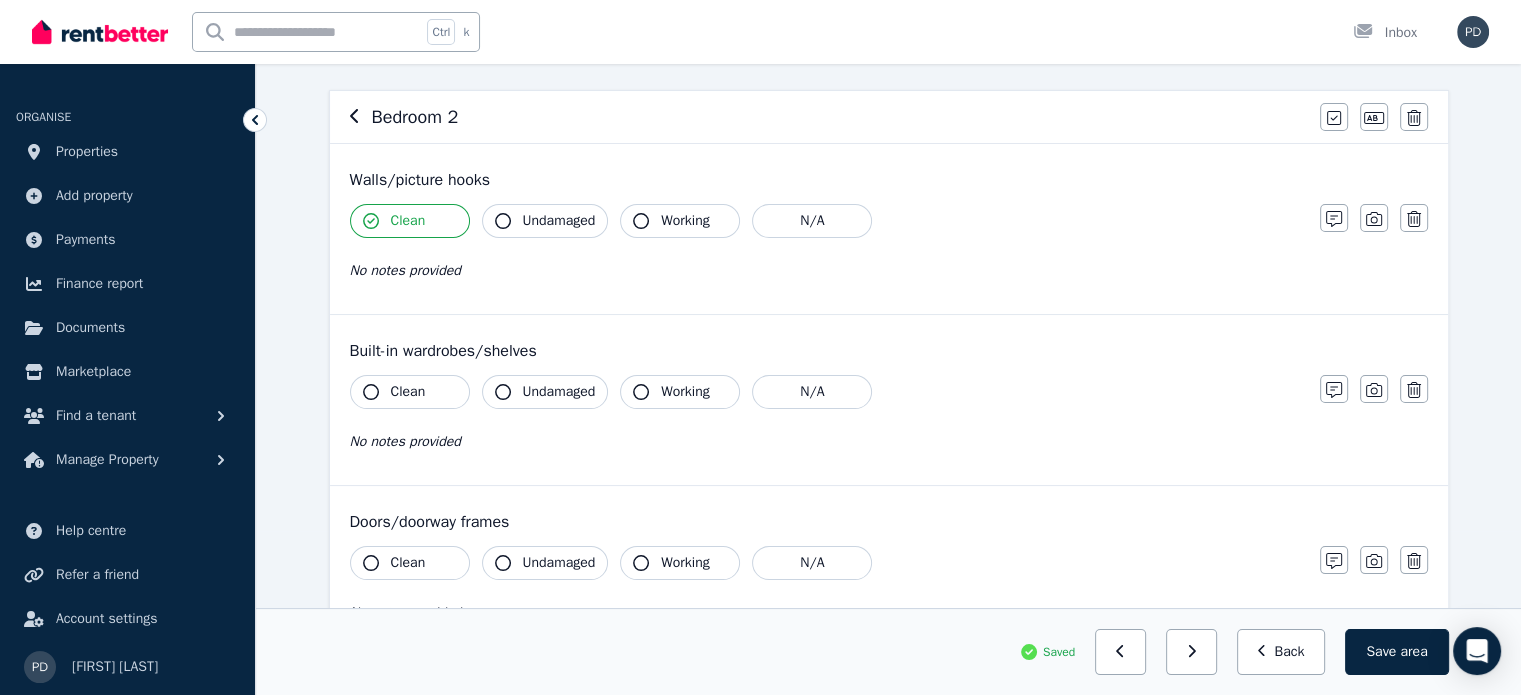 click on "Clean" at bounding box center (408, 392) 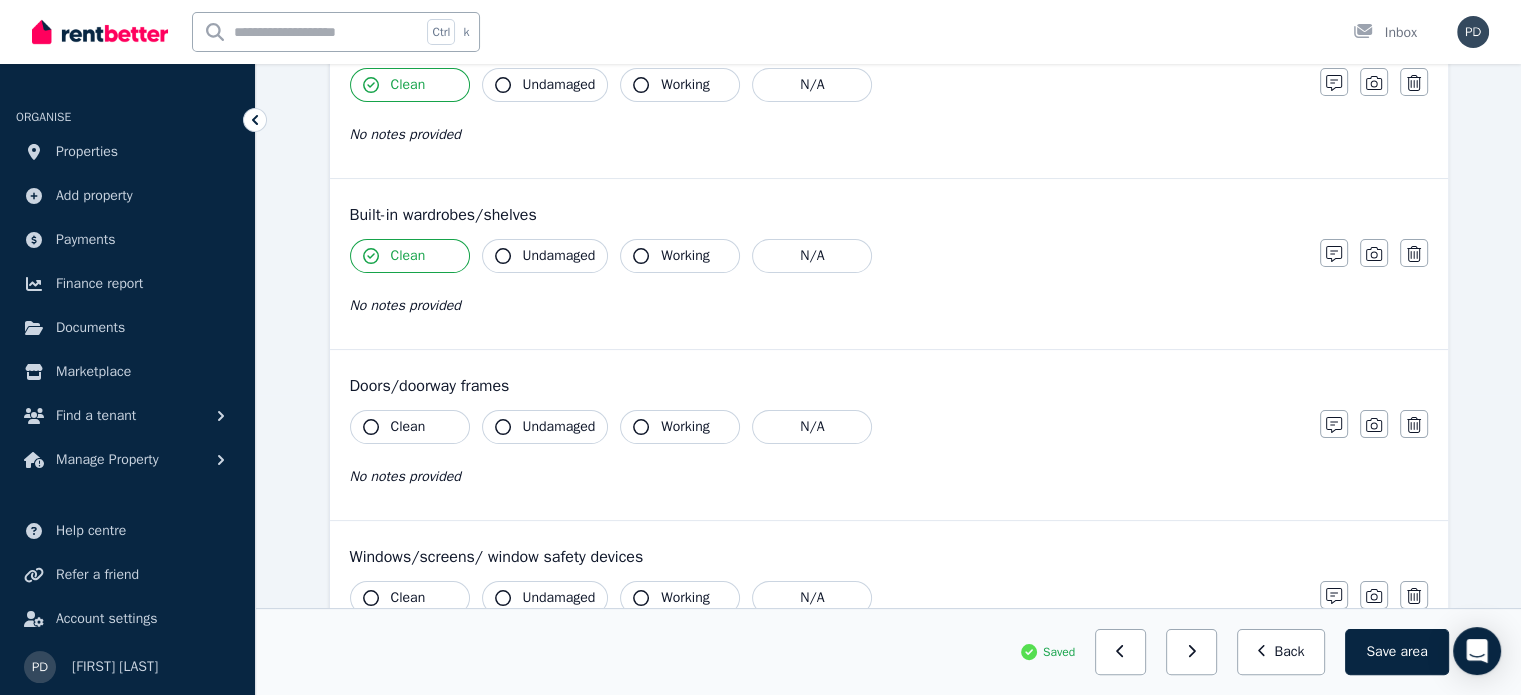 scroll, scrollTop: 304, scrollLeft: 0, axis: vertical 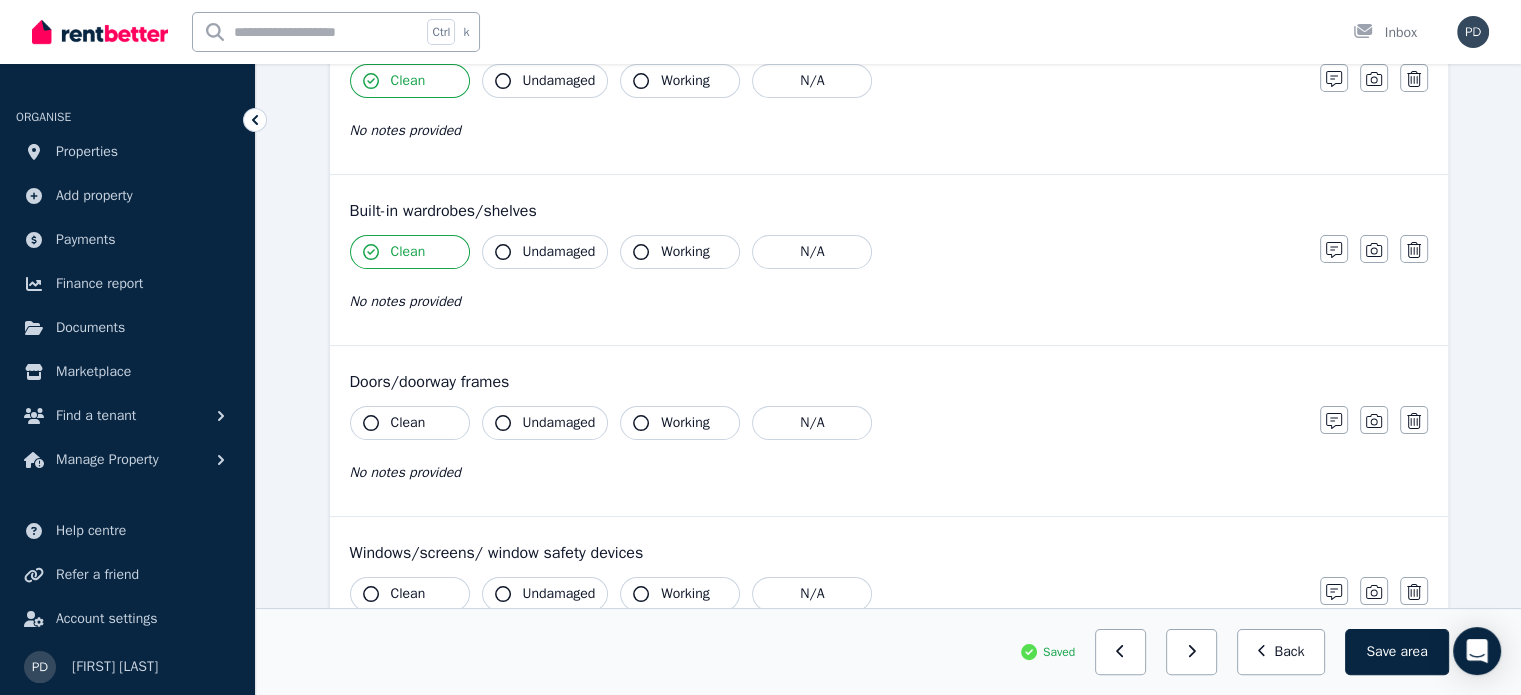 click on "Clean" at bounding box center [408, 423] 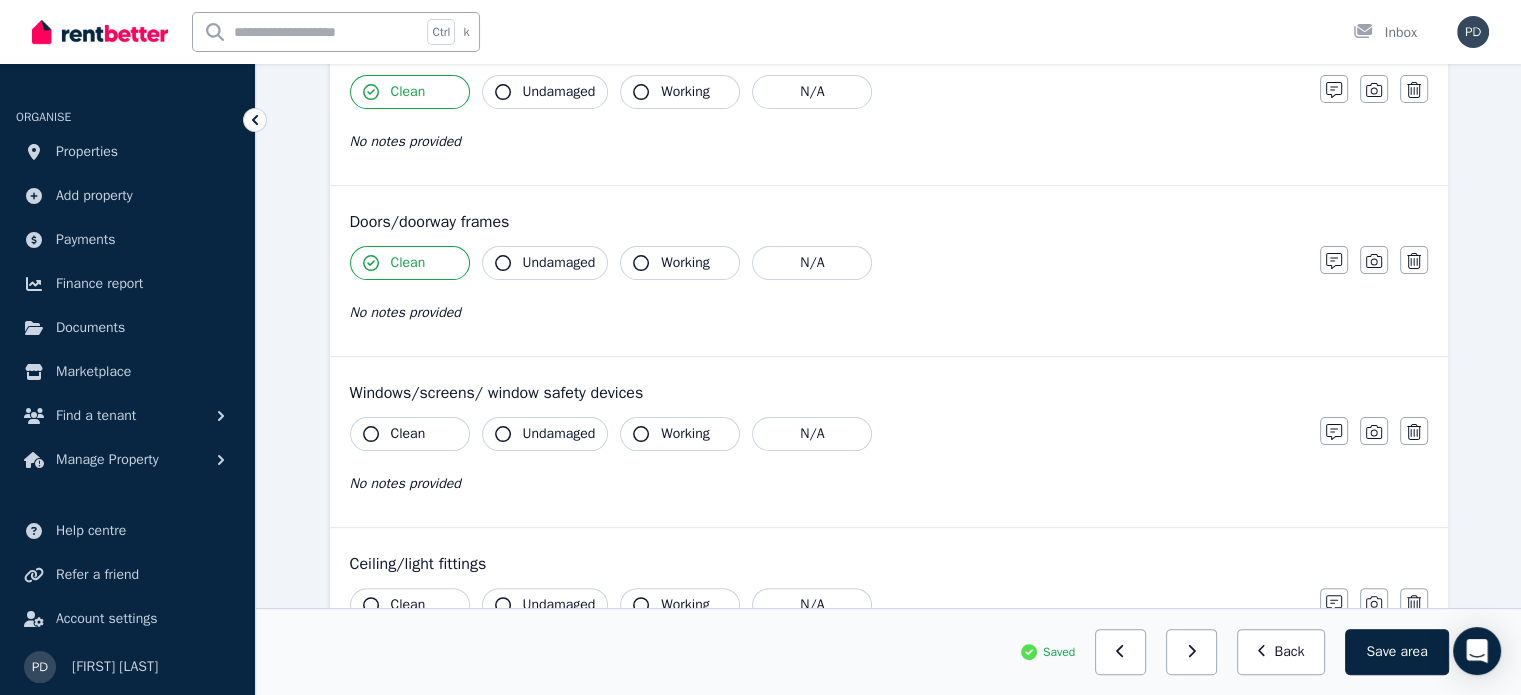 scroll, scrollTop: 476, scrollLeft: 0, axis: vertical 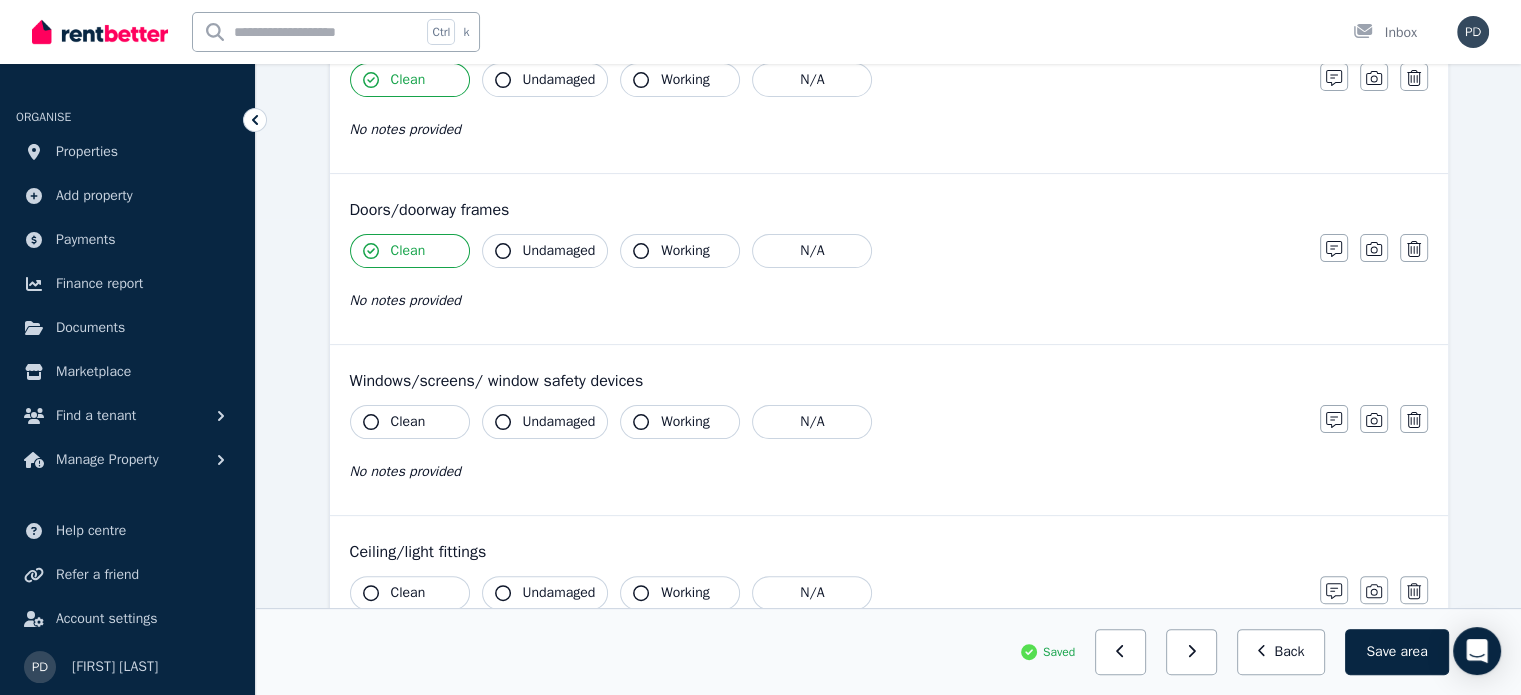 click on "Undamaged" at bounding box center (559, 422) 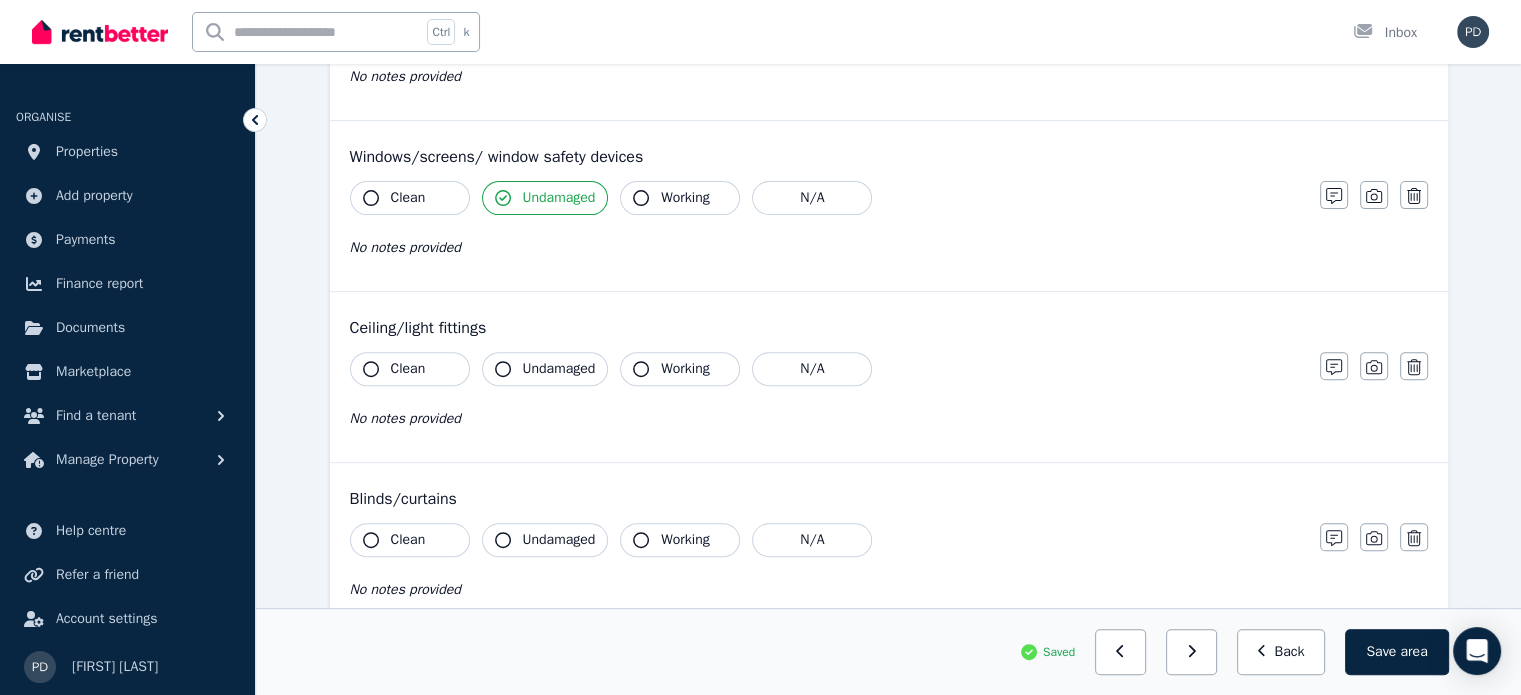 scroll, scrollTop: 700, scrollLeft: 0, axis: vertical 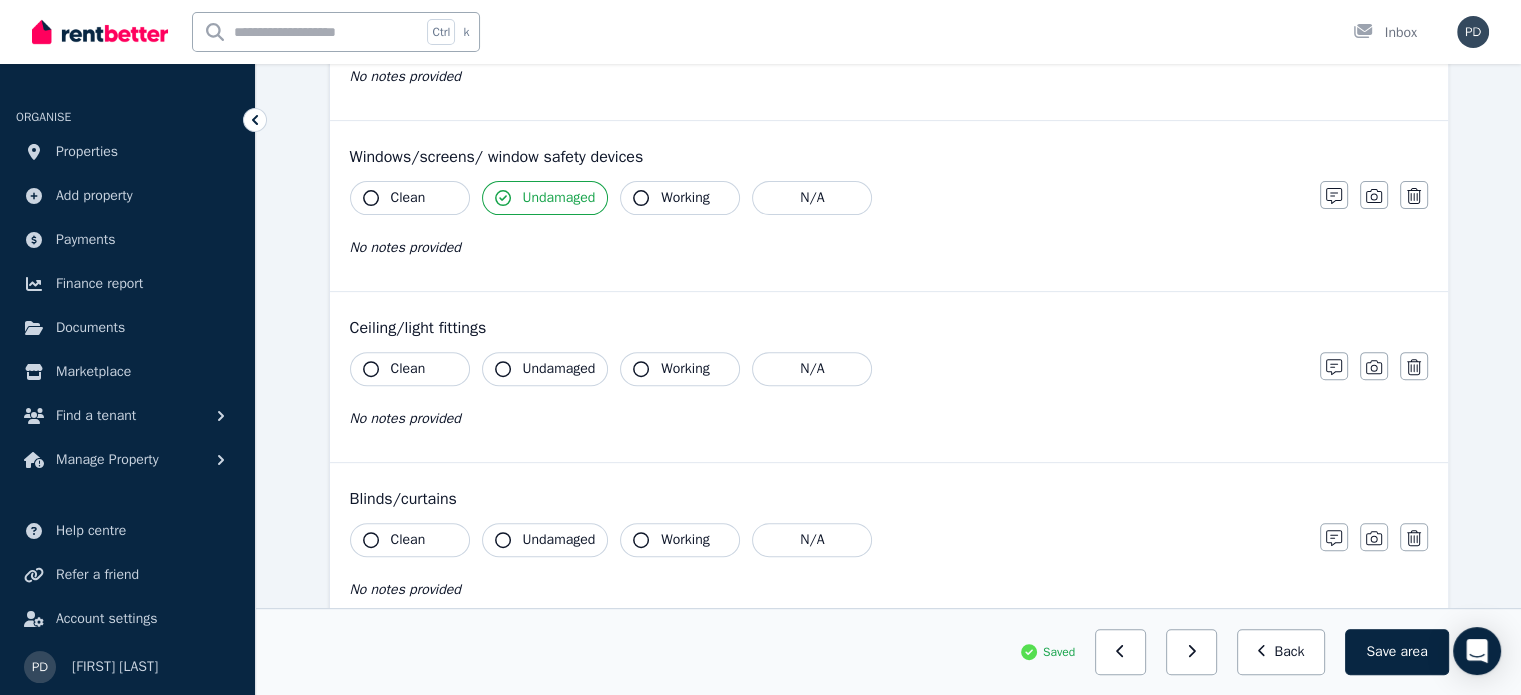click on "Clean" at bounding box center (408, 369) 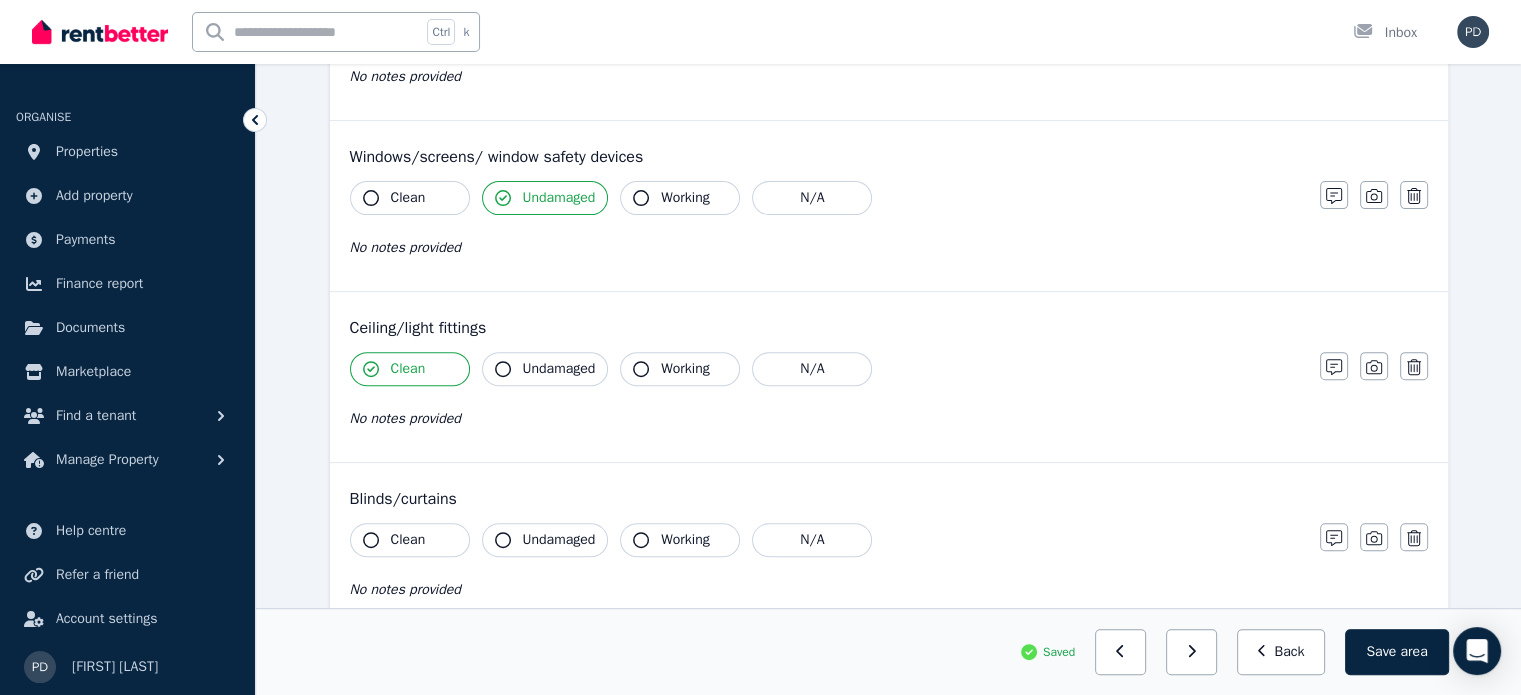 click on "Clean" at bounding box center [410, 540] 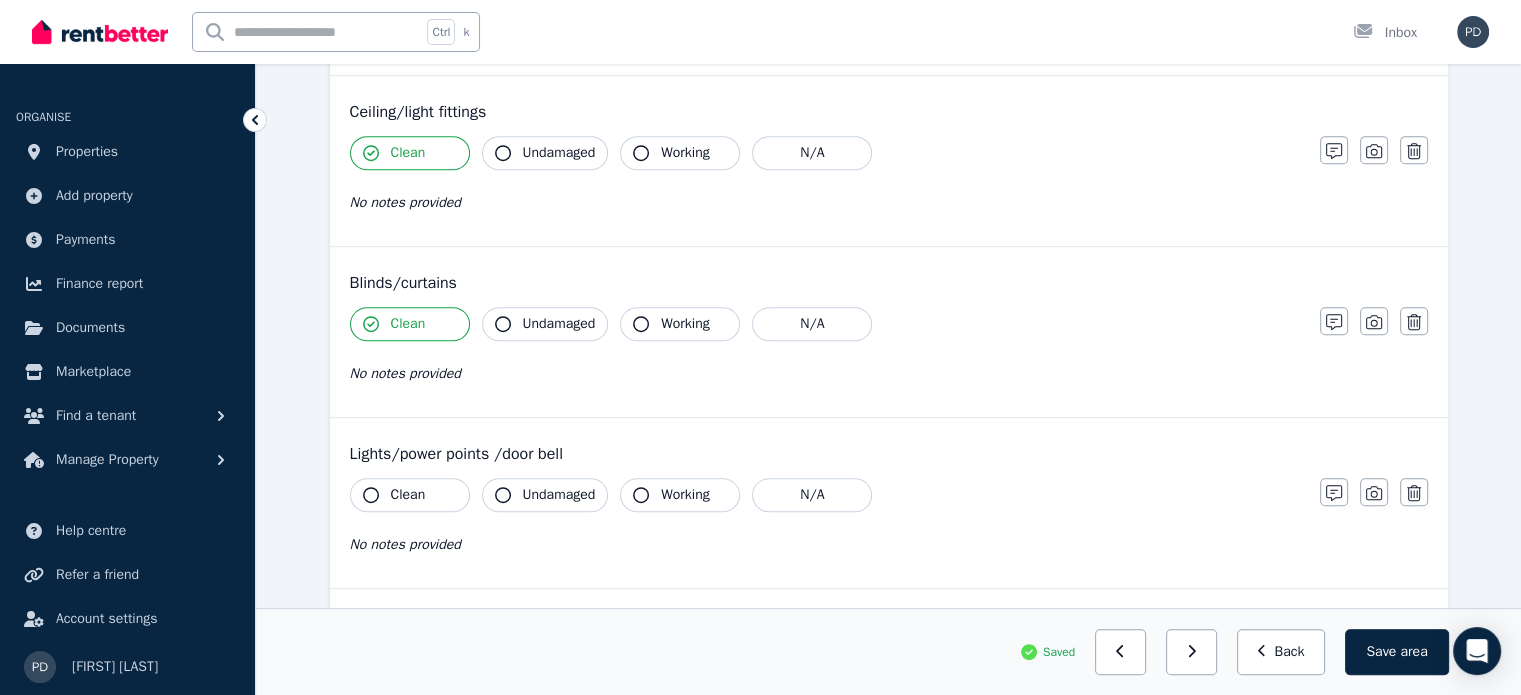 scroll, scrollTop: 916, scrollLeft: 0, axis: vertical 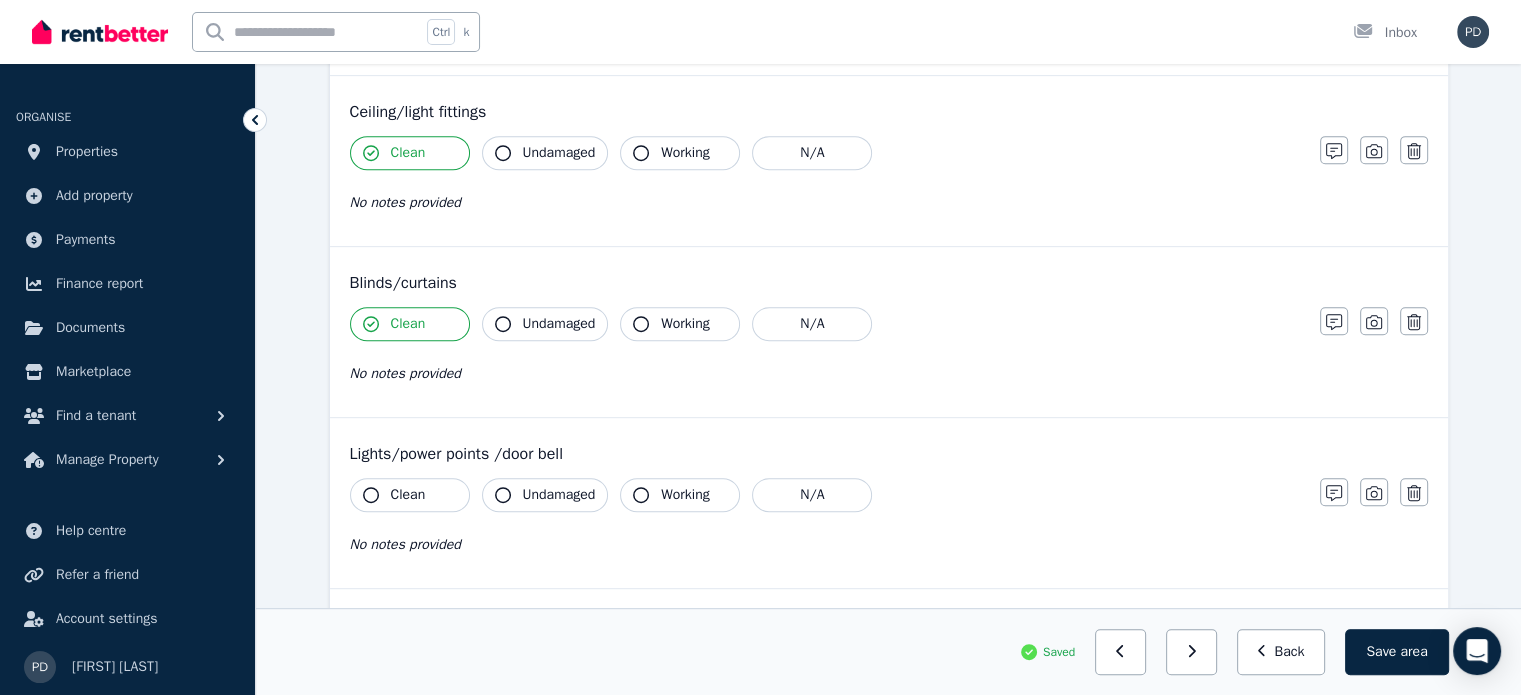 click on "Clean" at bounding box center [410, 495] 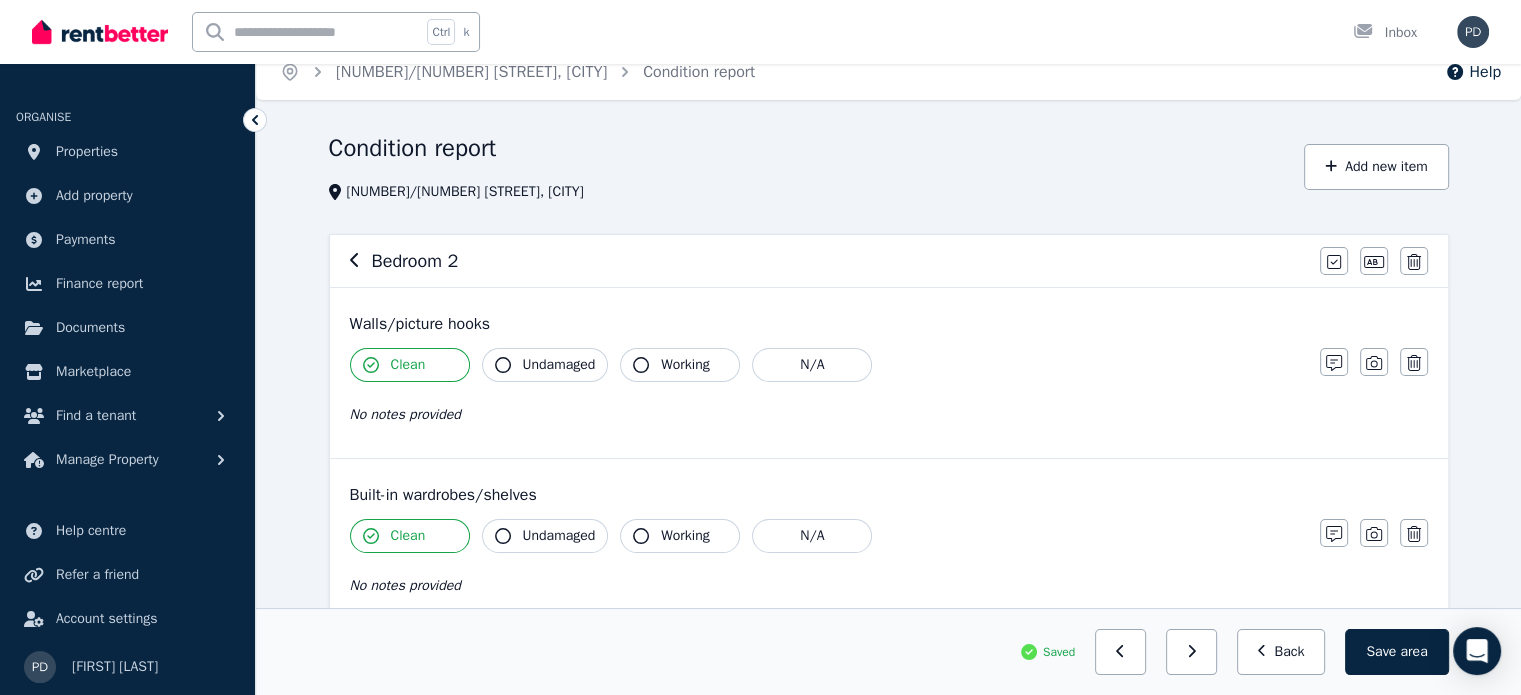 scroll, scrollTop: 19, scrollLeft: 0, axis: vertical 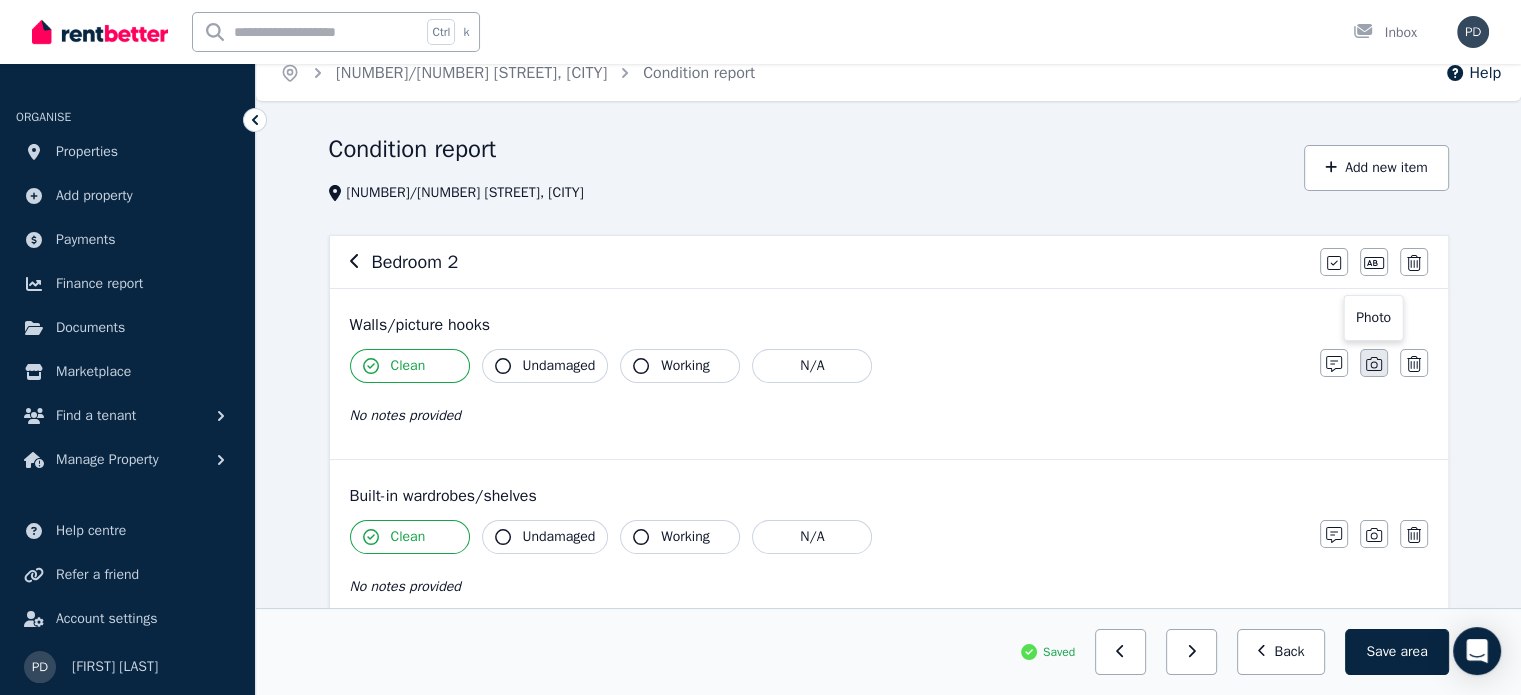 click 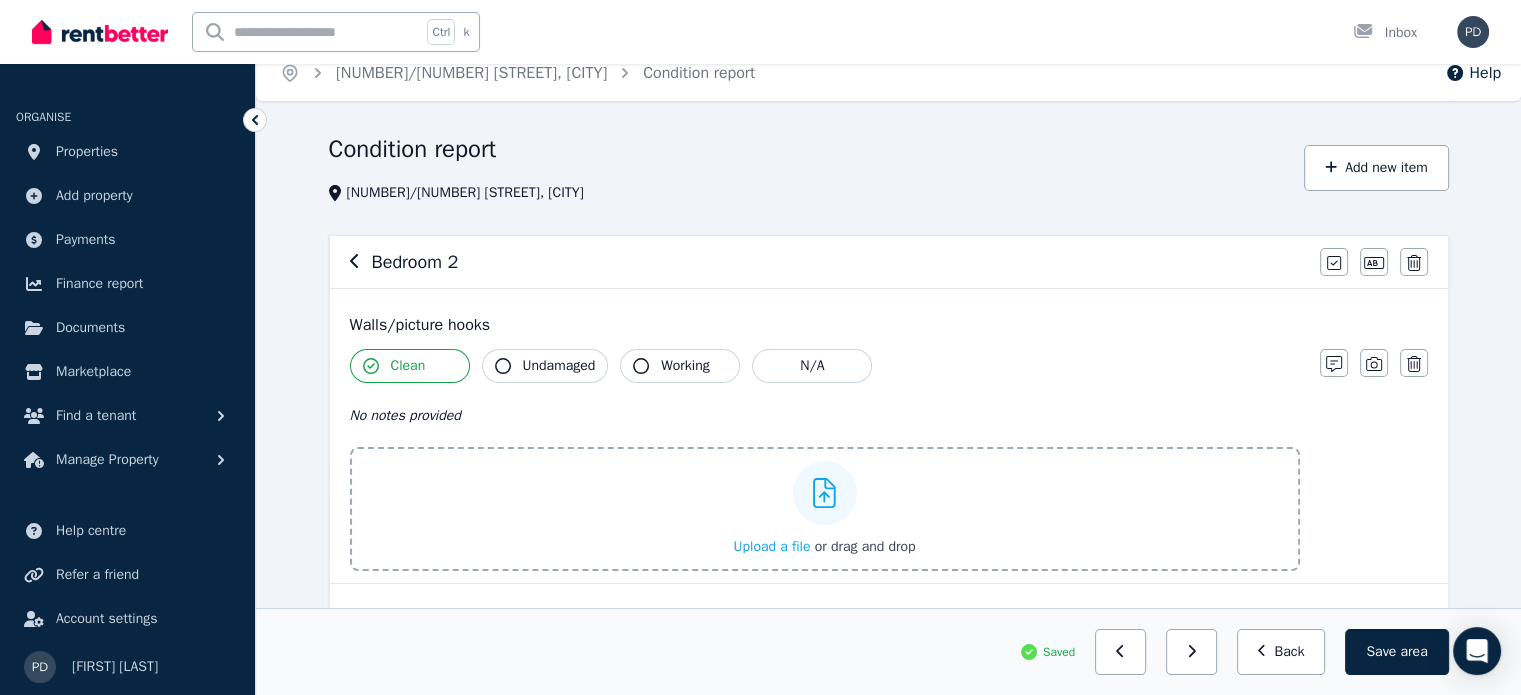 type 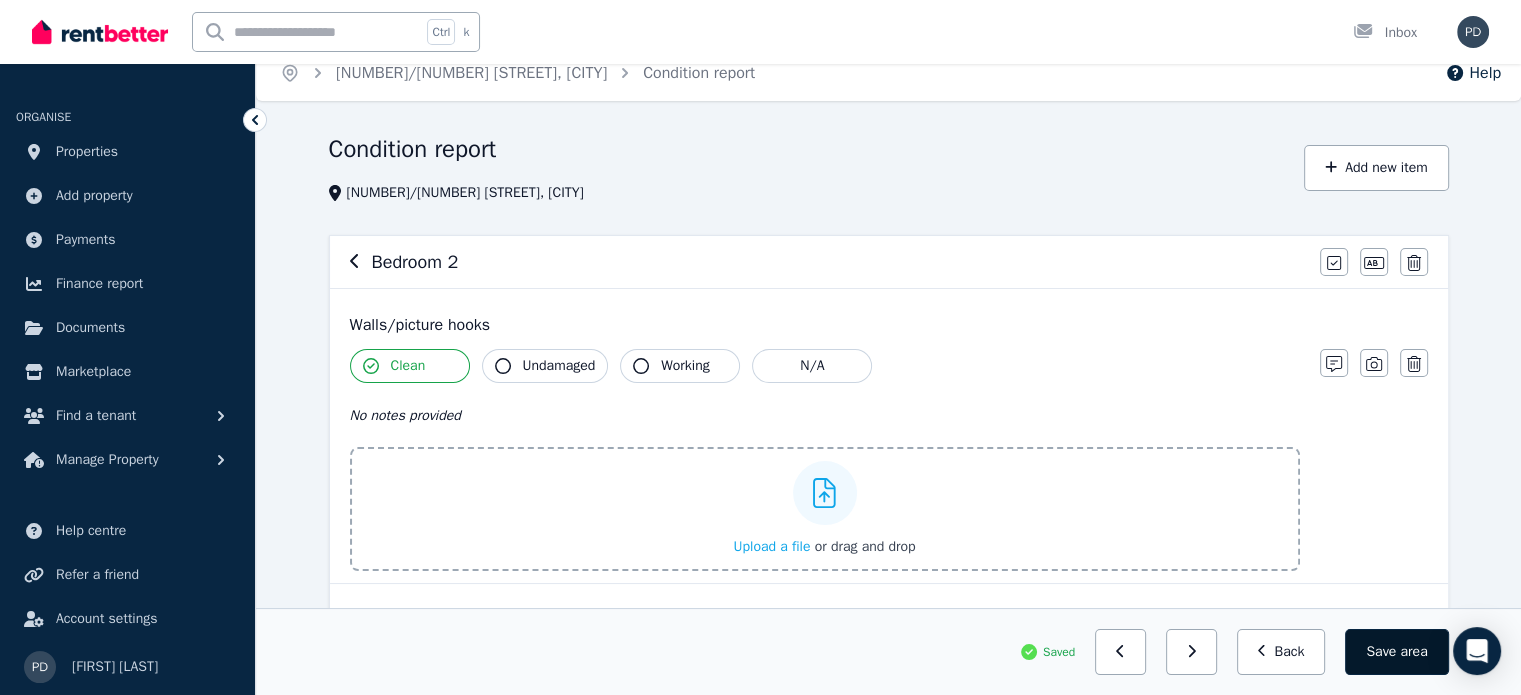 click on "area" at bounding box center (1413, 652) 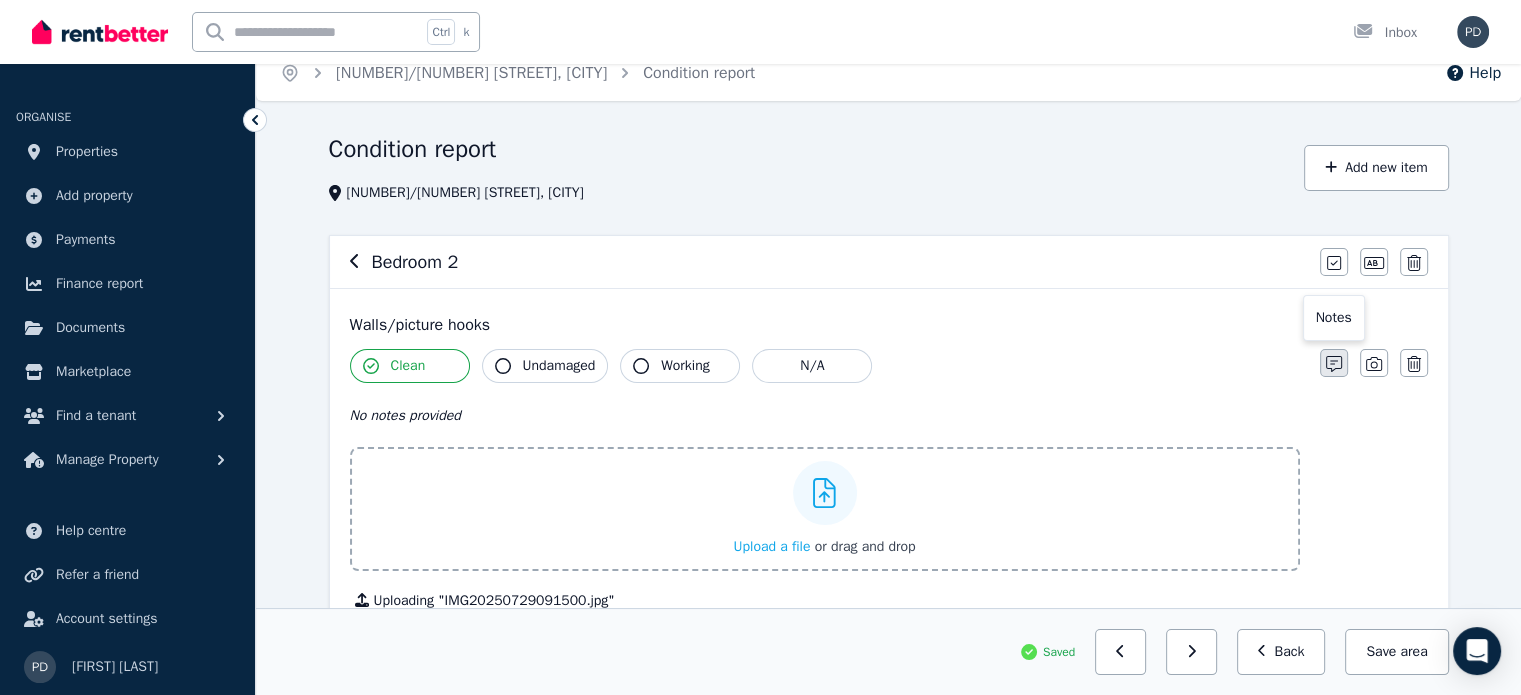 click 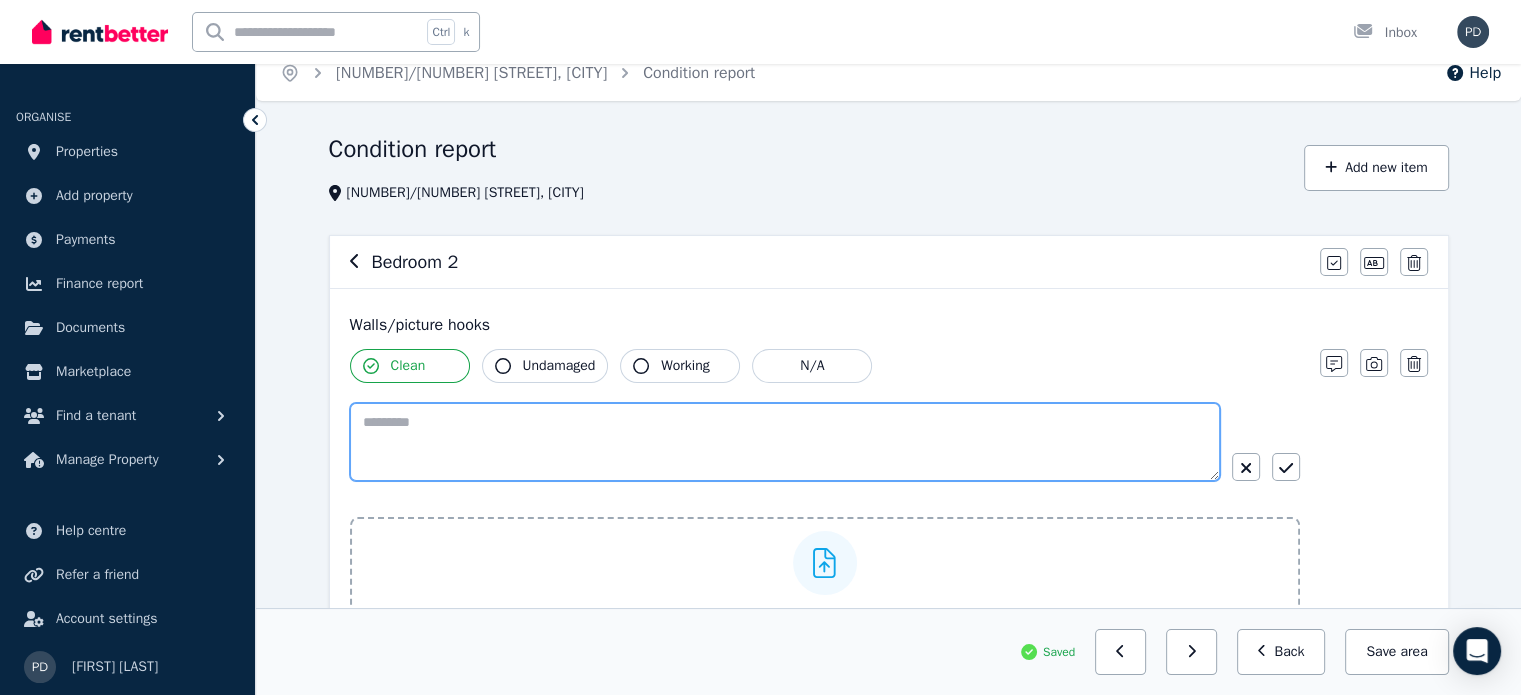 click at bounding box center [785, 442] 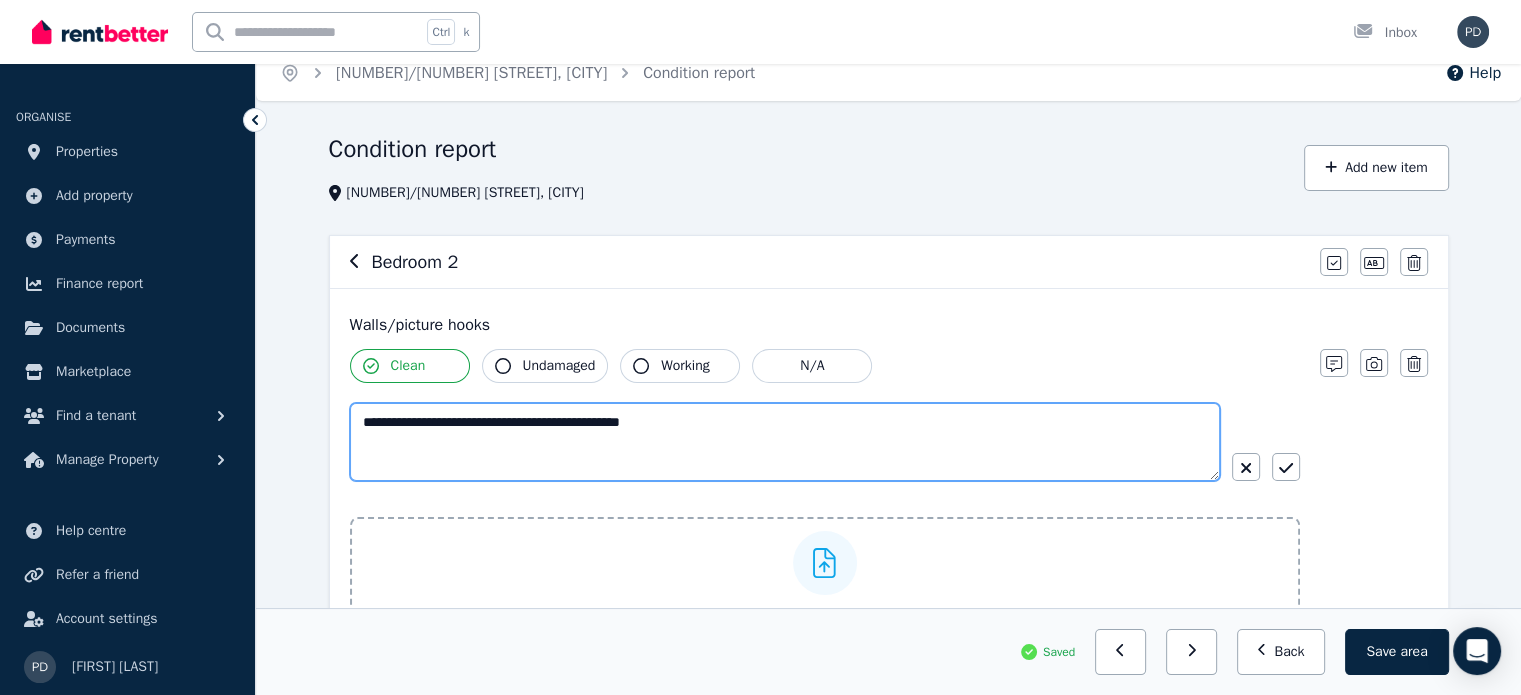 click on "**********" at bounding box center (785, 442) 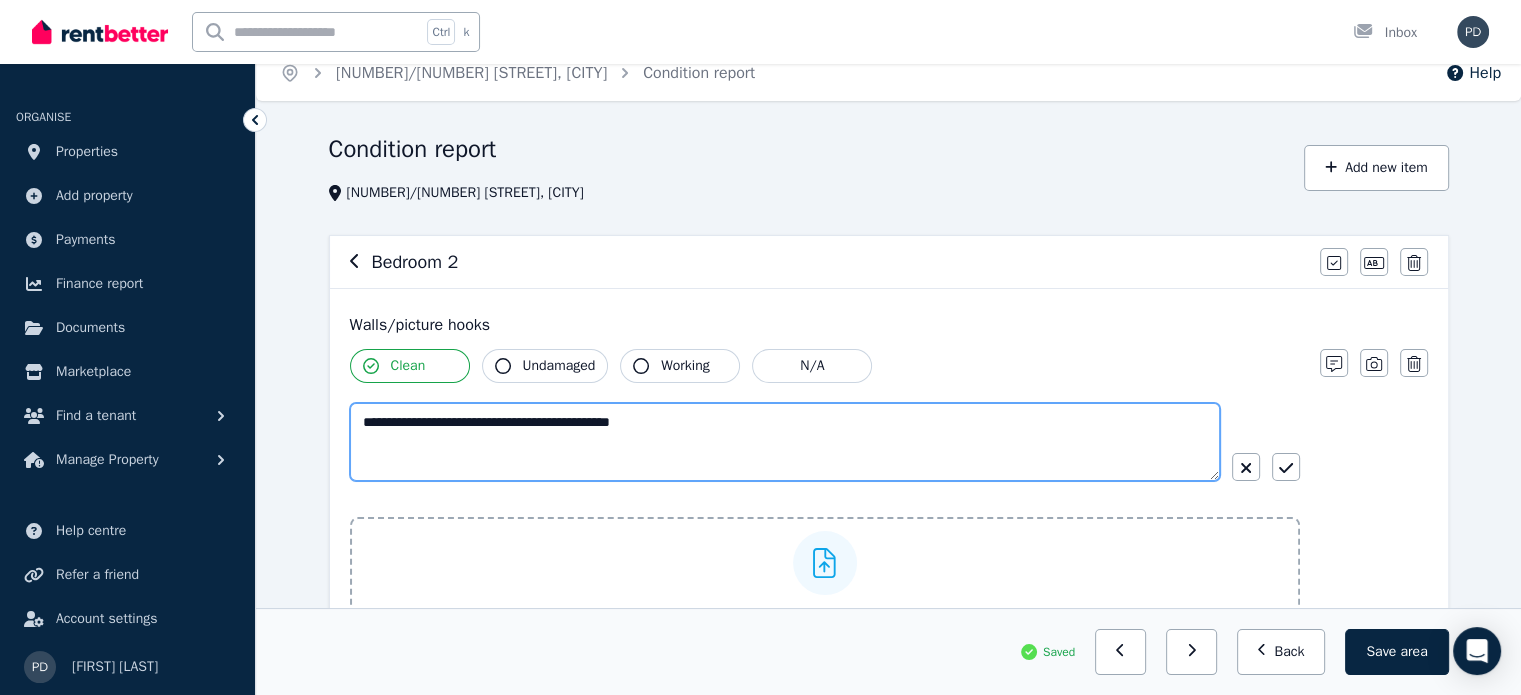 click on "**********" at bounding box center (785, 442) 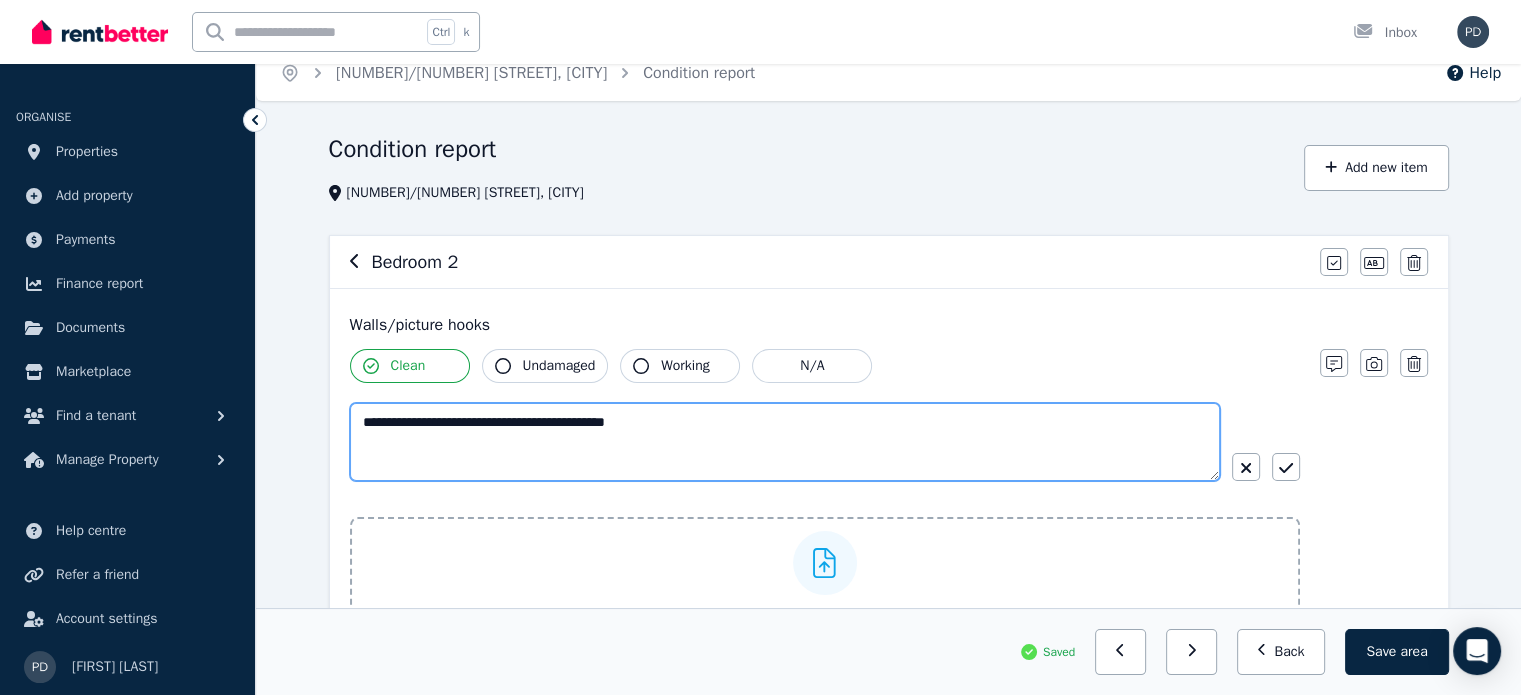 click on "**********" at bounding box center [785, 442] 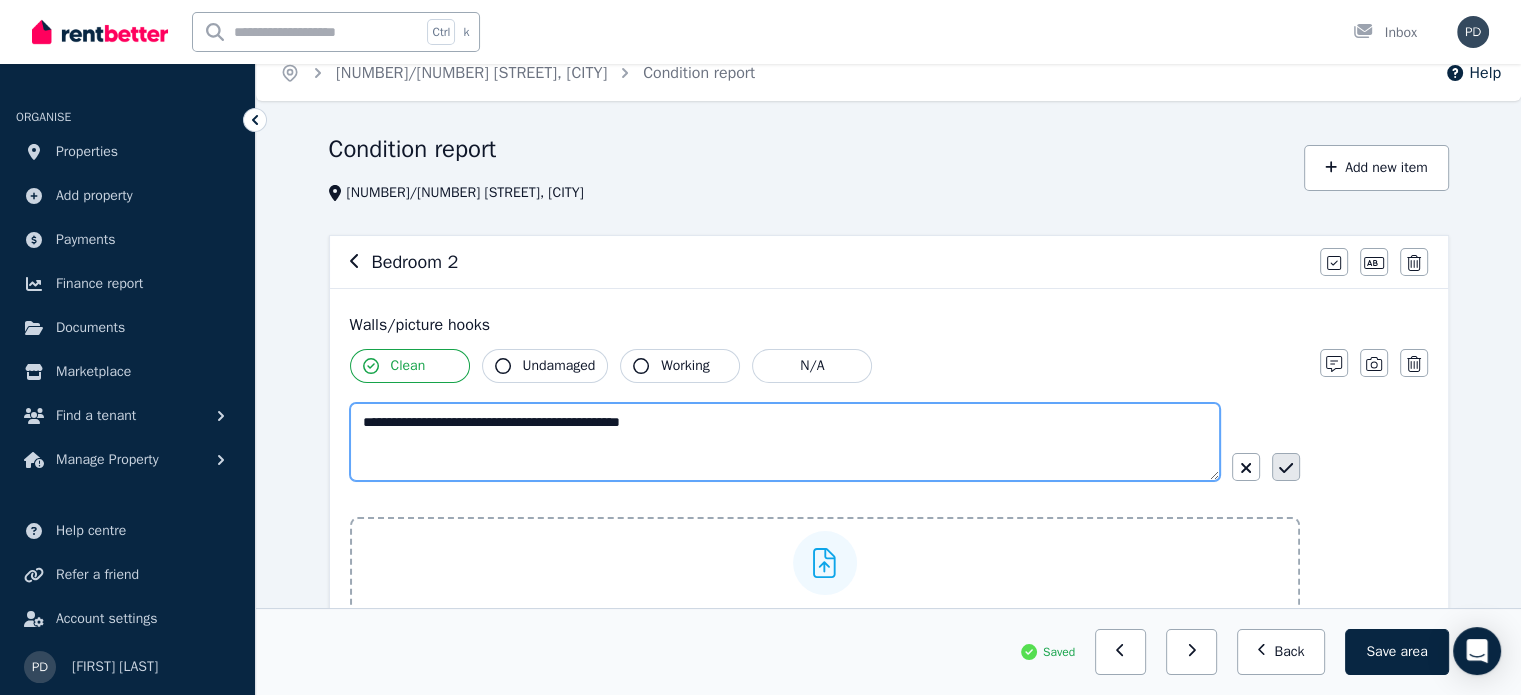 type on "**********" 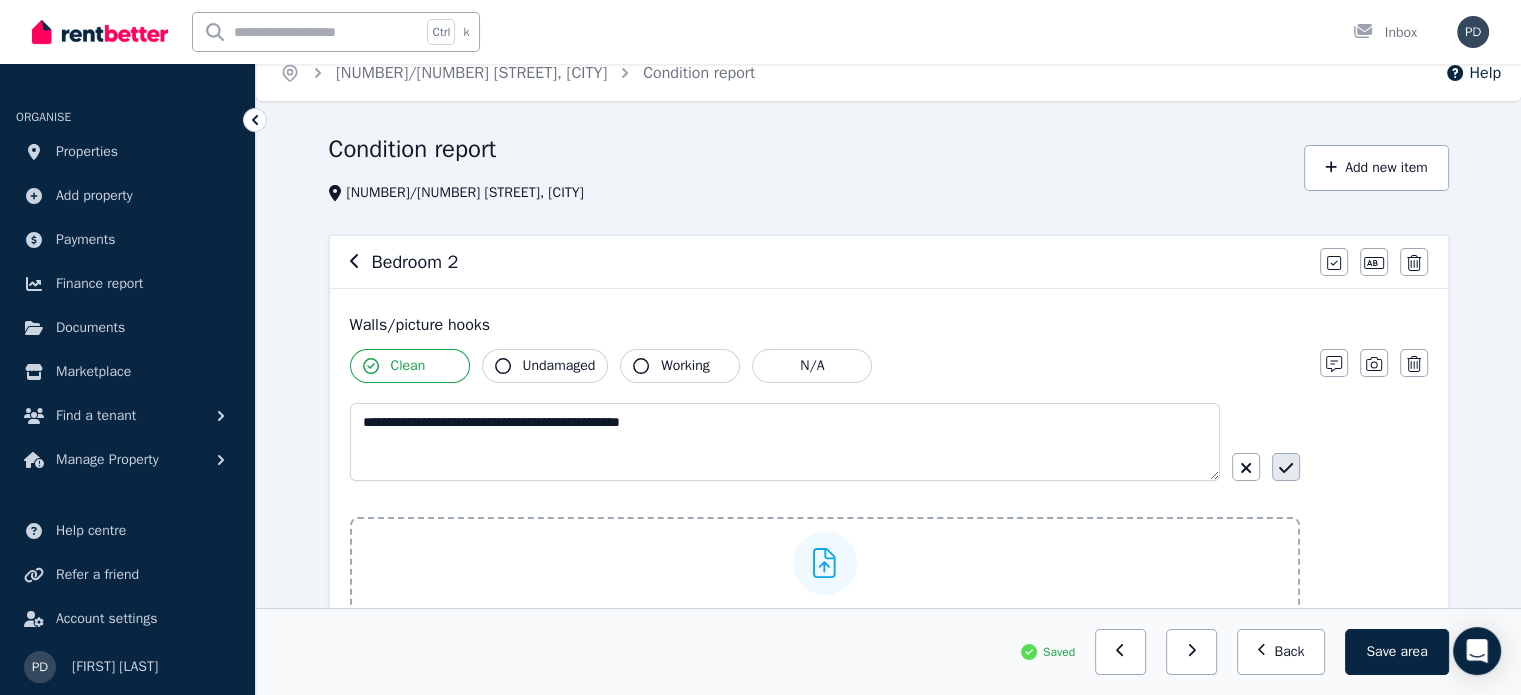 click at bounding box center (1286, 467) 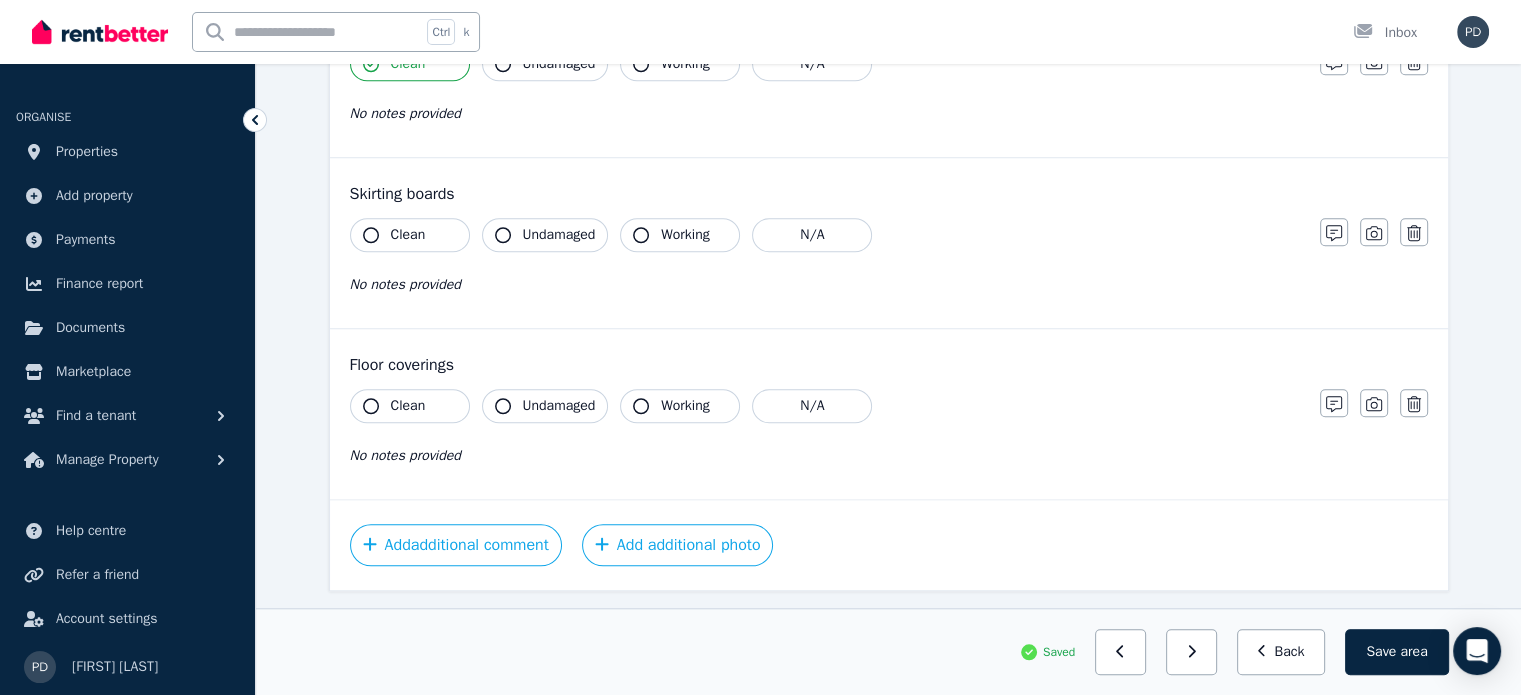 scroll, scrollTop: 1686, scrollLeft: 0, axis: vertical 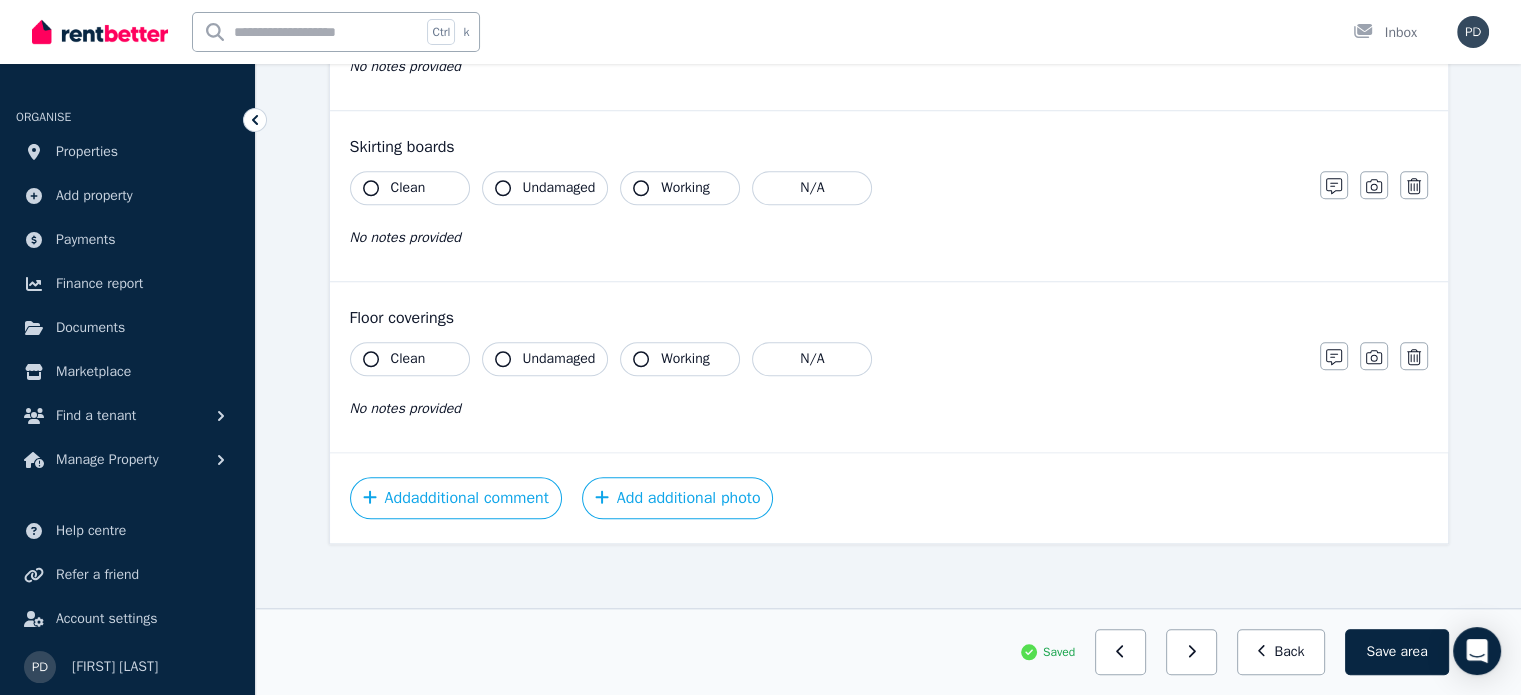 click on "Clean" at bounding box center (410, 359) 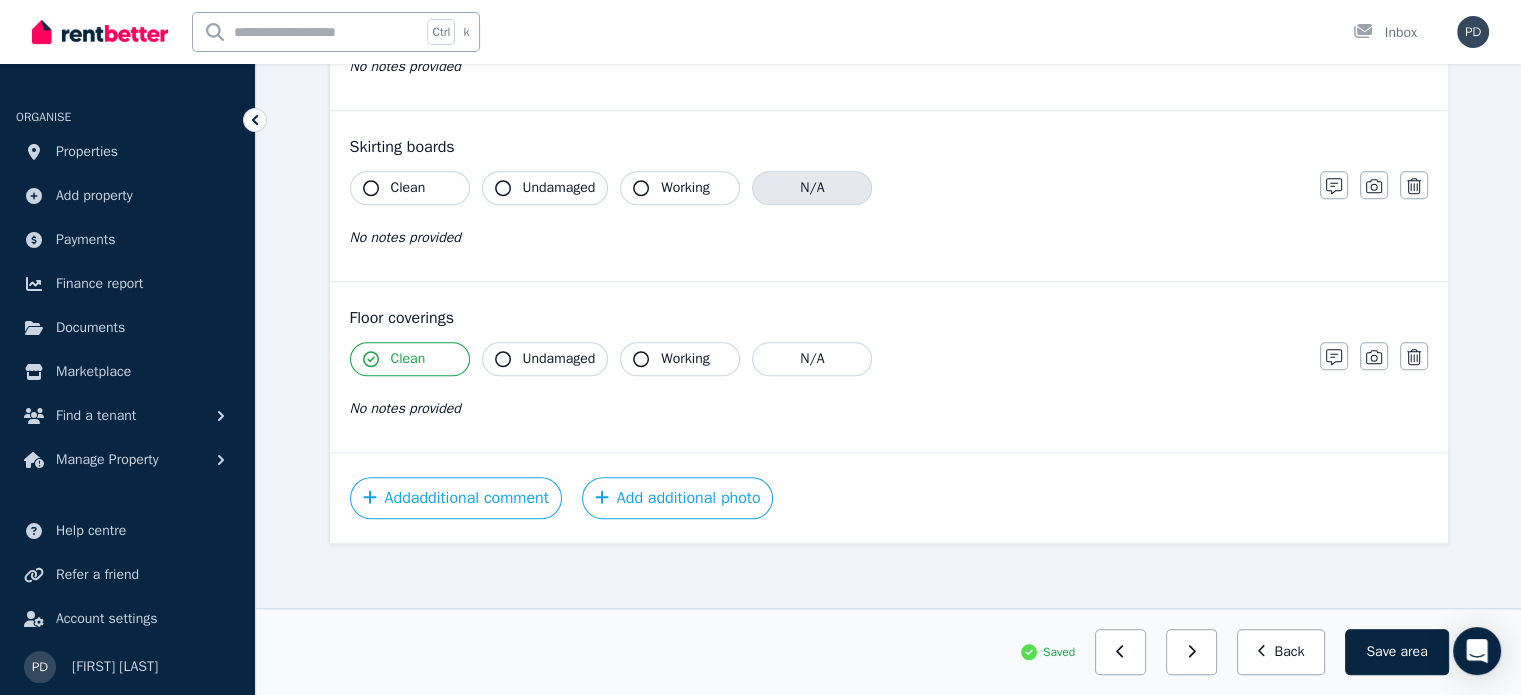 click on "N/A" at bounding box center [812, 188] 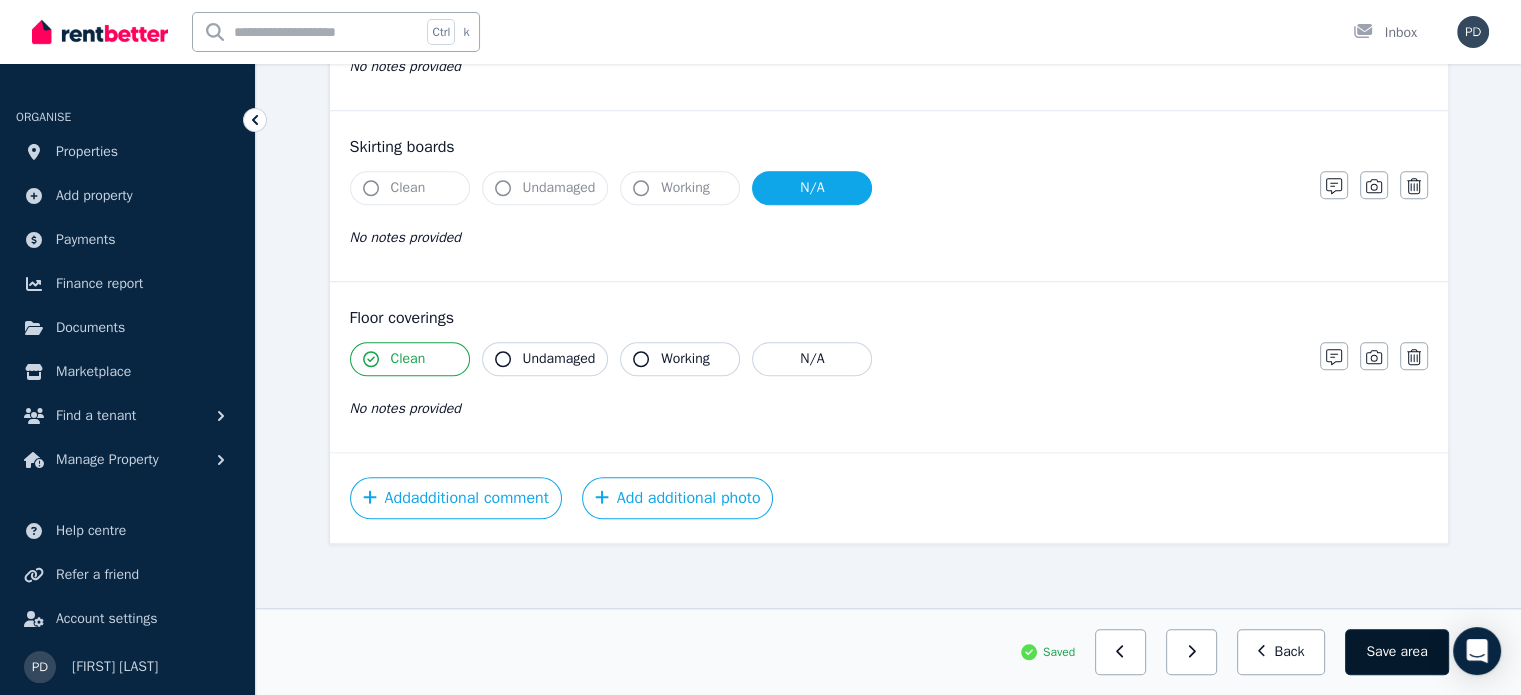 click on "area" at bounding box center (1413, 652) 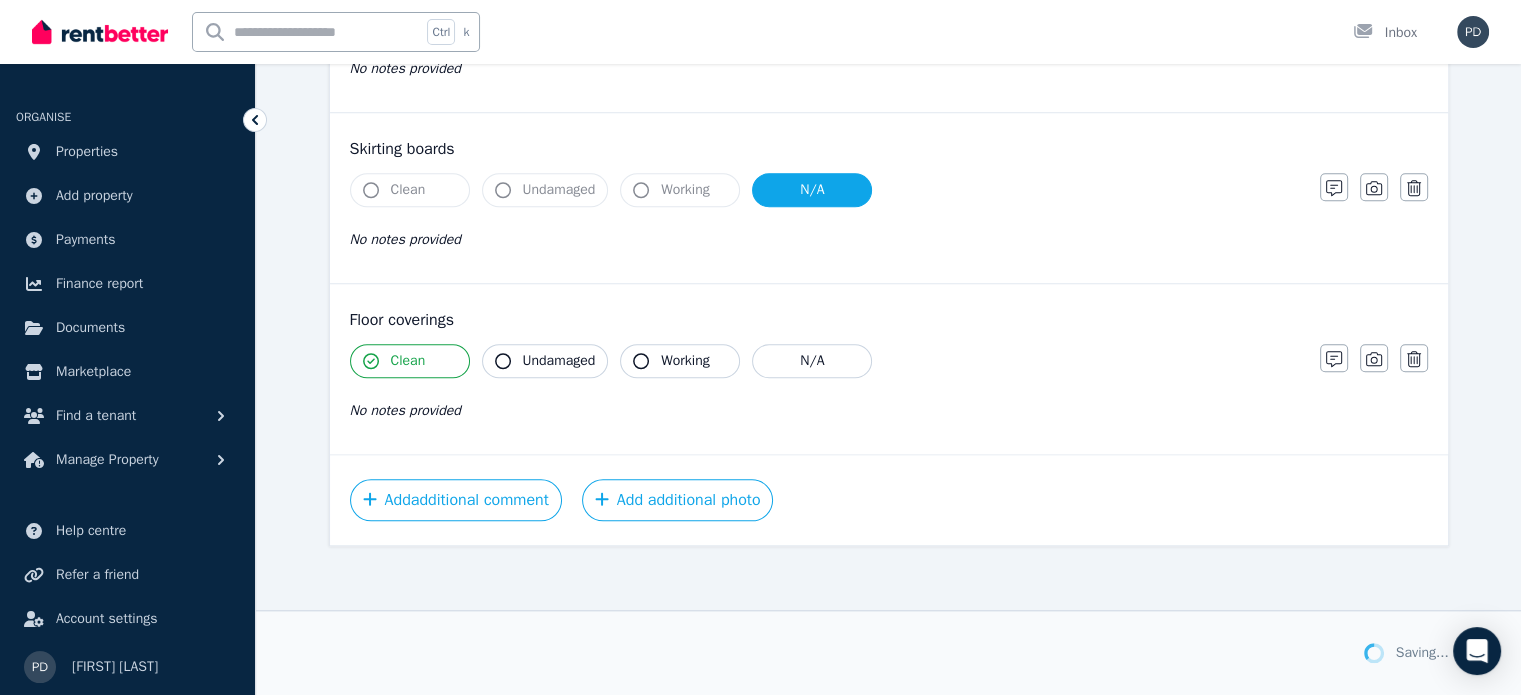 scroll, scrollTop: 1686, scrollLeft: 0, axis: vertical 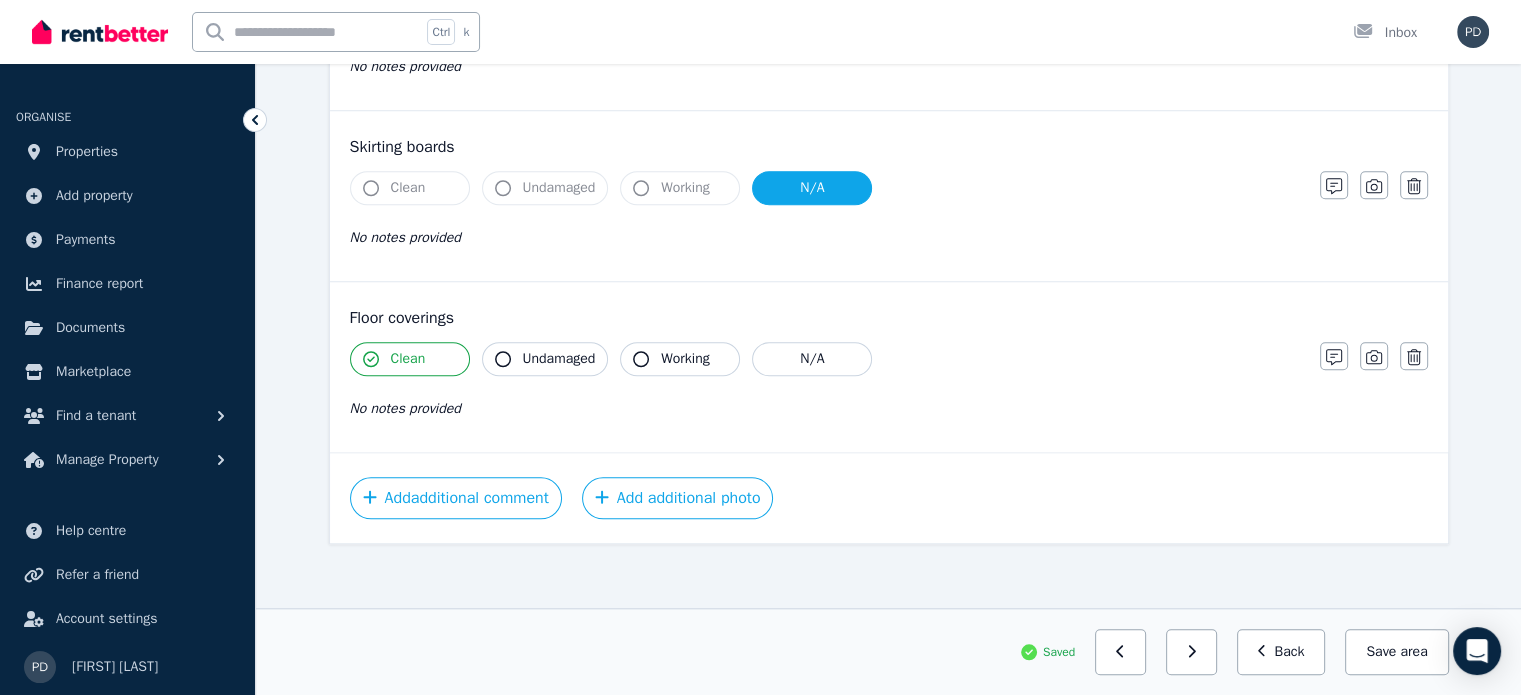 click on "area" at bounding box center (1413, 652) 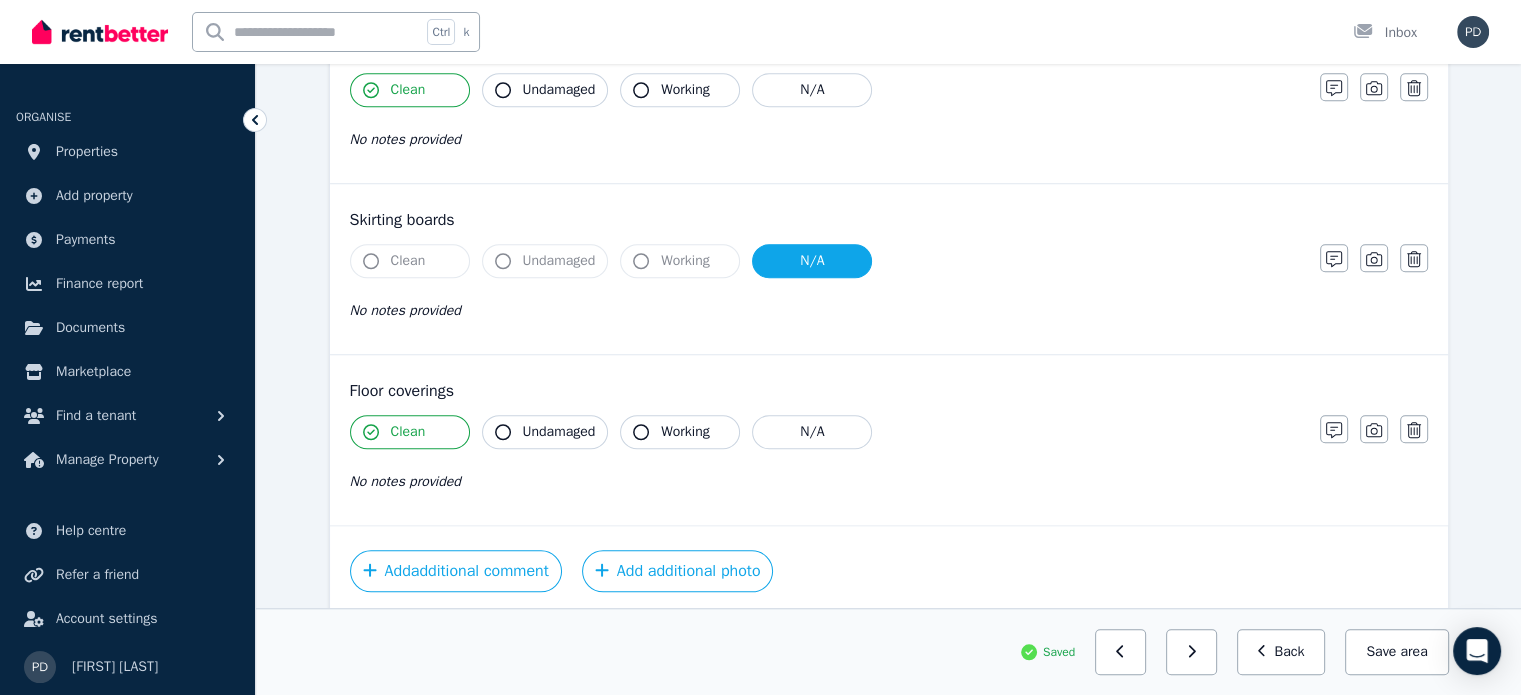 scroll, scrollTop: 1686, scrollLeft: 0, axis: vertical 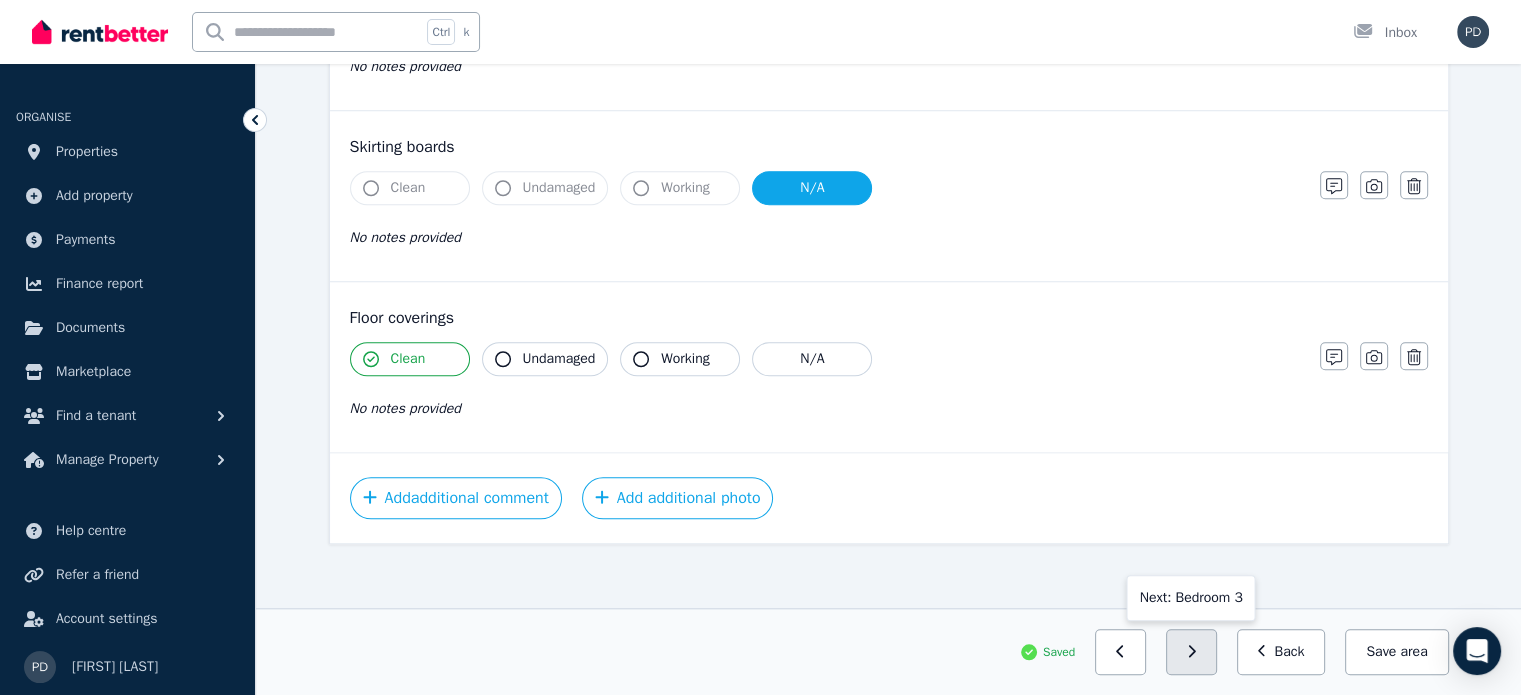 click at bounding box center [1191, 652] 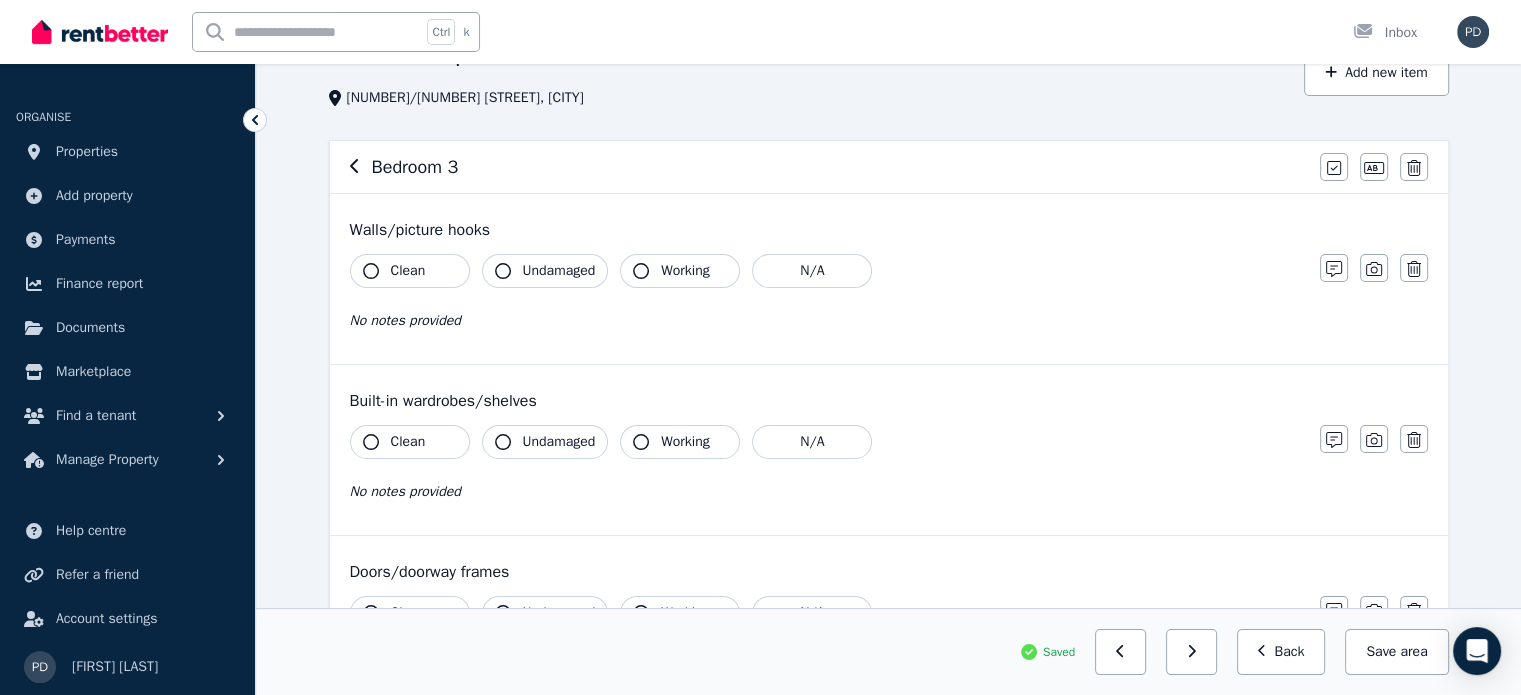 scroll, scrollTop: 0, scrollLeft: 0, axis: both 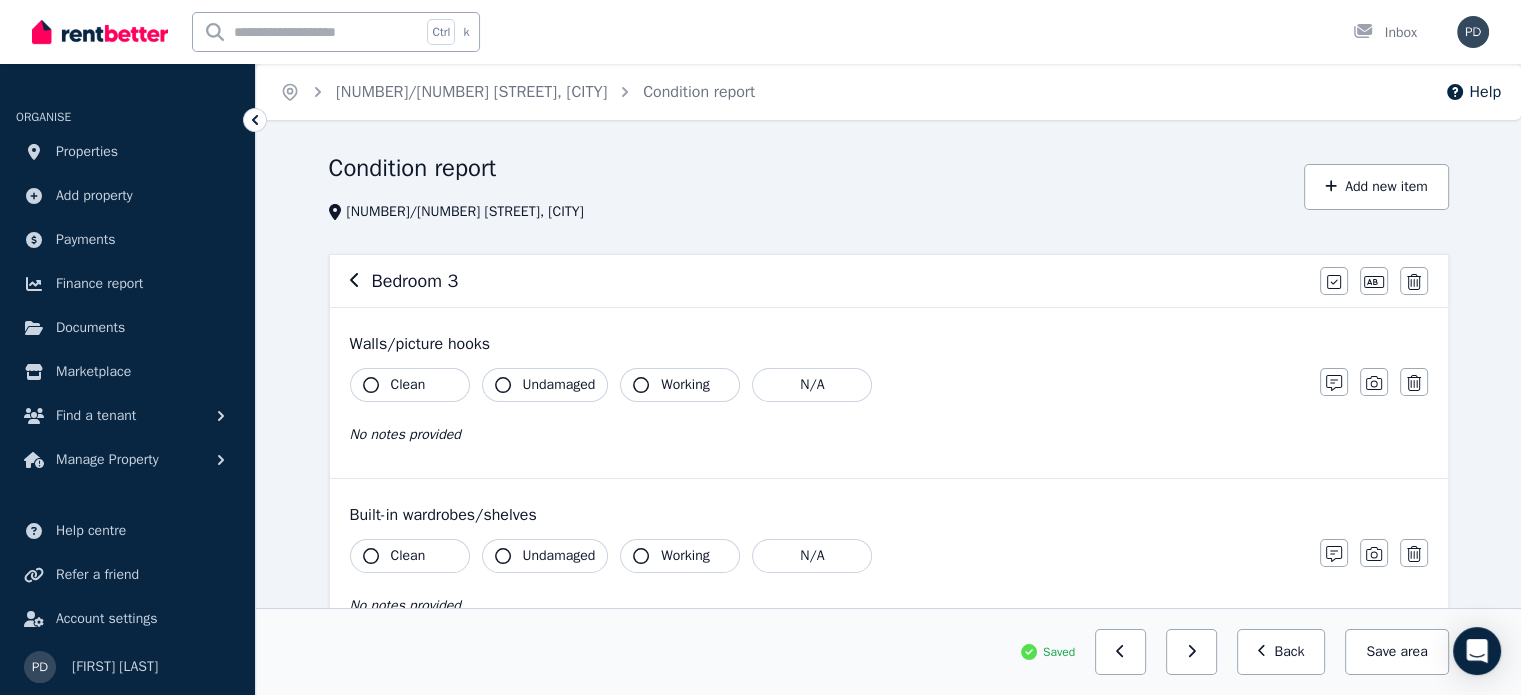 click on "Clean" at bounding box center (408, 385) 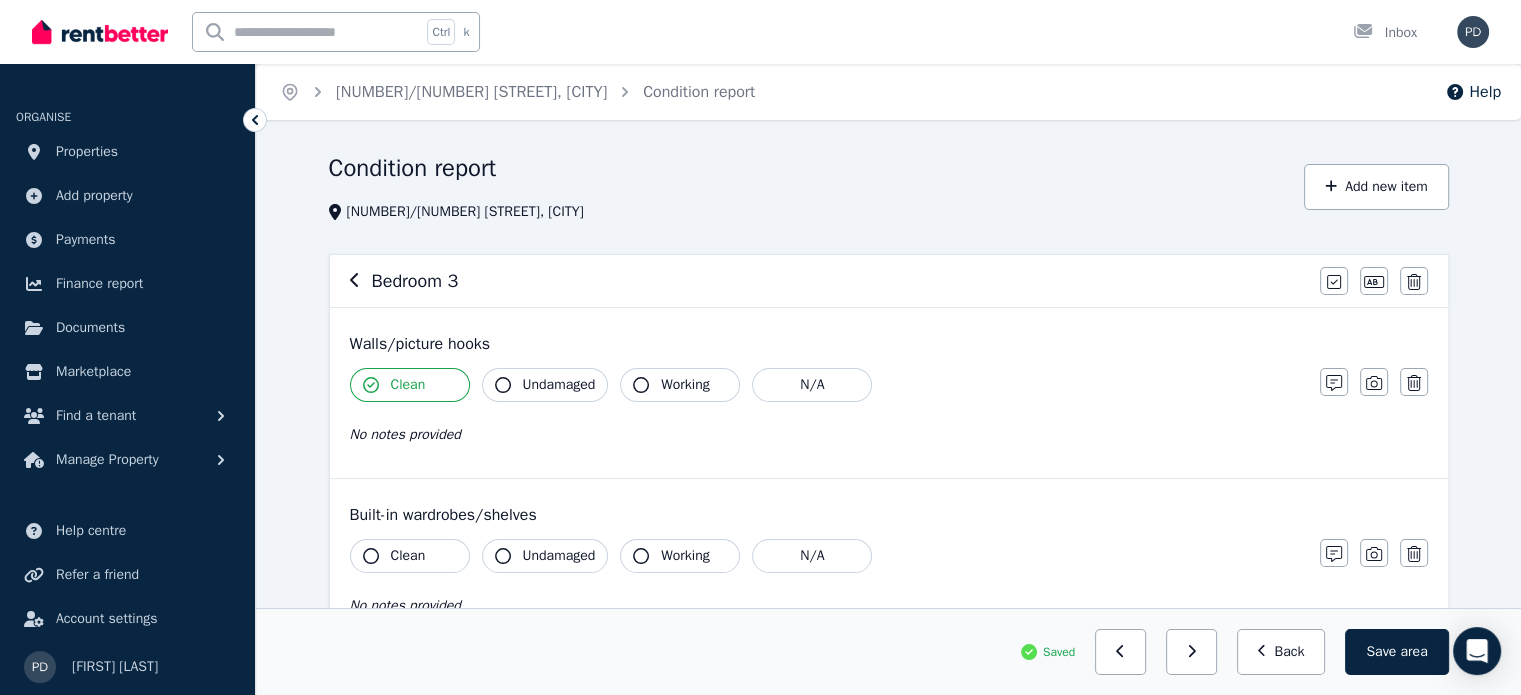 click 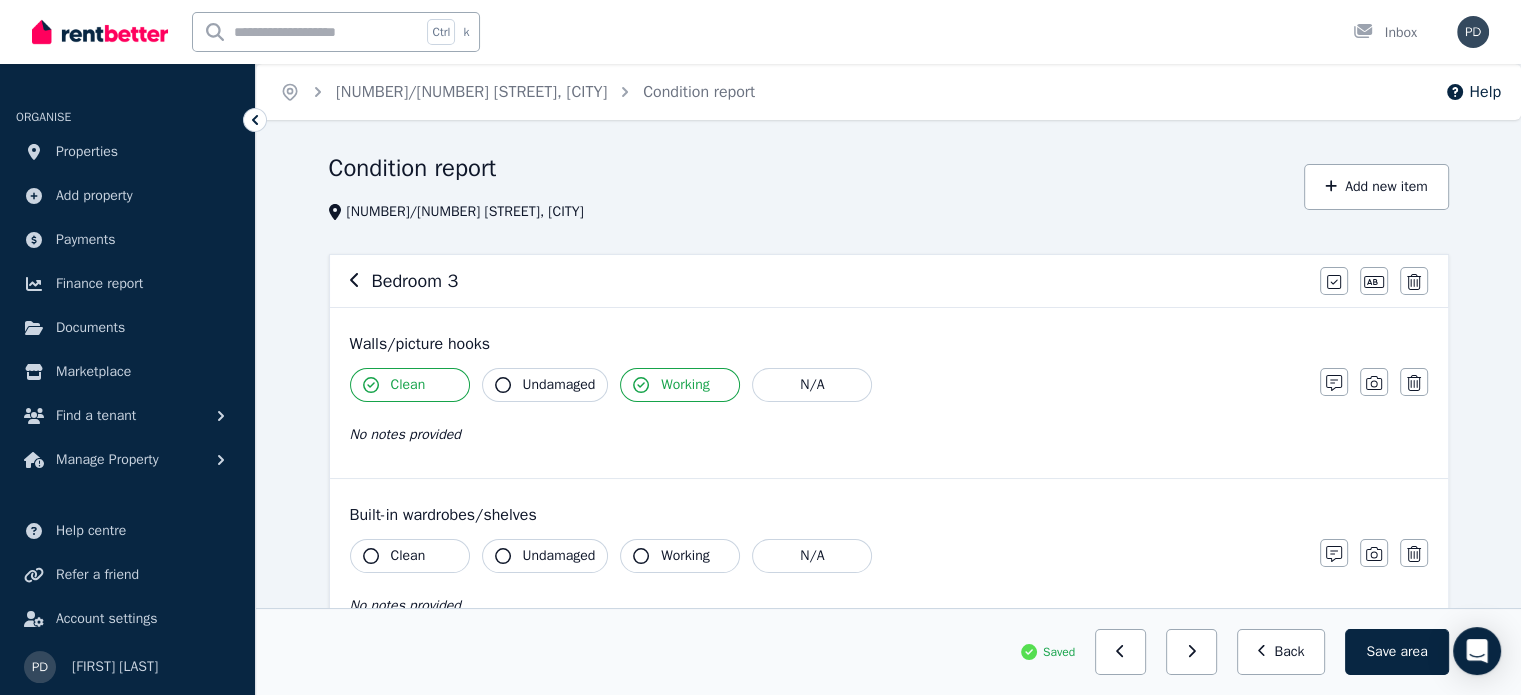 click on "Clean" at bounding box center [408, 385] 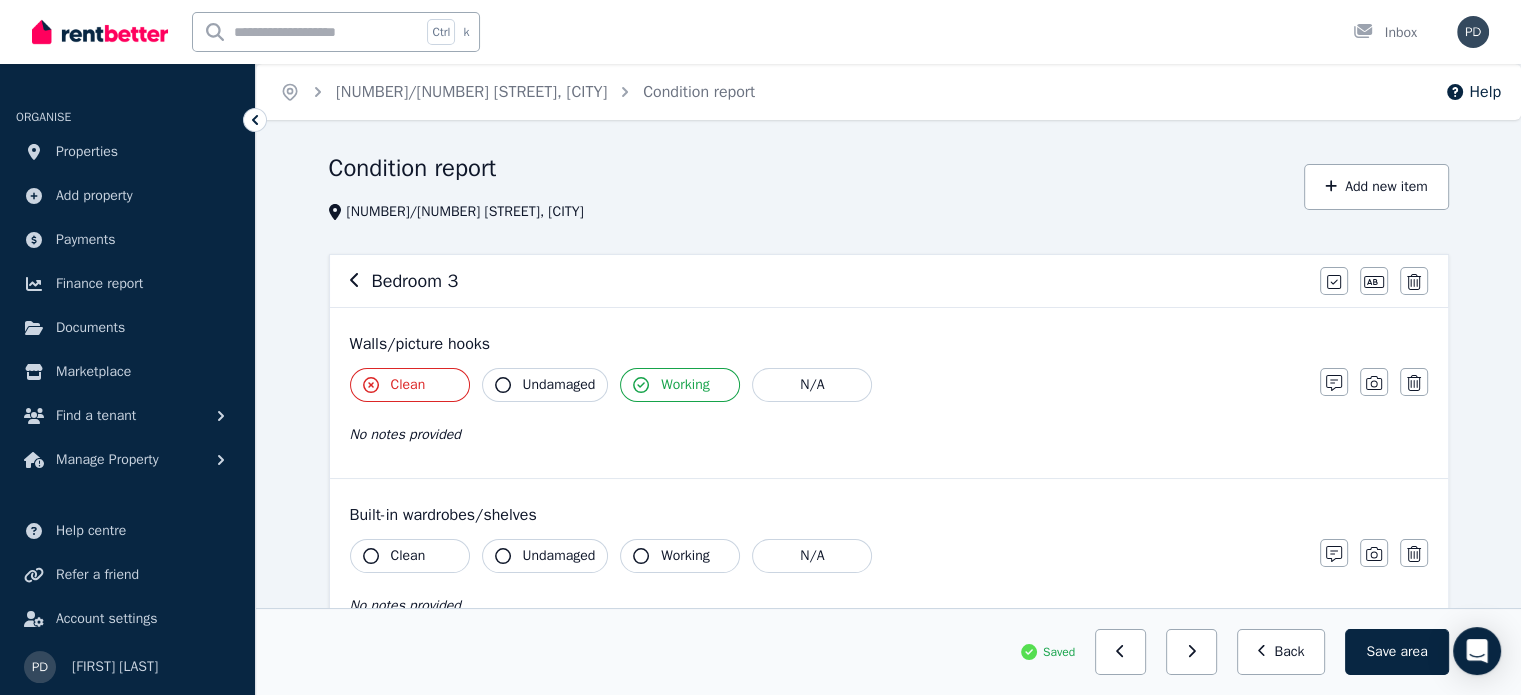 click on "Clean" at bounding box center [408, 385] 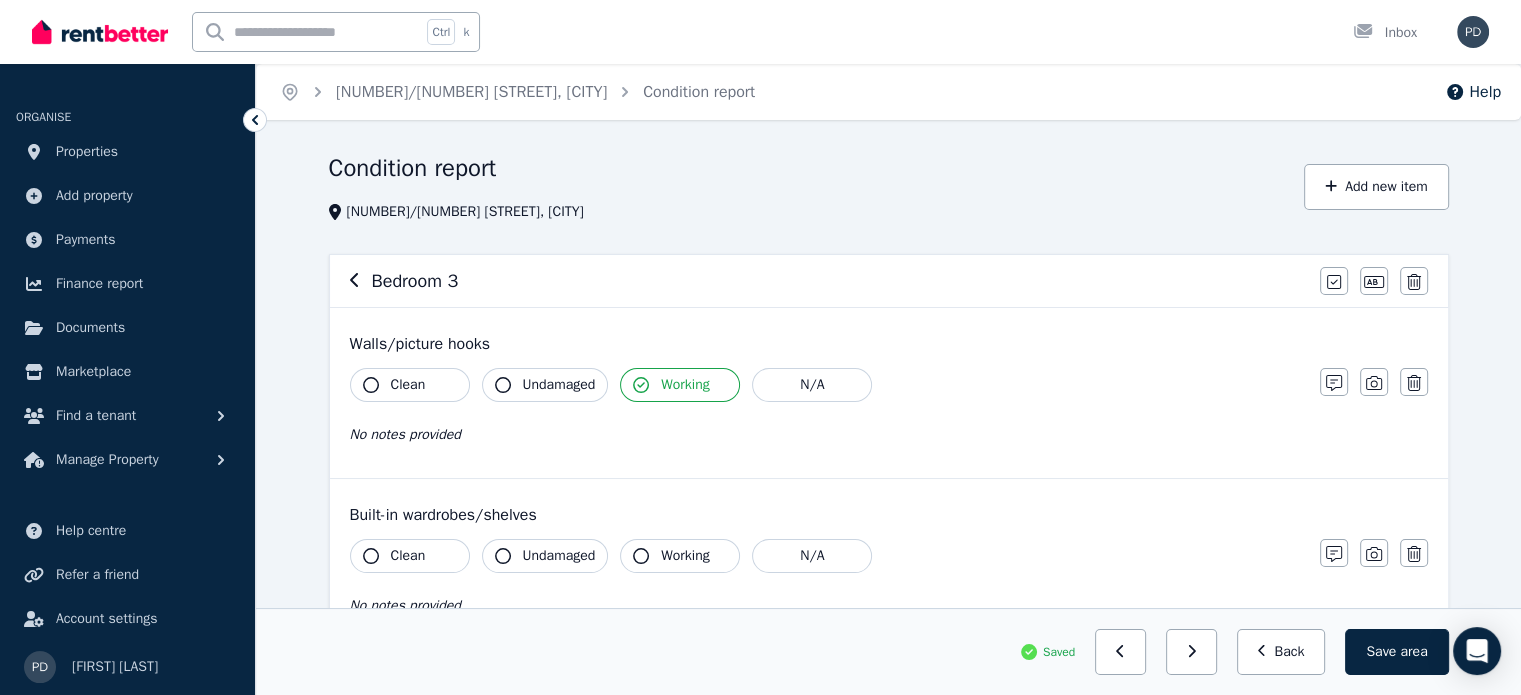 click on "Working" at bounding box center (680, 385) 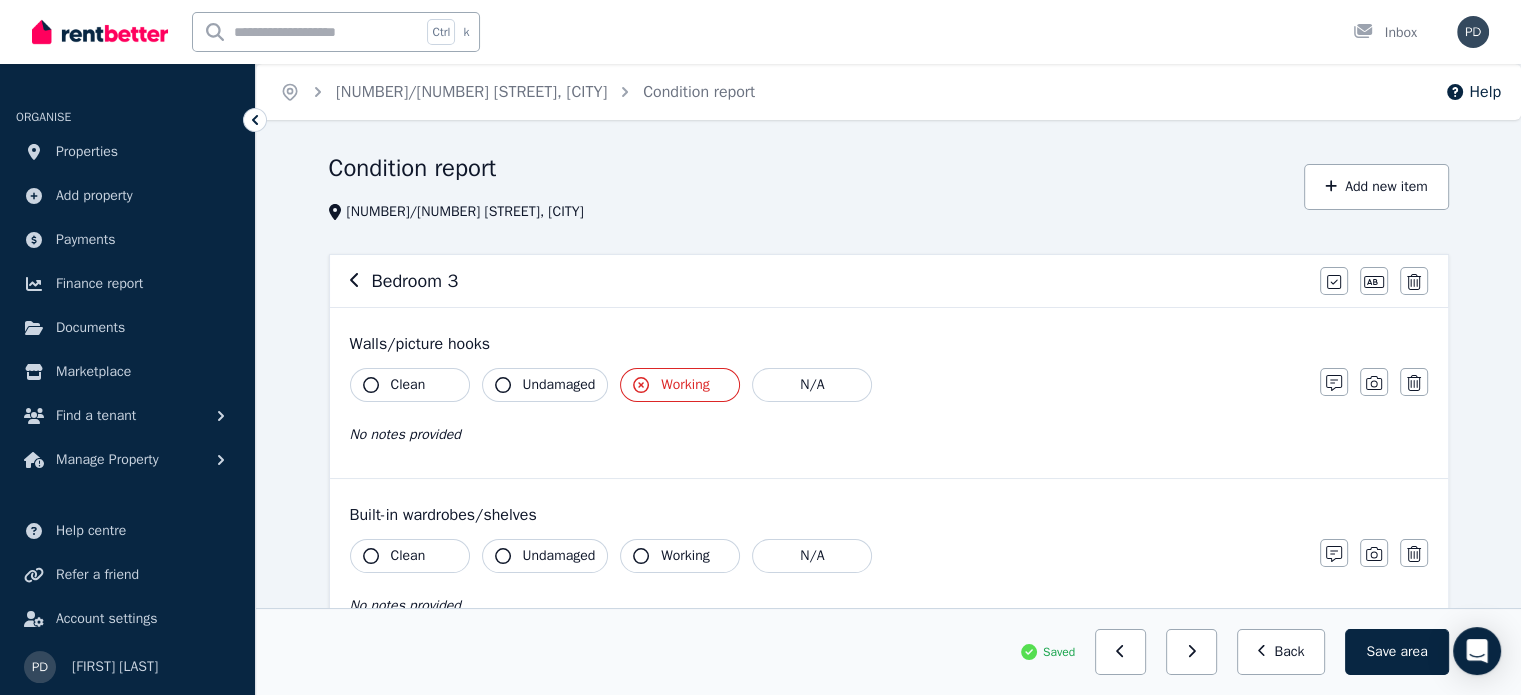 click on "Working" at bounding box center [680, 385] 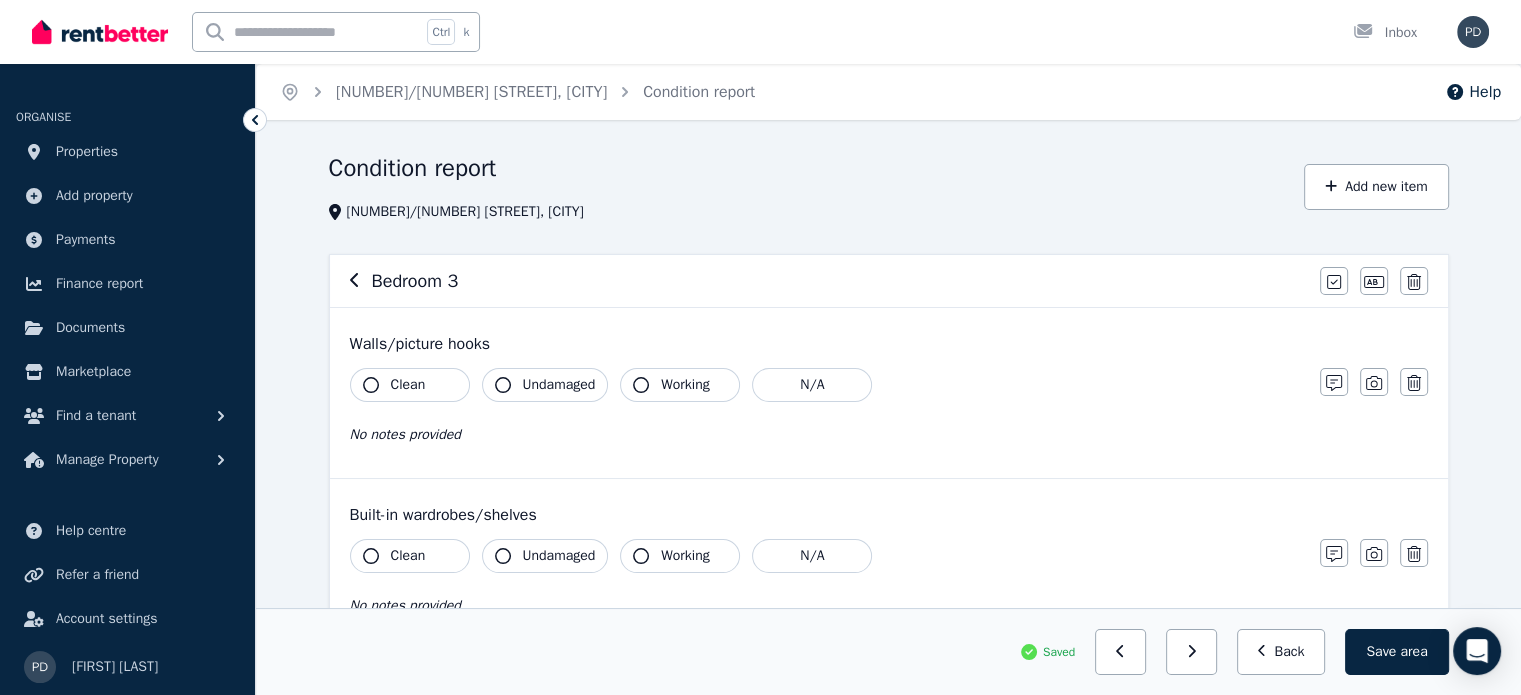 click on "No notes provided" at bounding box center (405, 434) 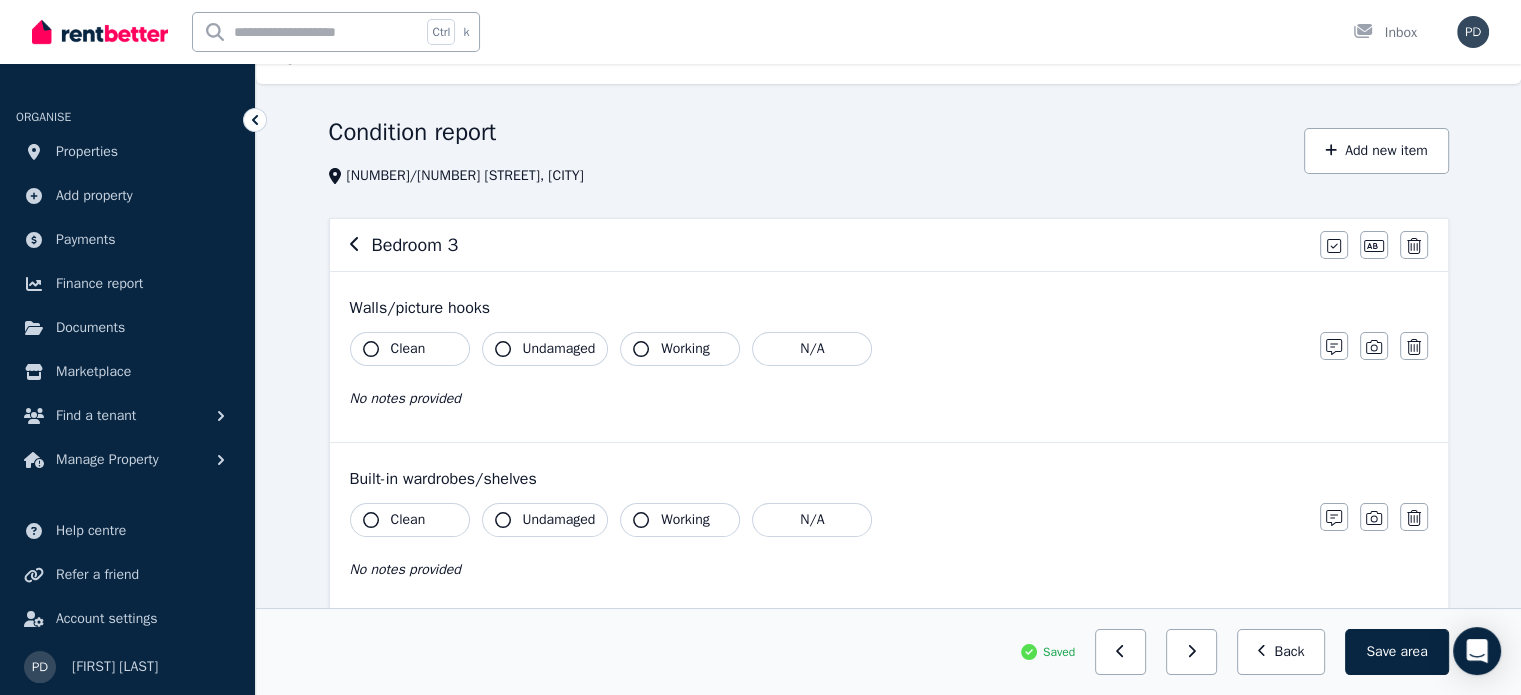 scroll, scrollTop: 0, scrollLeft: 0, axis: both 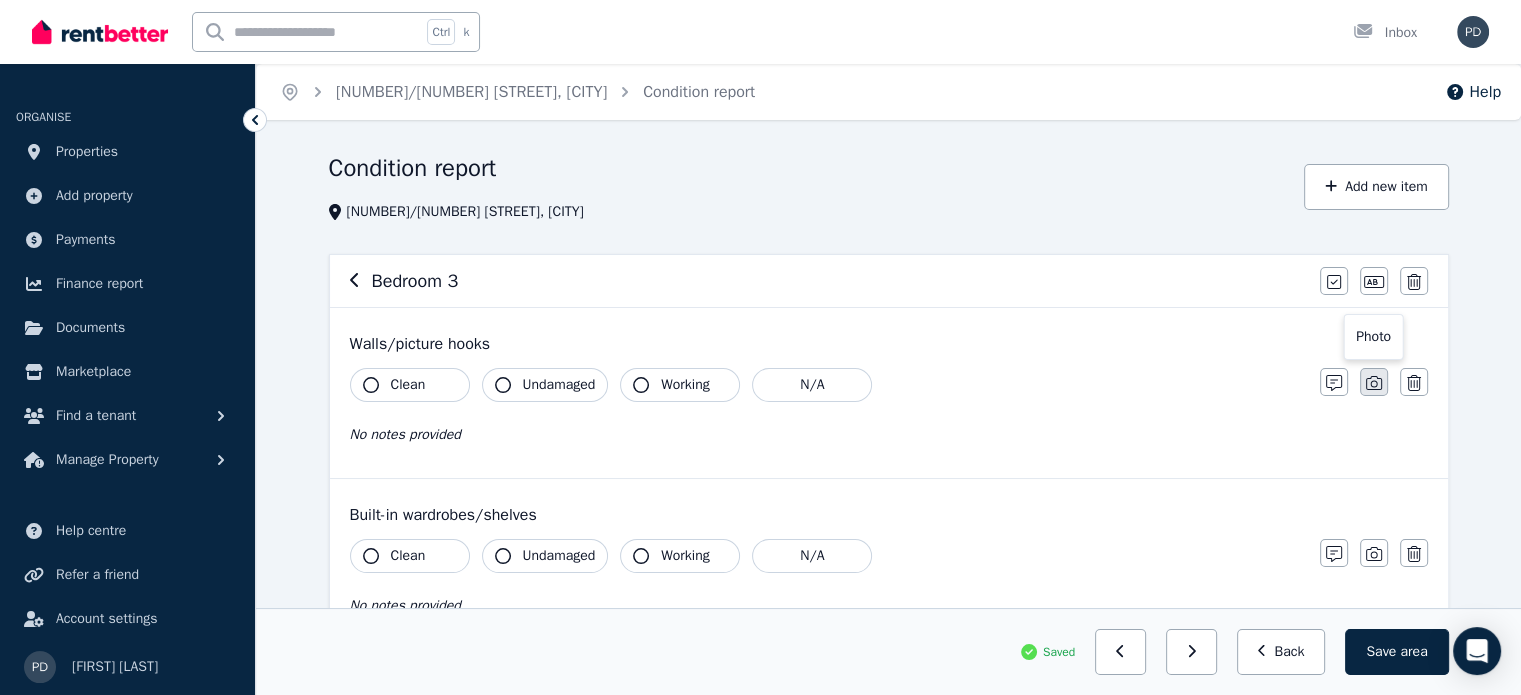 click at bounding box center [1374, 382] 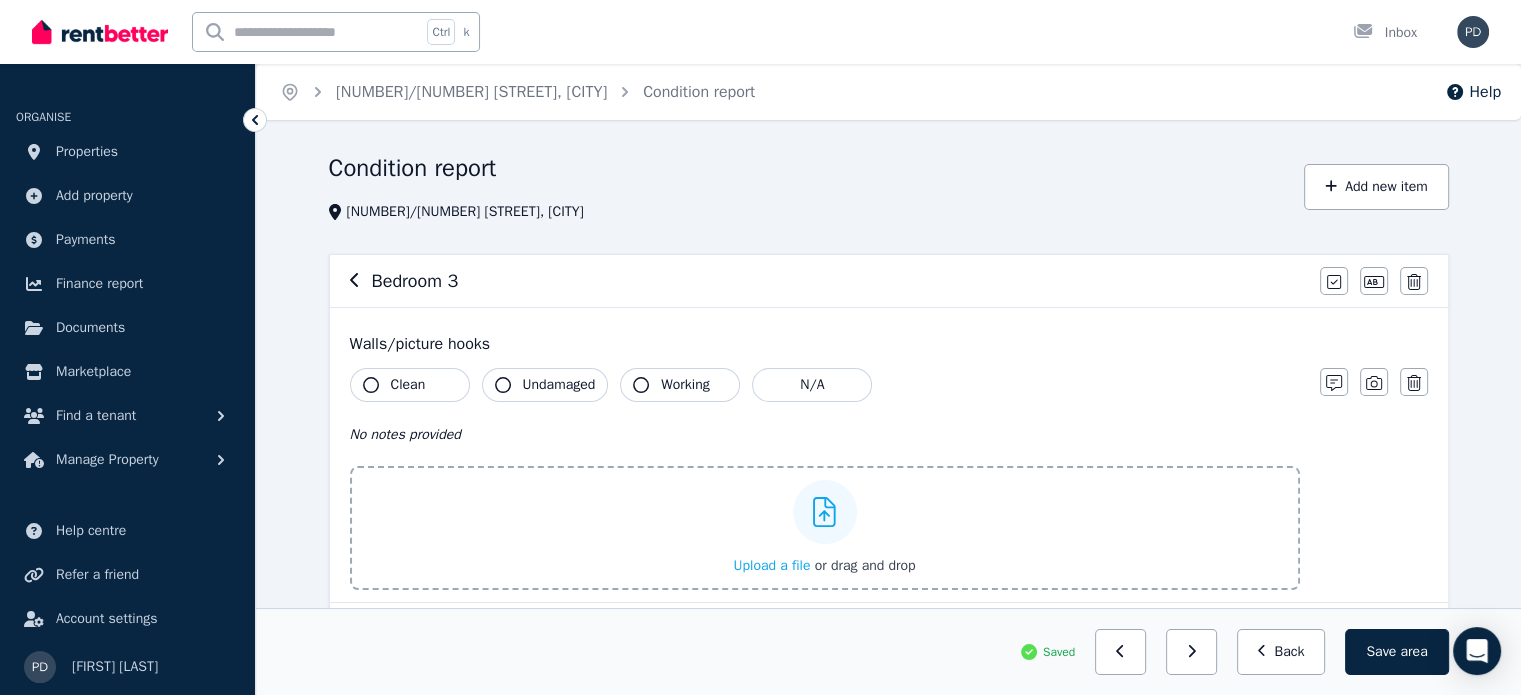 click on "Walls/picture hooks Clean Undamaged Working N/A No notes provided Upload a file   or drag and drop Notes Photo Delete" at bounding box center (889, 455) 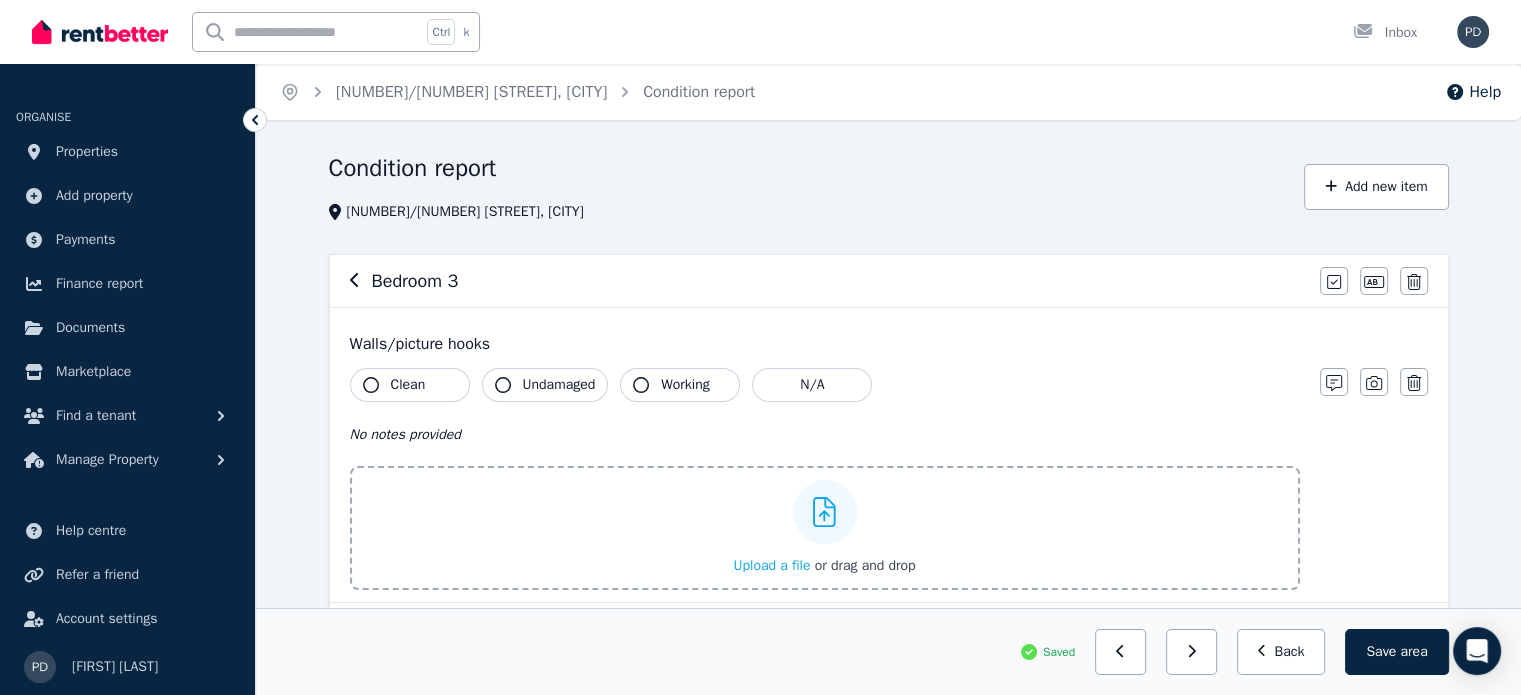 type 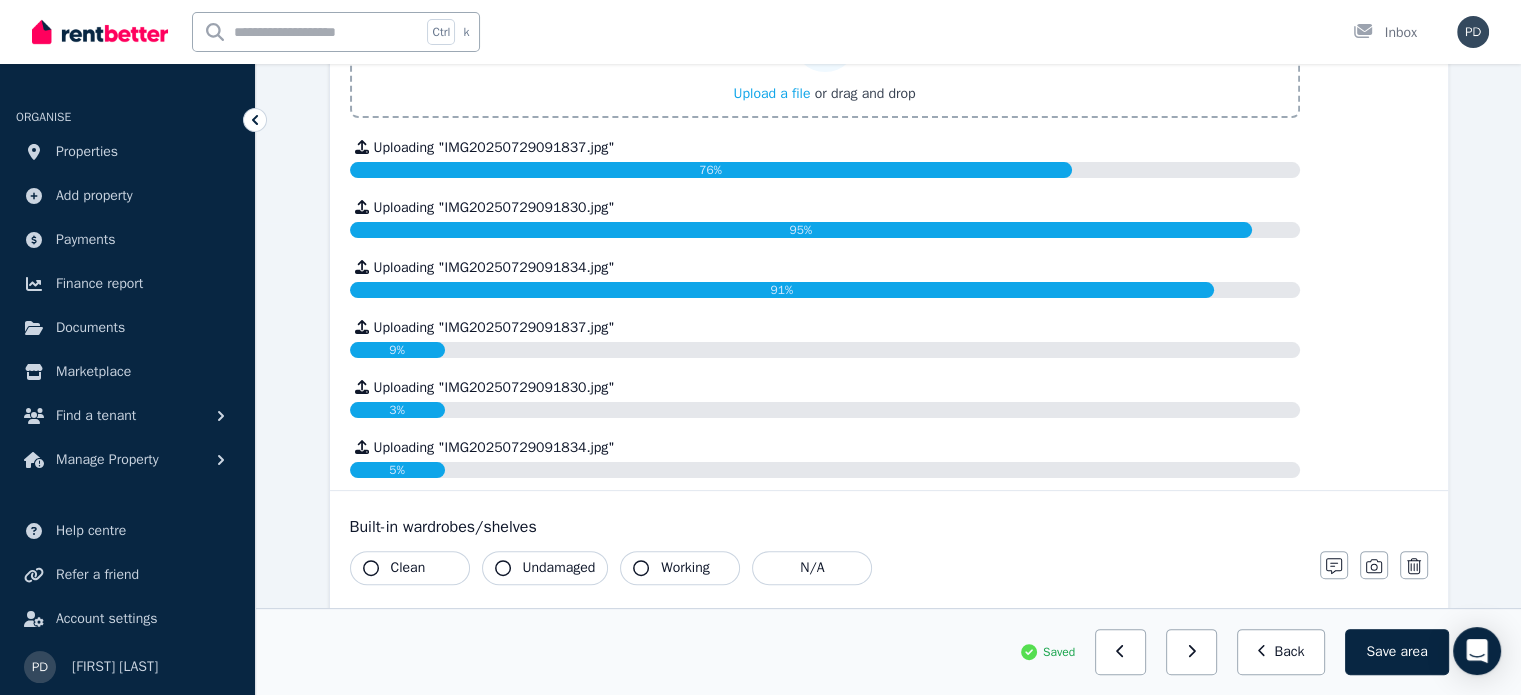 scroll, scrollTop: 475, scrollLeft: 0, axis: vertical 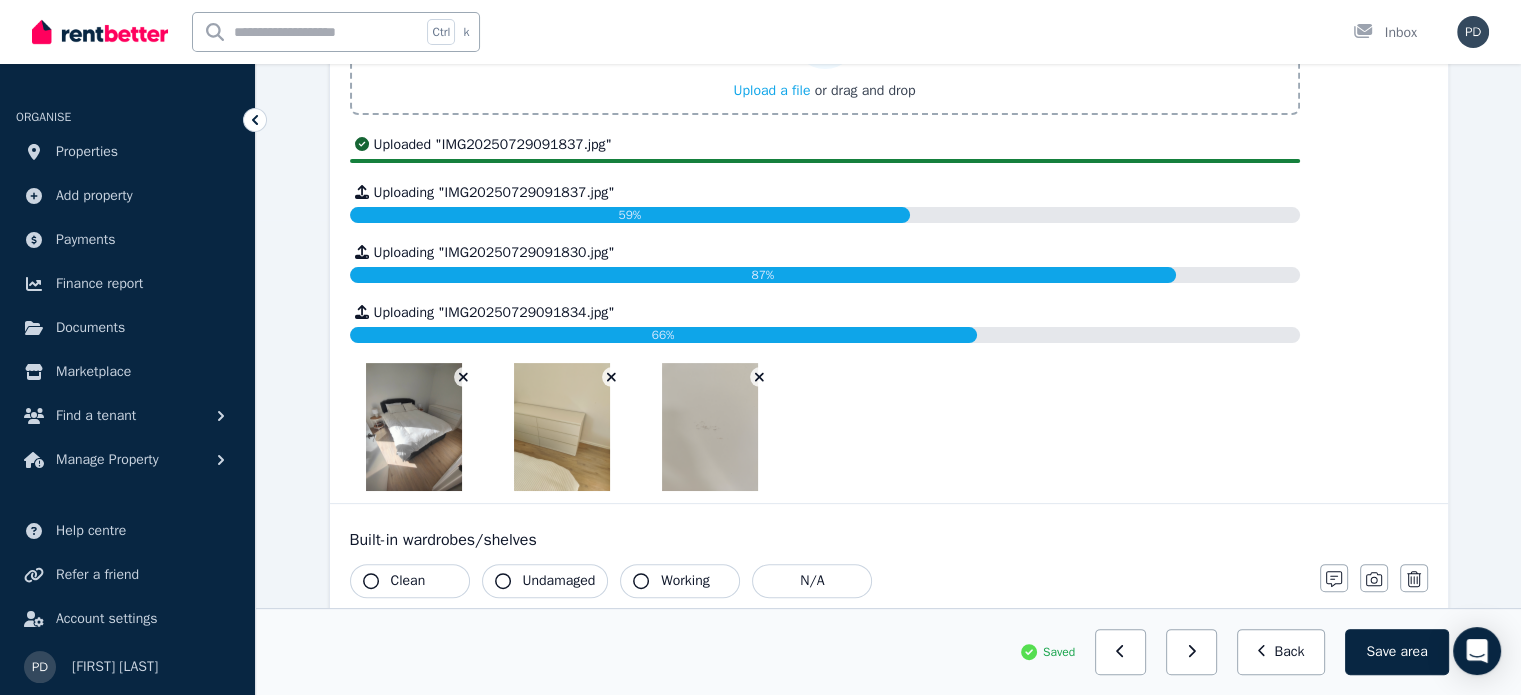 click on "Clean Undamaged Working N/A No notes provided" at bounding box center (825, 613) 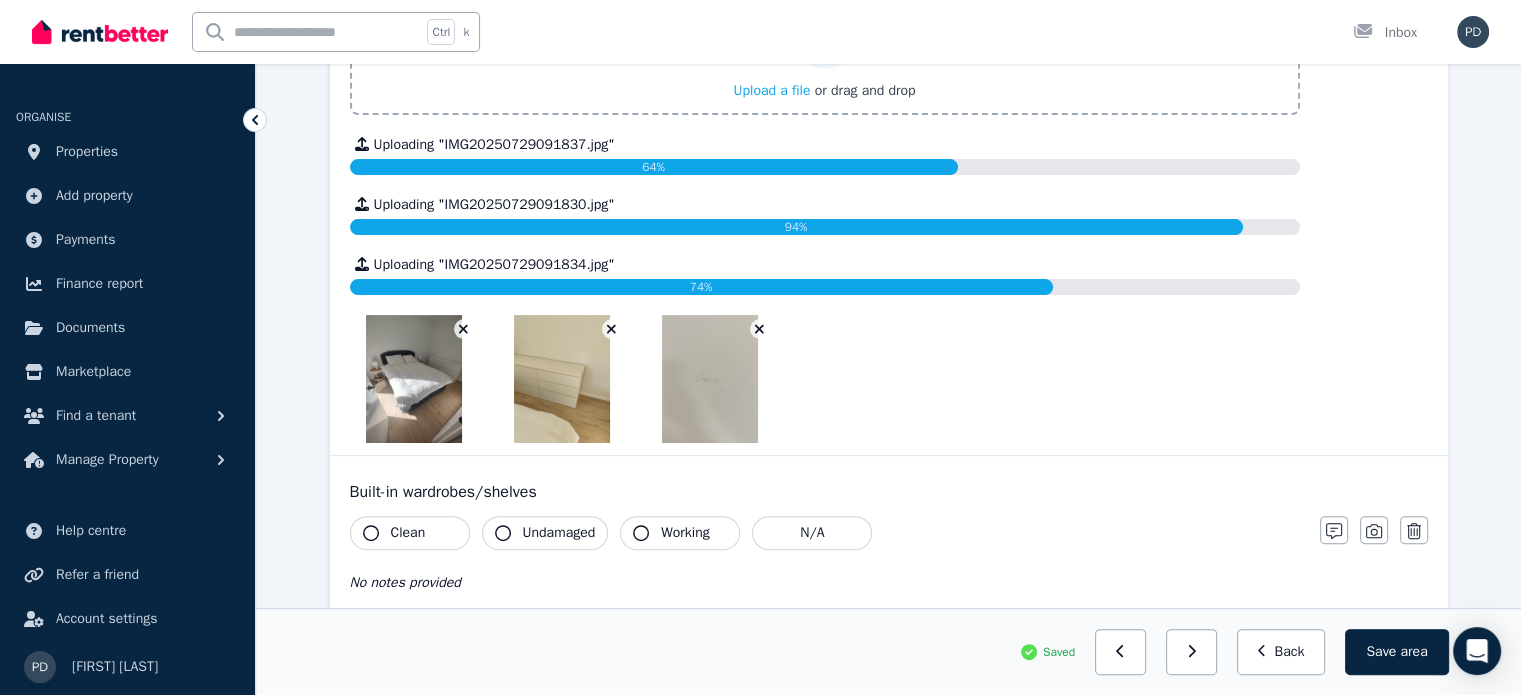 click on "Clean" at bounding box center (408, 533) 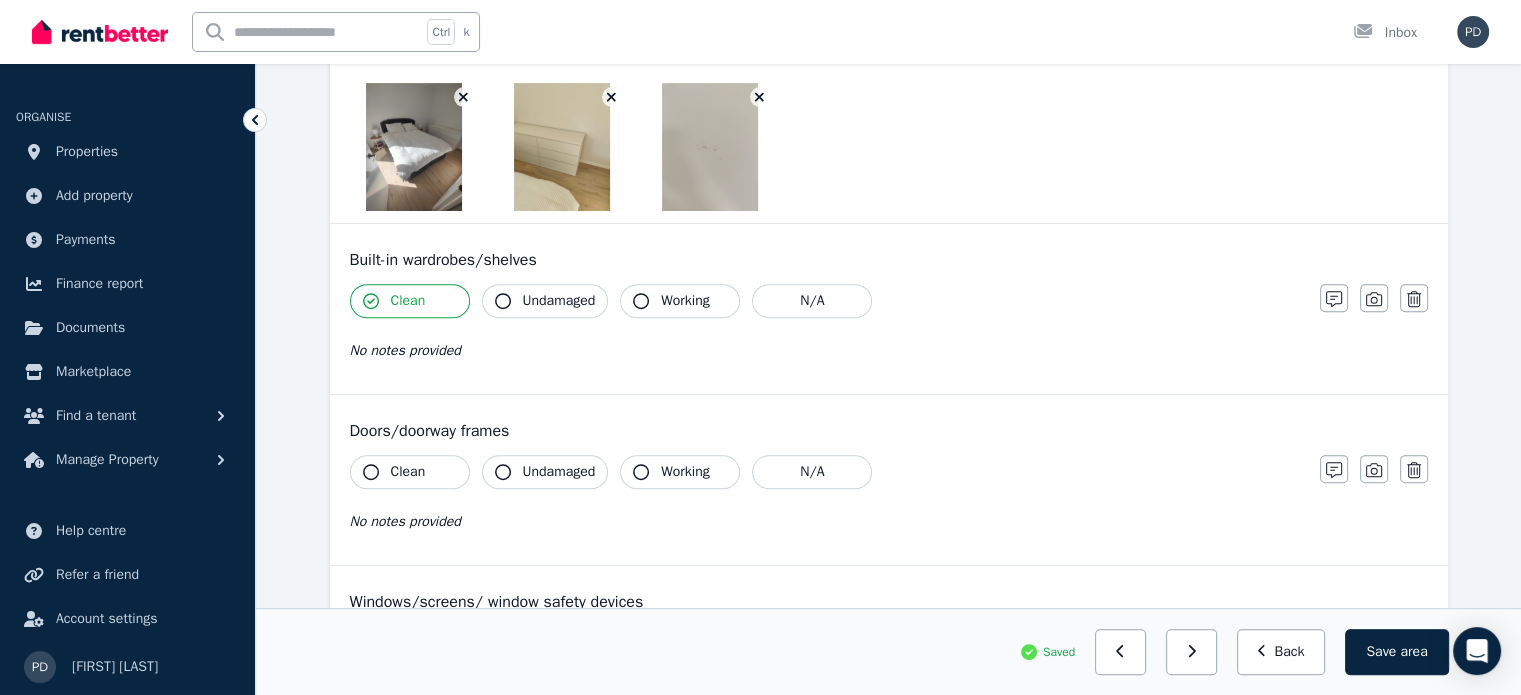 scroll, scrollTop: 712, scrollLeft: 0, axis: vertical 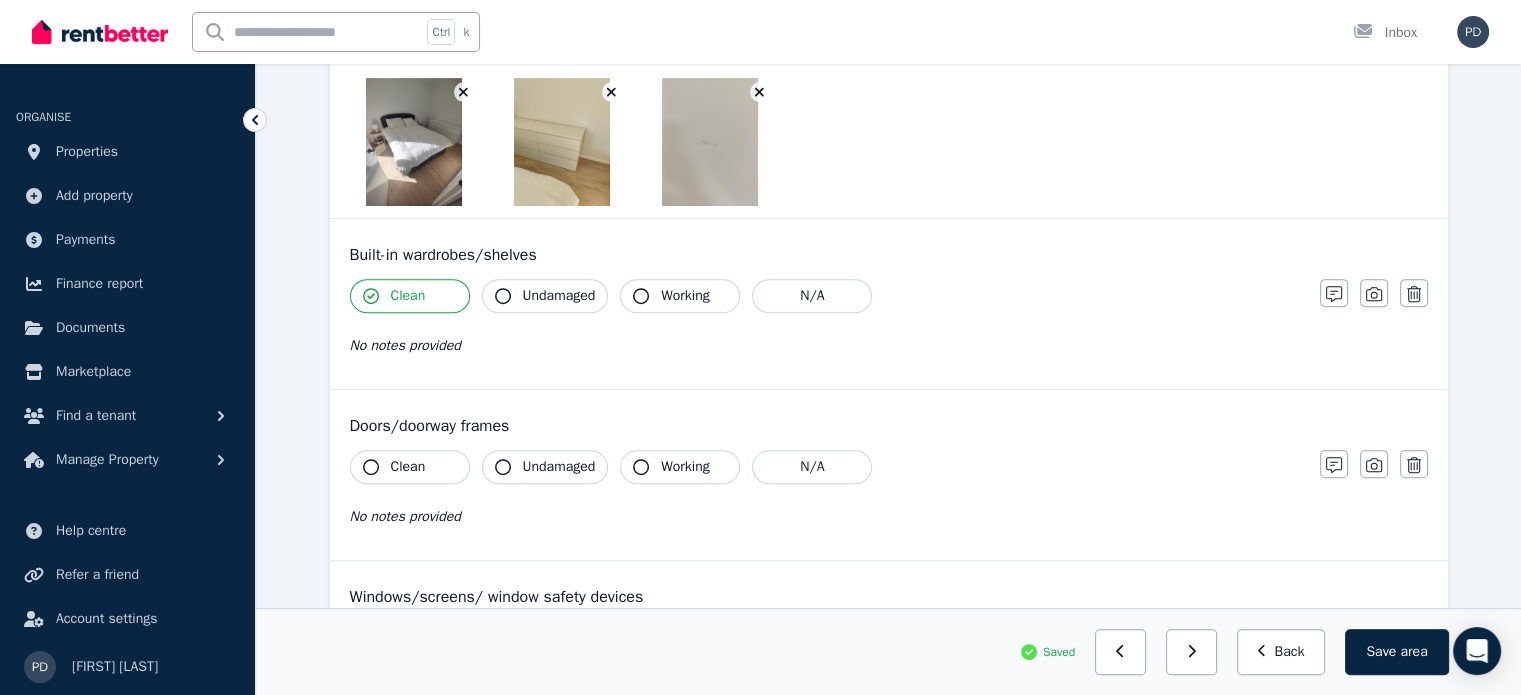 click on "Clean" at bounding box center (408, 467) 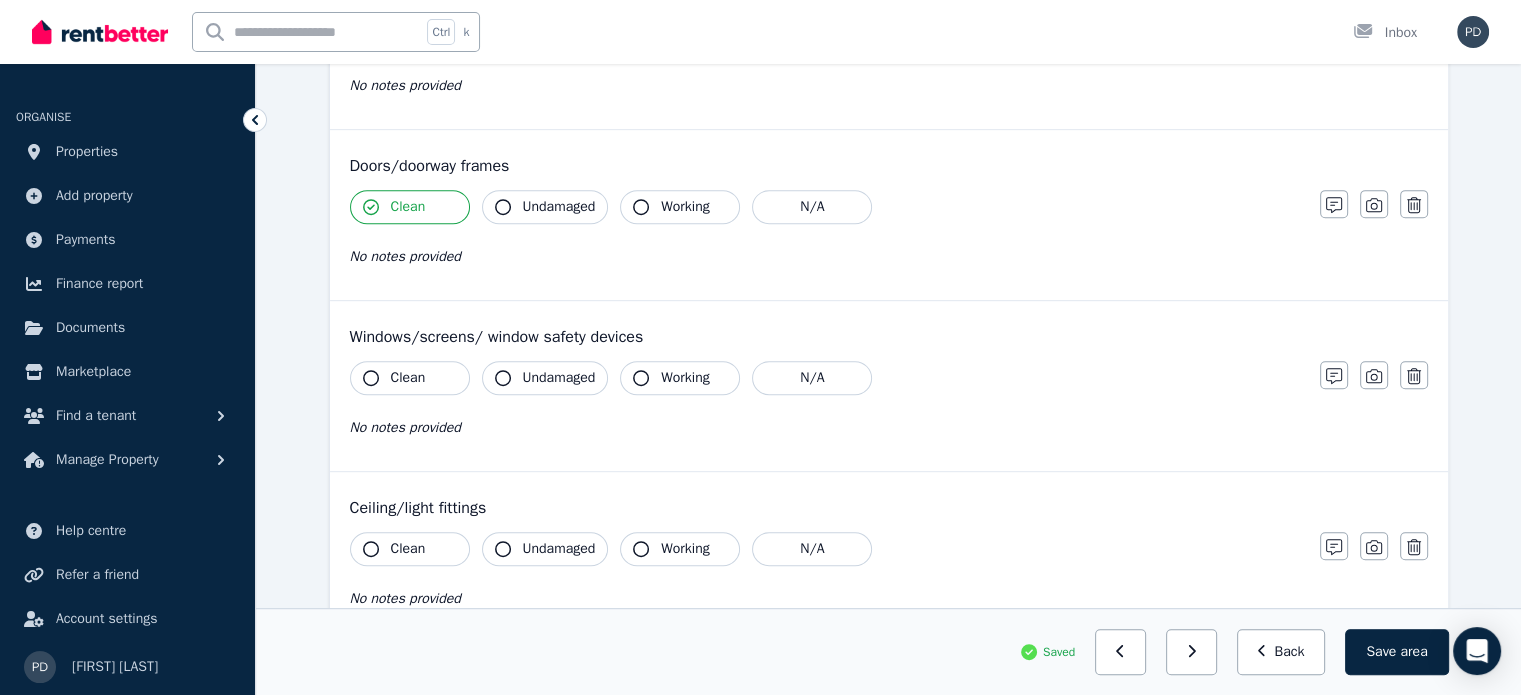 scroll, scrollTop: 974, scrollLeft: 0, axis: vertical 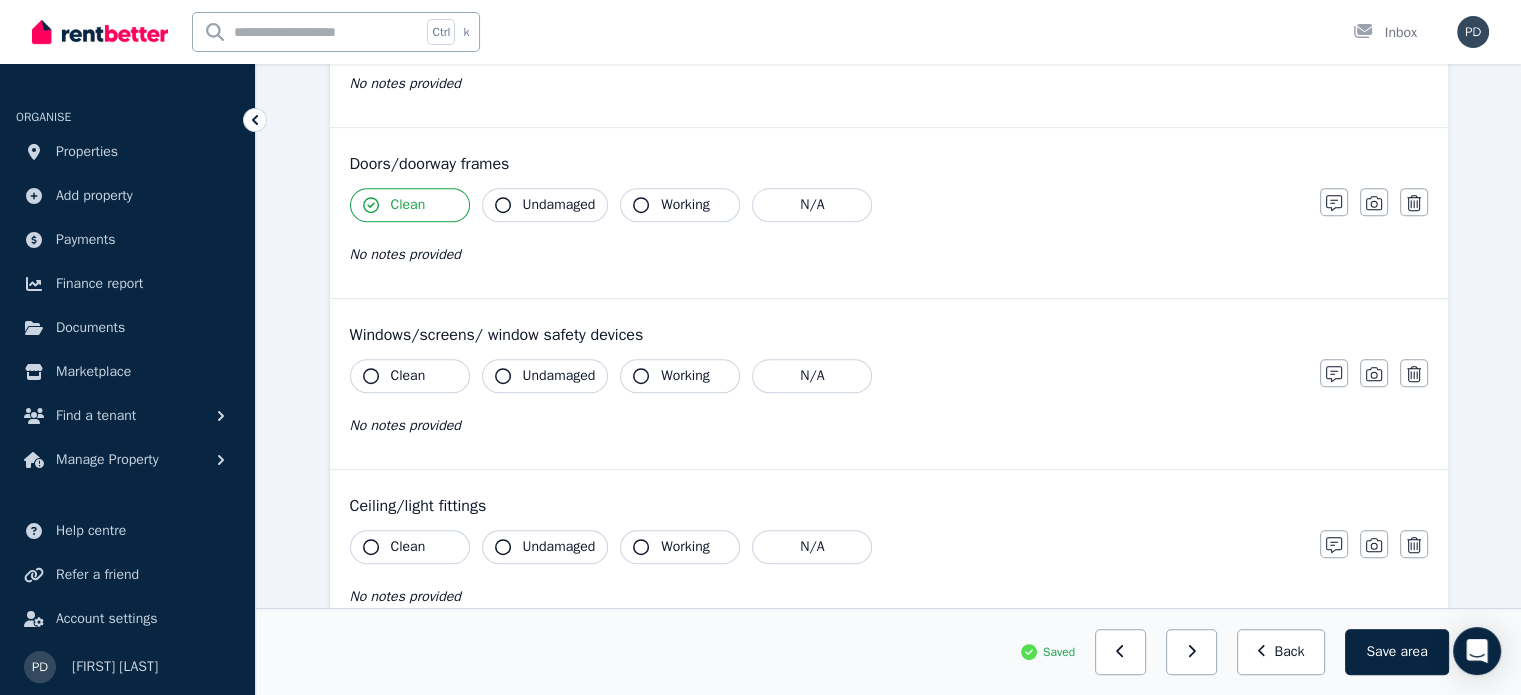 click on "Clean" at bounding box center [408, 376] 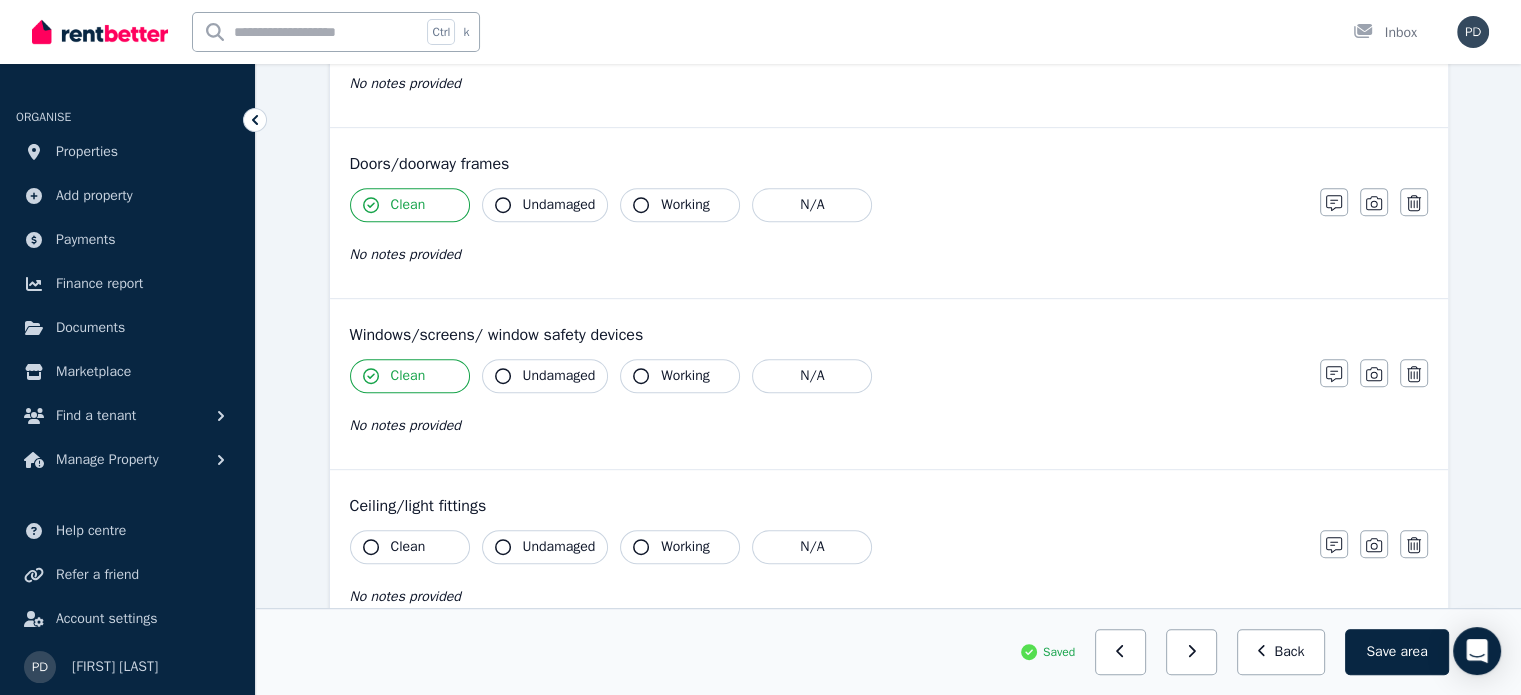 click on "Clean" at bounding box center [408, 547] 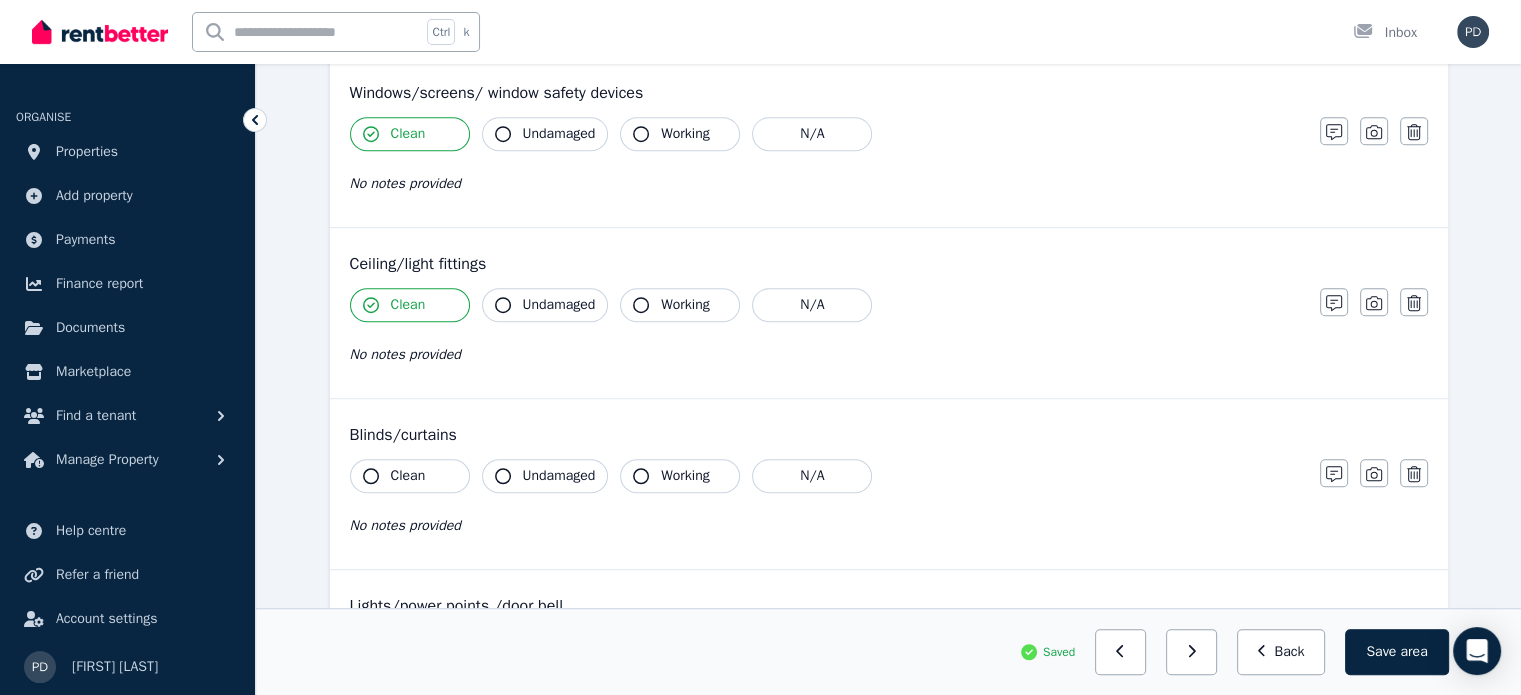 scroll, scrollTop: 1219, scrollLeft: 0, axis: vertical 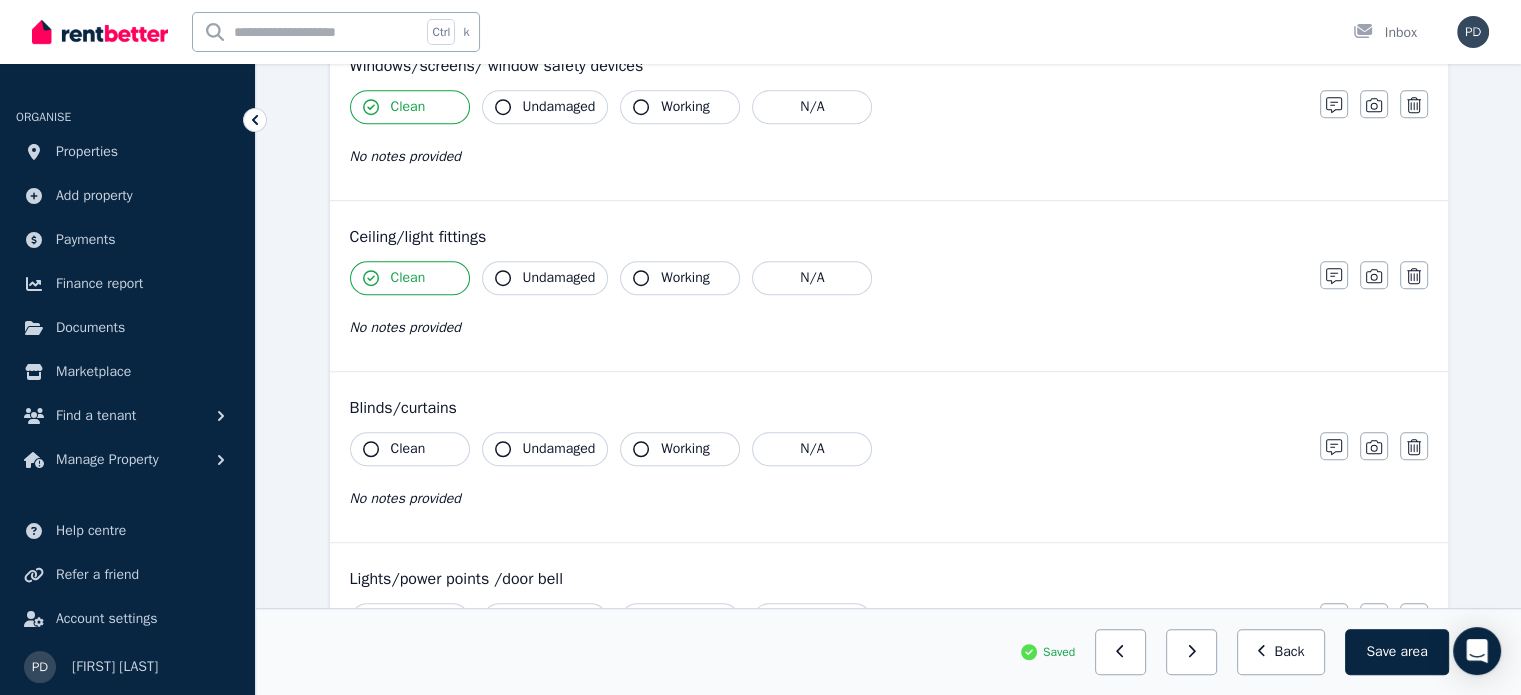 click on "Clean" at bounding box center [410, 449] 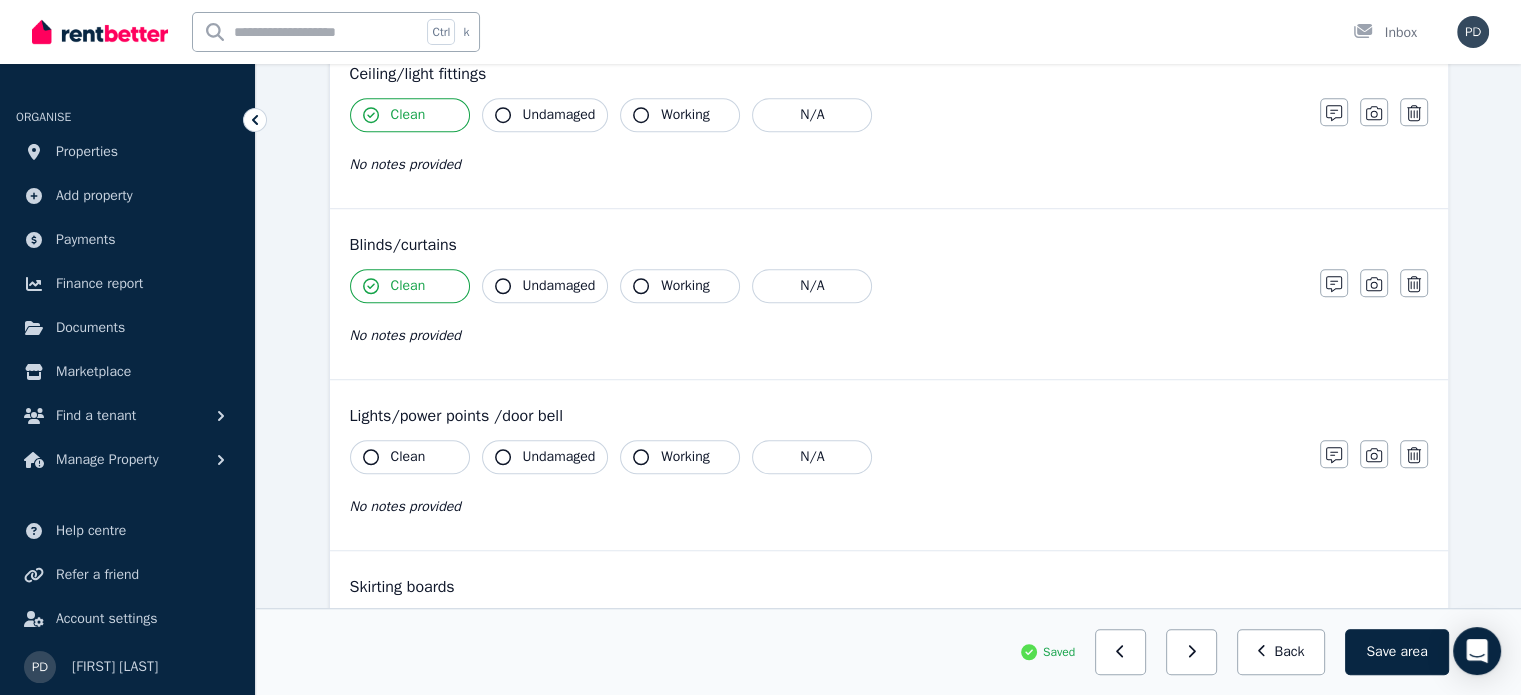 scroll, scrollTop: 1384, scrollLeft: 0, axis: vertical 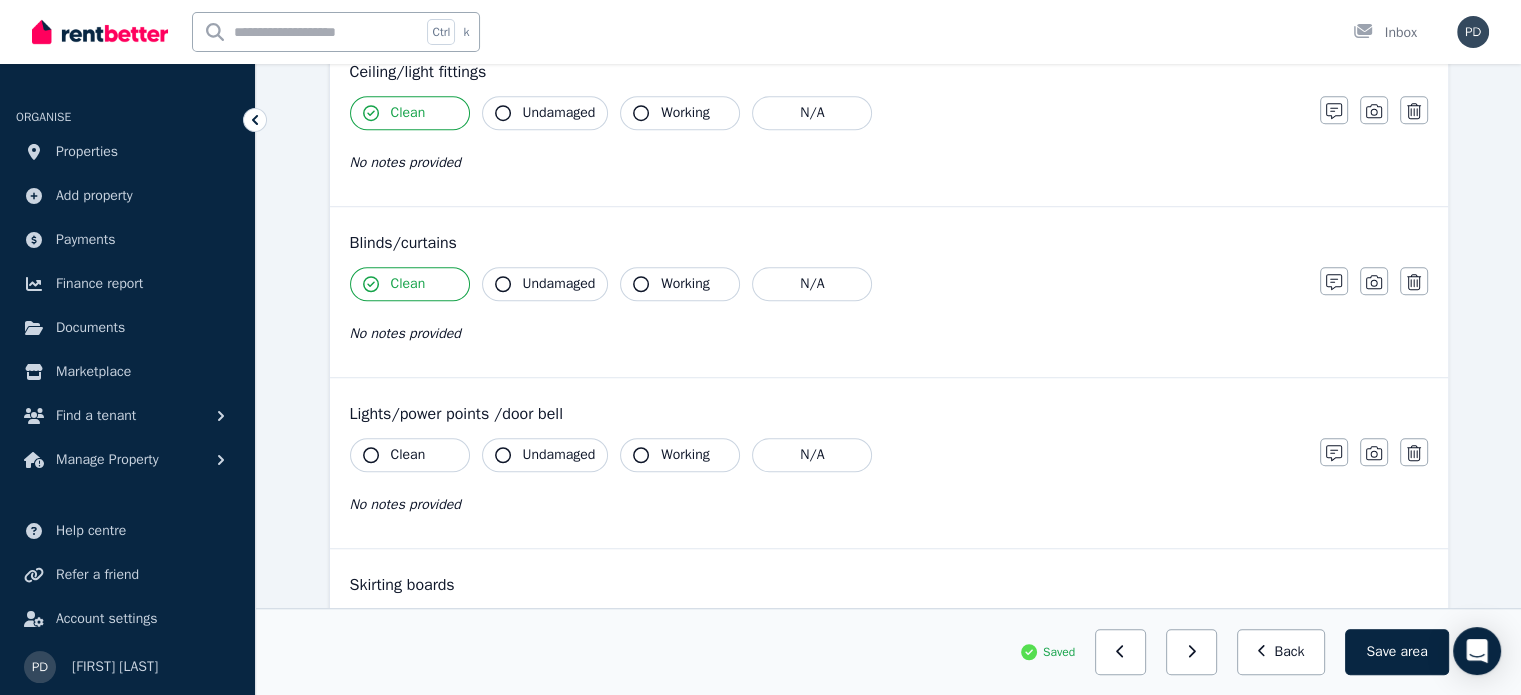 click on "Clean" at bounding box center (410, 455) 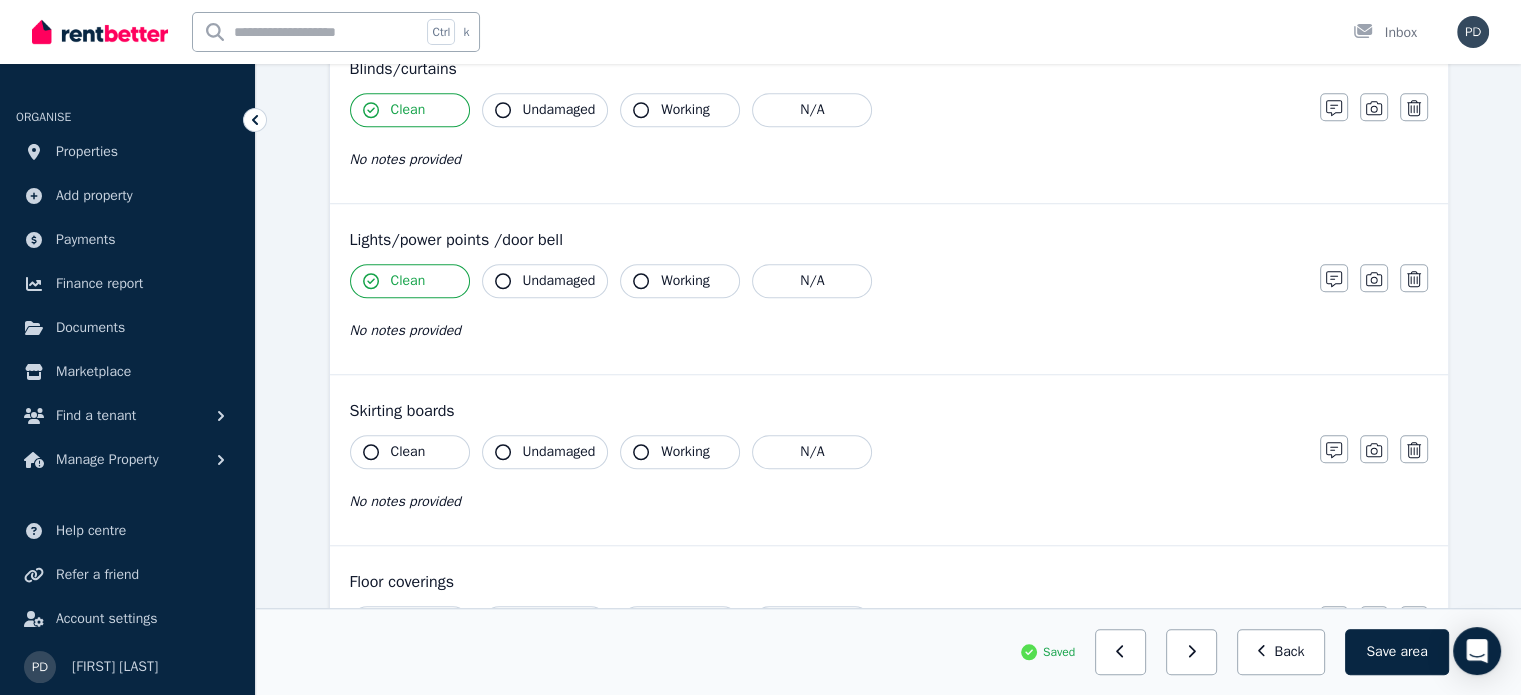 scroll, scrollTop: 1547, scrollLeft: 0, axis: vertical 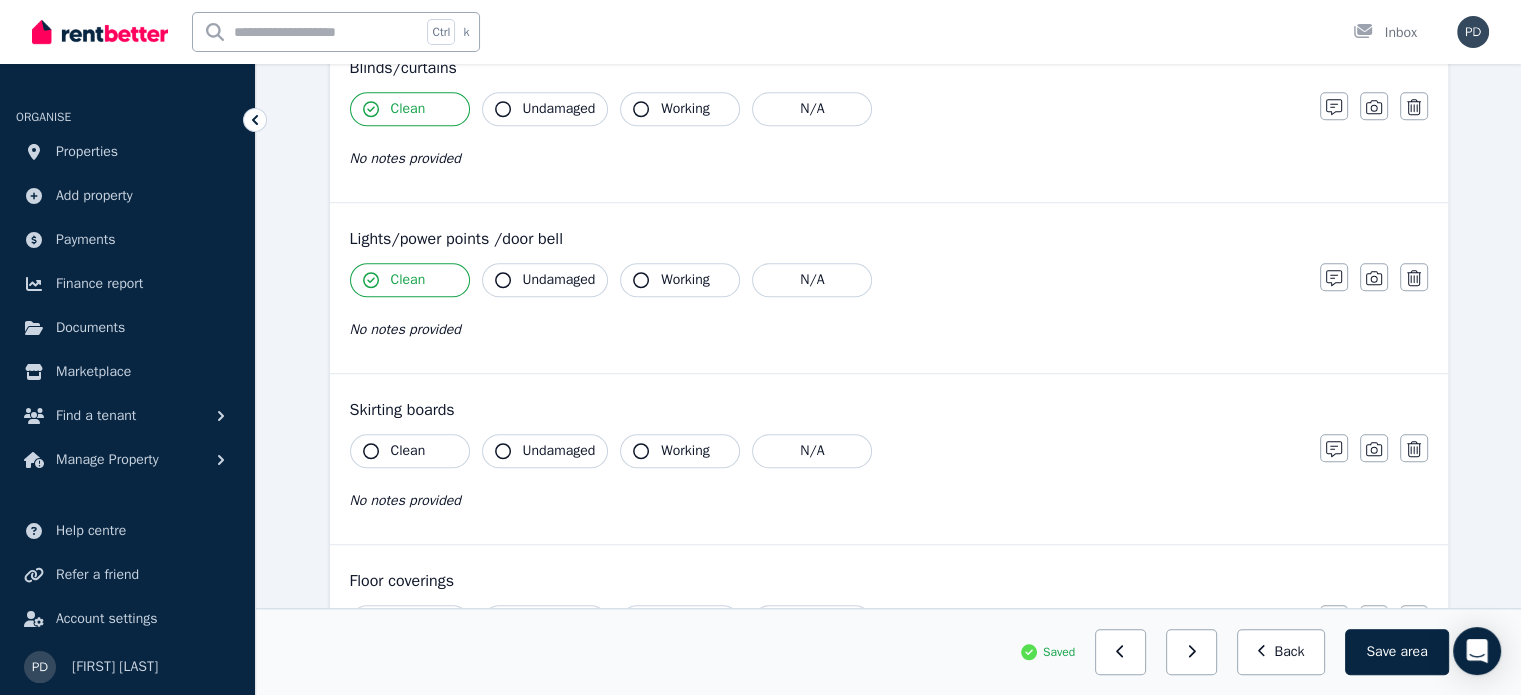 click on "Clean" at bounding box center (408, 451) 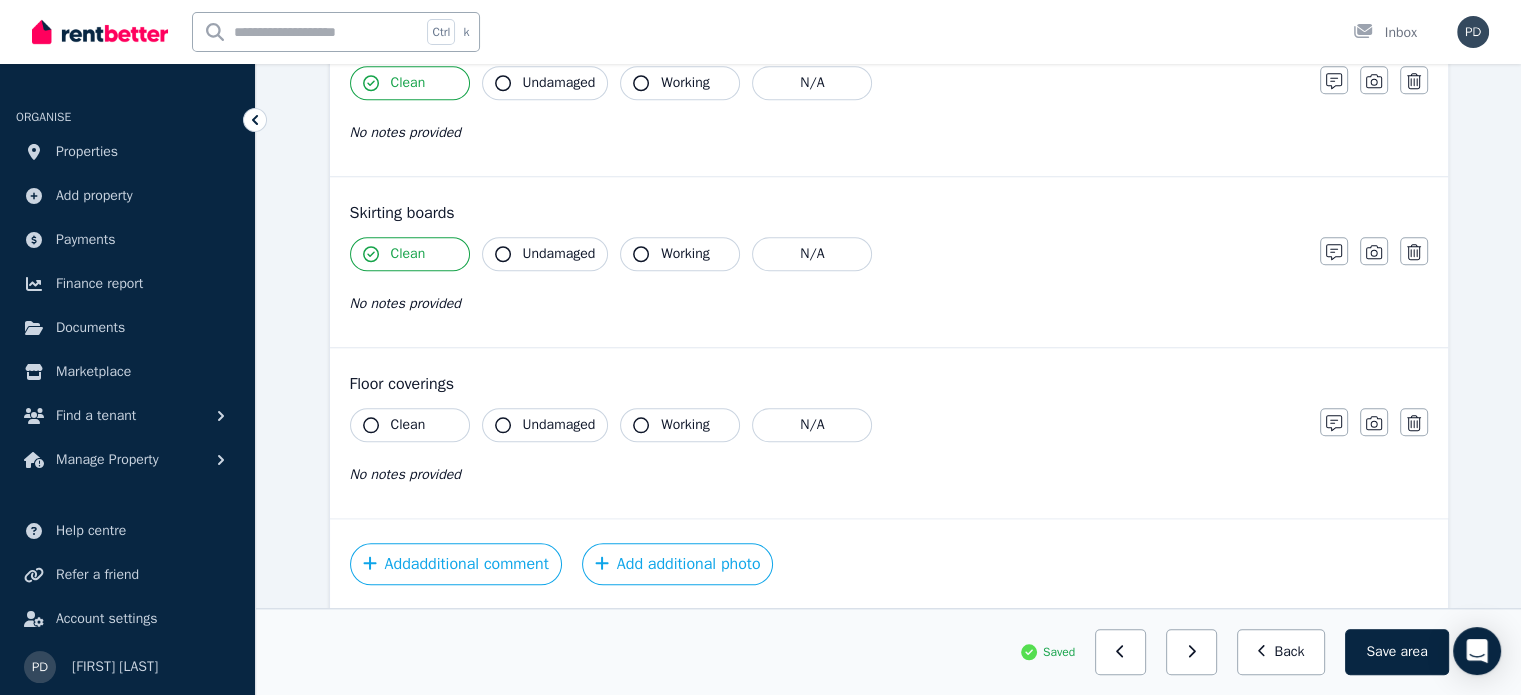 scroll, scrollTop: 1696, scrollLeft: 0, axis: vertical 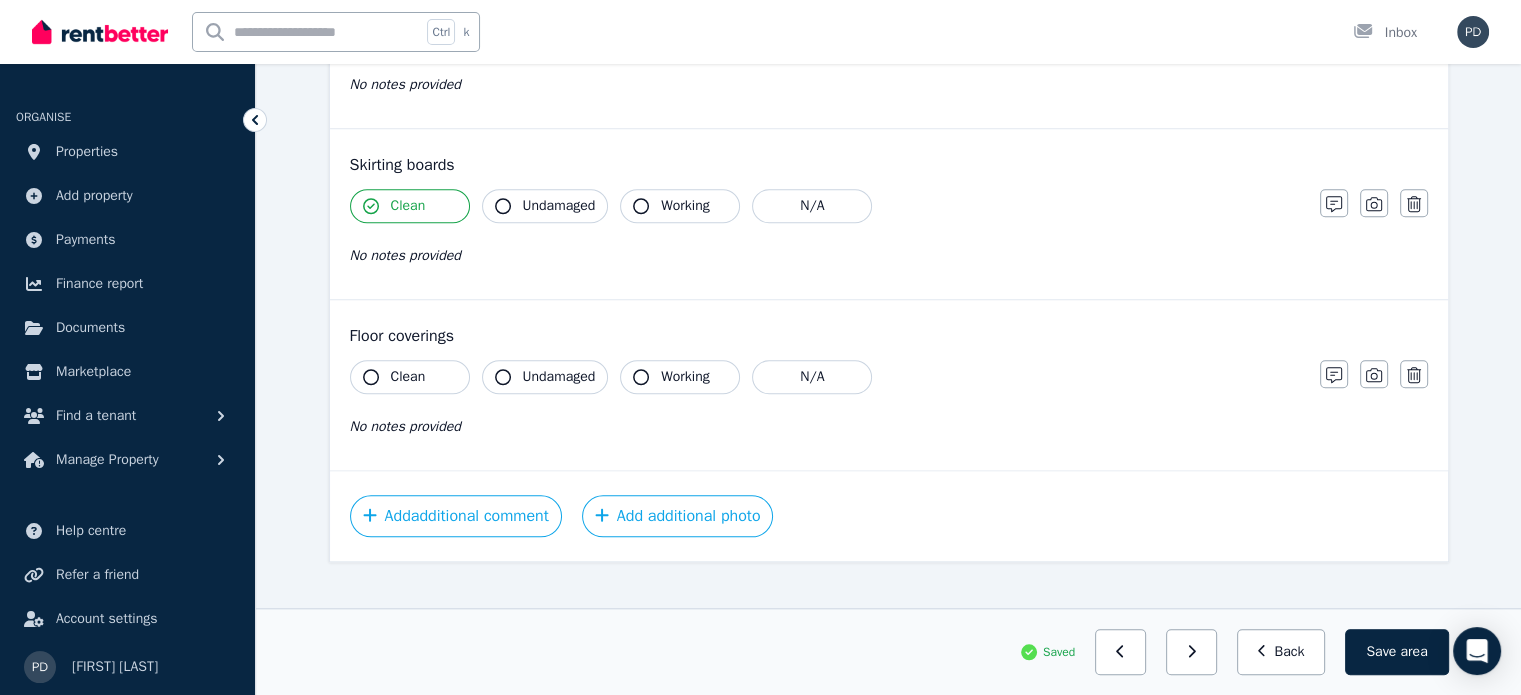 click on "Clean" at bounding box center (410, 377) 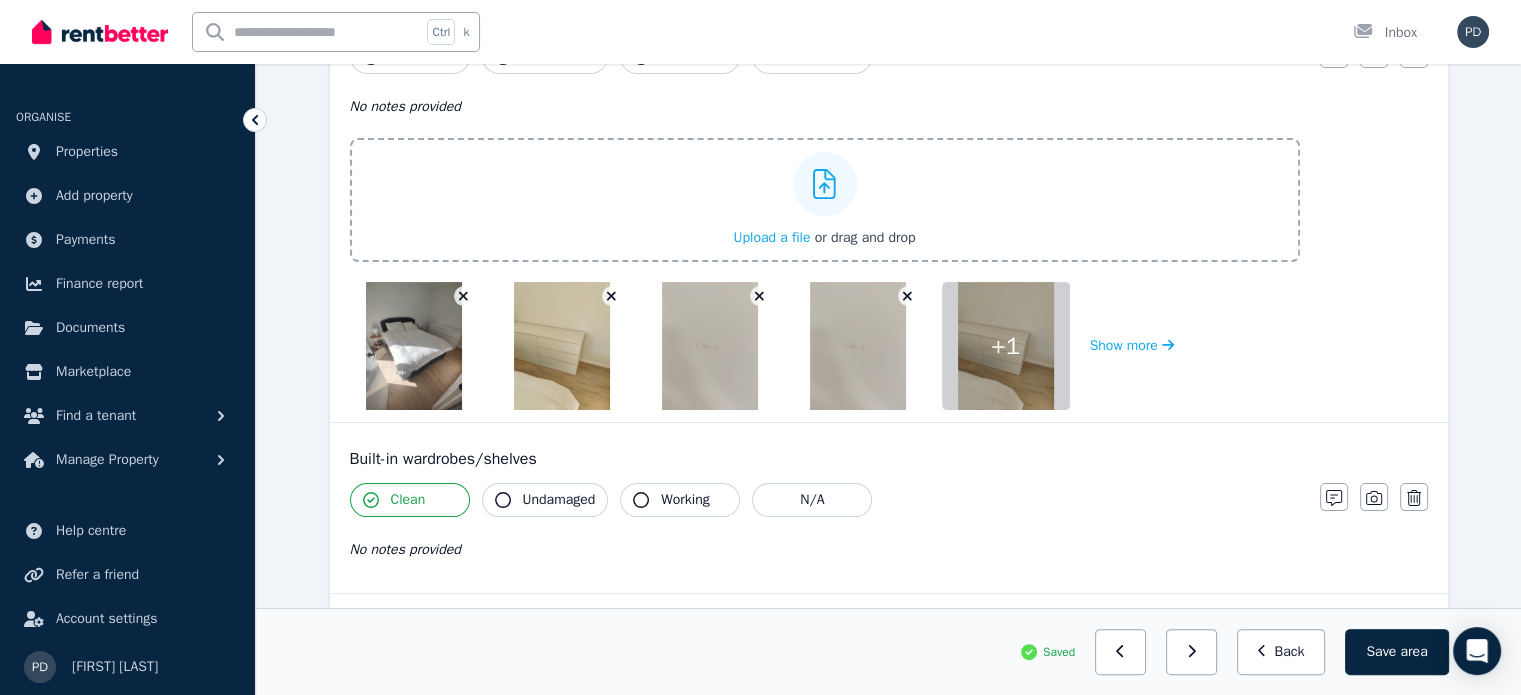 scroll, scrollTop: 328, scrollLeft: 0, axis: vertical 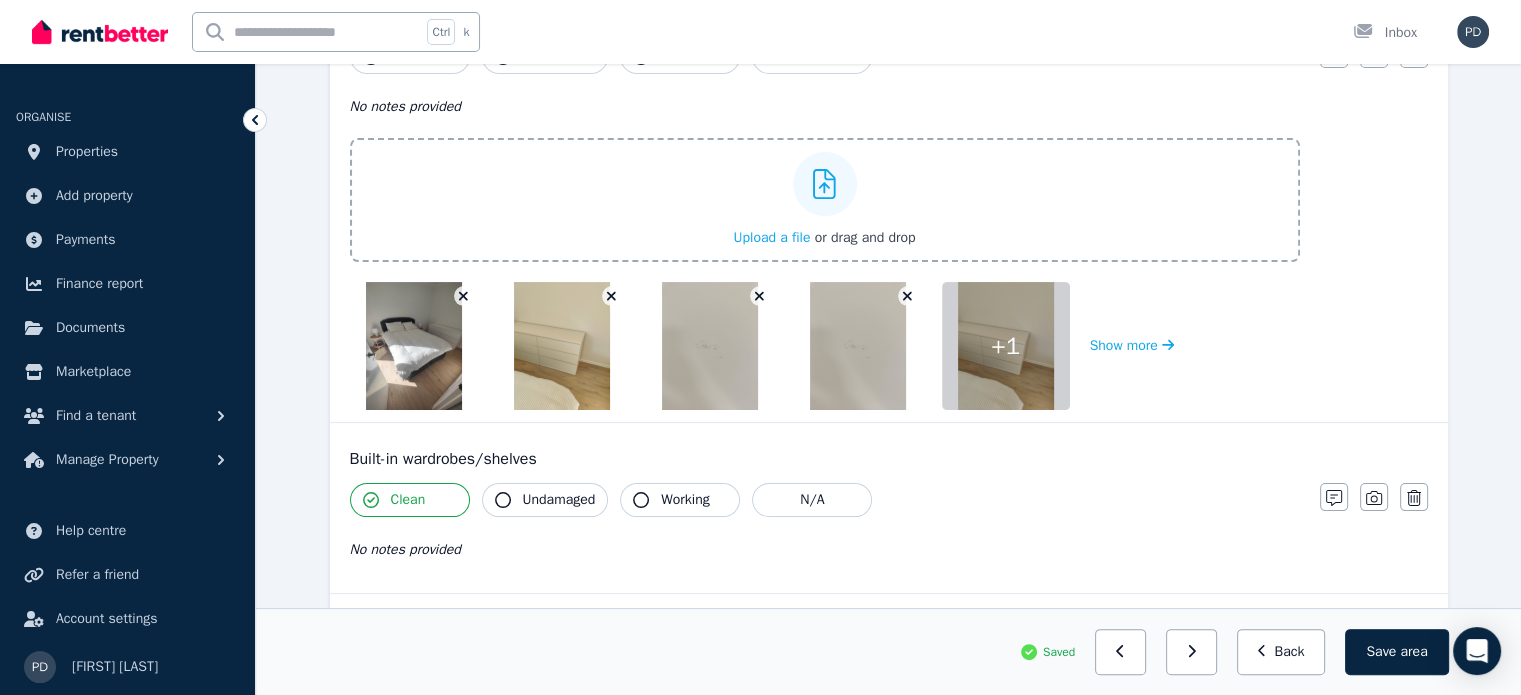 click at bounding box center (908, 296) 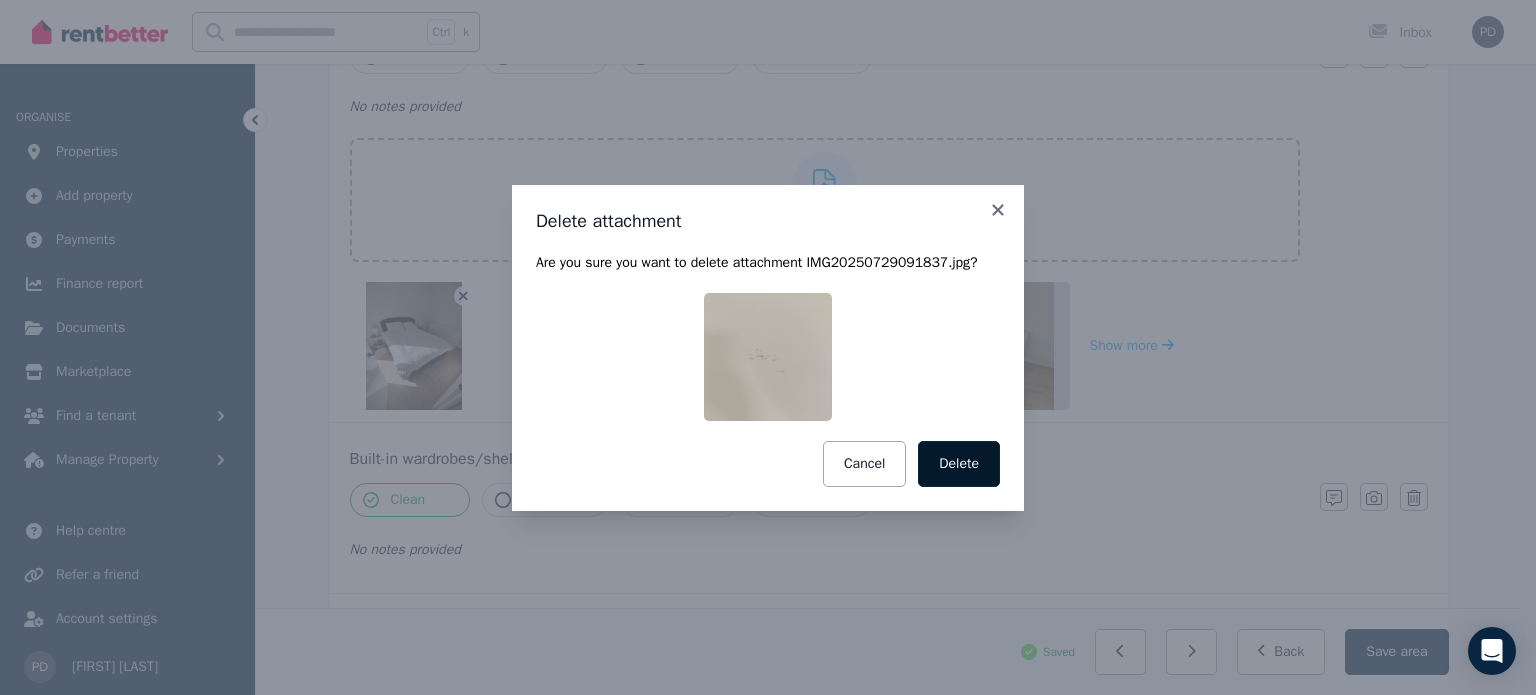 click on "Delete" at bounding box center [959, 464] 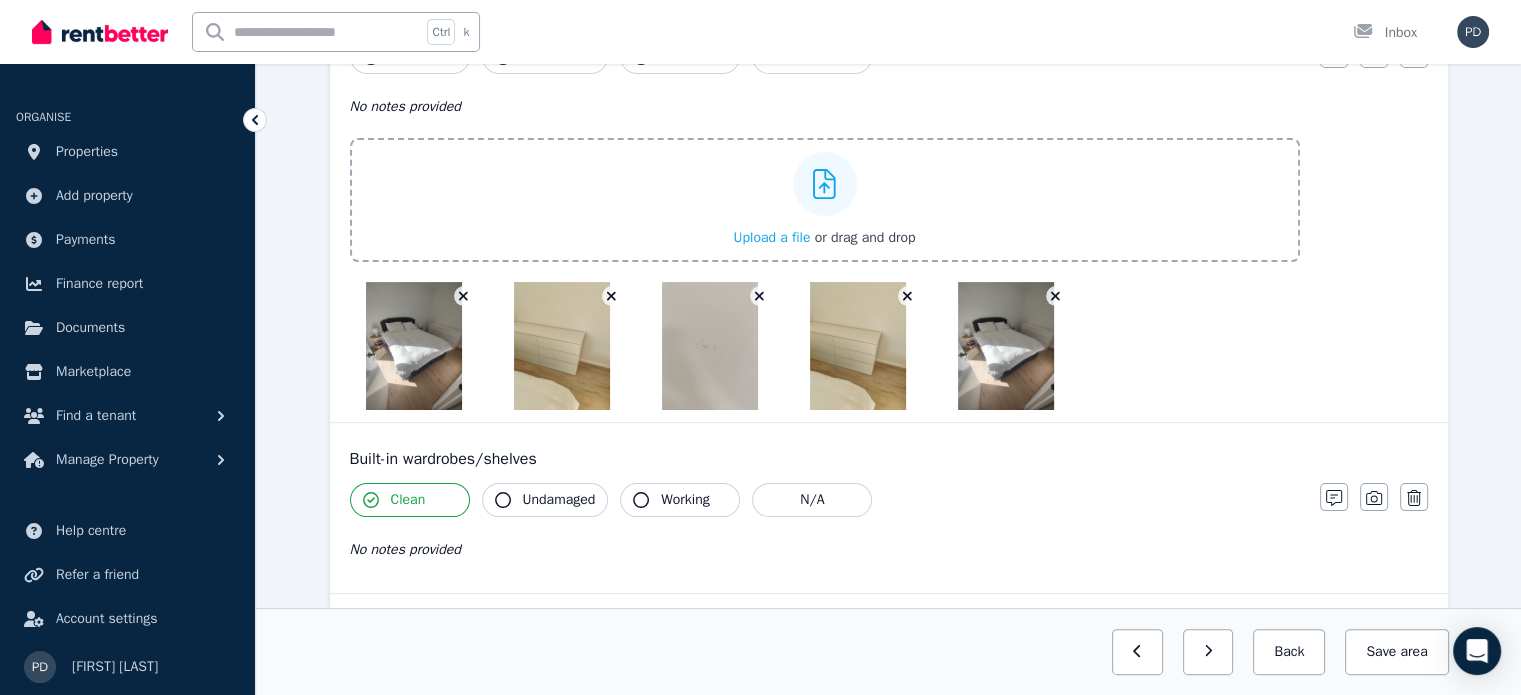 click 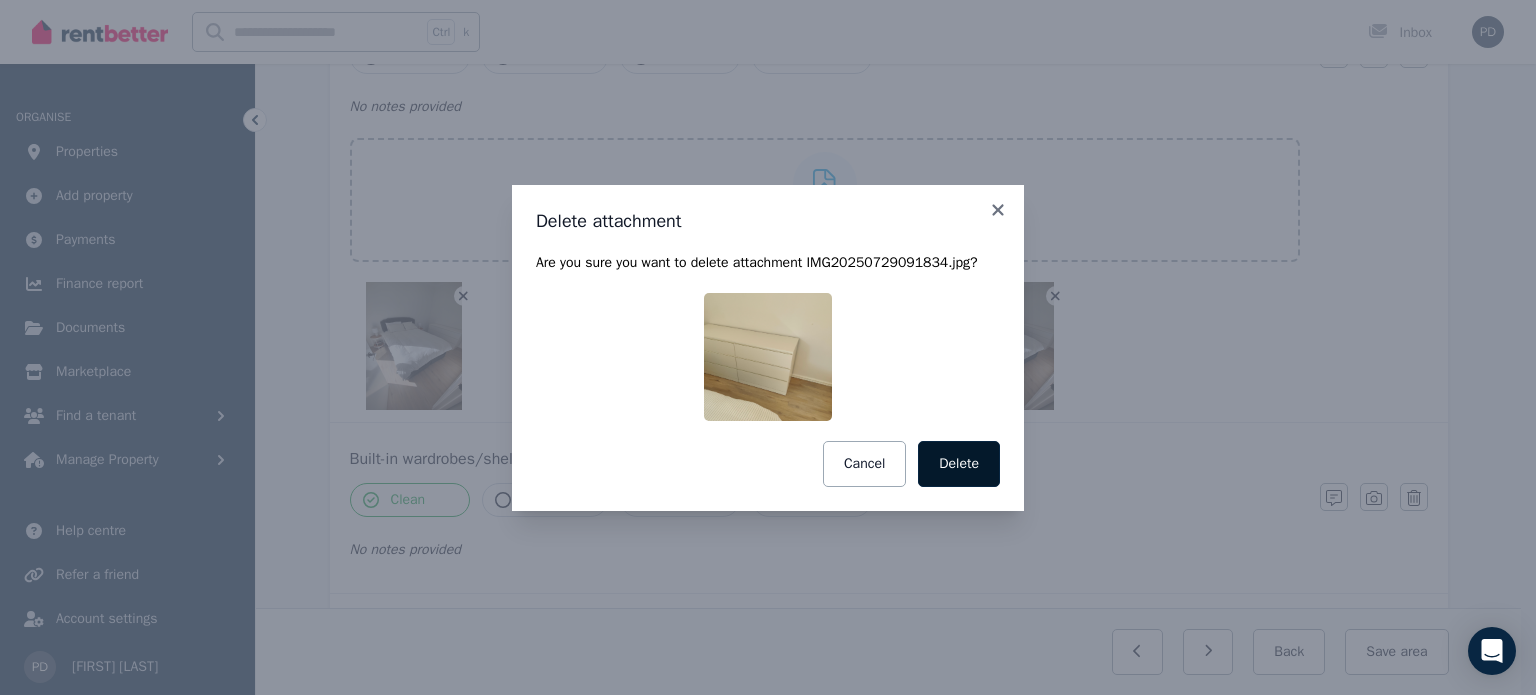 click on "Delete" at bounding box center (959, 464) 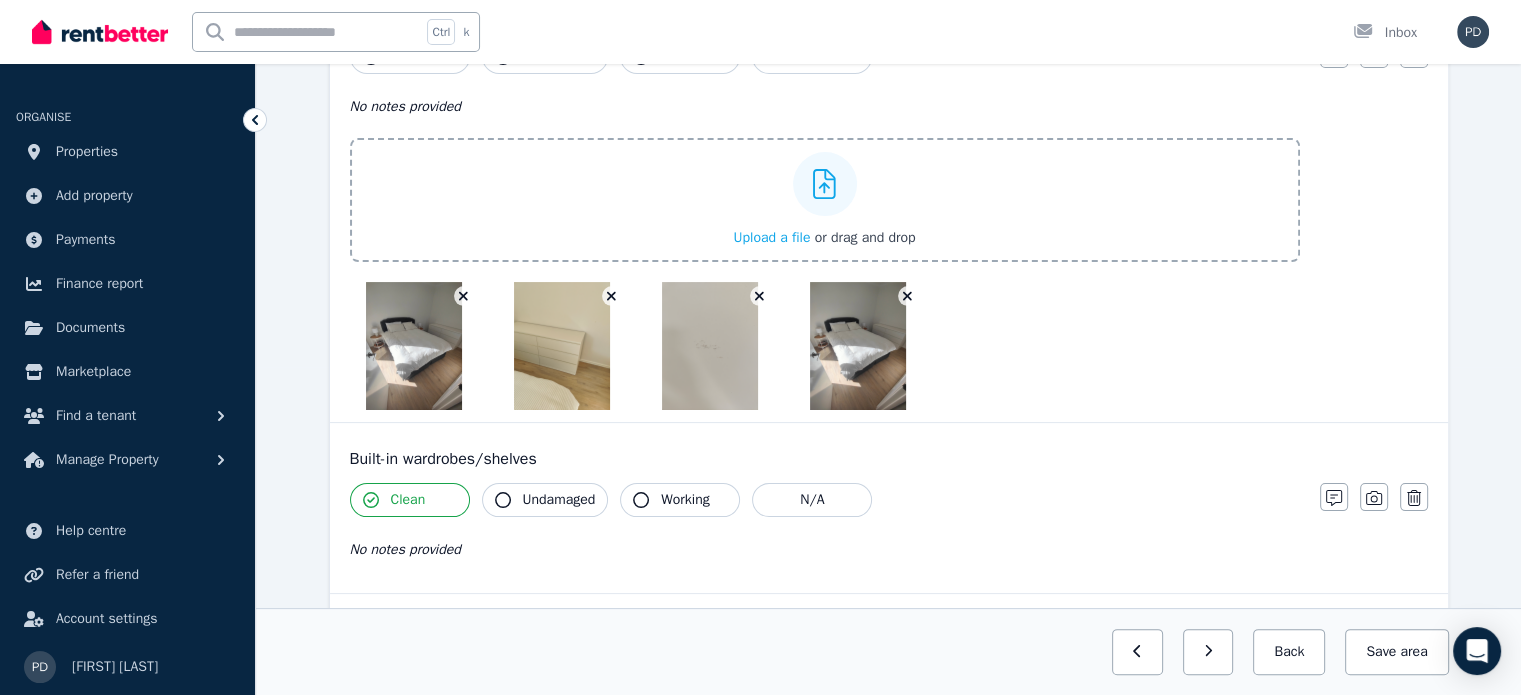 click 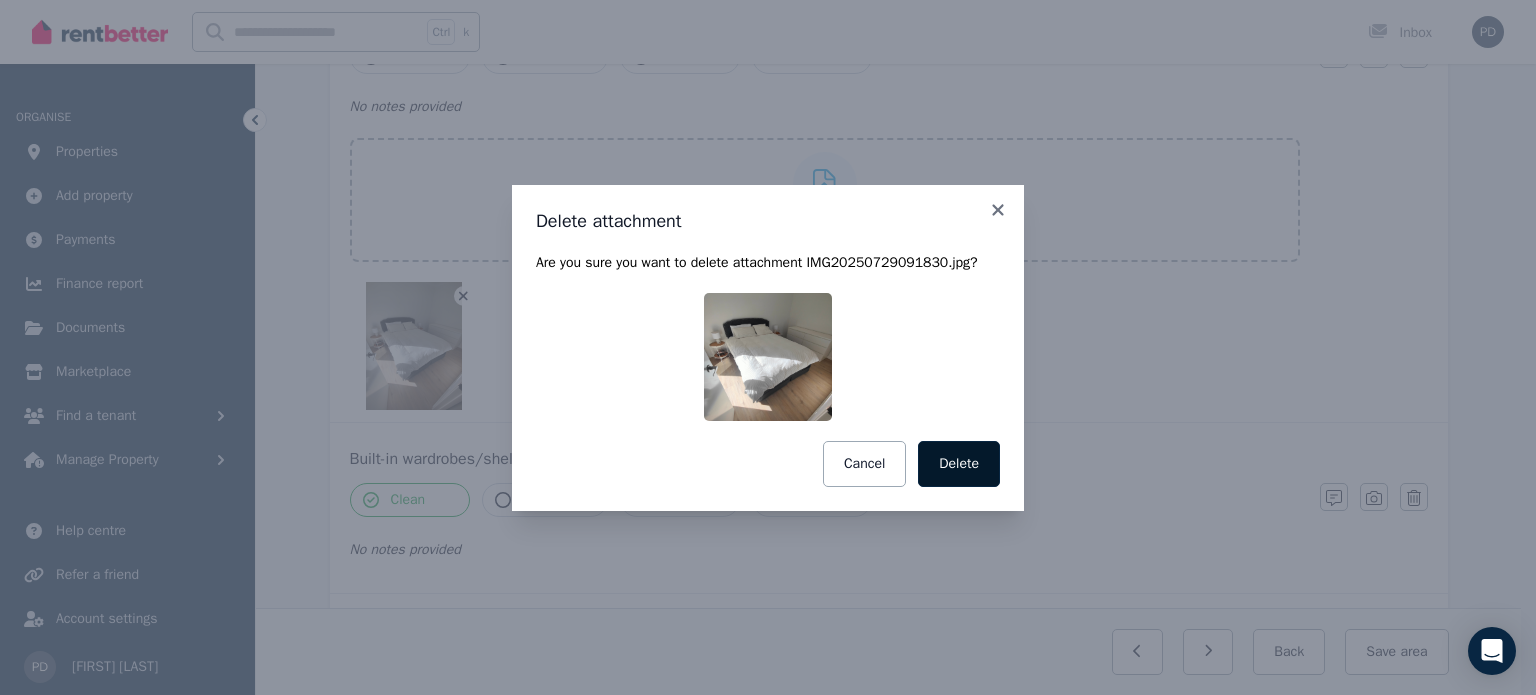 click on "Delete" at bounding box center (959, 464) 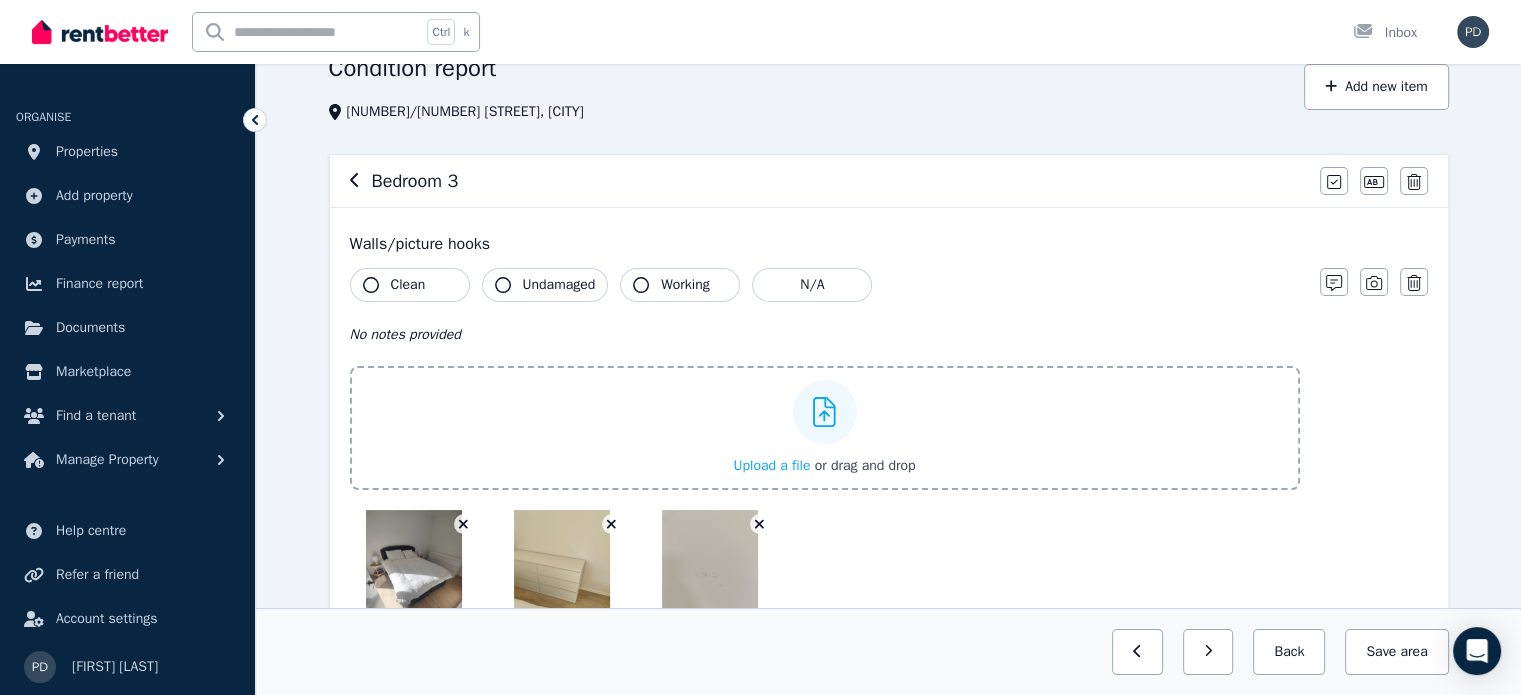 scroll, scrollTop: 107, scrollLeft: 0, axis: vertical 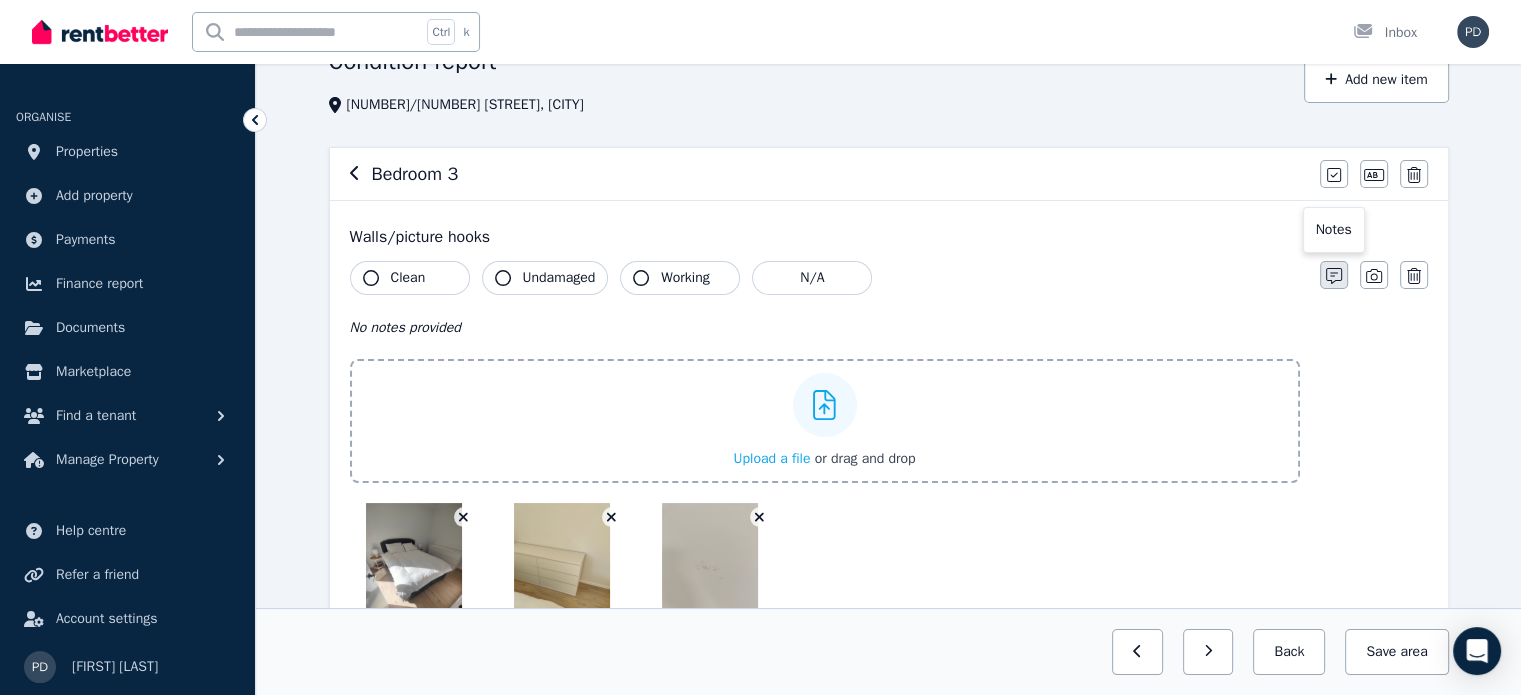 click at bounding box center (1334, 275) 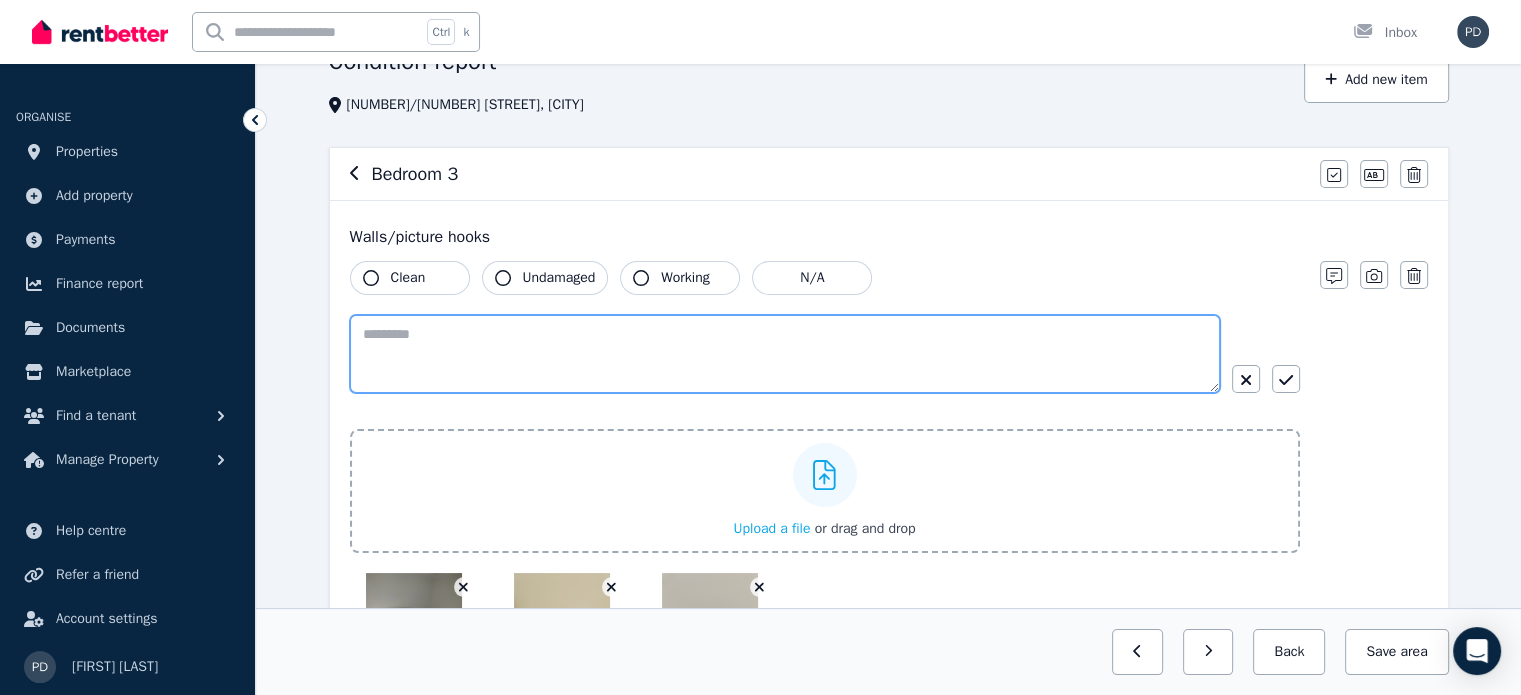 click at bounding box center [785, 354] 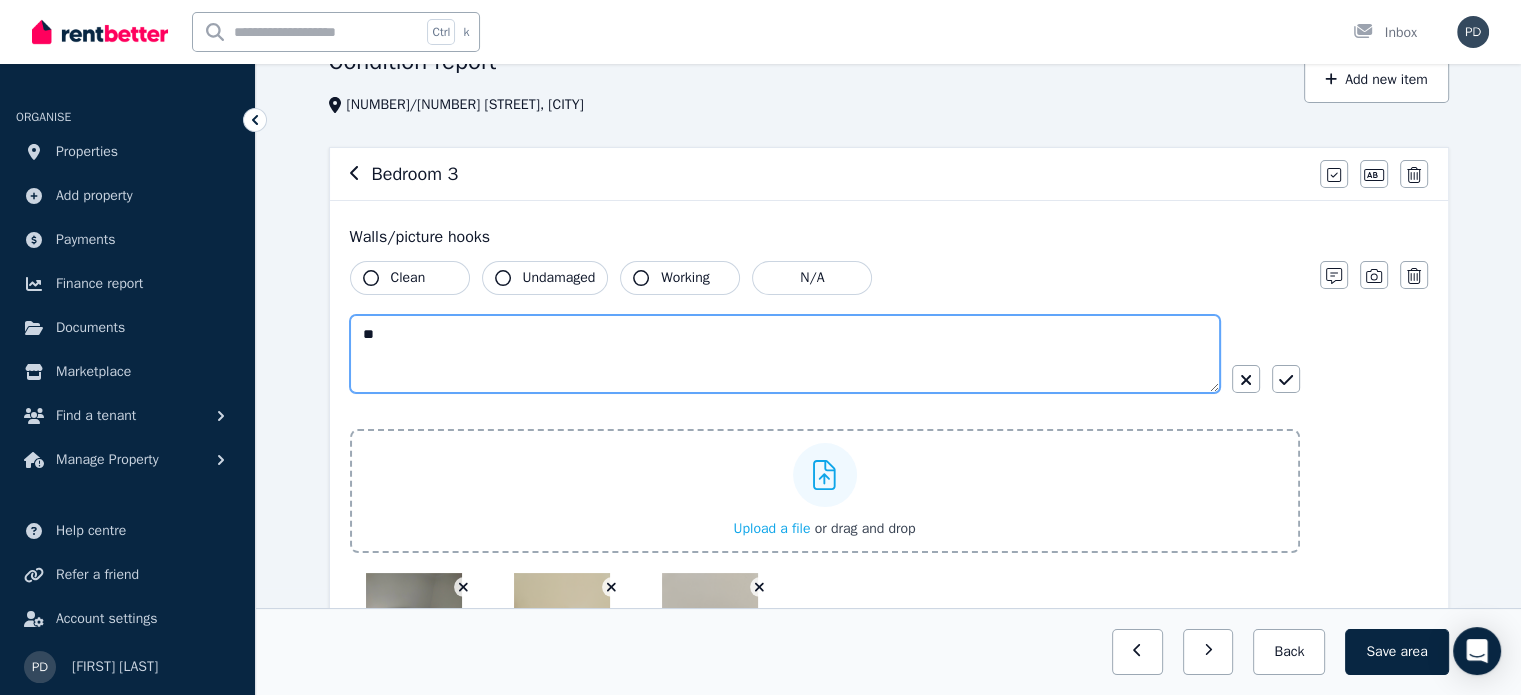 type on "*" 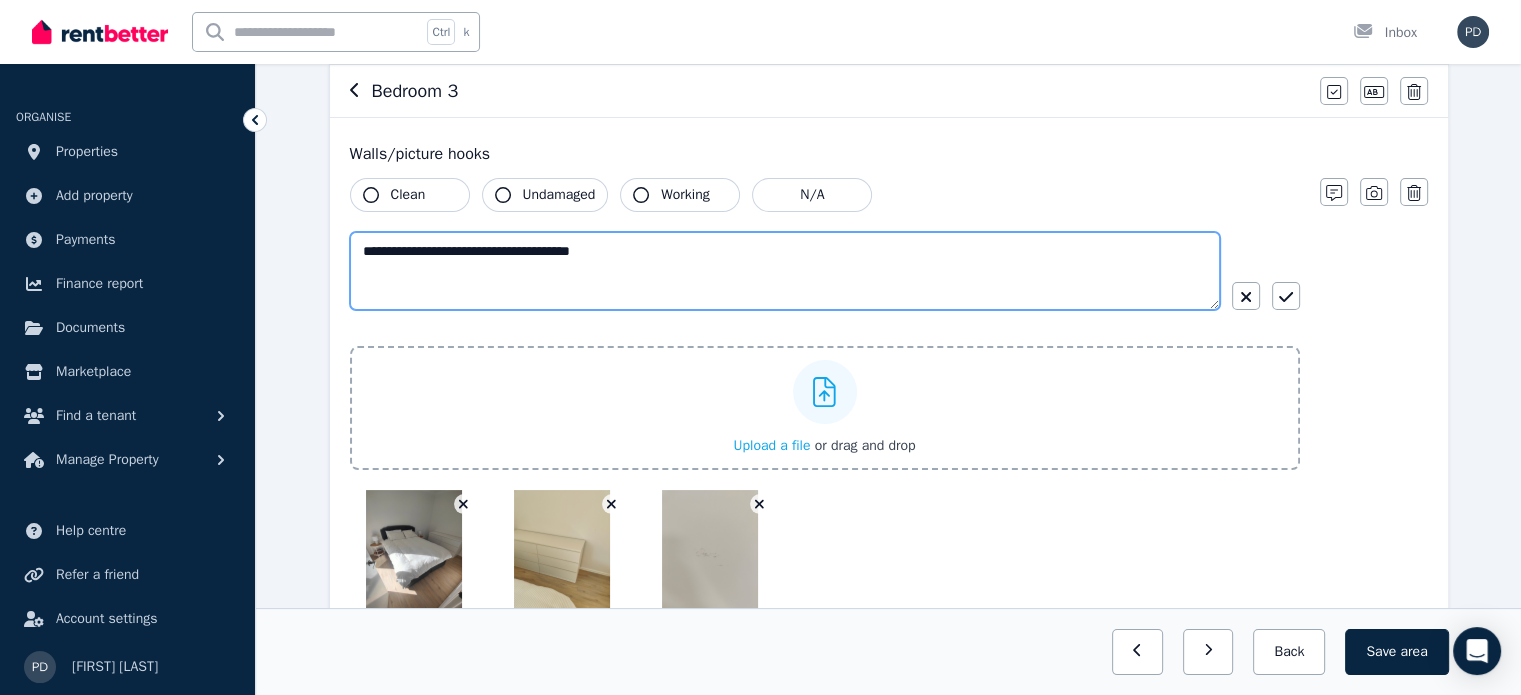 scroll, scrollTop: 191, scrollLeft: 0, axis: vertical 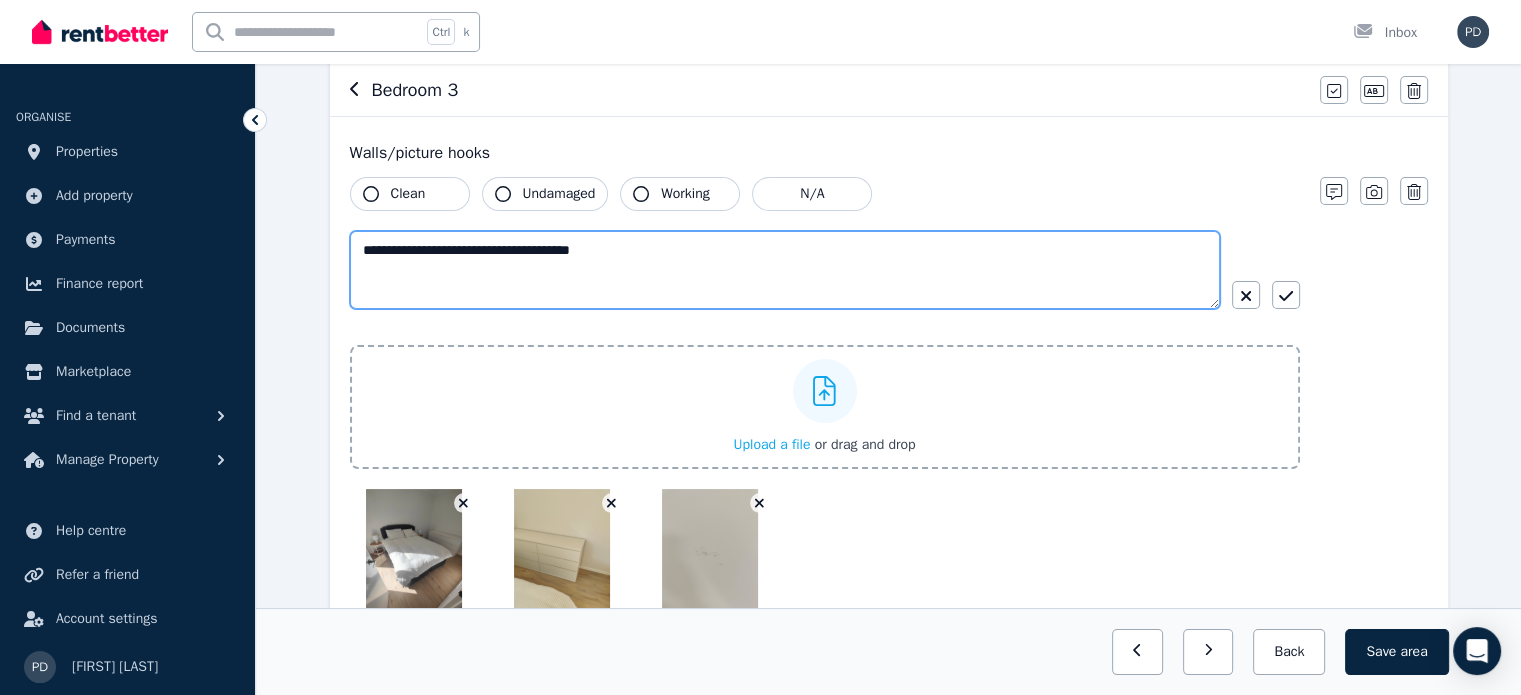 type on "**********" 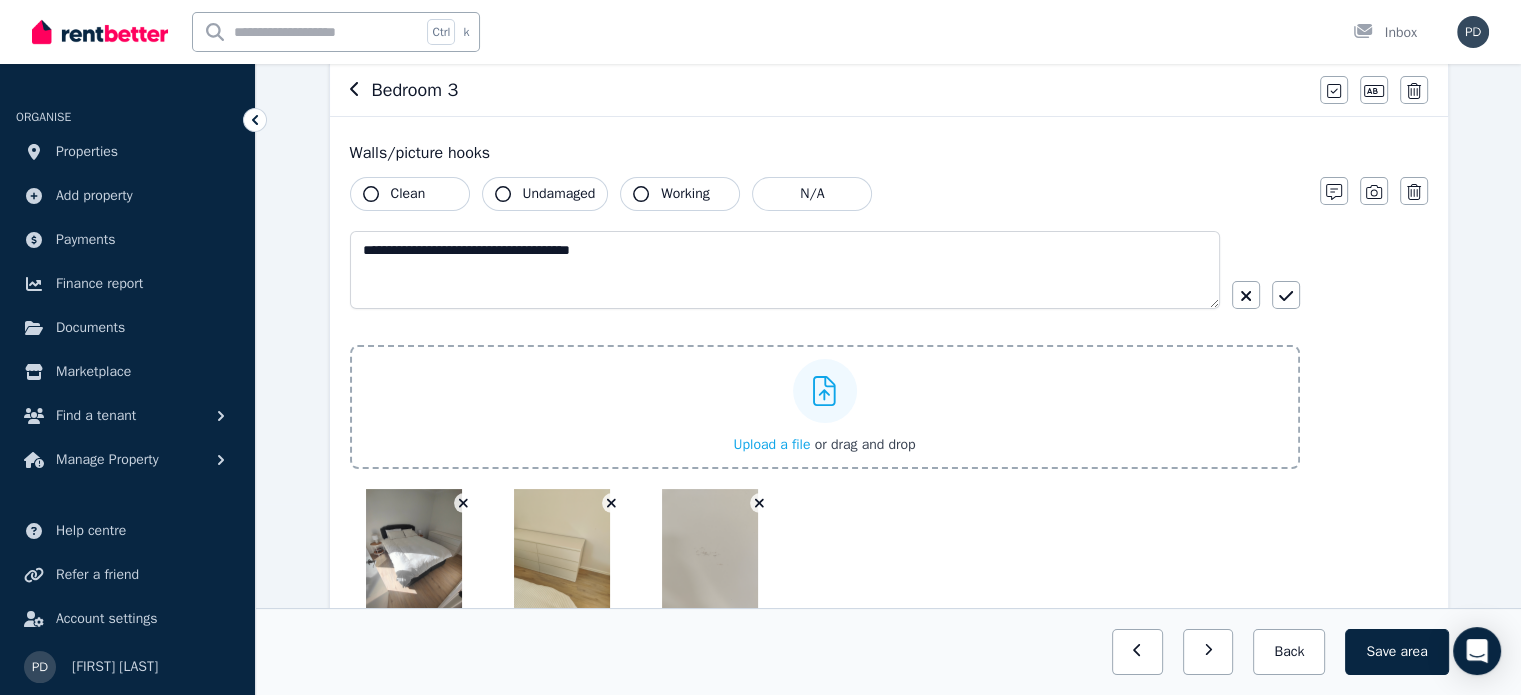 click 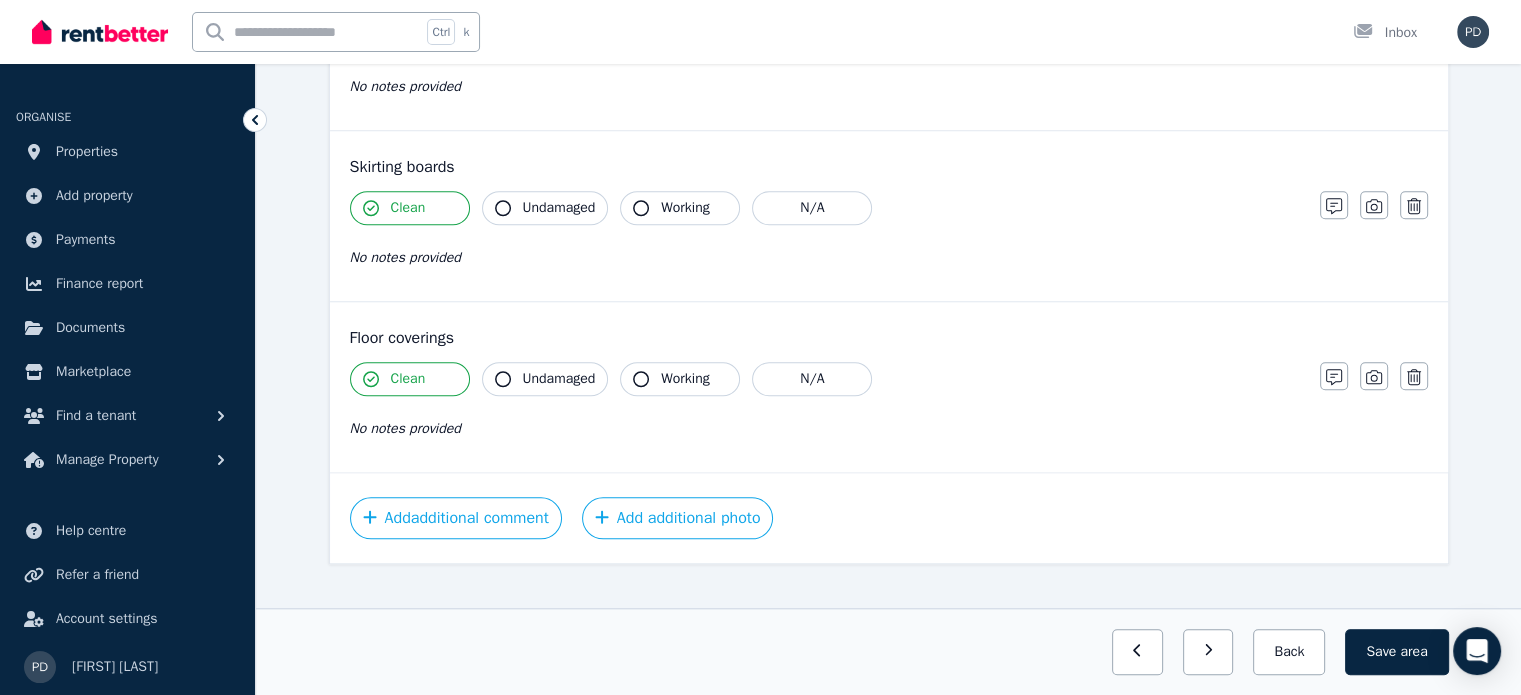 scroll, scrollTop: 1736, scrollLeft: 0, axis: vertical 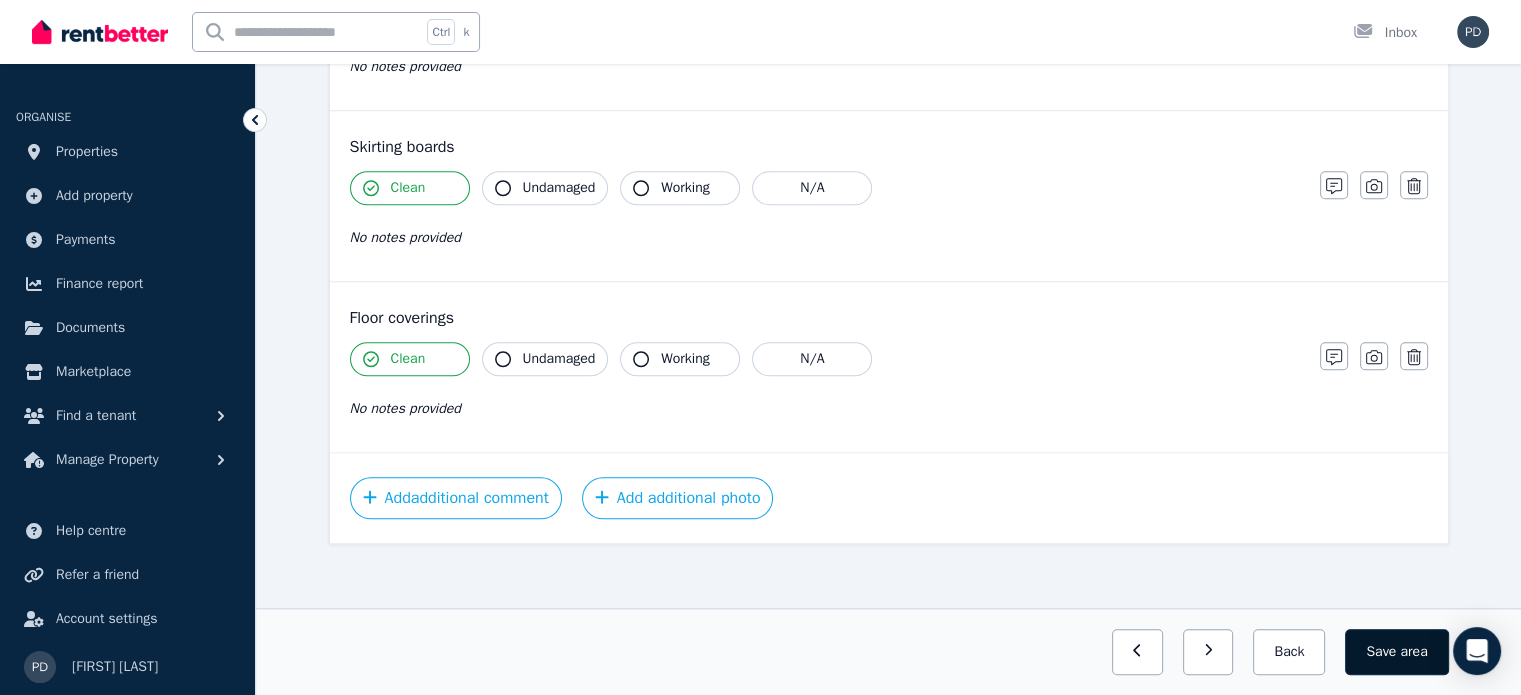 click on "Save   area" at bounding box center (1396, 652) 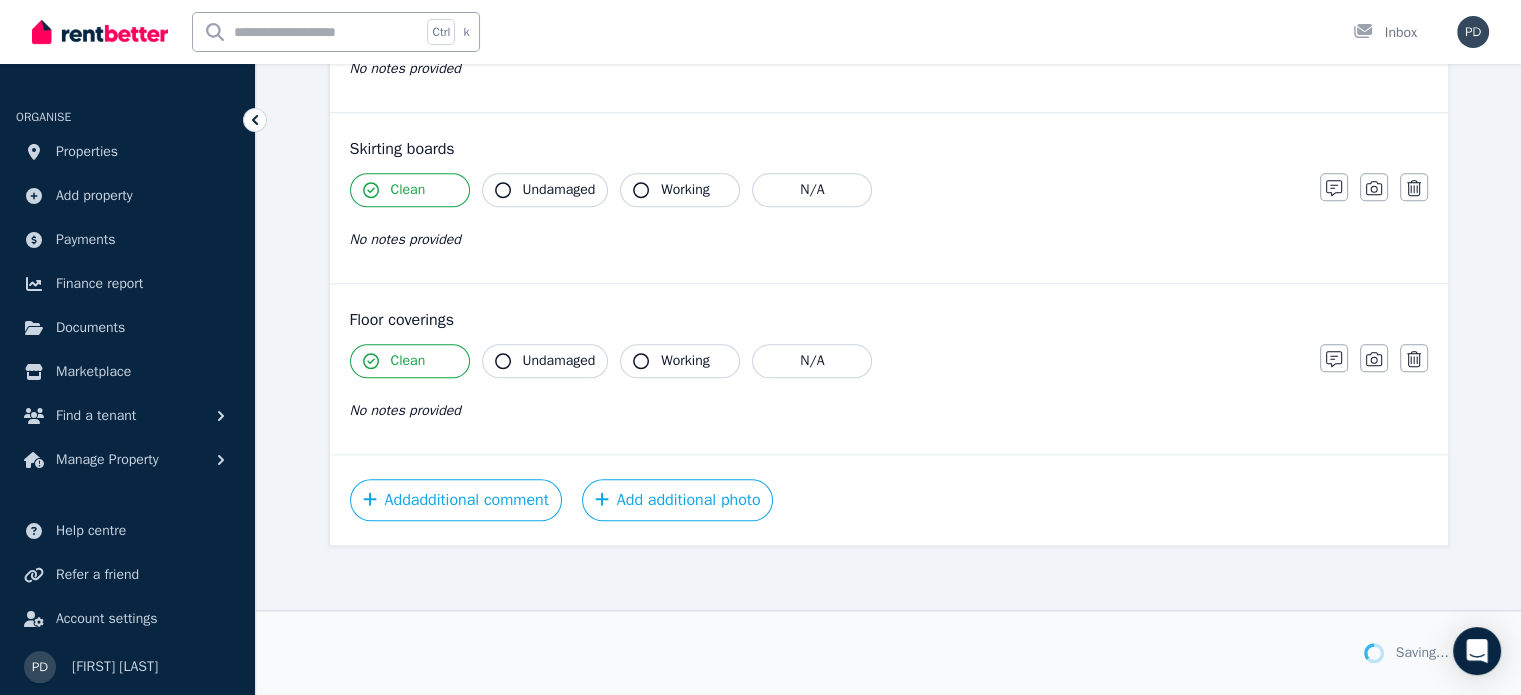 scroll, scrollTop: 1736, scrollLeft: 0, axis: vertical 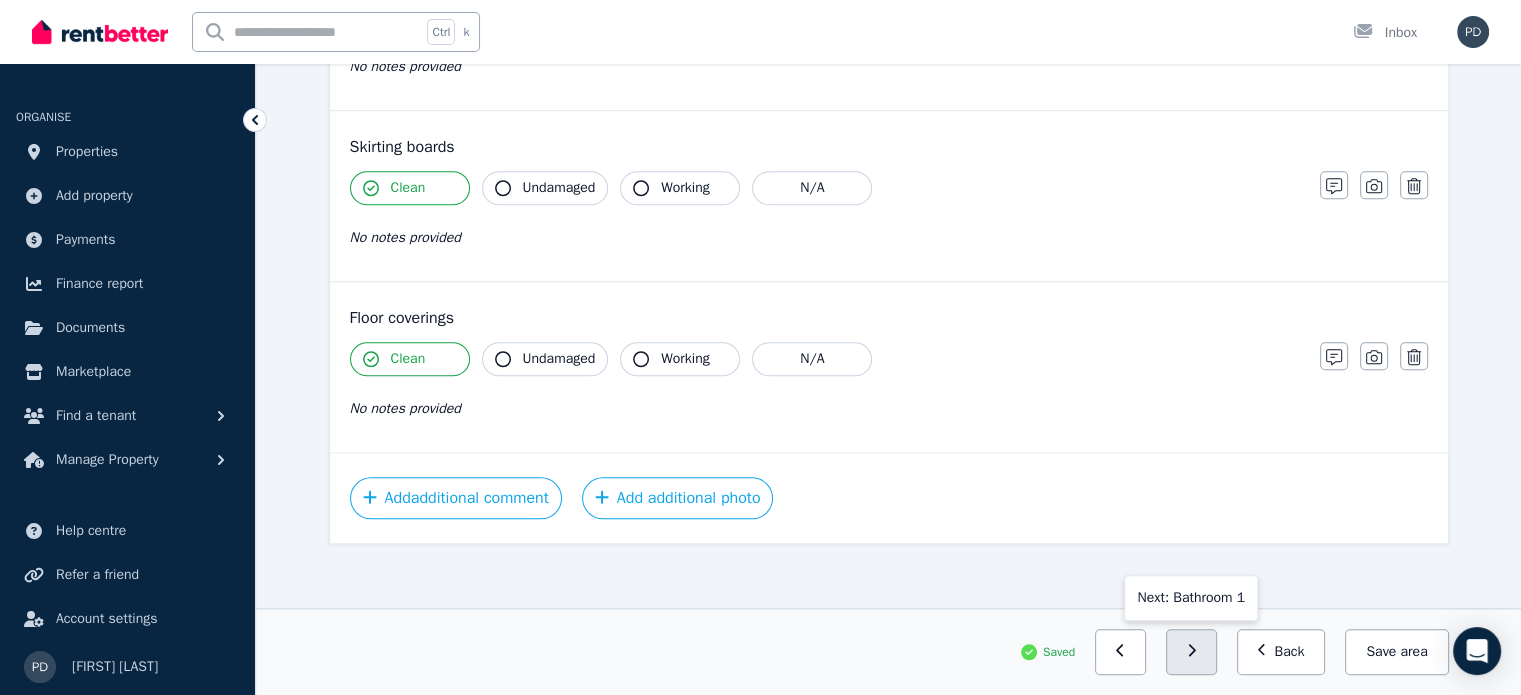click 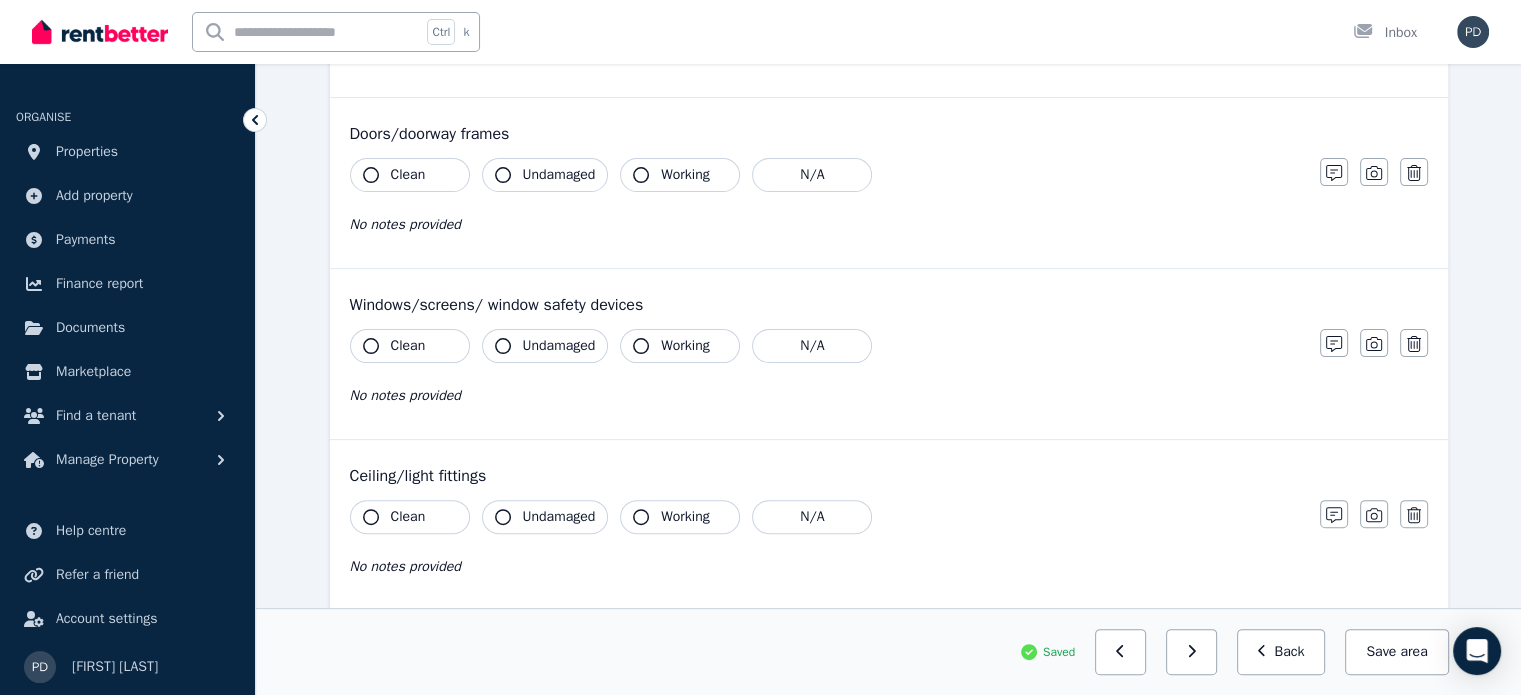 scroll, scrollTop: 550, scrollLeft: 0, axis: vertical 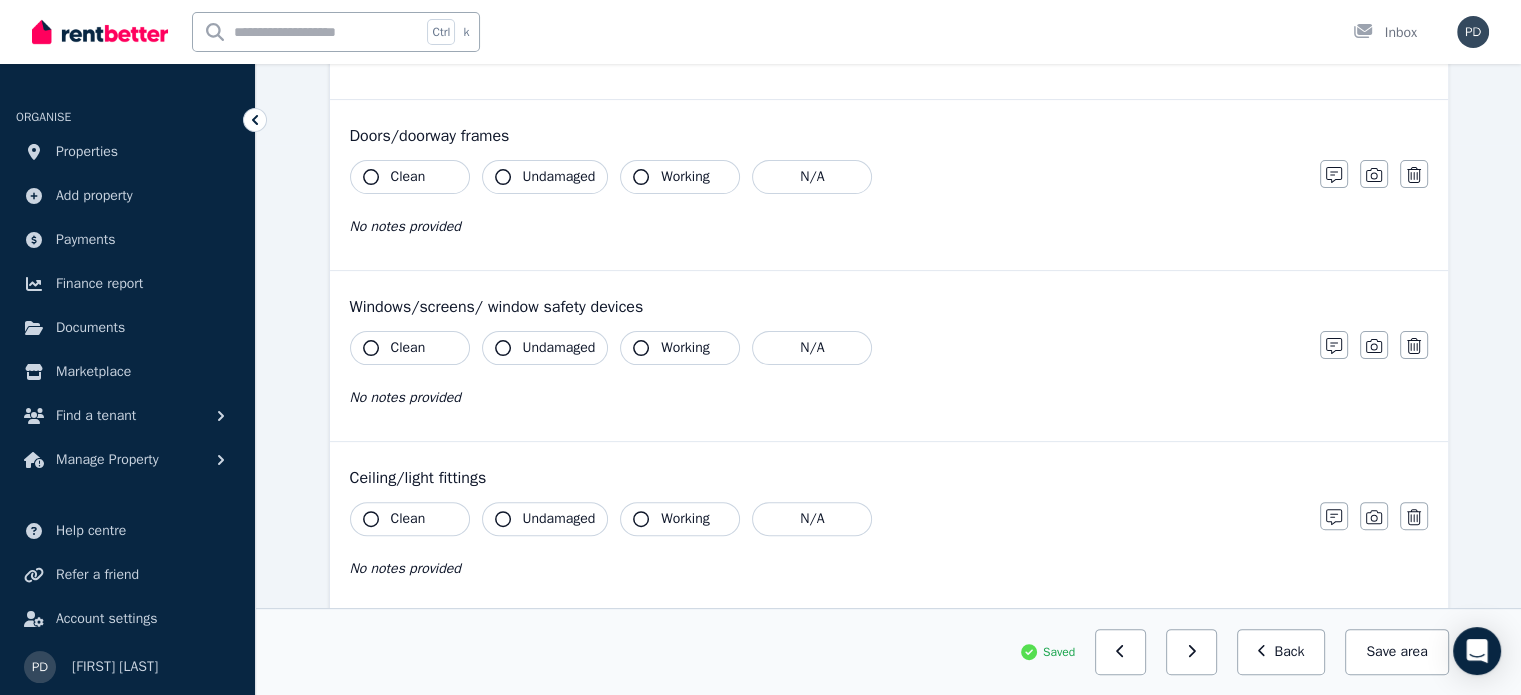 click 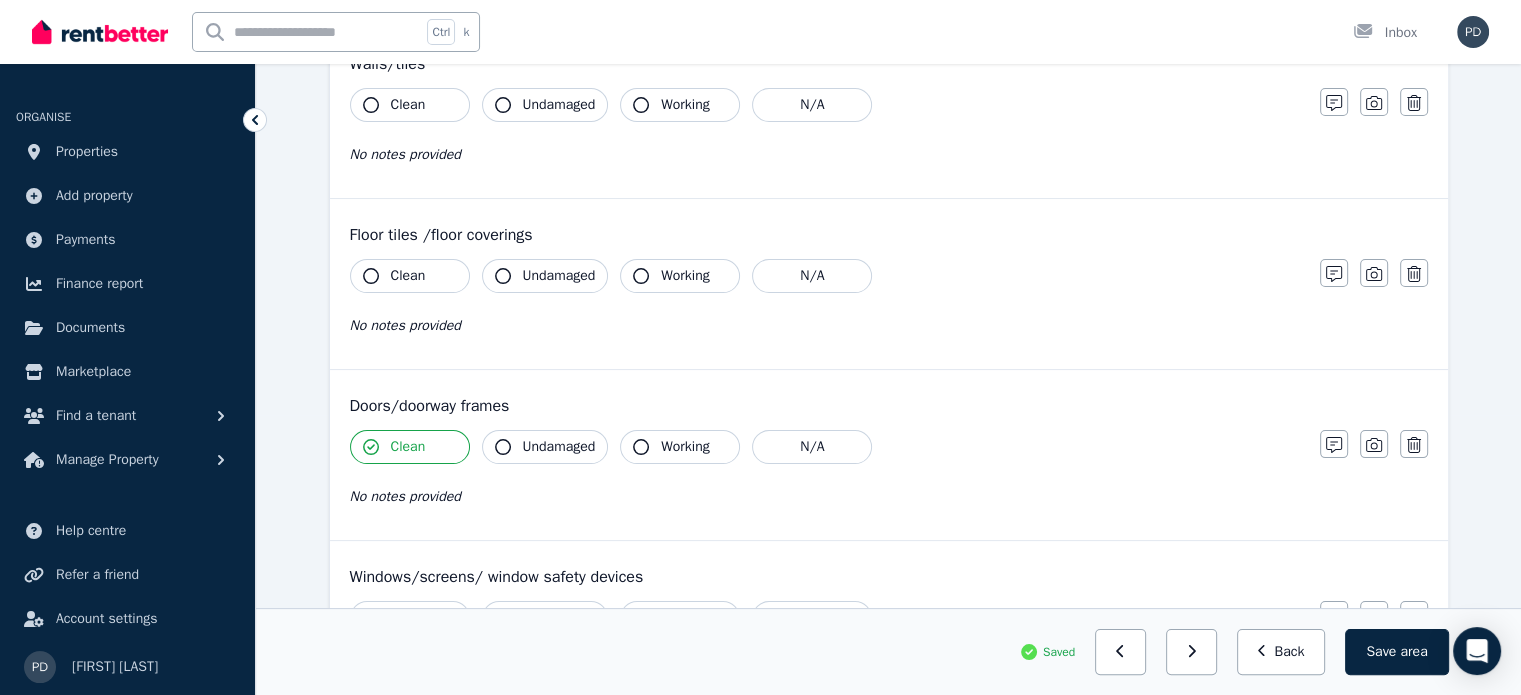 scroll, scrollTop: 278, scrollLeft: 0, axis: vertical 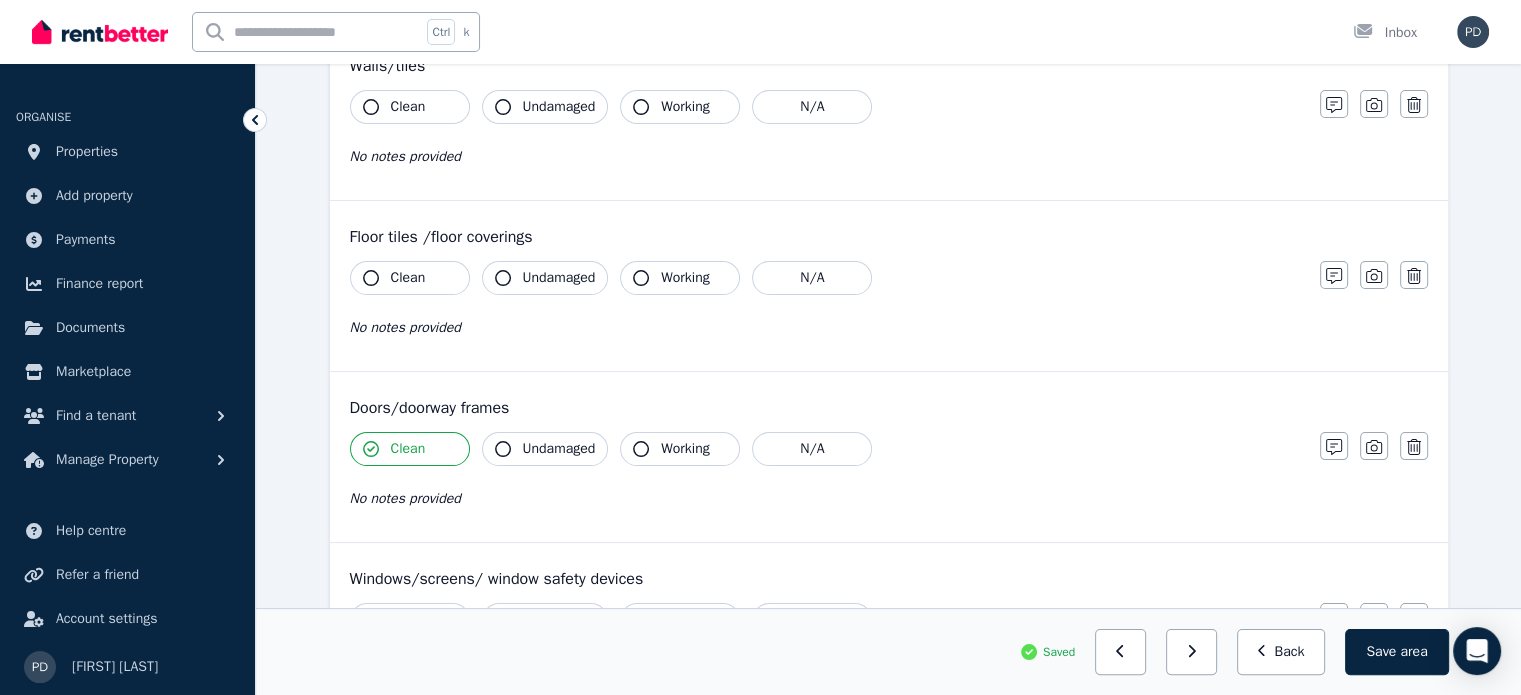 click on "Clean" at bounding box center (410, 278) 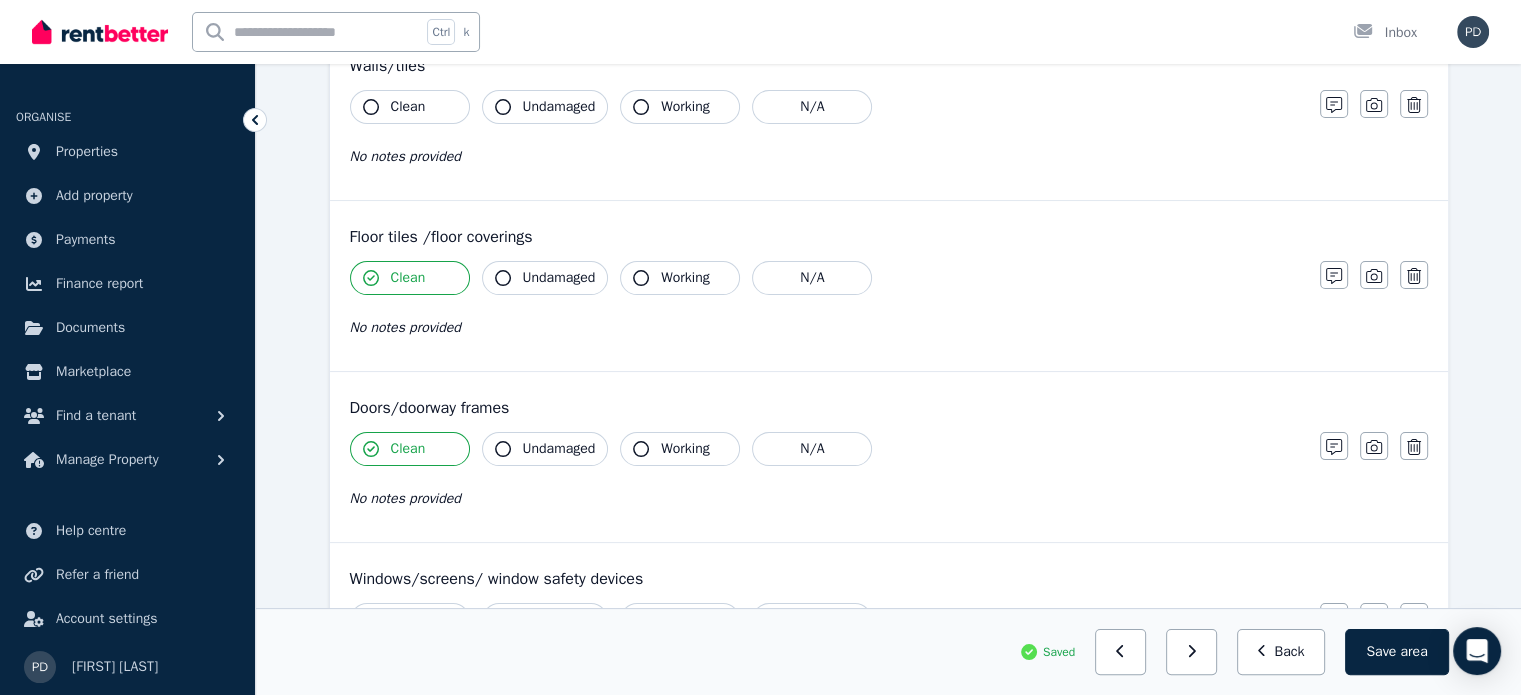 click 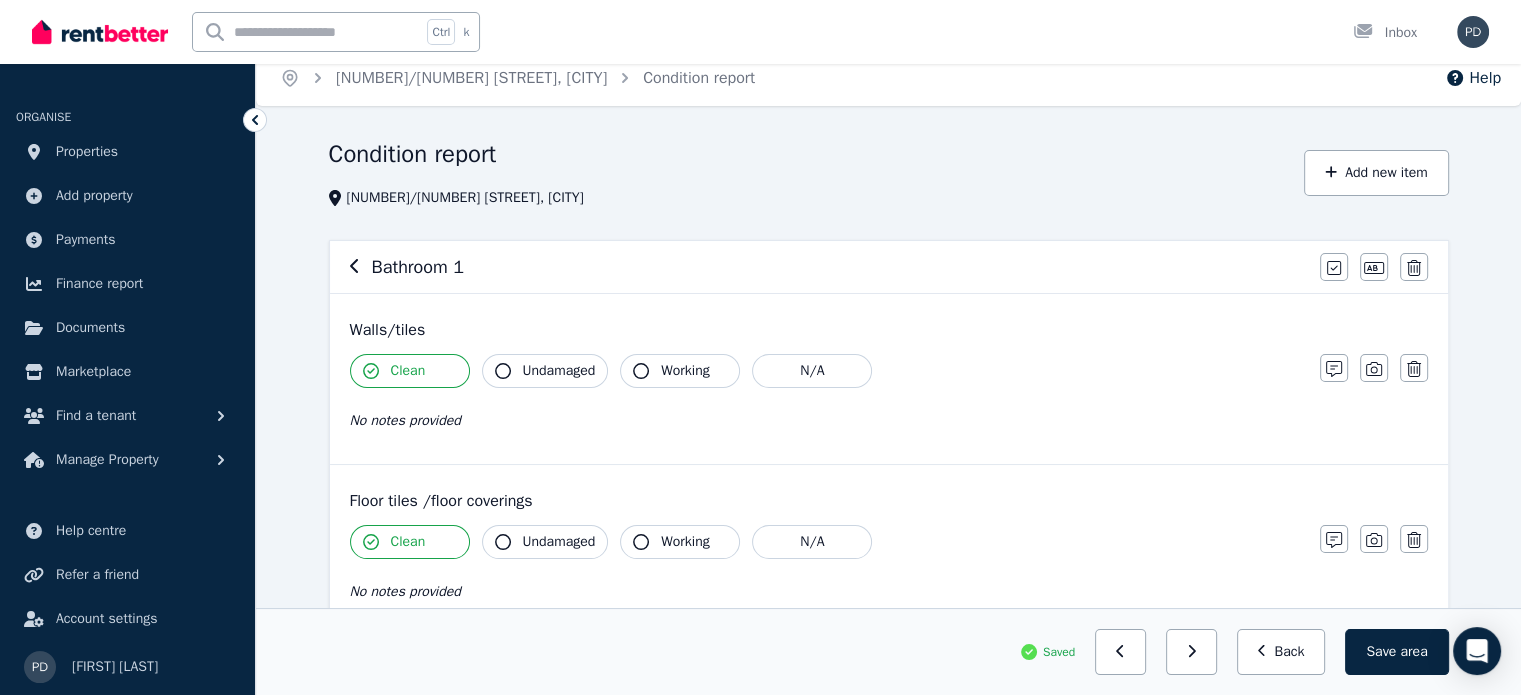 scroll, scrollTop: 10, scrollLeft: 0, axis: vertical 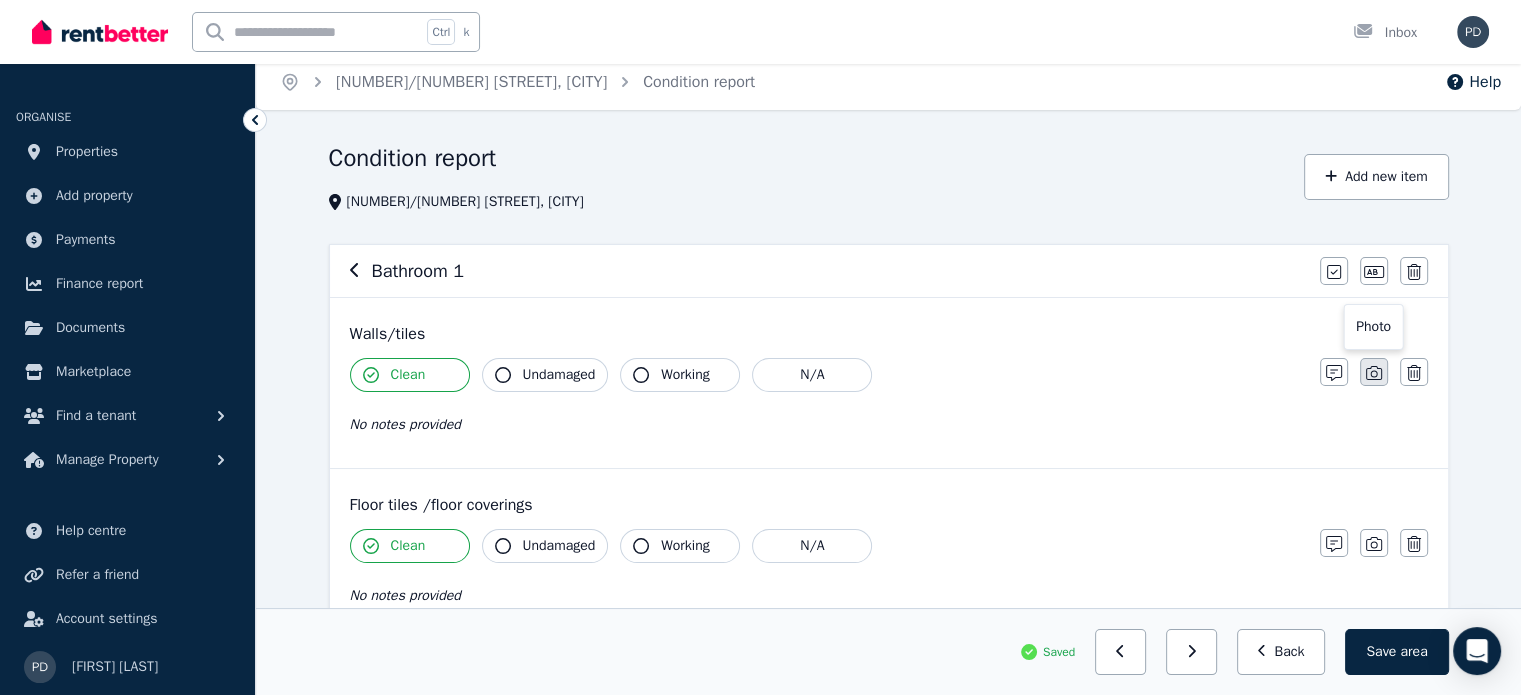 click 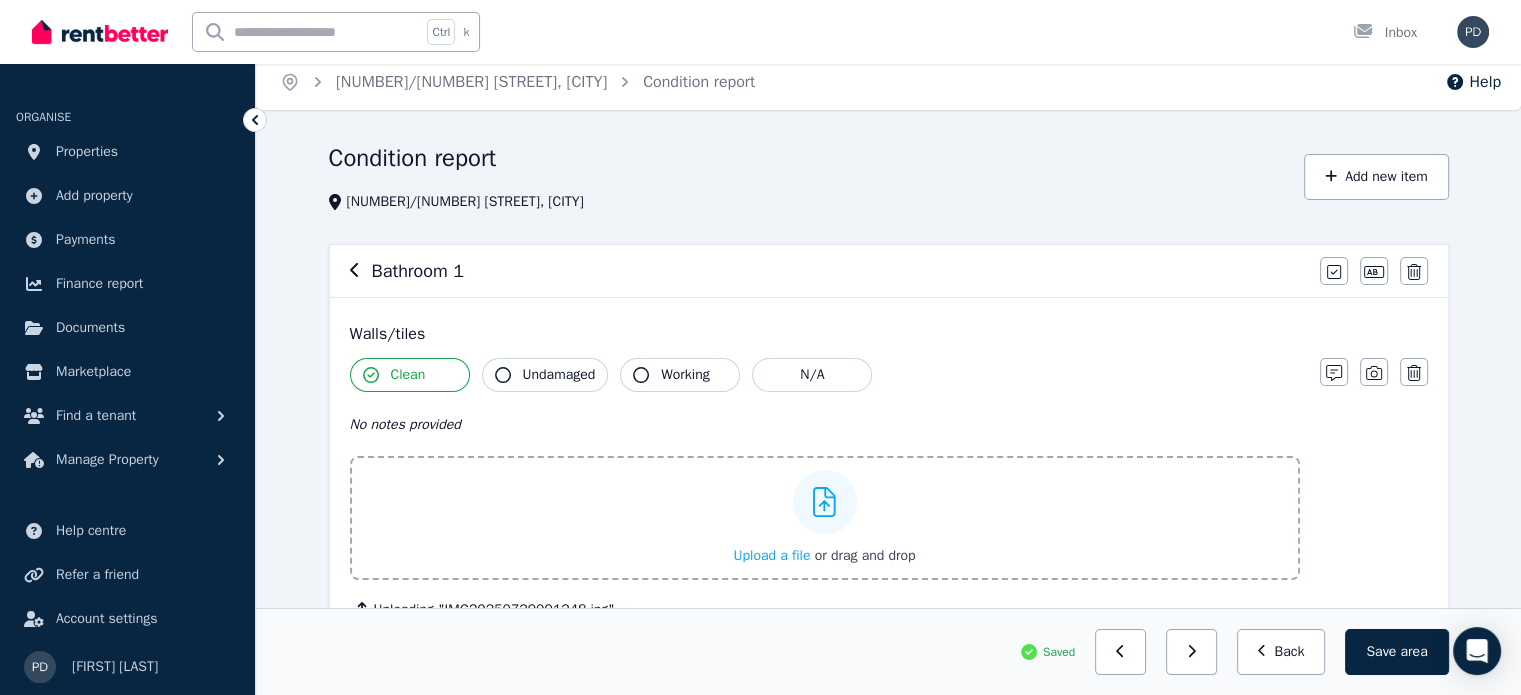 click on "Upload a file   or drag and drop" at bounding box center [825, 518] 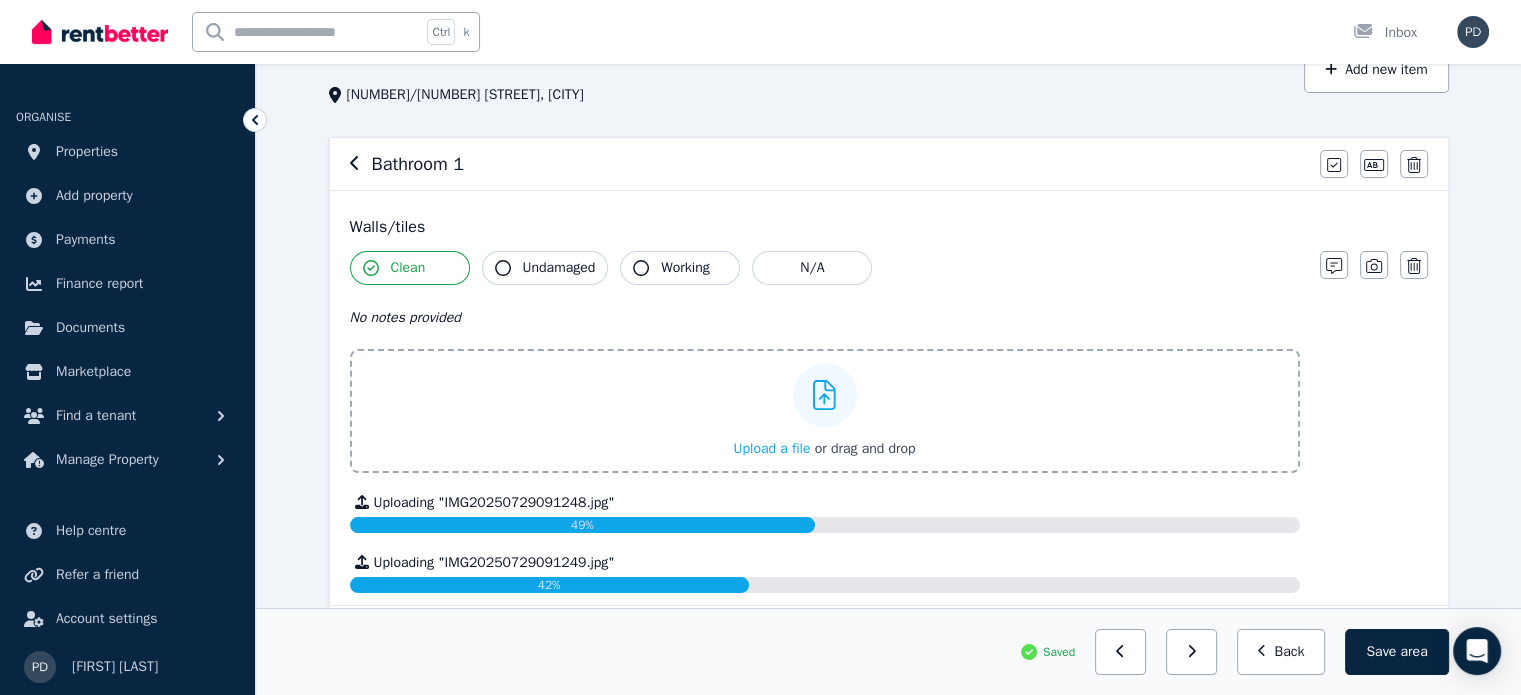 scroll, scrollTop: 116, scrollLeft: 0, axis: vertical 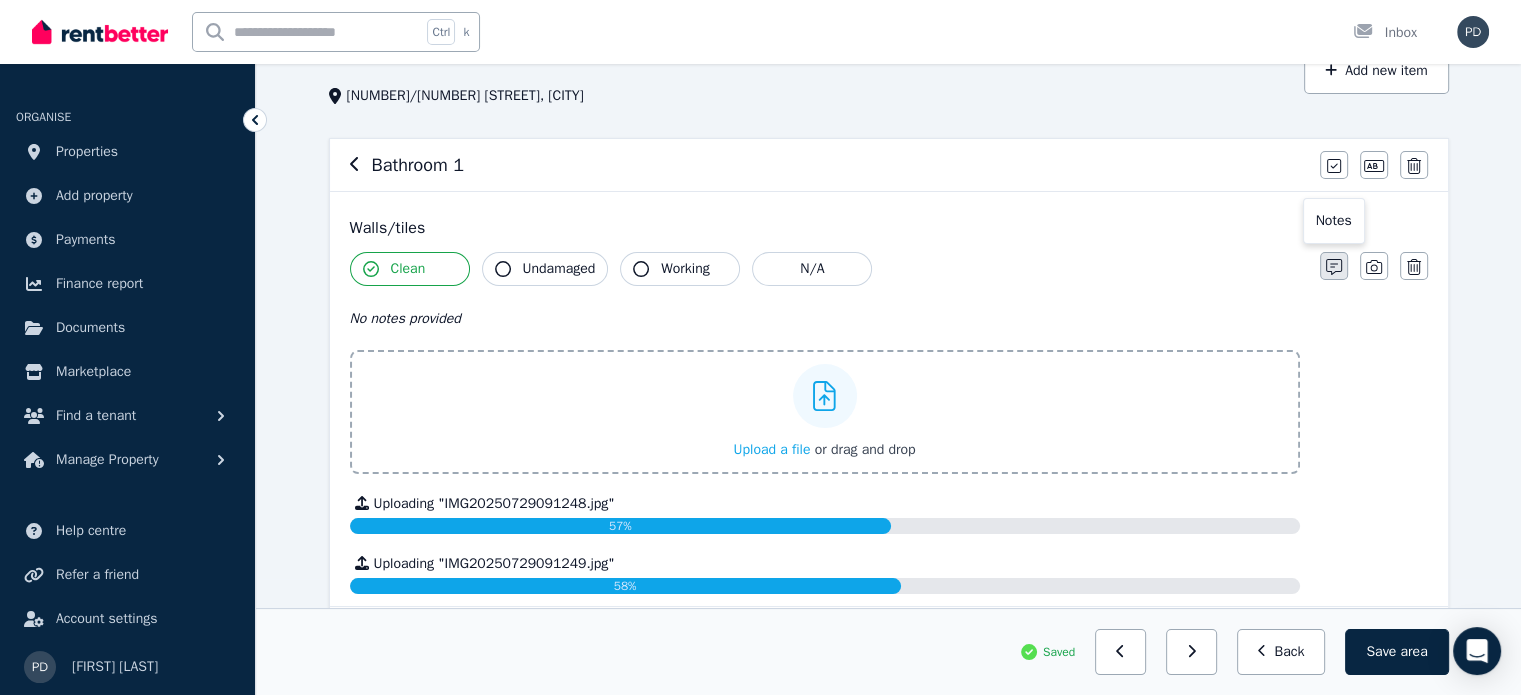 click 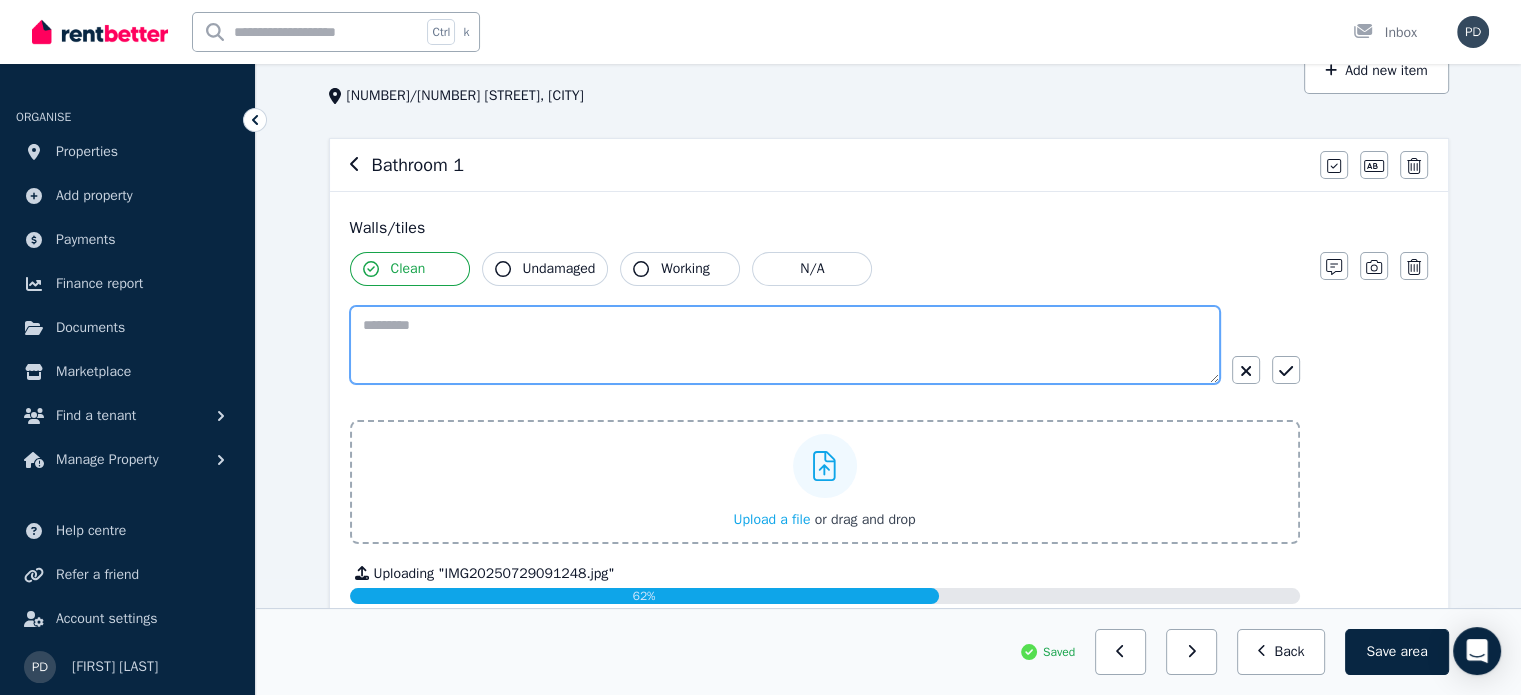 click at bounding box center [785, 345] 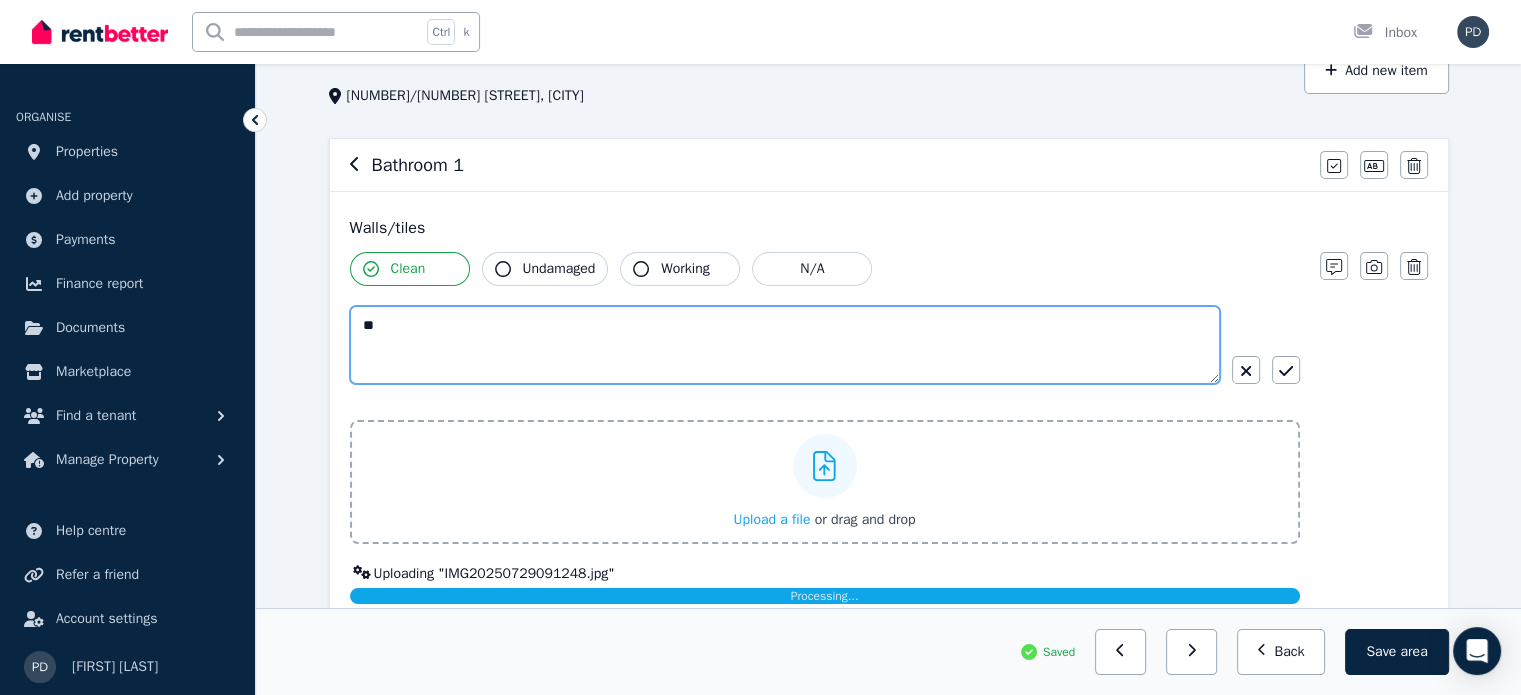type on "*" 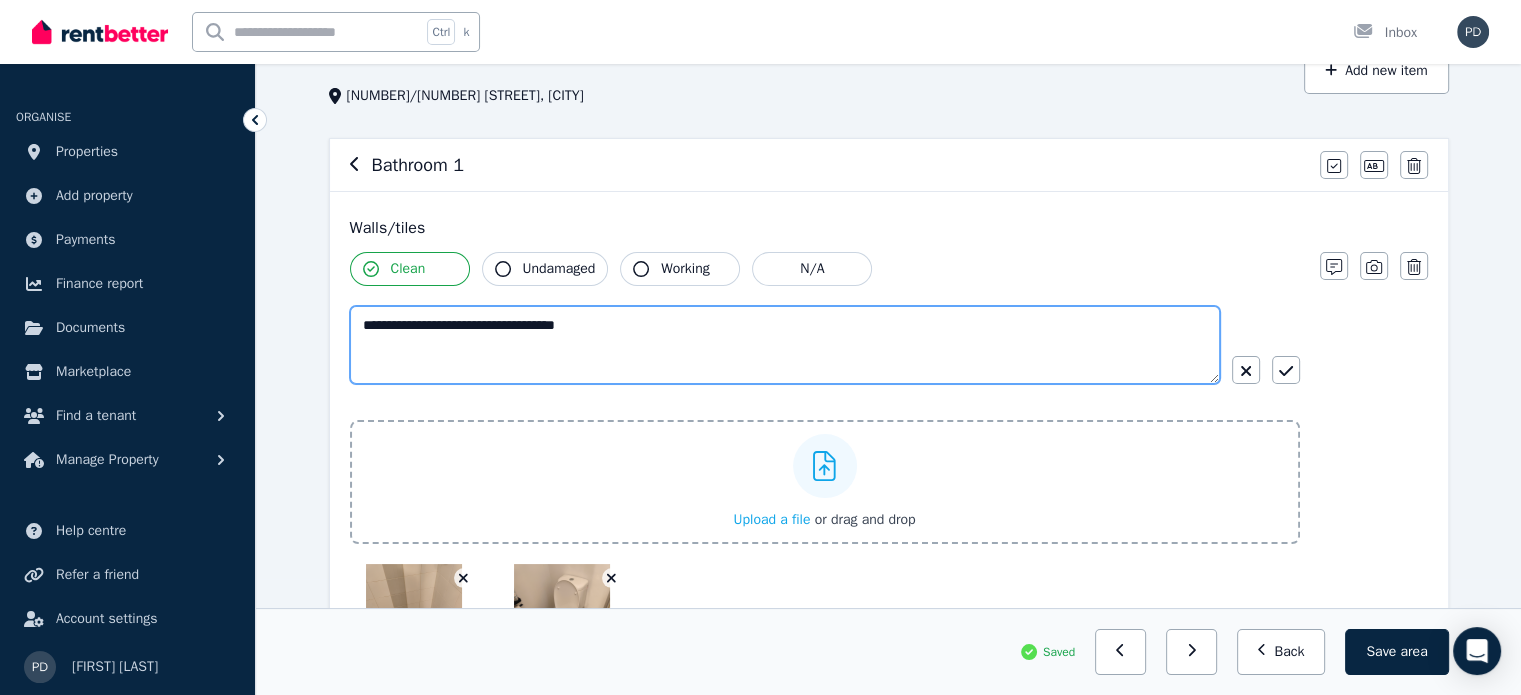 drag, startPoint x: 604, startPoint y: 333, endPoint x: 558, endPoint y: 333, distance: 46 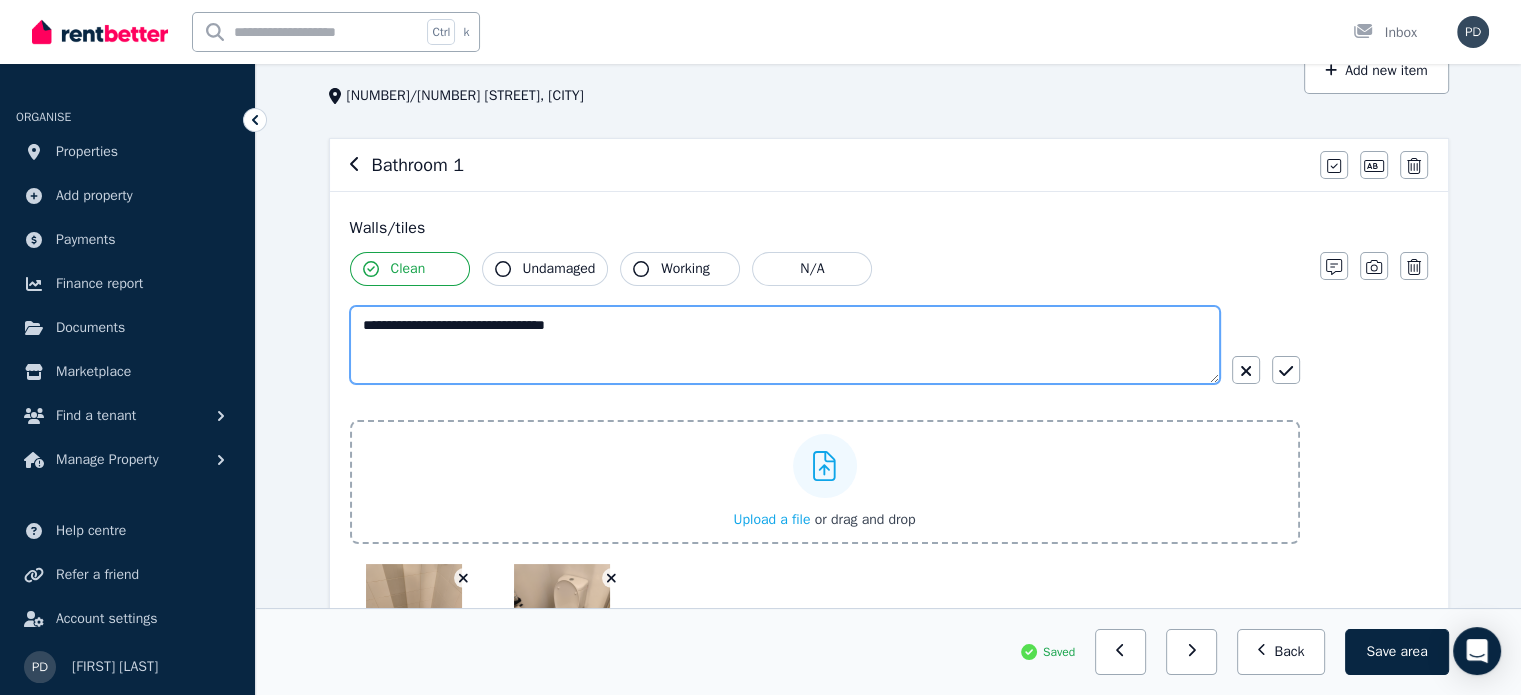 type on "**********" 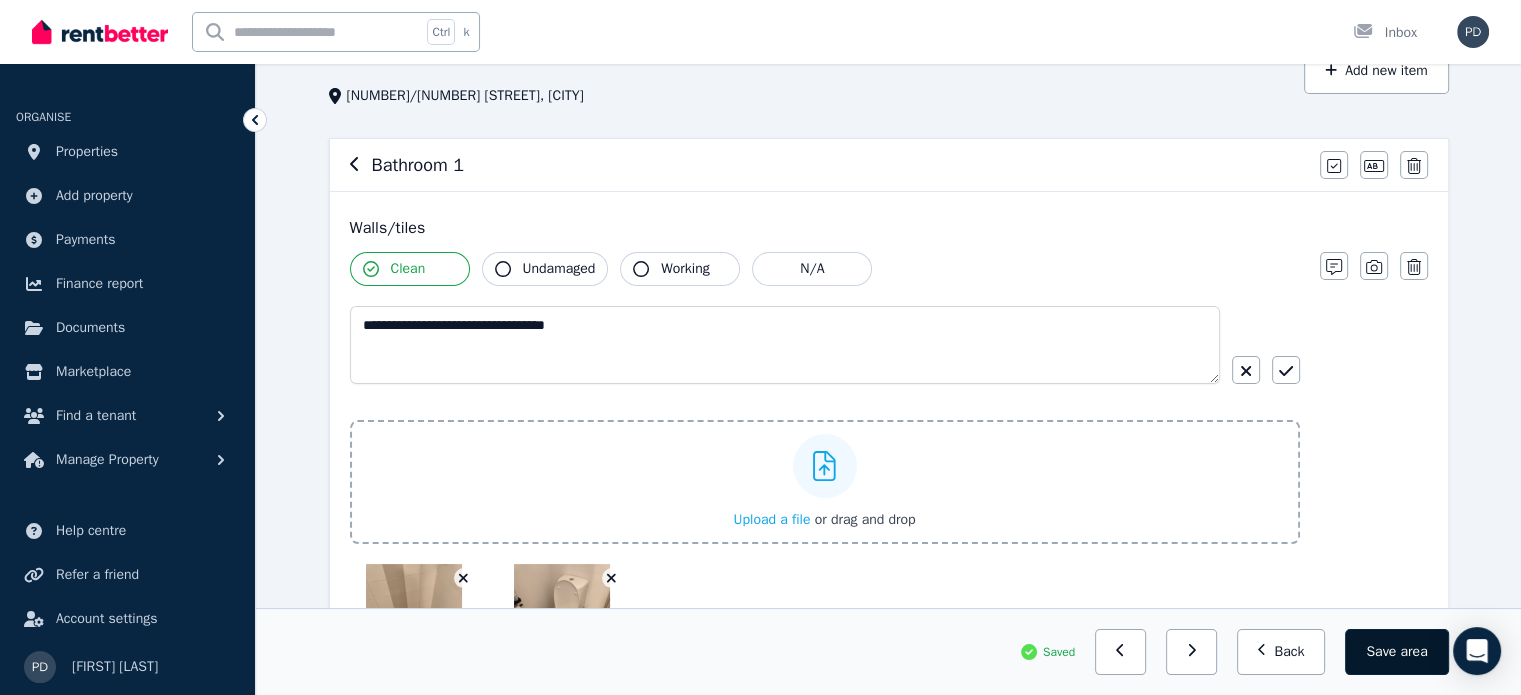 click on "Save   area" at bounding box center [1396, 652] 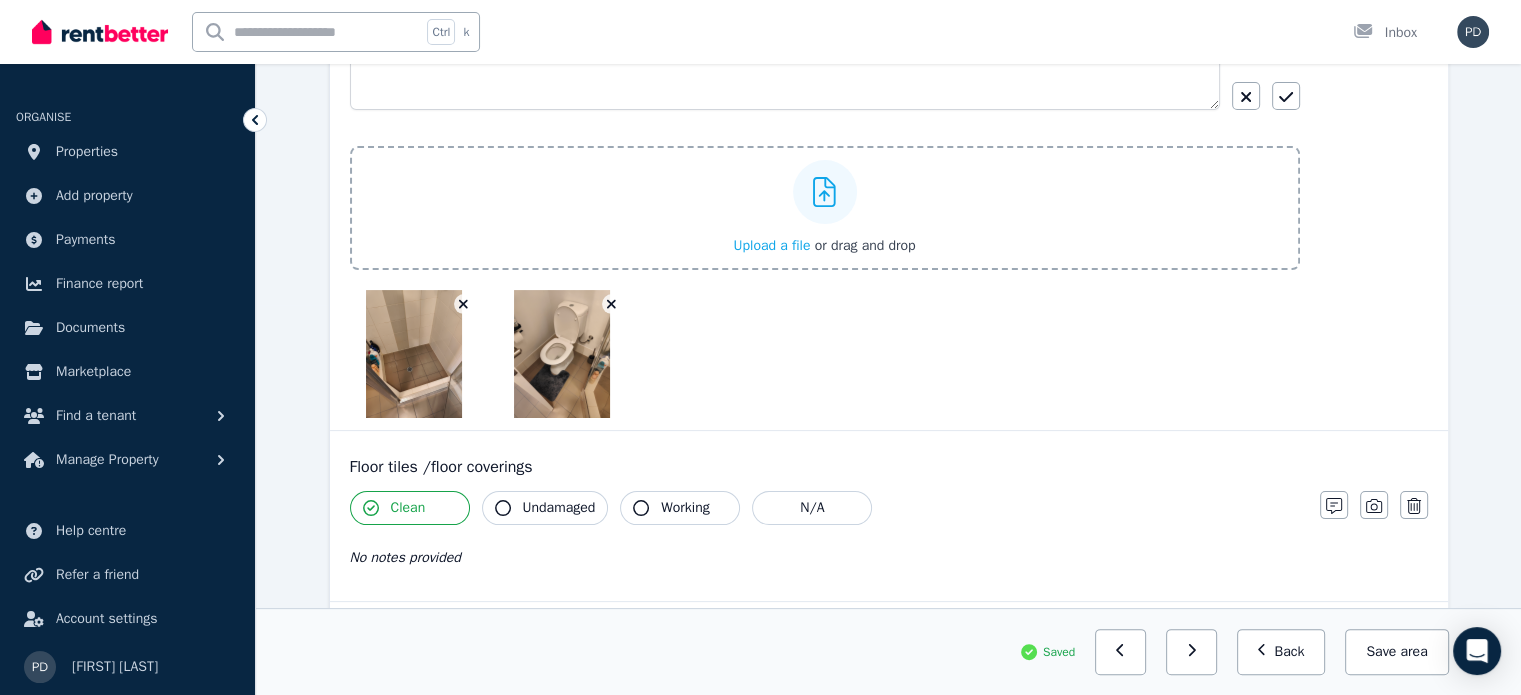 scroll, scrollTop: 392, scrollLeft: 0, axis: vertical 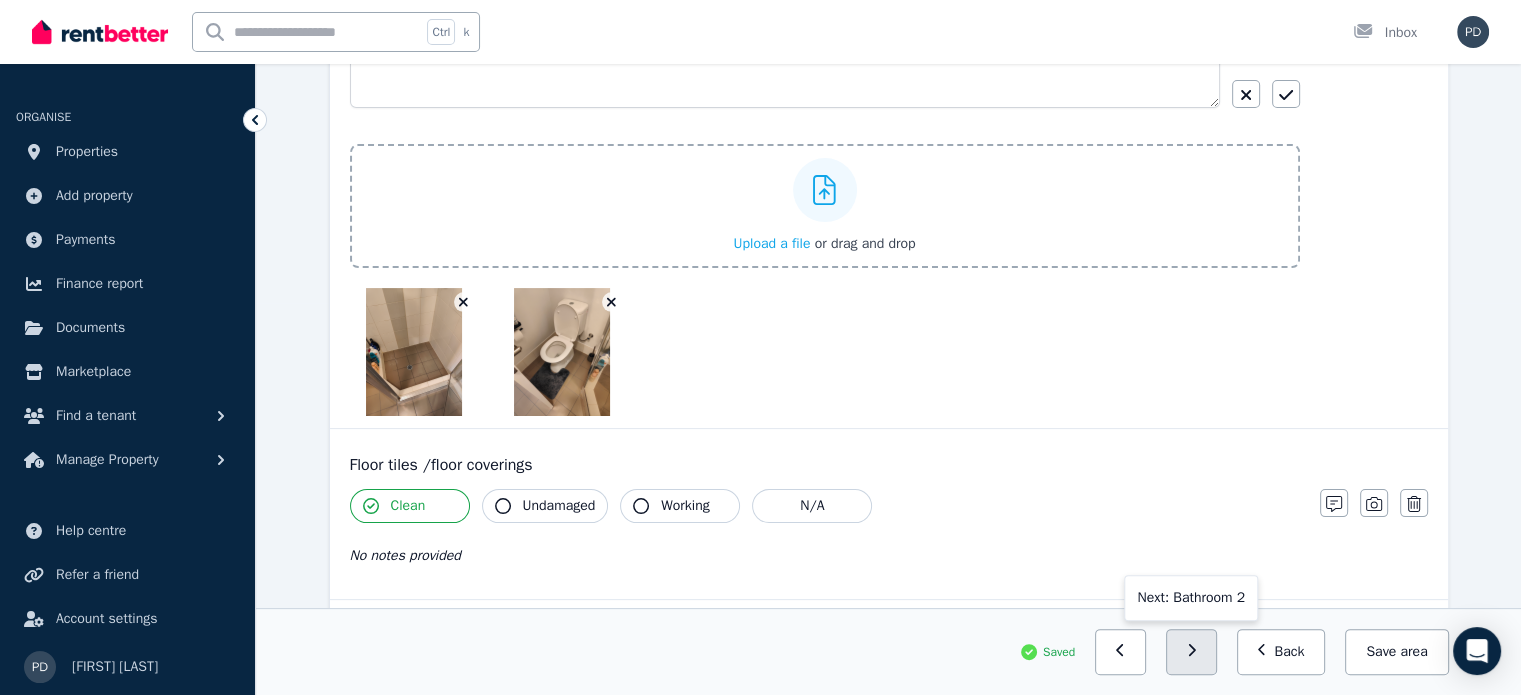 click at bounding box center [1191, 652] 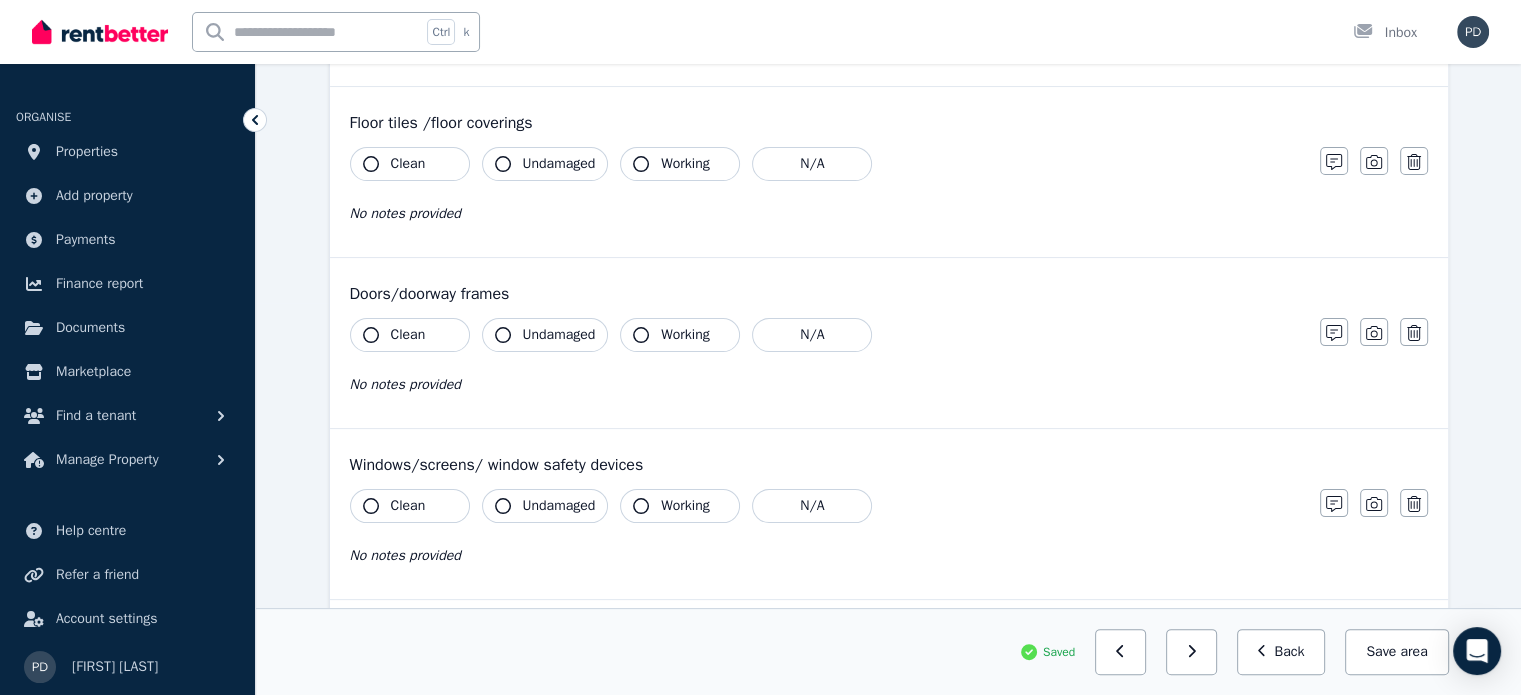 scroll, scrollTop: 0, scrollLeft: 0, axis: both 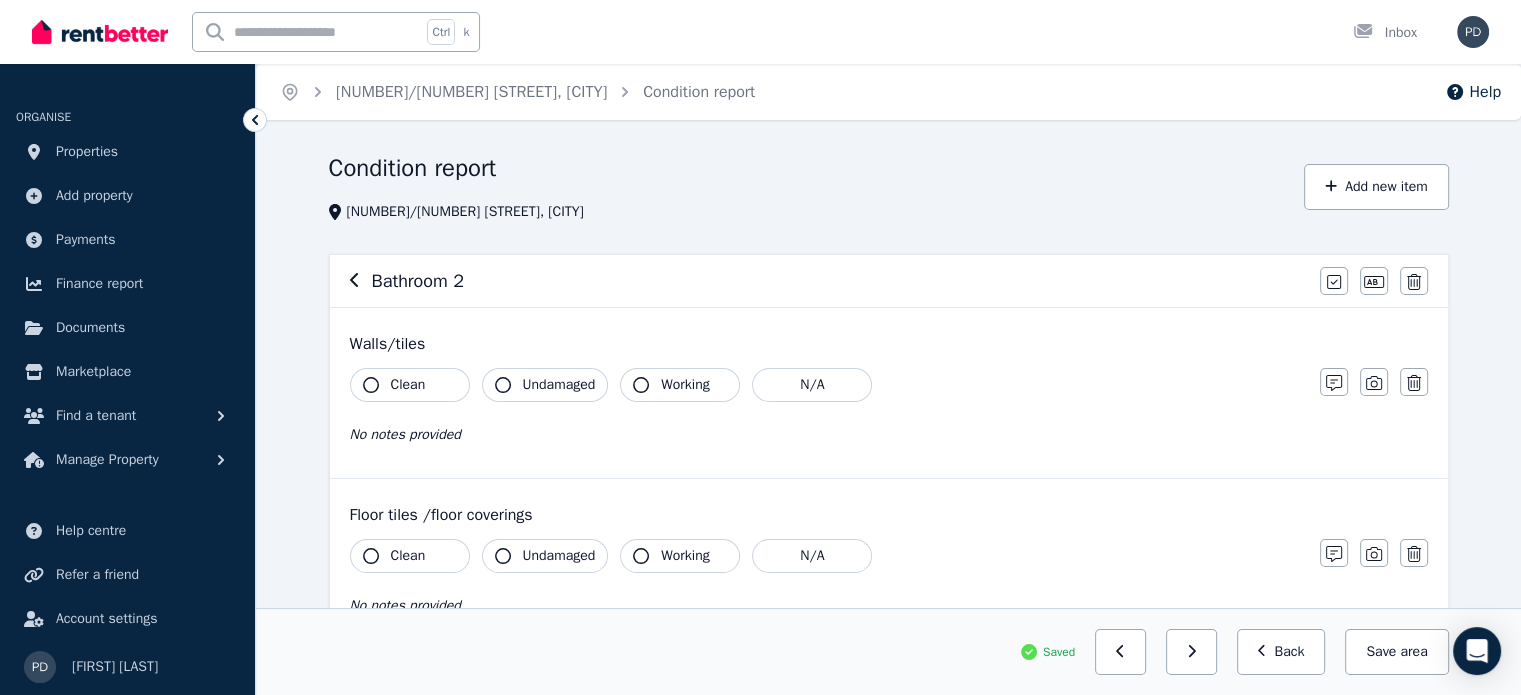click on "Clean" at bounding box center [408, 385] 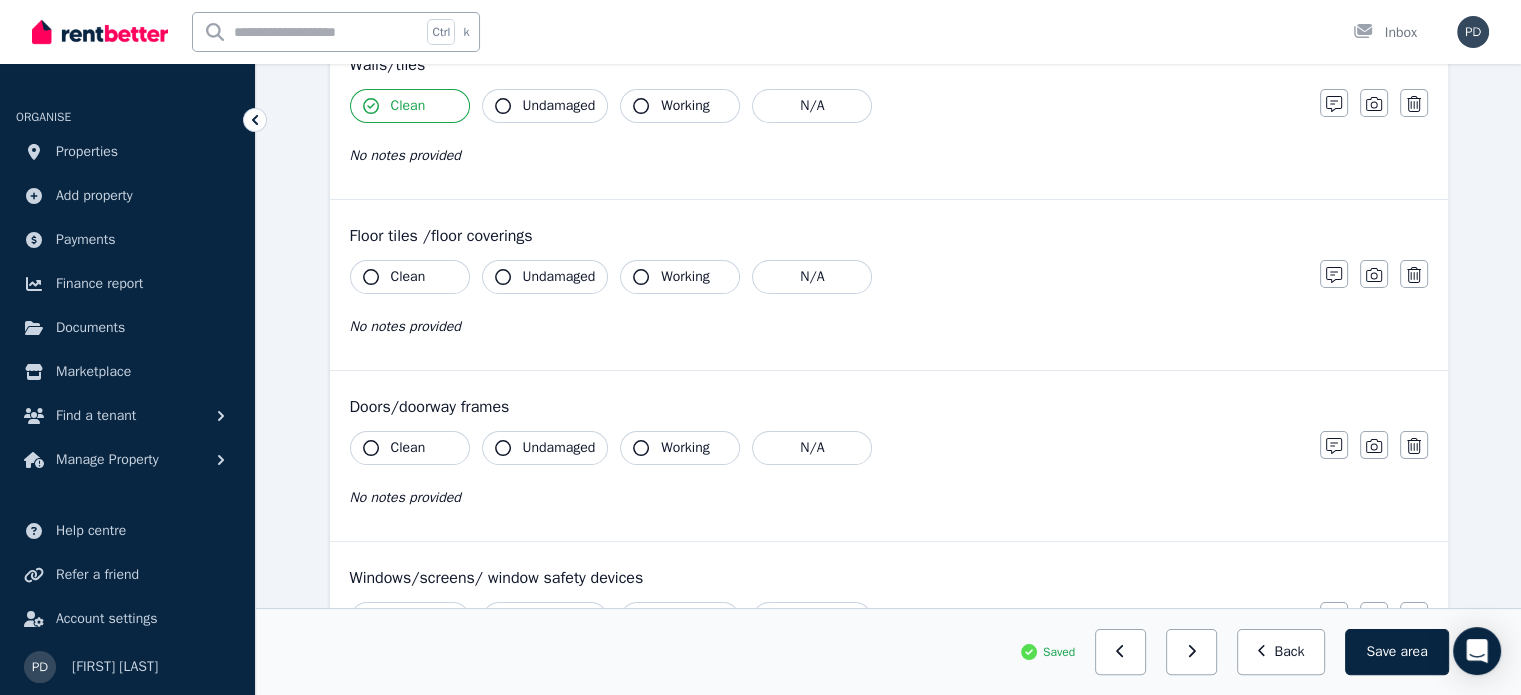 scroll, scrollTop: 280, scrollLeft: 0, axis: vertical 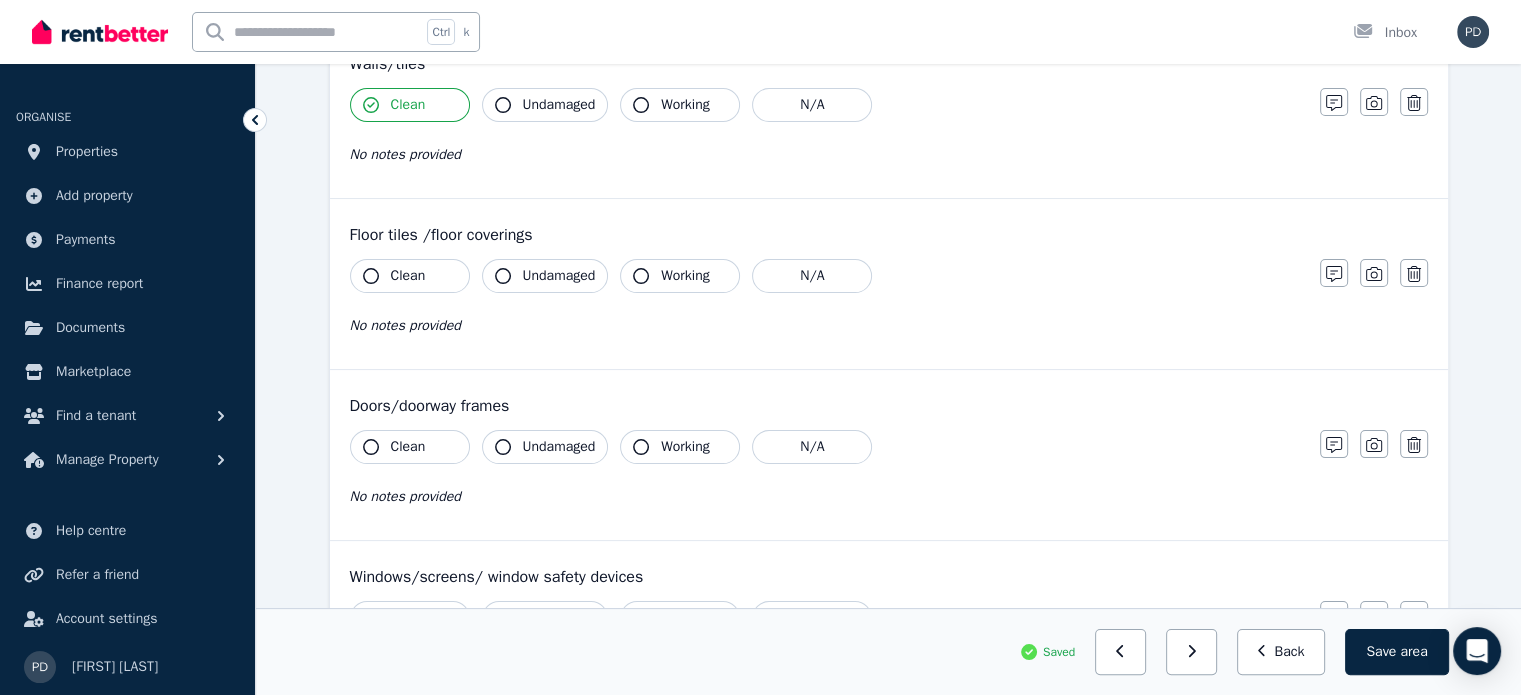 click on "Clean" at bounding box center (408, 276) 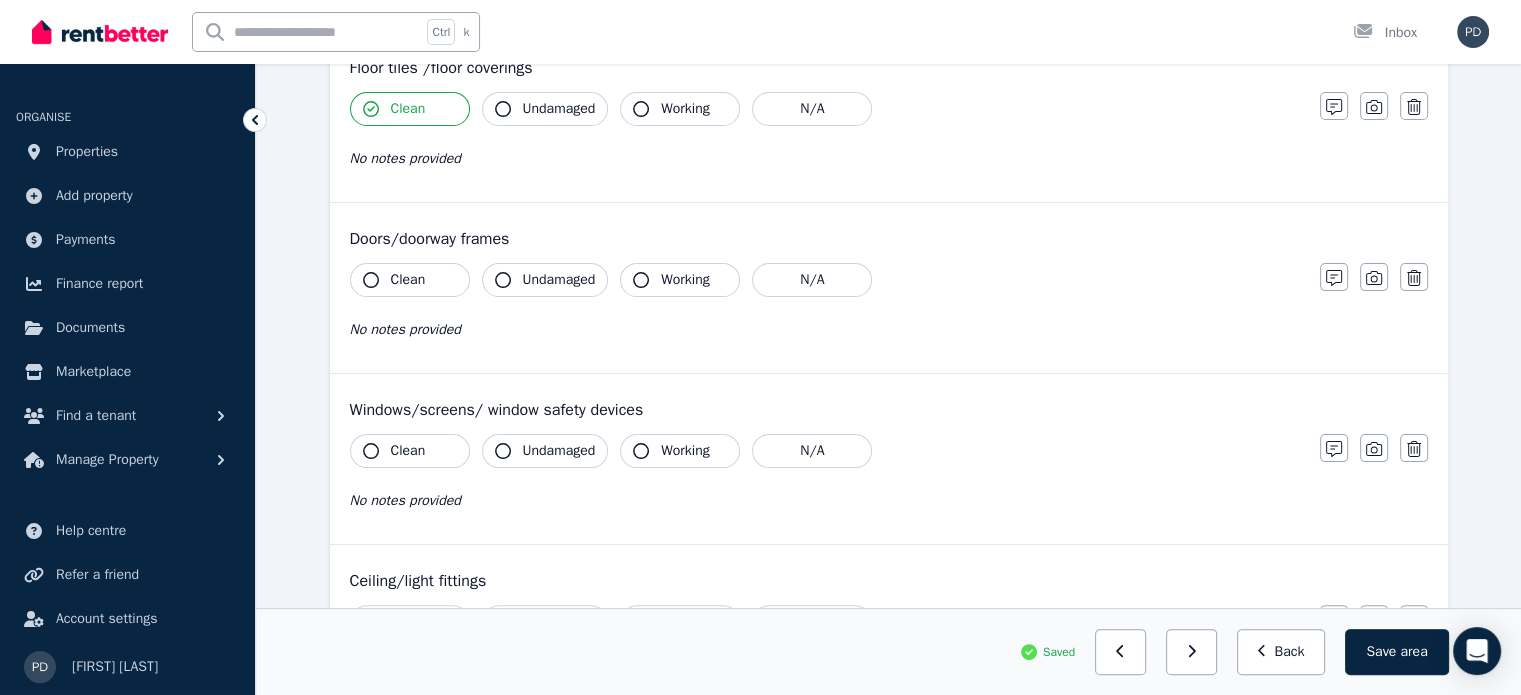 click on "Clean" at bounding box center [408, 280] 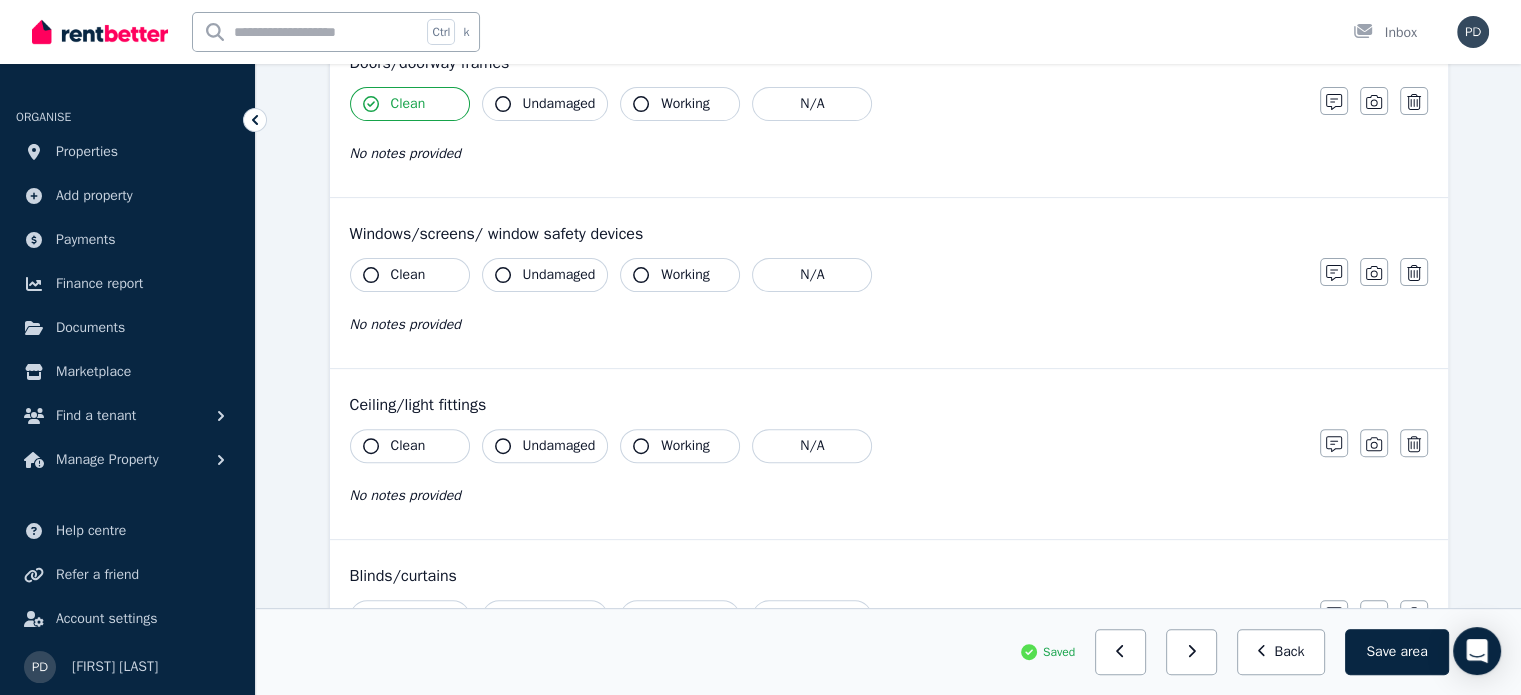 click on "Clean" at bounding box center [408, 275] 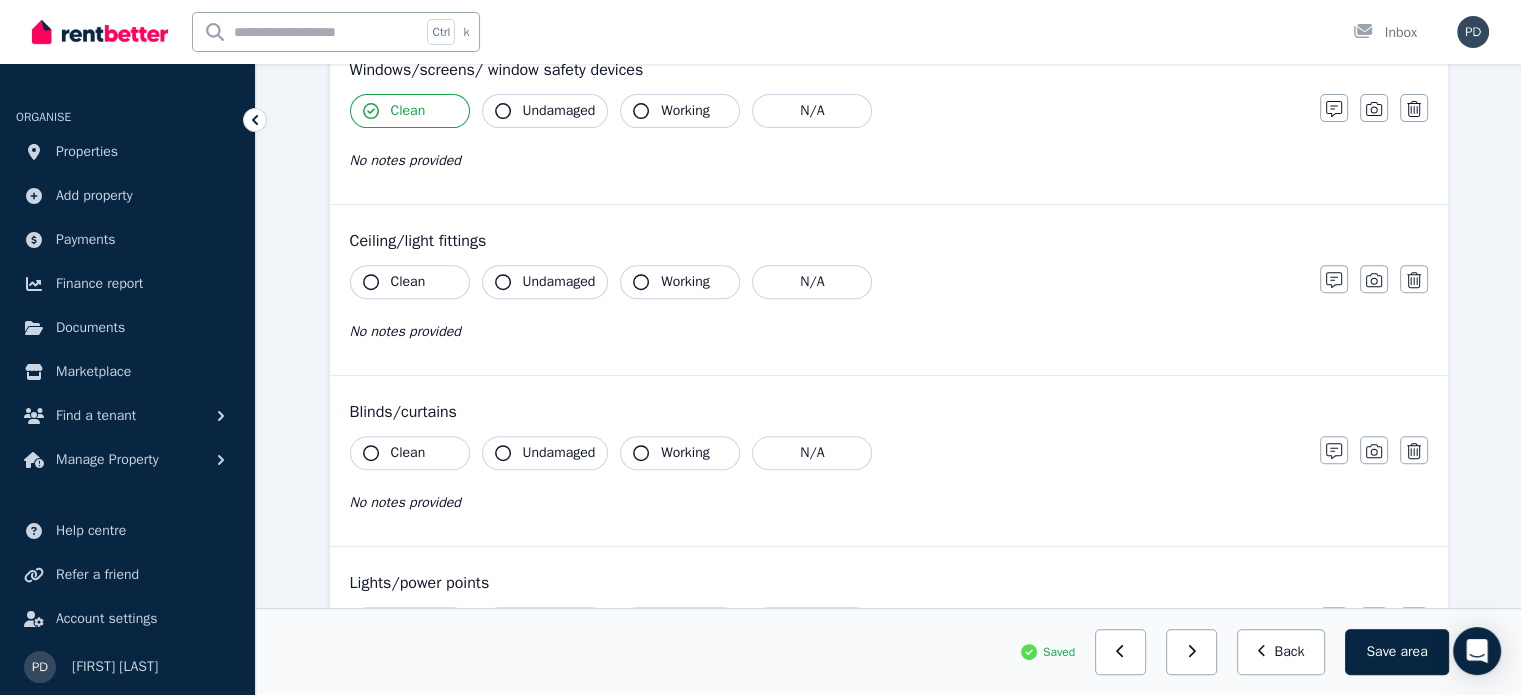 click on "Clean" at bounding box center [408, 282] 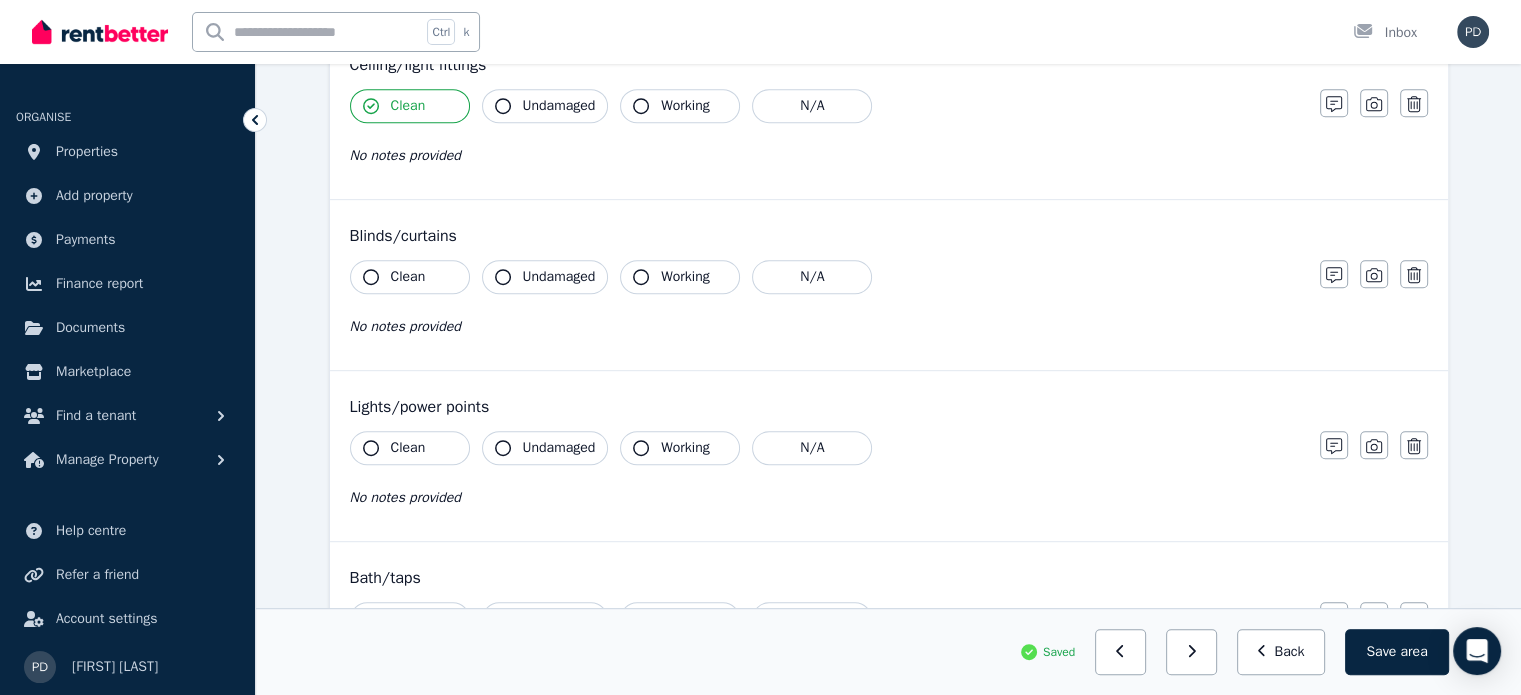 click on "Clean" at bounding box center [408, 277] 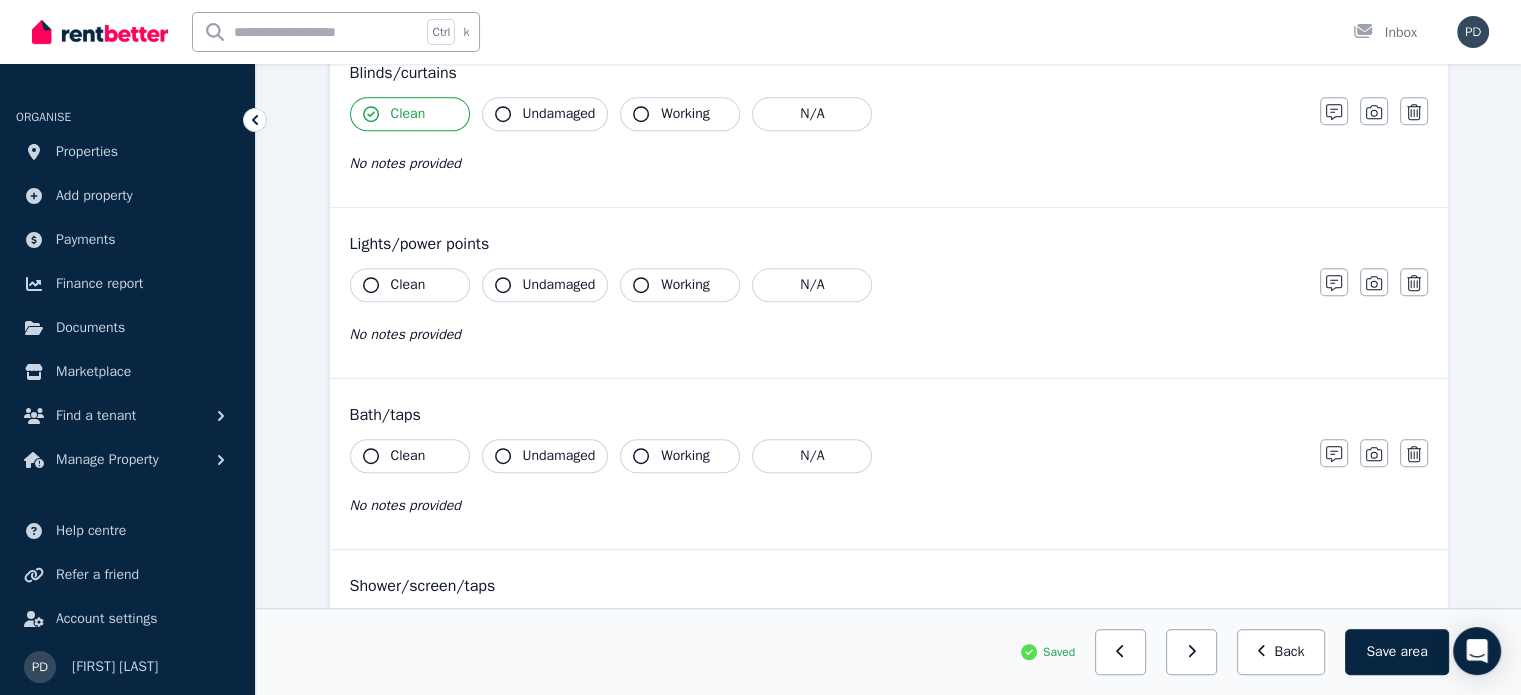 click on "Clean" at bounding box center [408, 285] 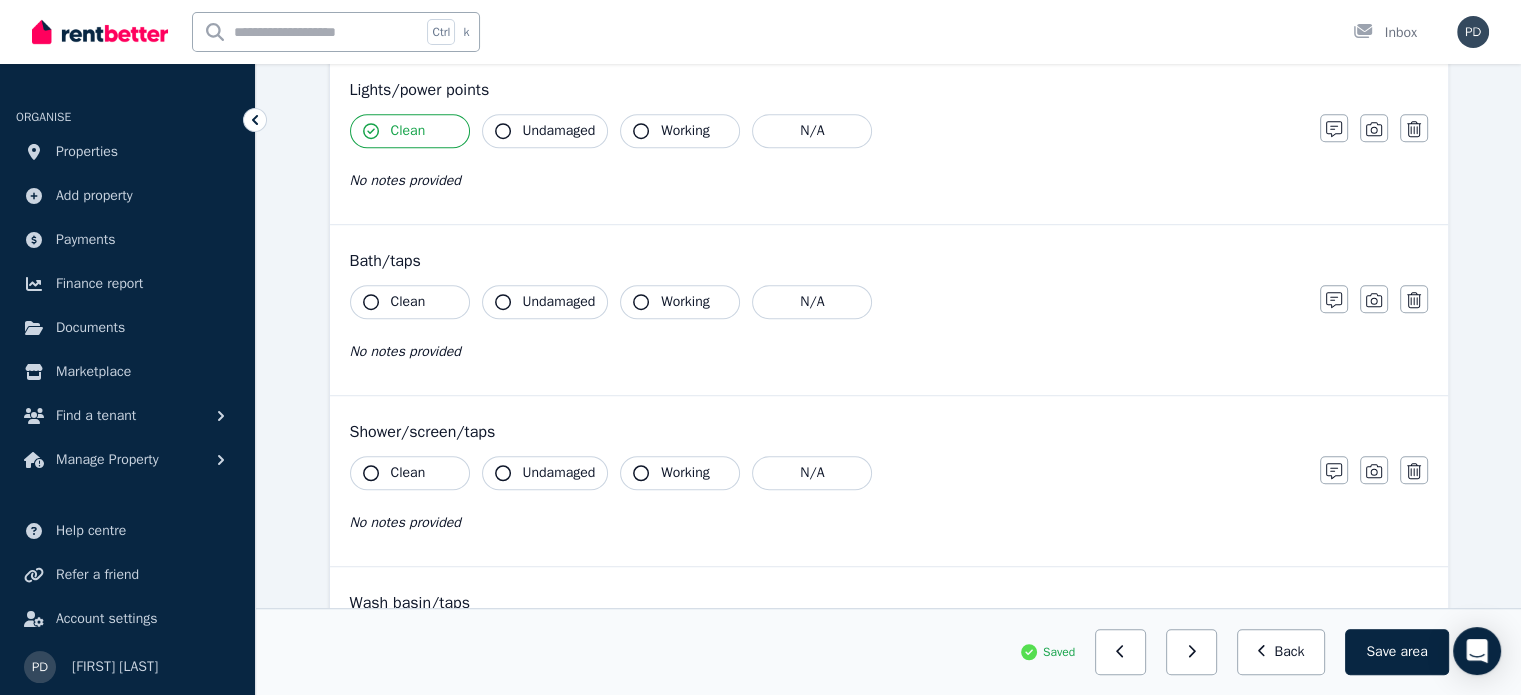 scroll, scrollTop: 1284, scrollLeft: 0, axis: vertical 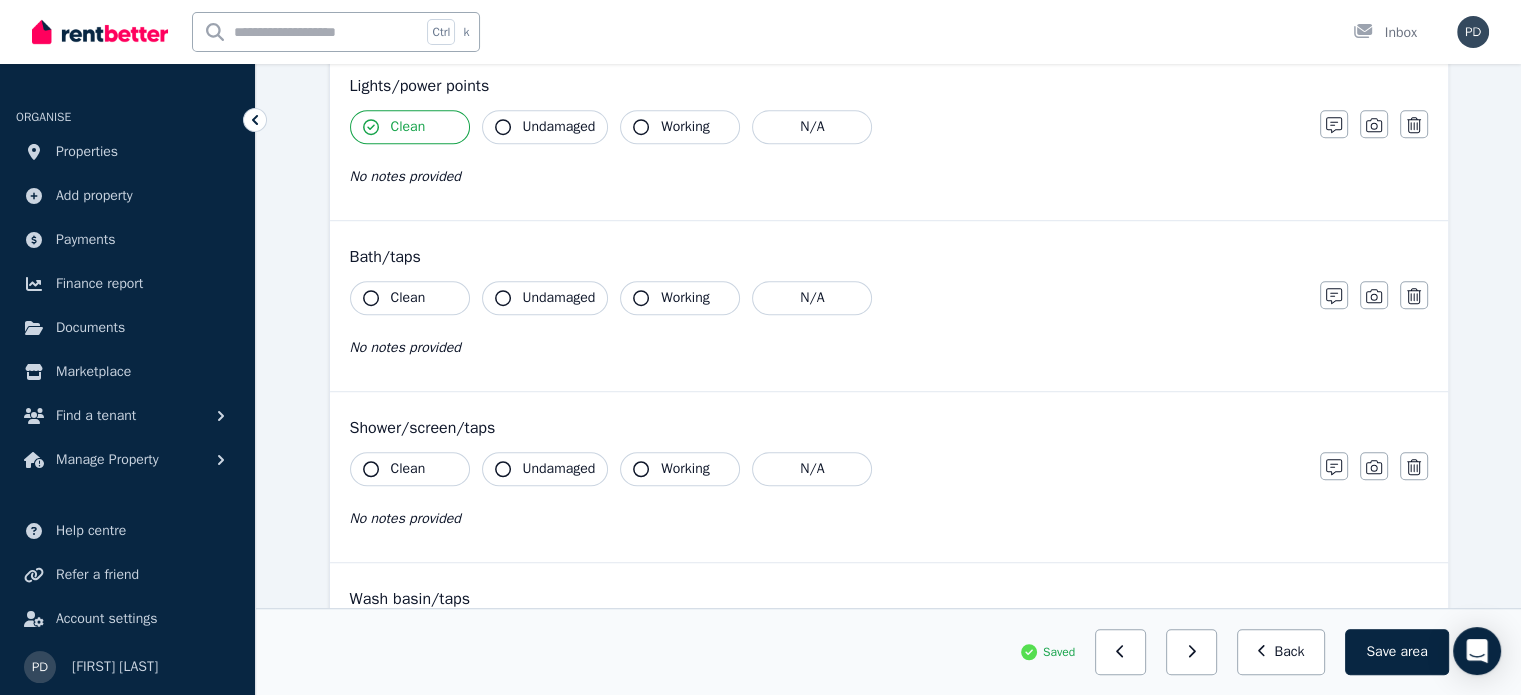 click on "Clean" at bounding box center (410, 298) 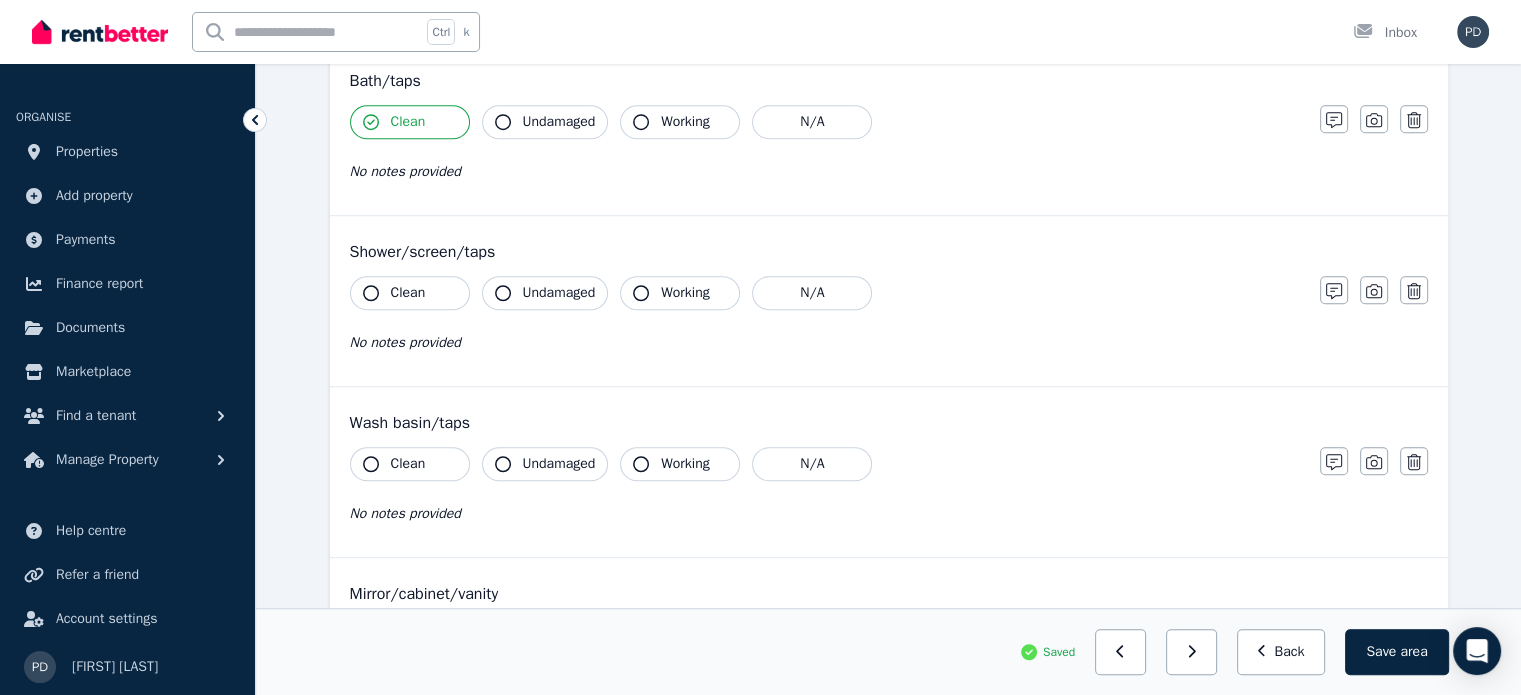scroll, scrollTop: 1472, scrollLeft: 0, axis: vertical 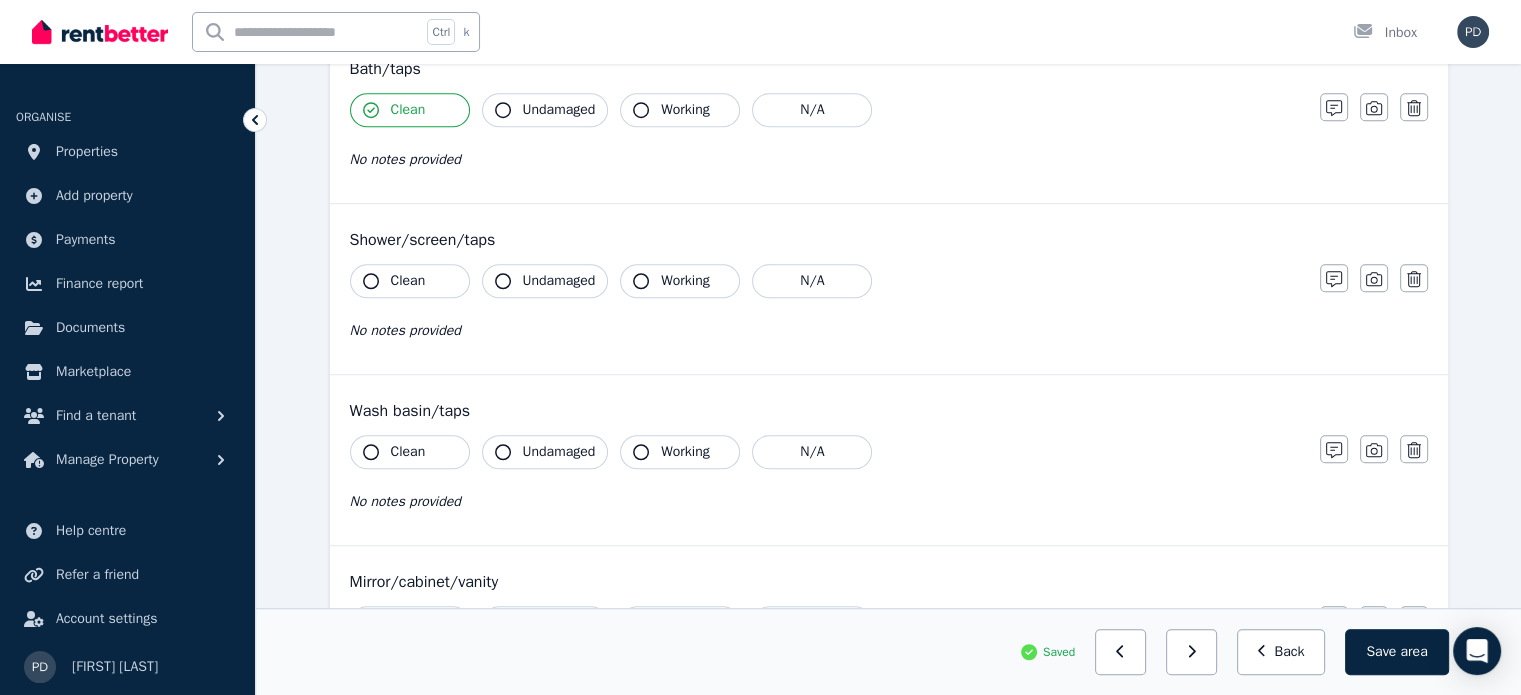 click on "Clean Undamaged Working N/A No notes provided" at bounding box center [825, 313] 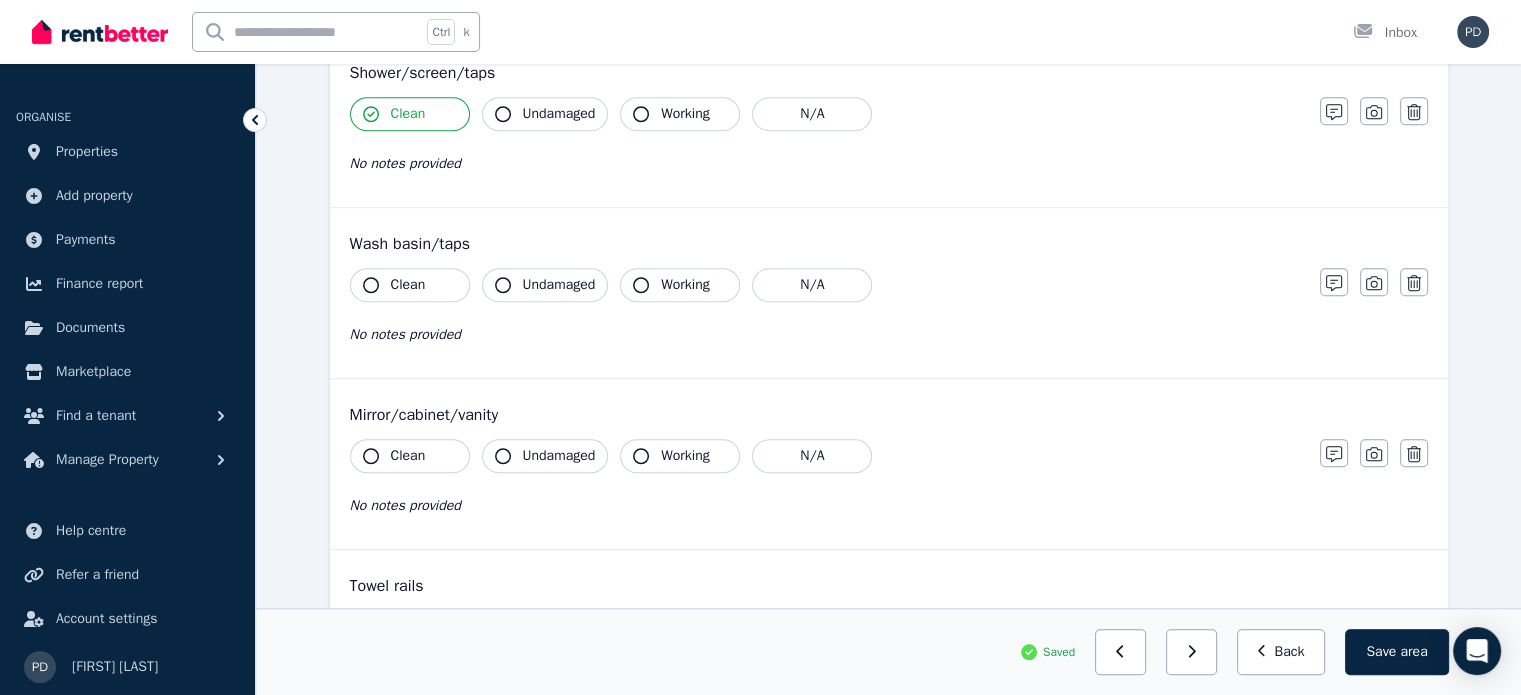 click on "Clean" at bounding box center (408, 285) 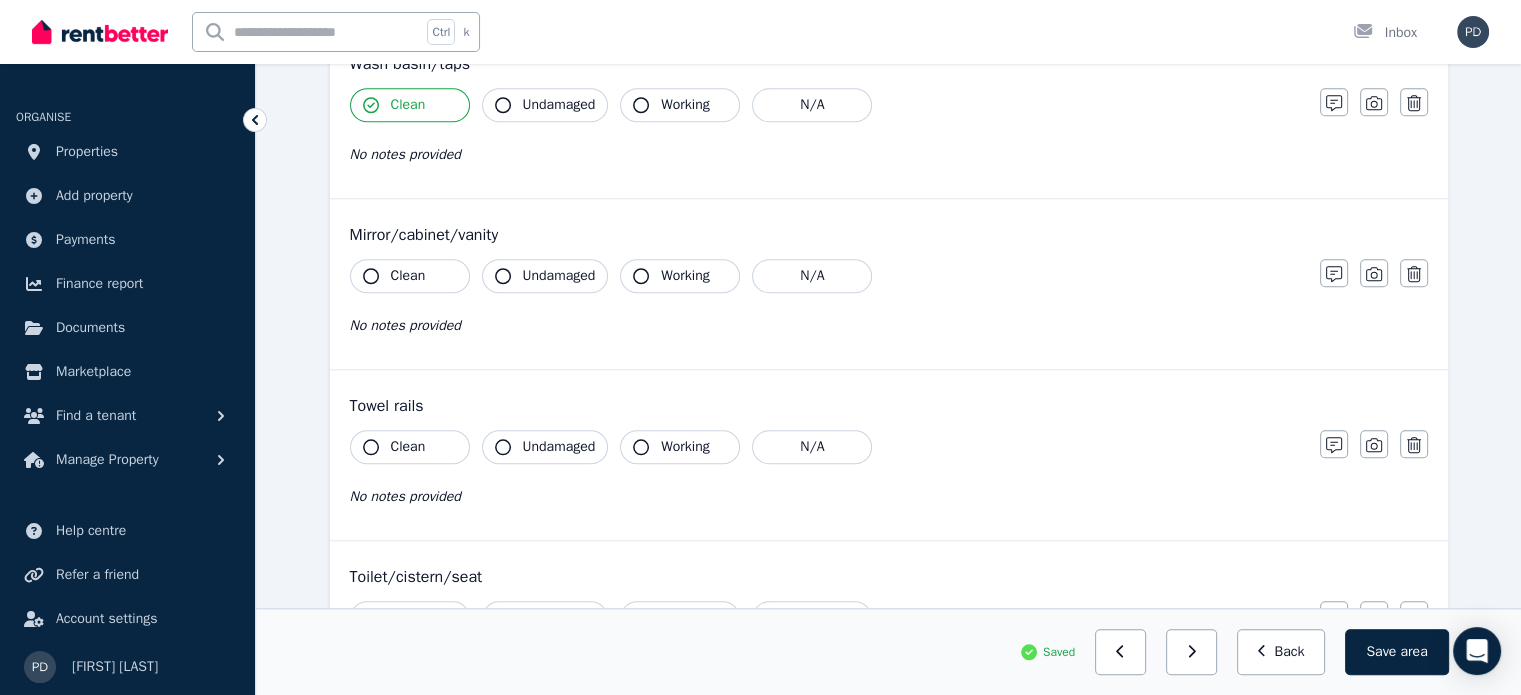 click on "Clean" at bounding box center [408, 276] 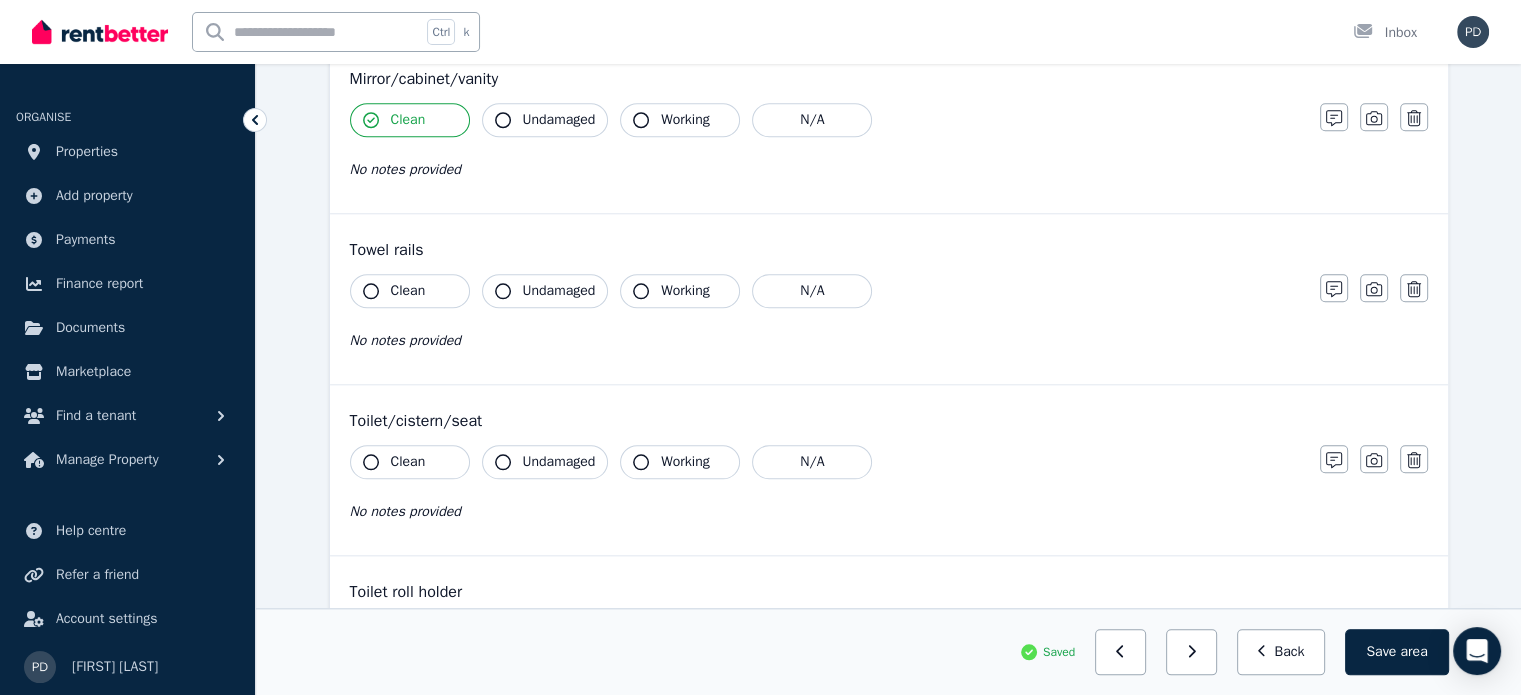 click on "Clean" at bounding box center (408, 291) 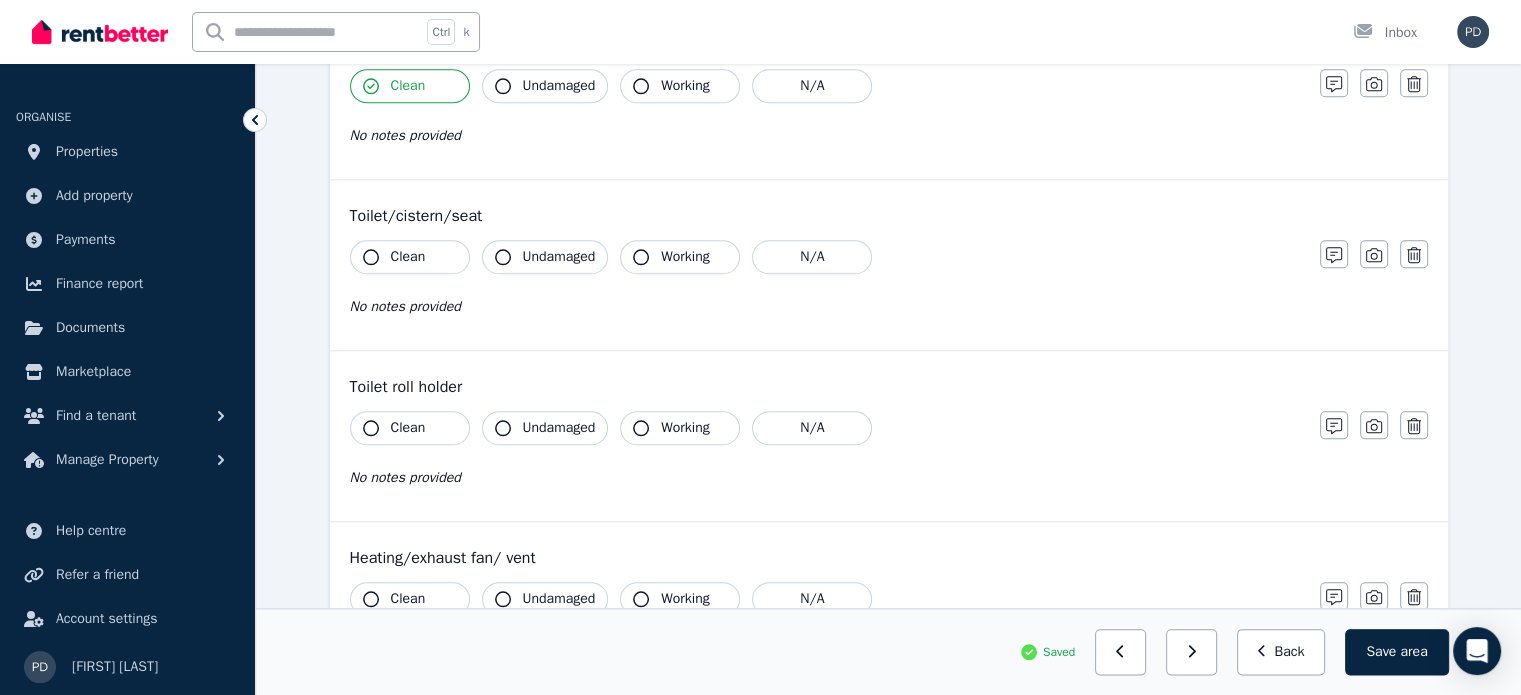 scroll, scrollTop: 2183, scrollLeft: 0, axis: vertical 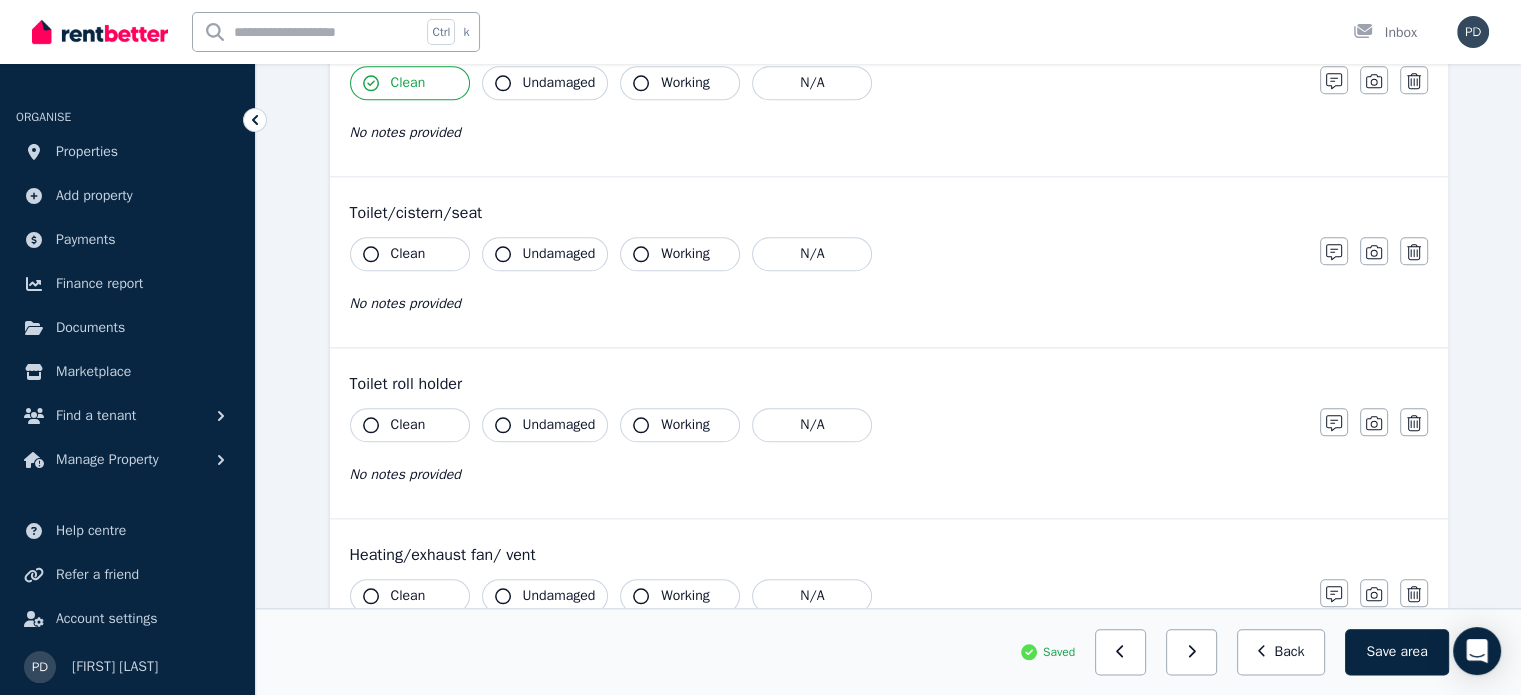 click on "Clean" at bounding box center [408, 254] 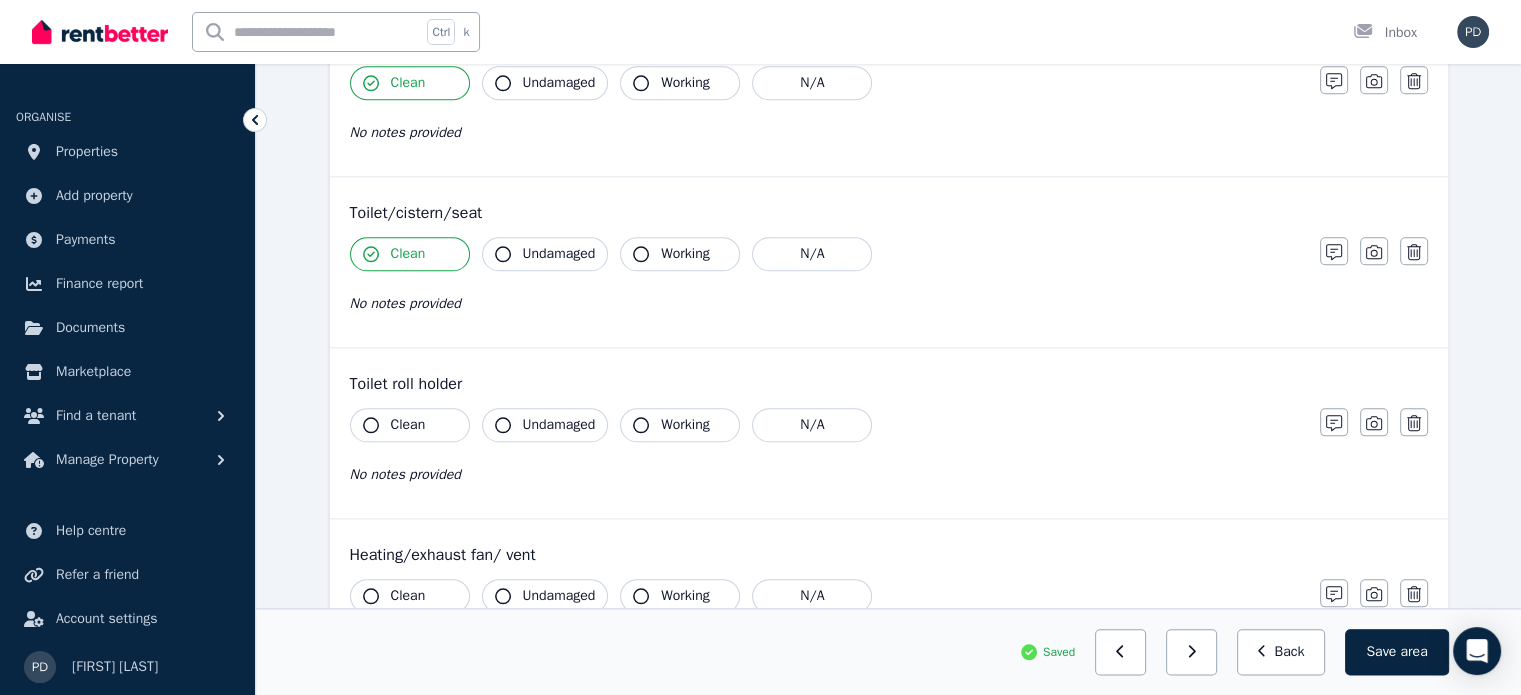 click on "Clean" at bounding box center (408, 425) 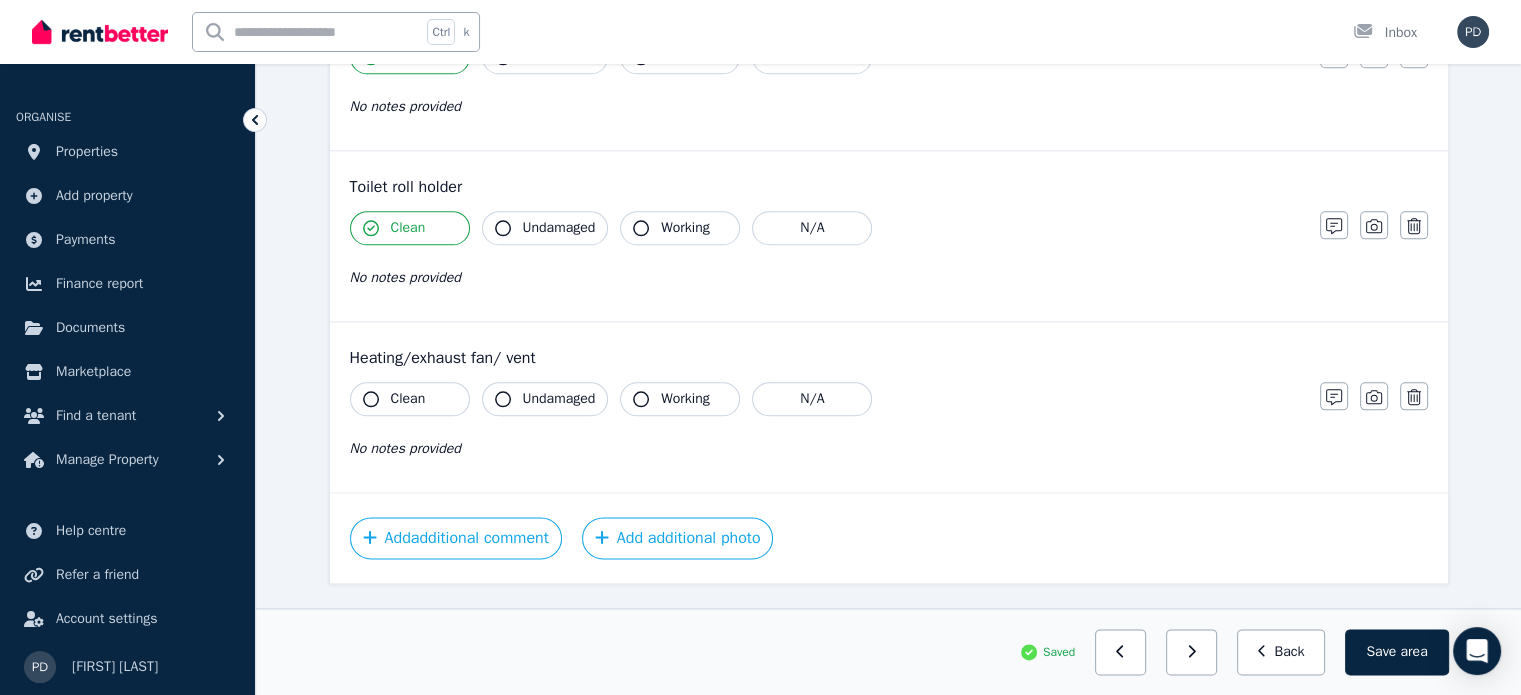 scroll, scrollTop: 2380, scrollLeft: 0, axis: vertical 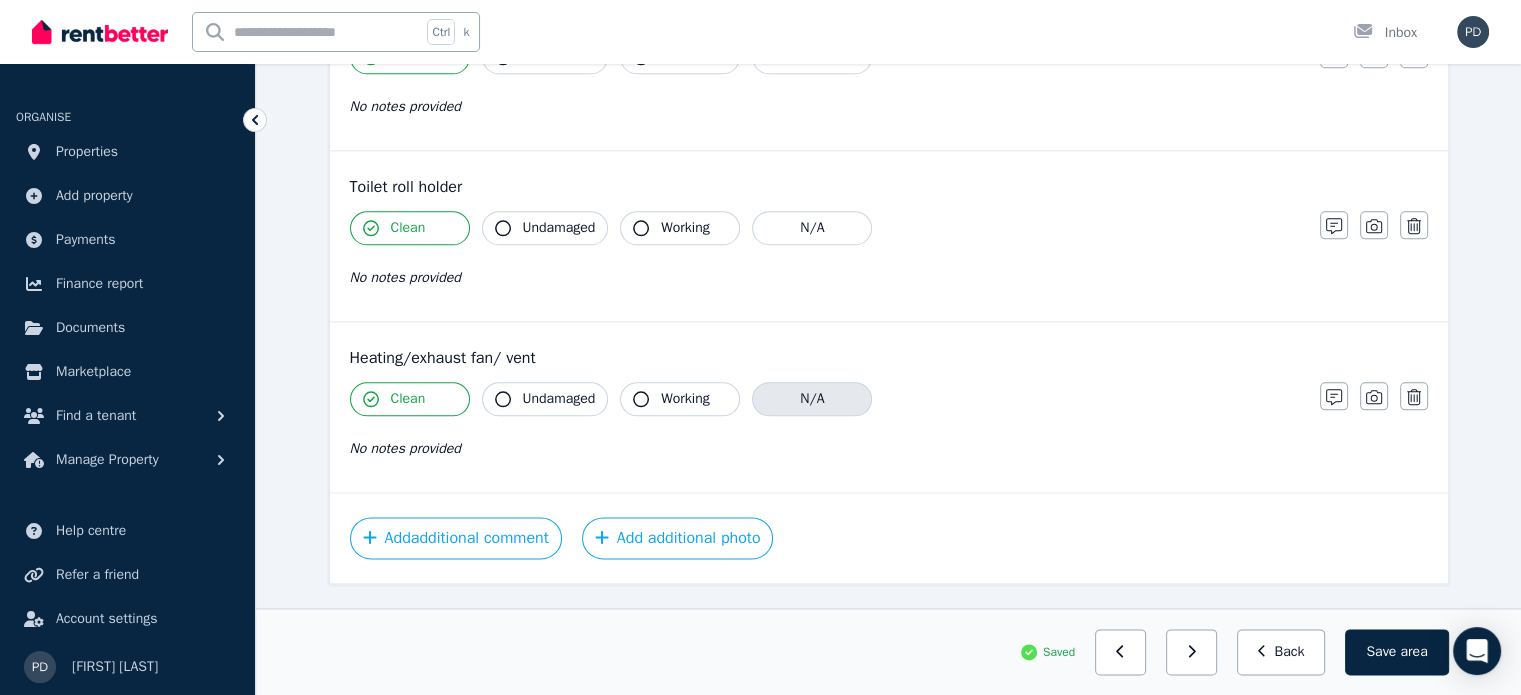 click on "N/A" at bounding box center (812, 399) 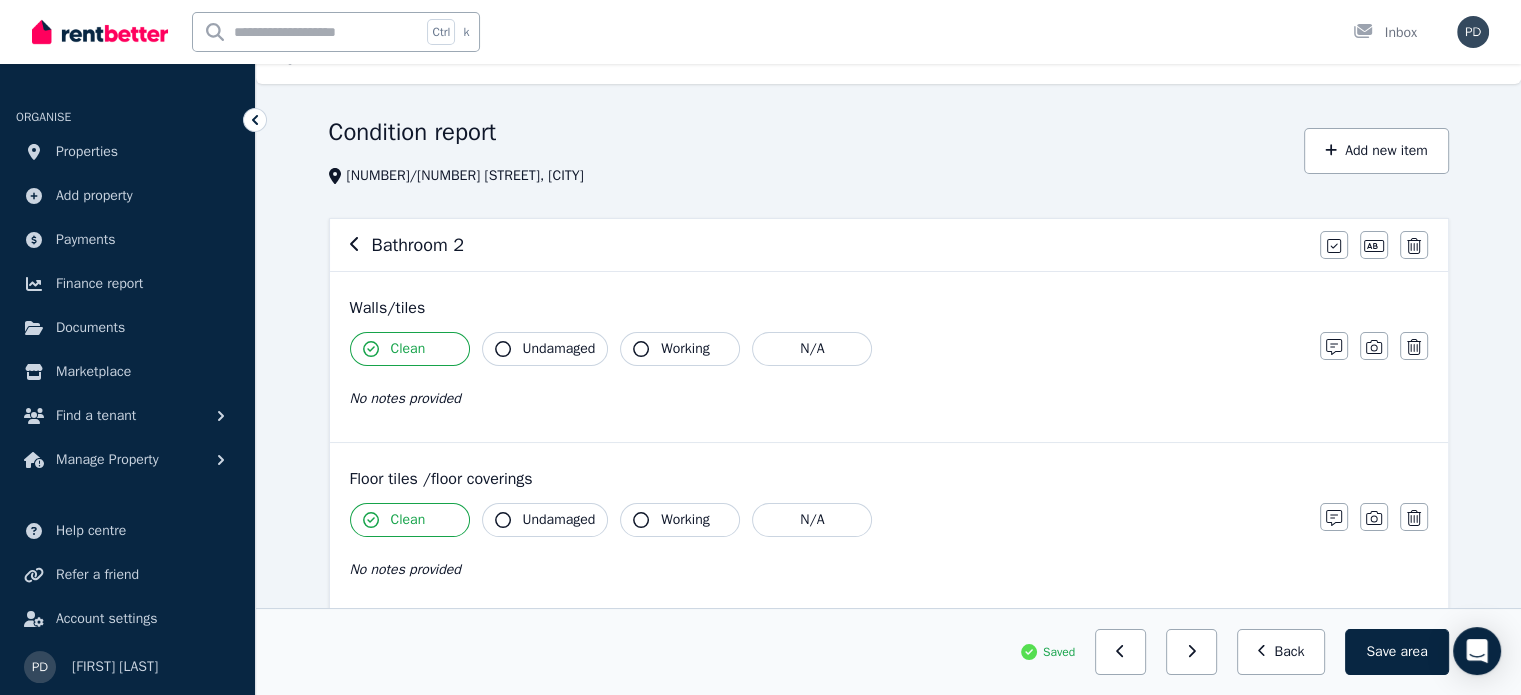 scroll, scrollTop: 0, scrollLeft: 0, axis: both 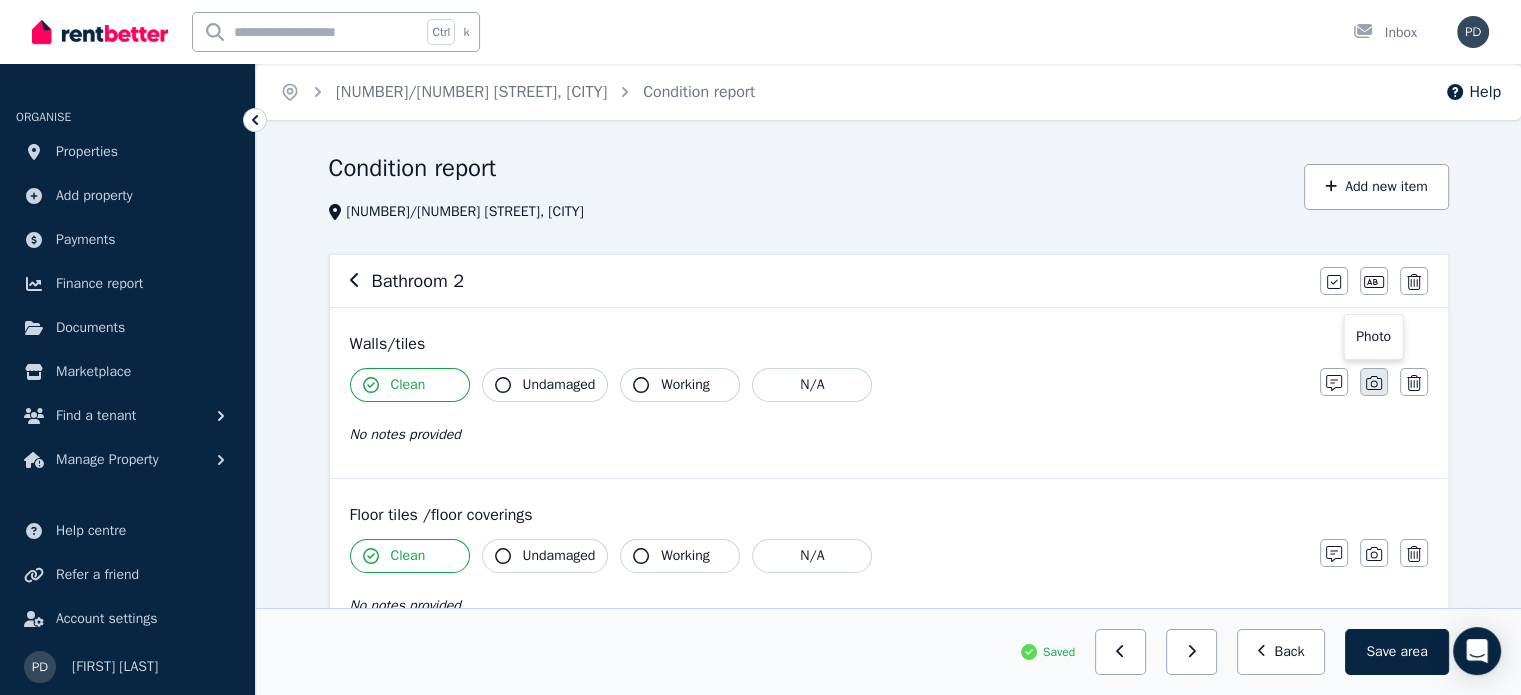 click 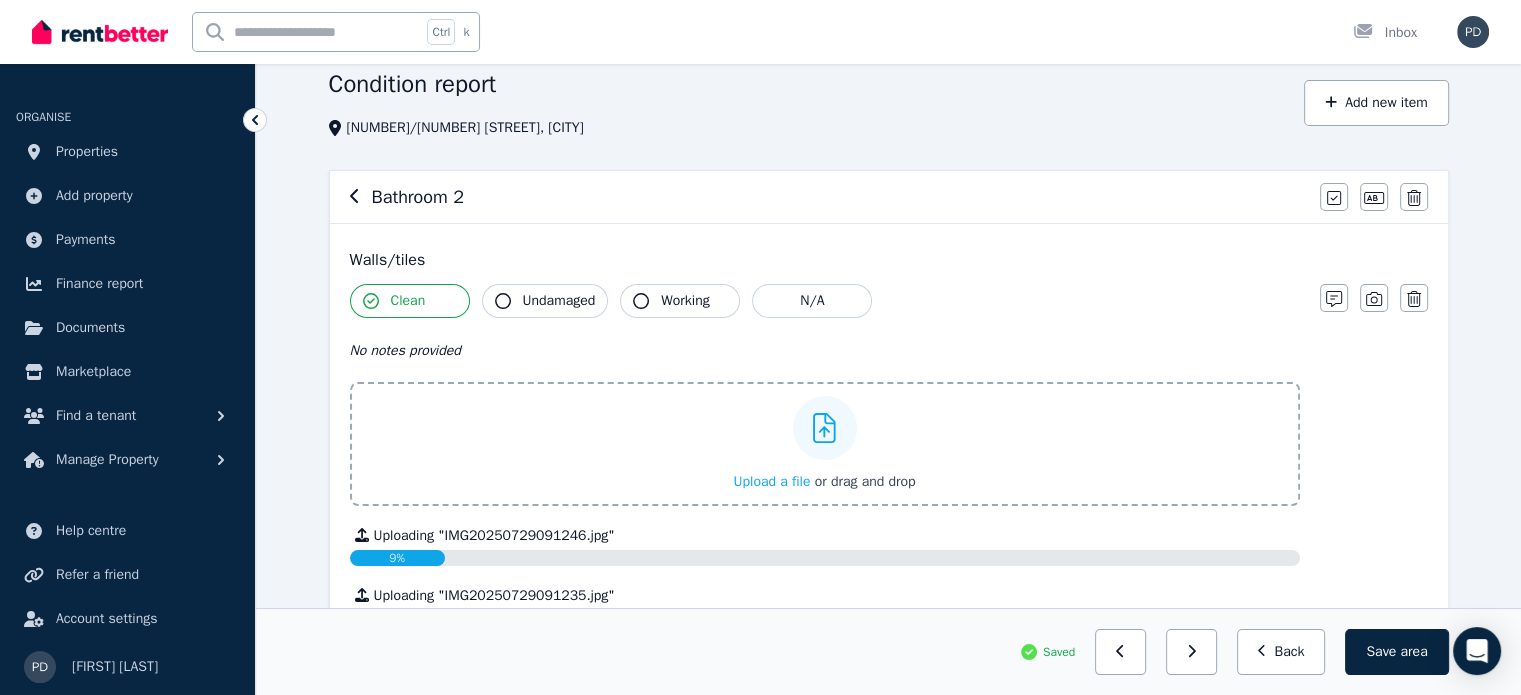 scroll, scrollTop: 70, scrollLeft: 0, axis: vertical 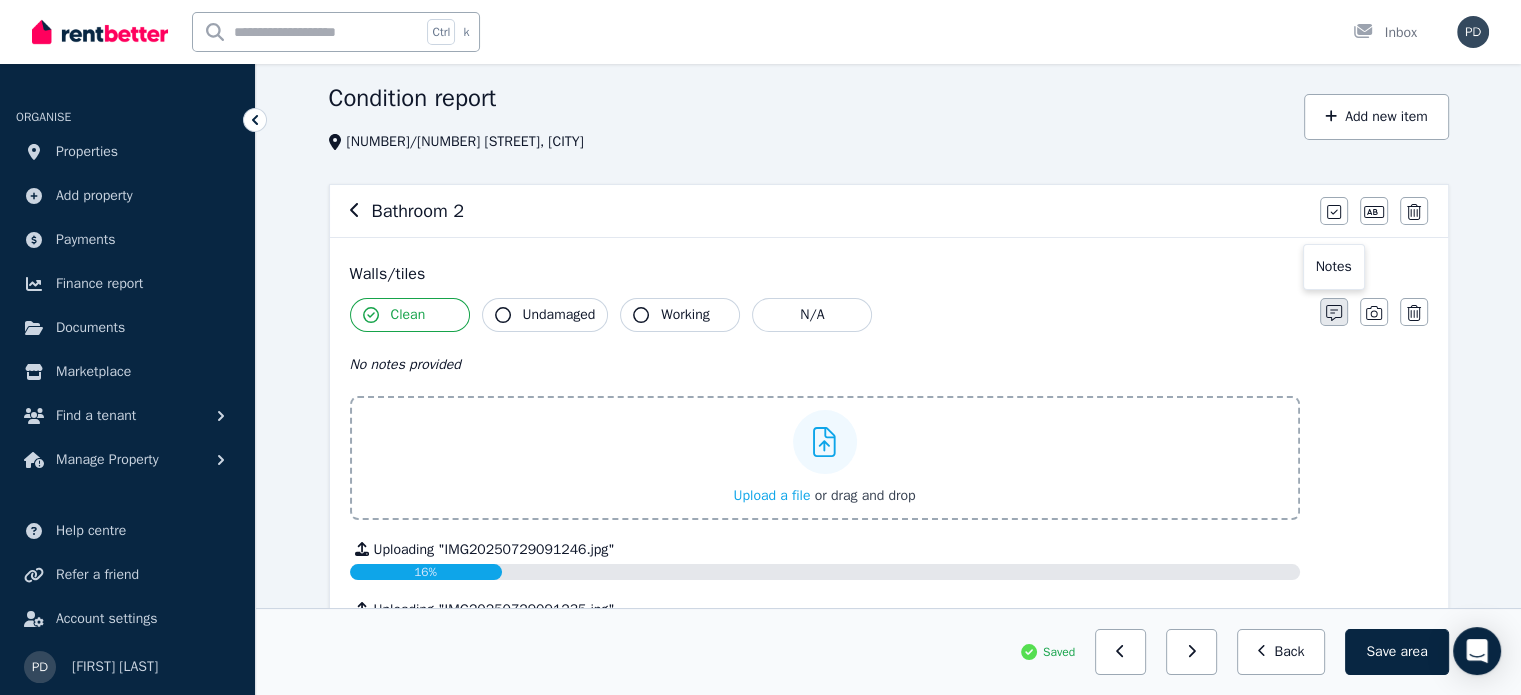 click 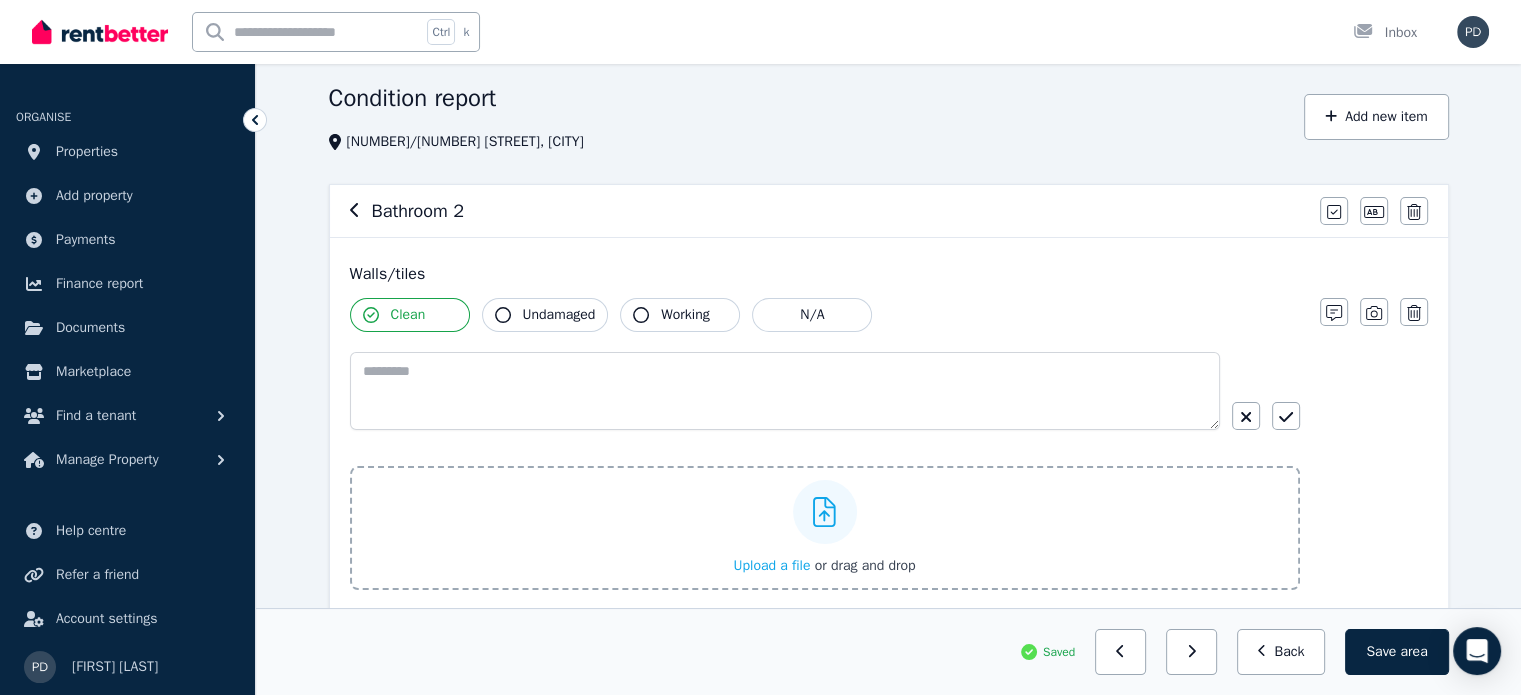 type 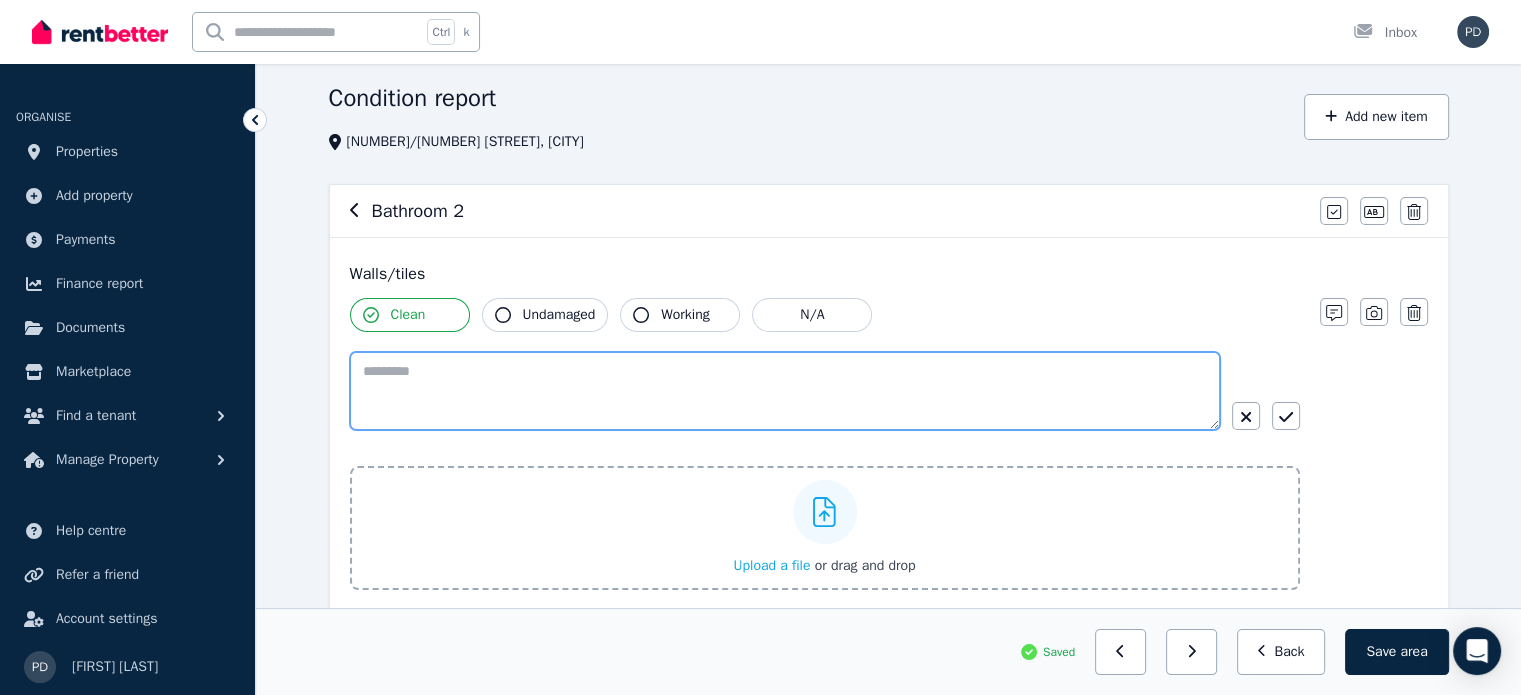 click at bounding box center [785, 391] 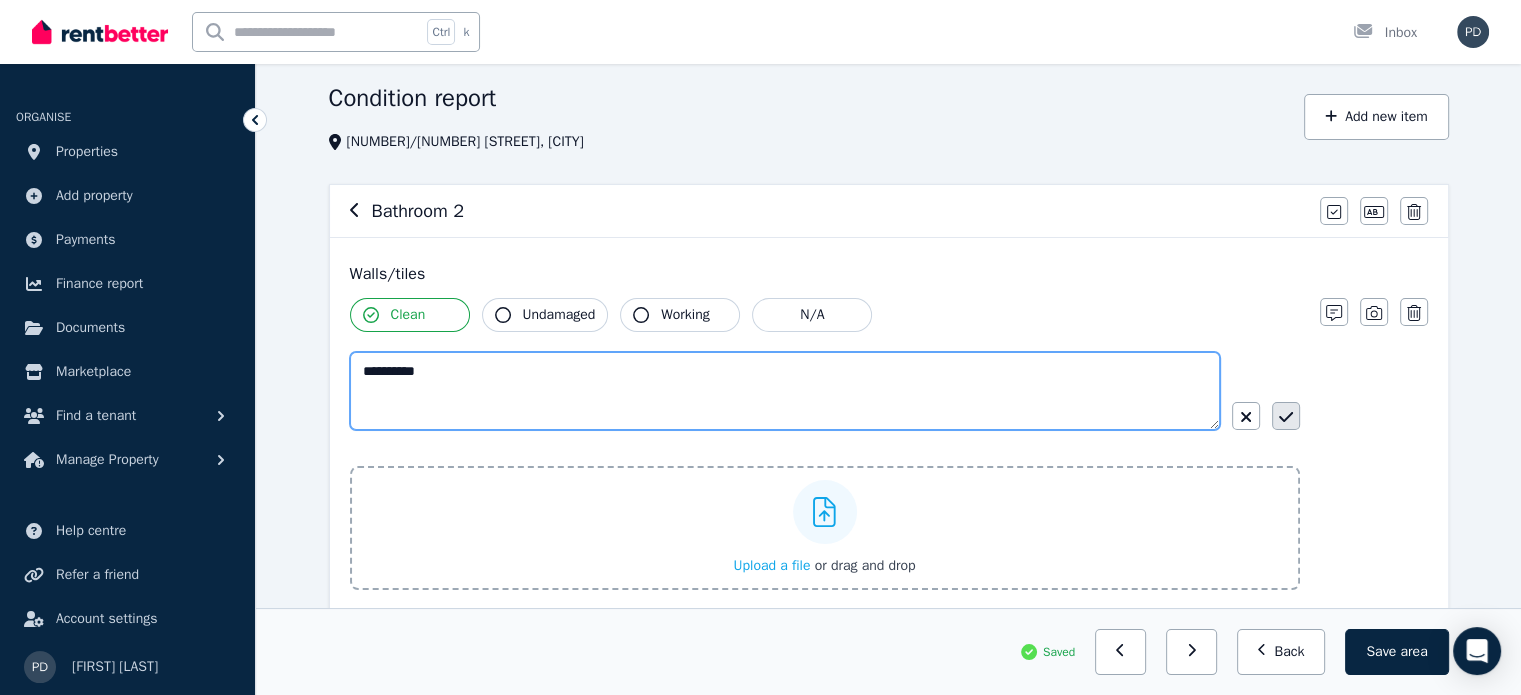 type on "**********" 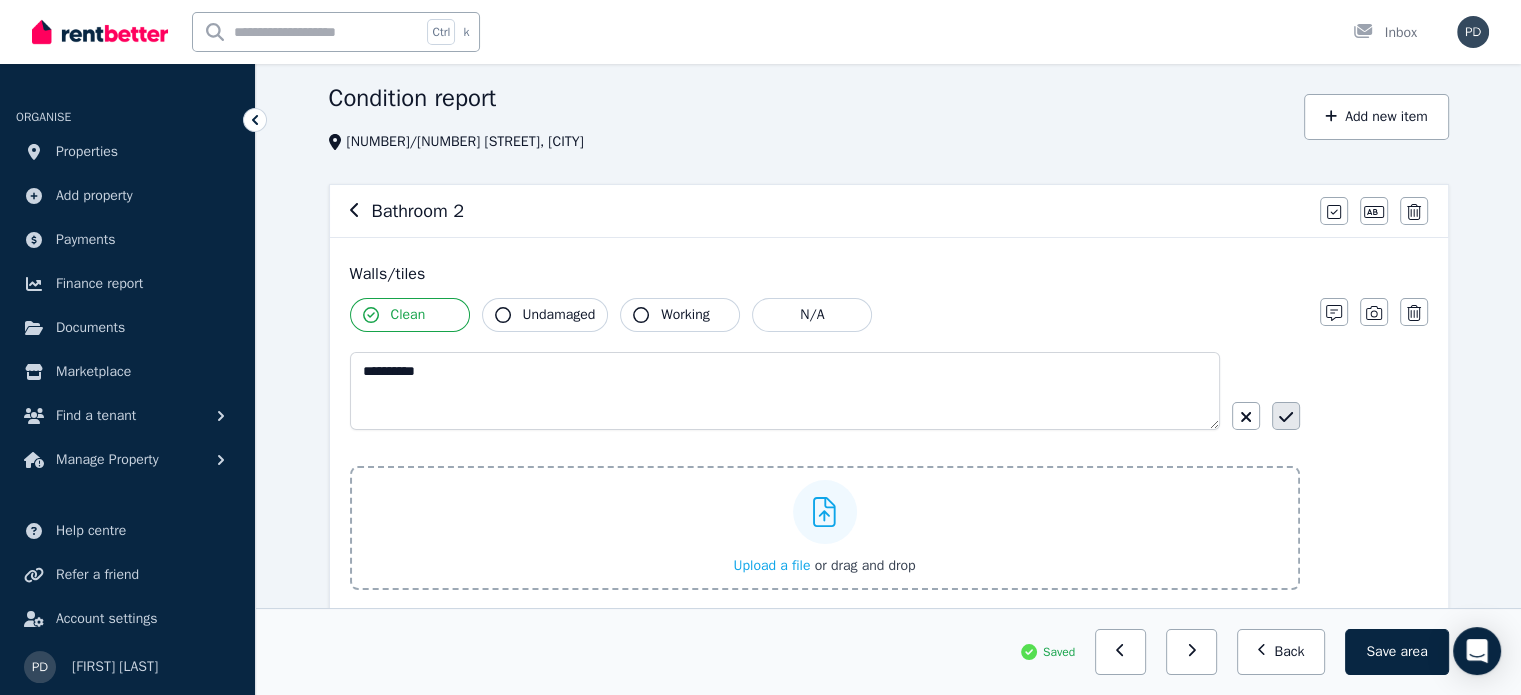 click 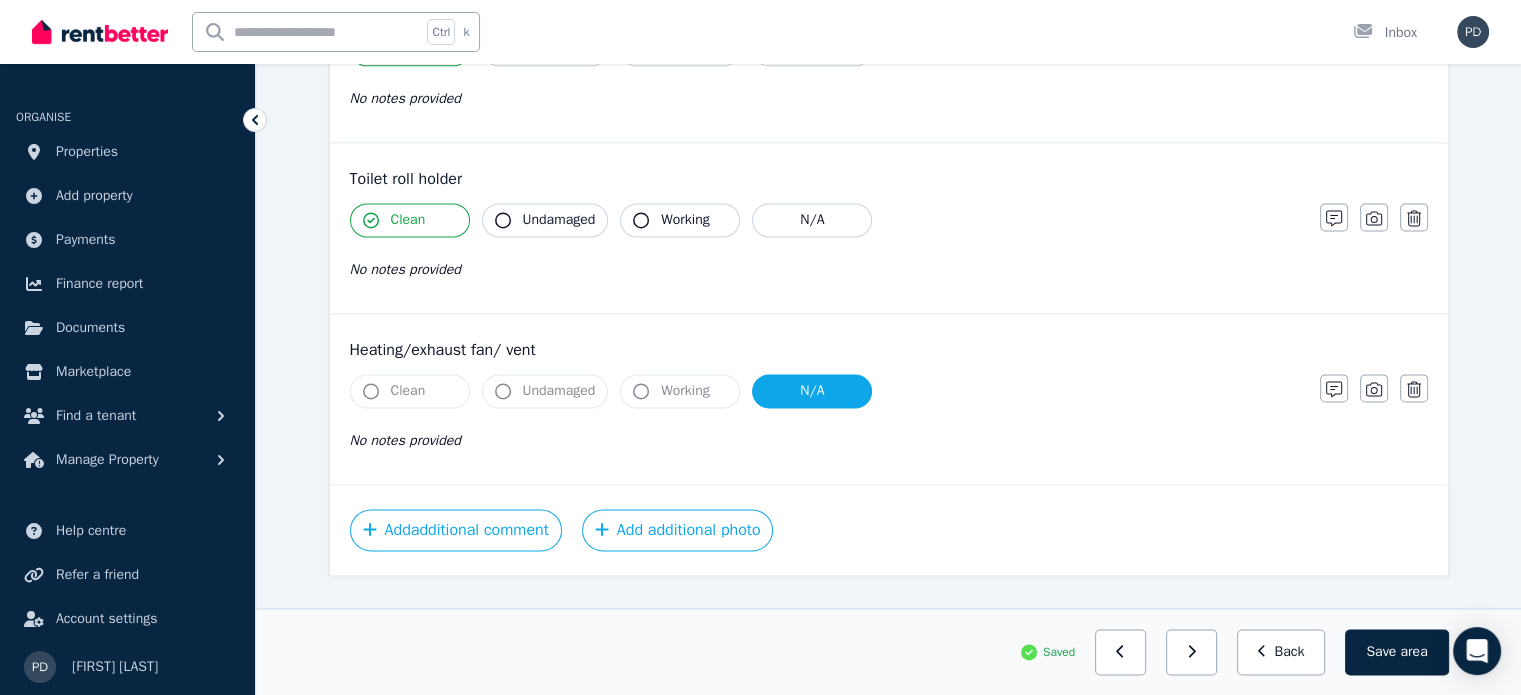 scroll, scrollTop: 2708, scrollLeft: 0, axis: vertical 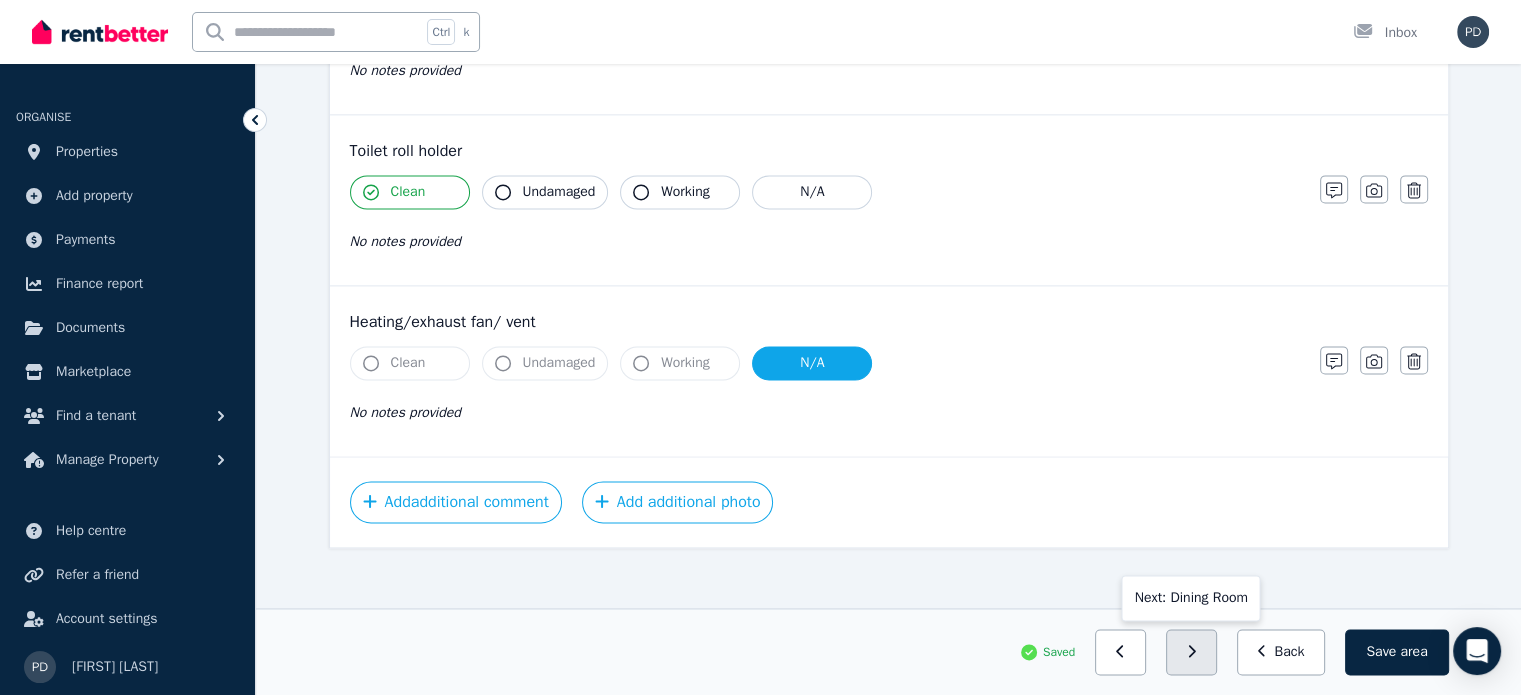 click at bounding box center (1191, 652) 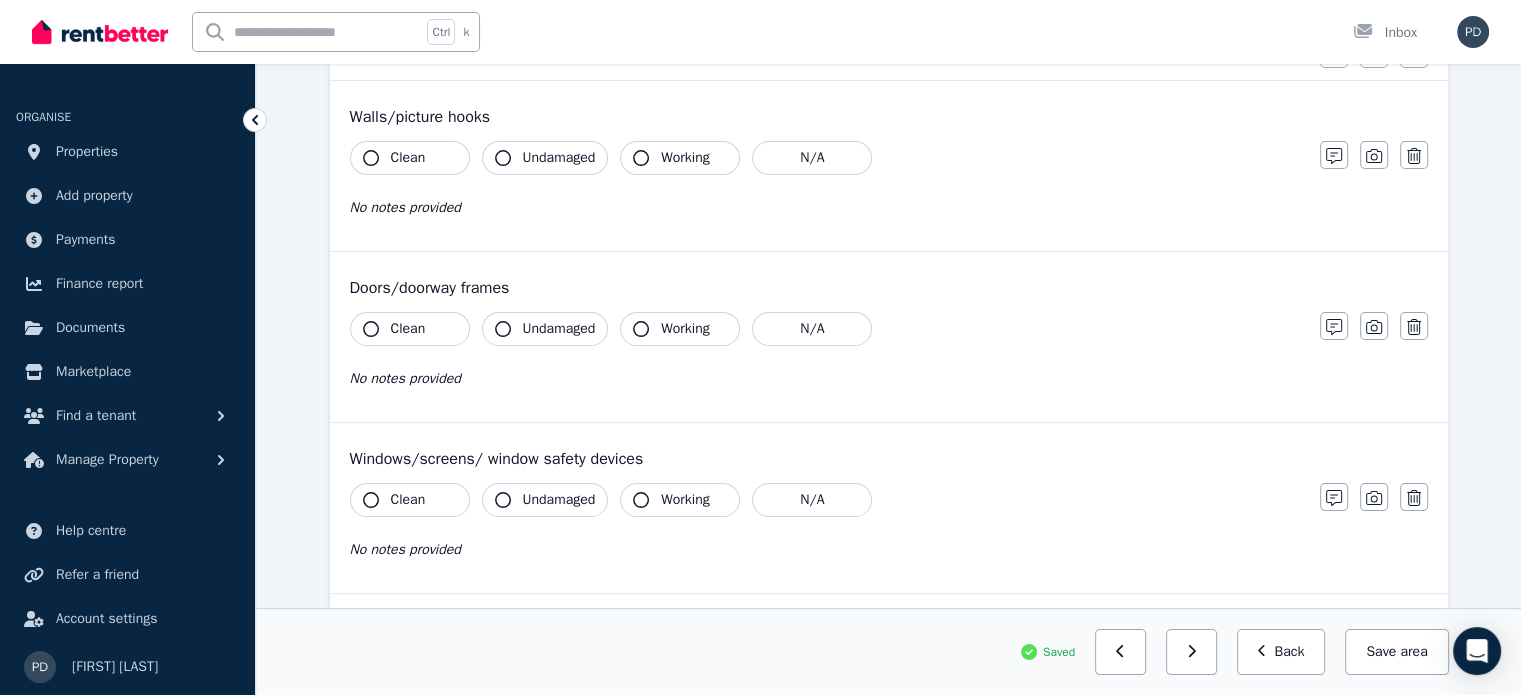 scroll, scrollTop: 0, scrollLeft: 0, axis: both 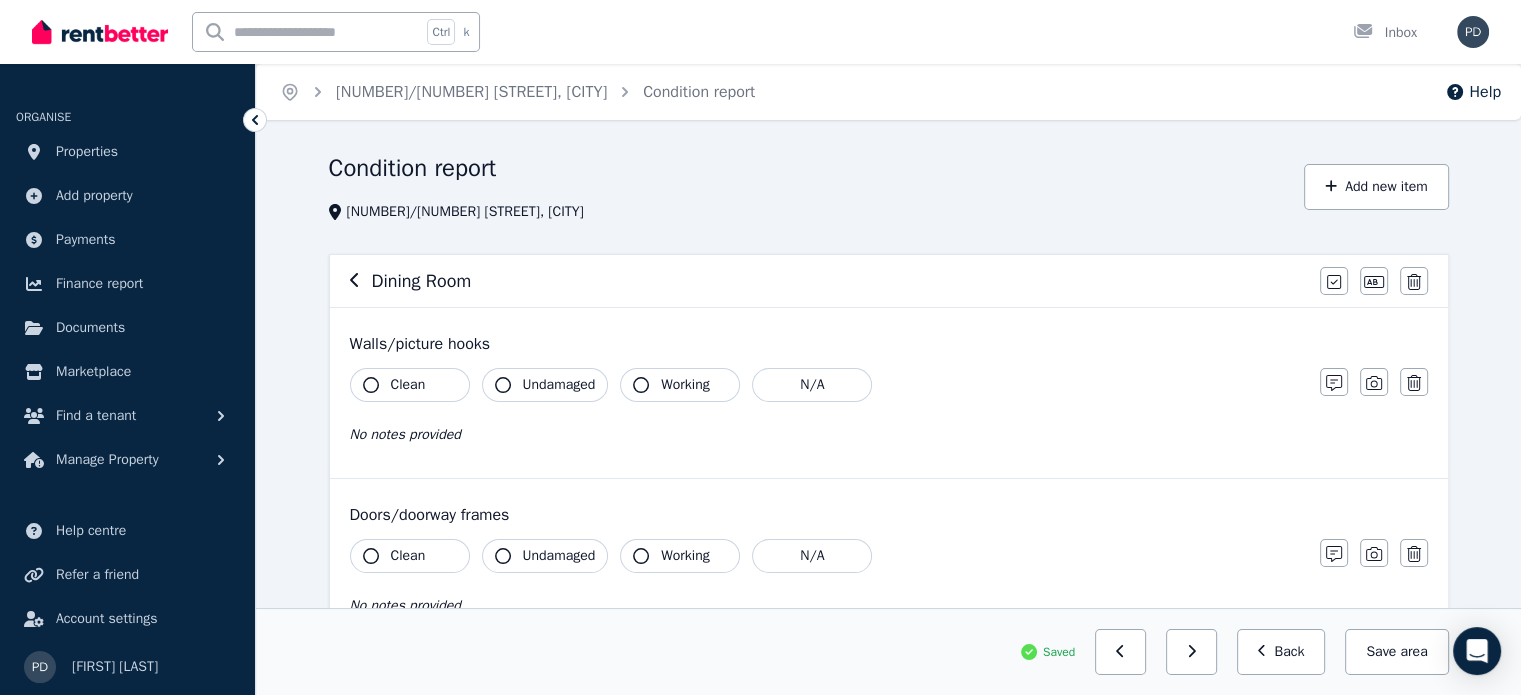 click on "Clean" at bounding box center (408, 385) 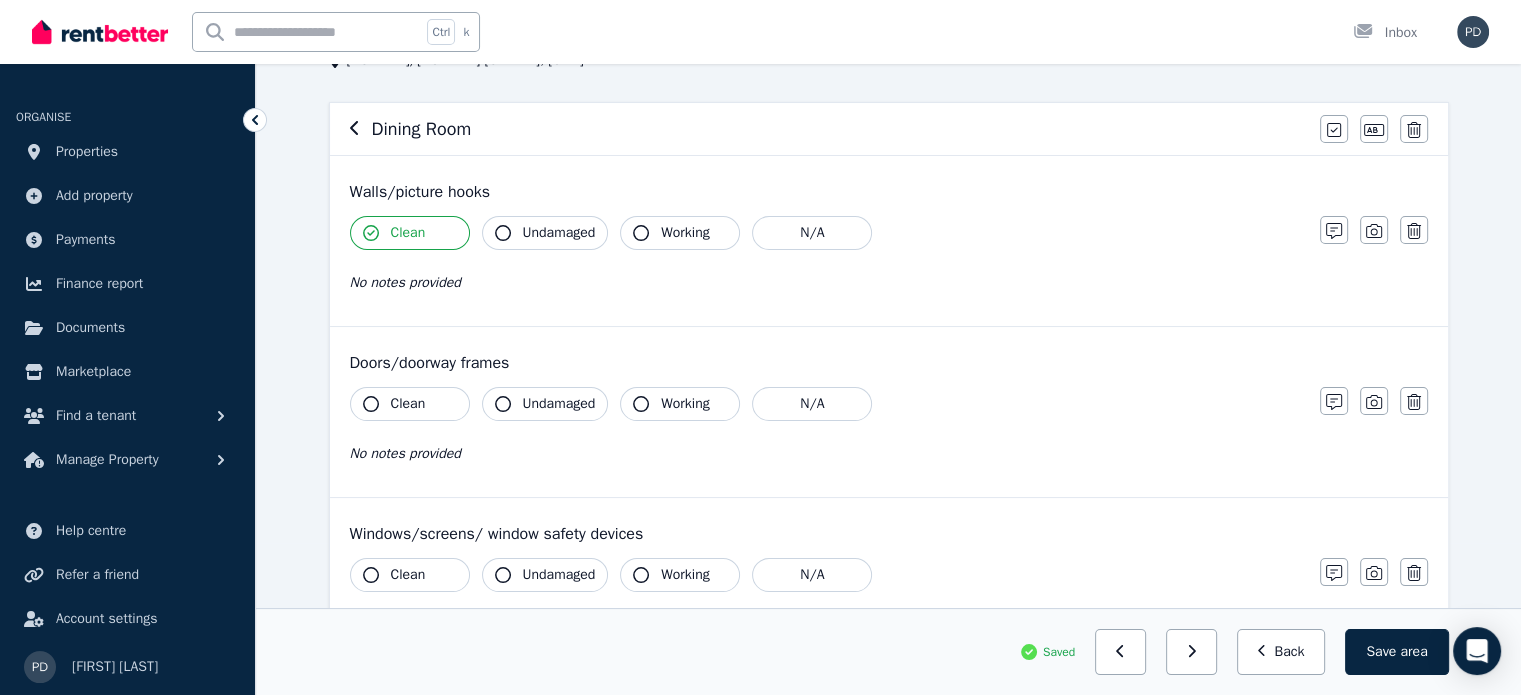 click on "Clean" at bounding box center (410, 404) 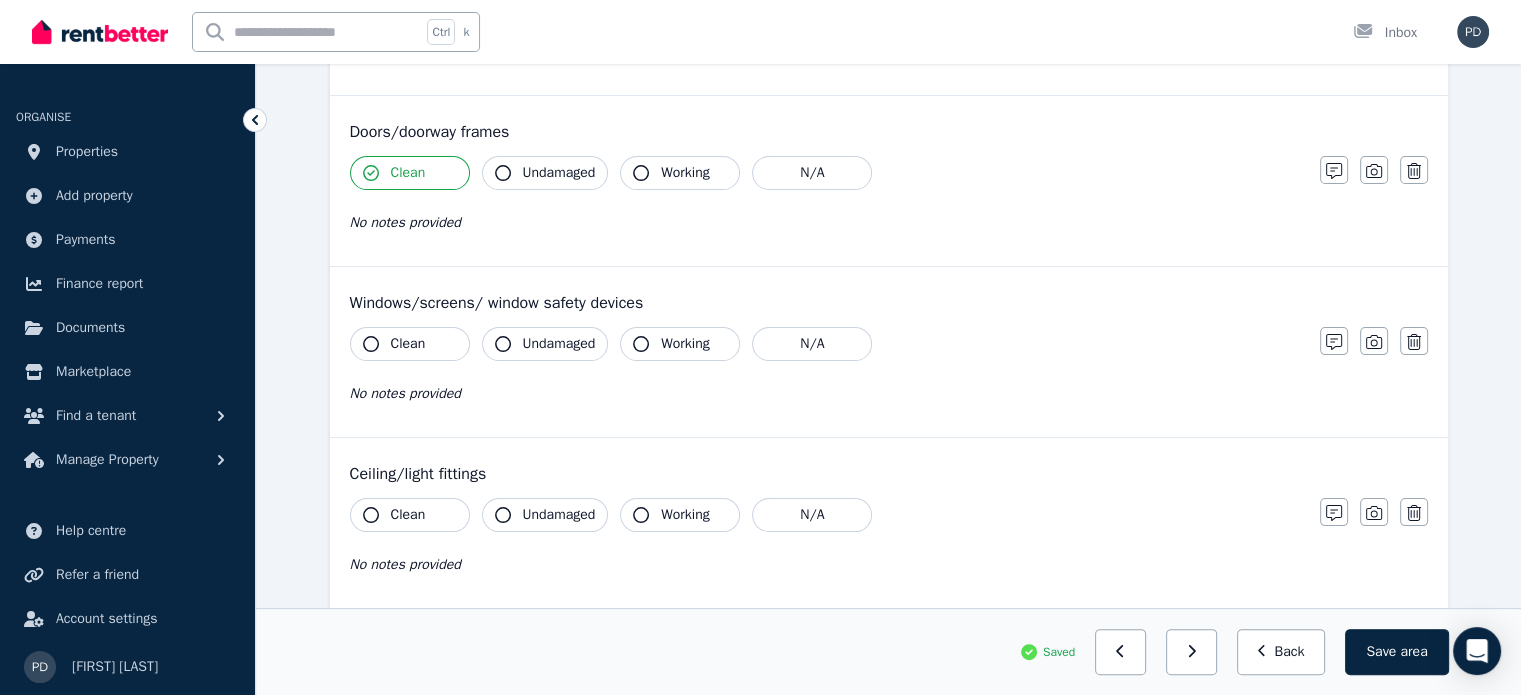 scroll, scrollTop: 384, scrollLeft: 0, axis: vertical 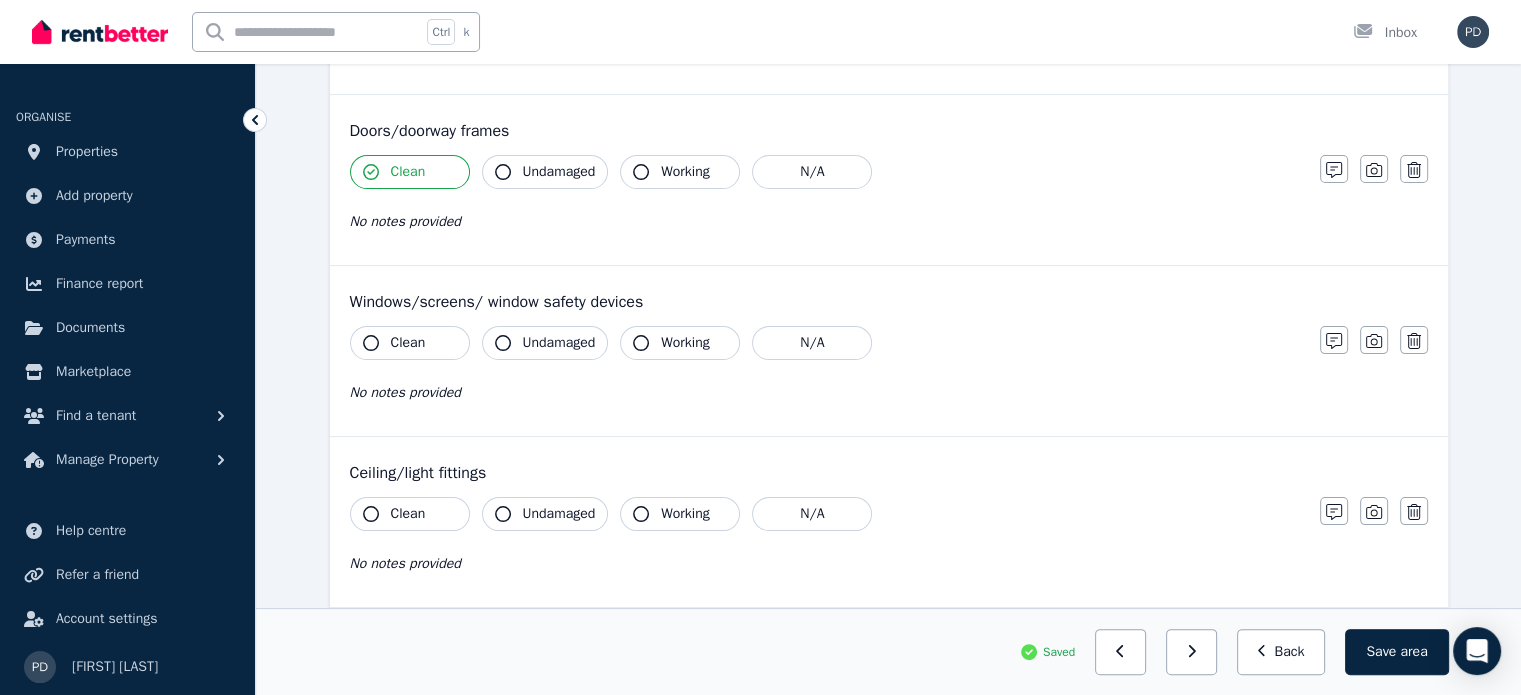 click on "Clean" at bounding box center (408, 343) 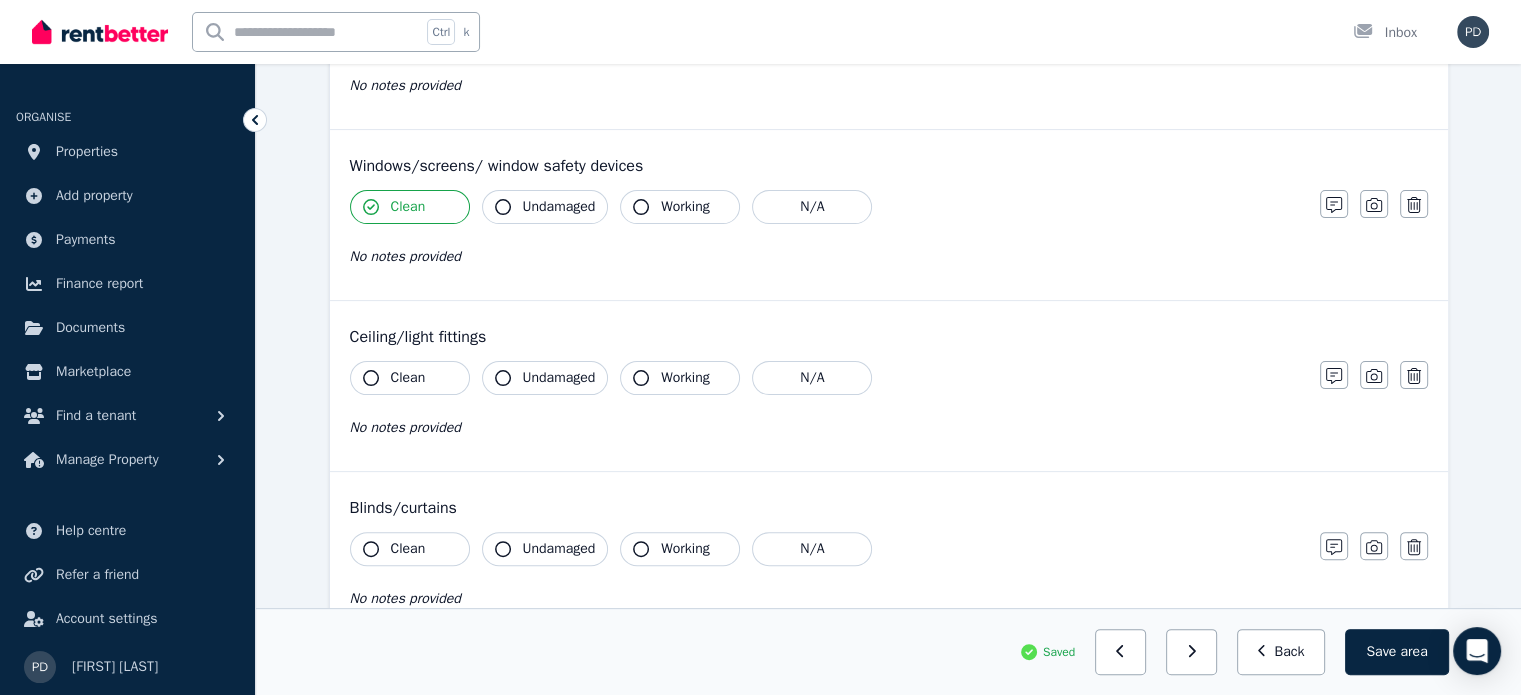 scroll, scrollTop: 532, scrollLeft: 0, axis: vertical 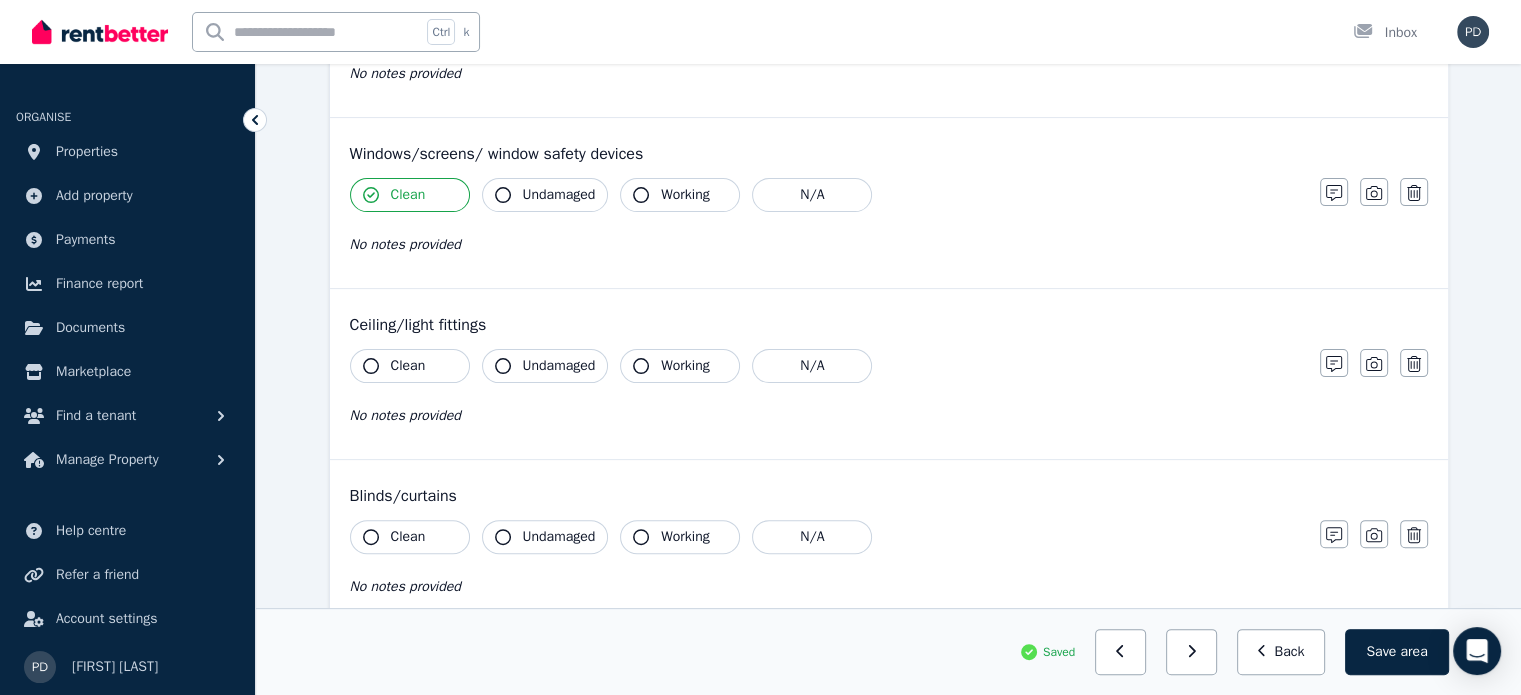 click on "Clean" at bounding box center (410, 366) 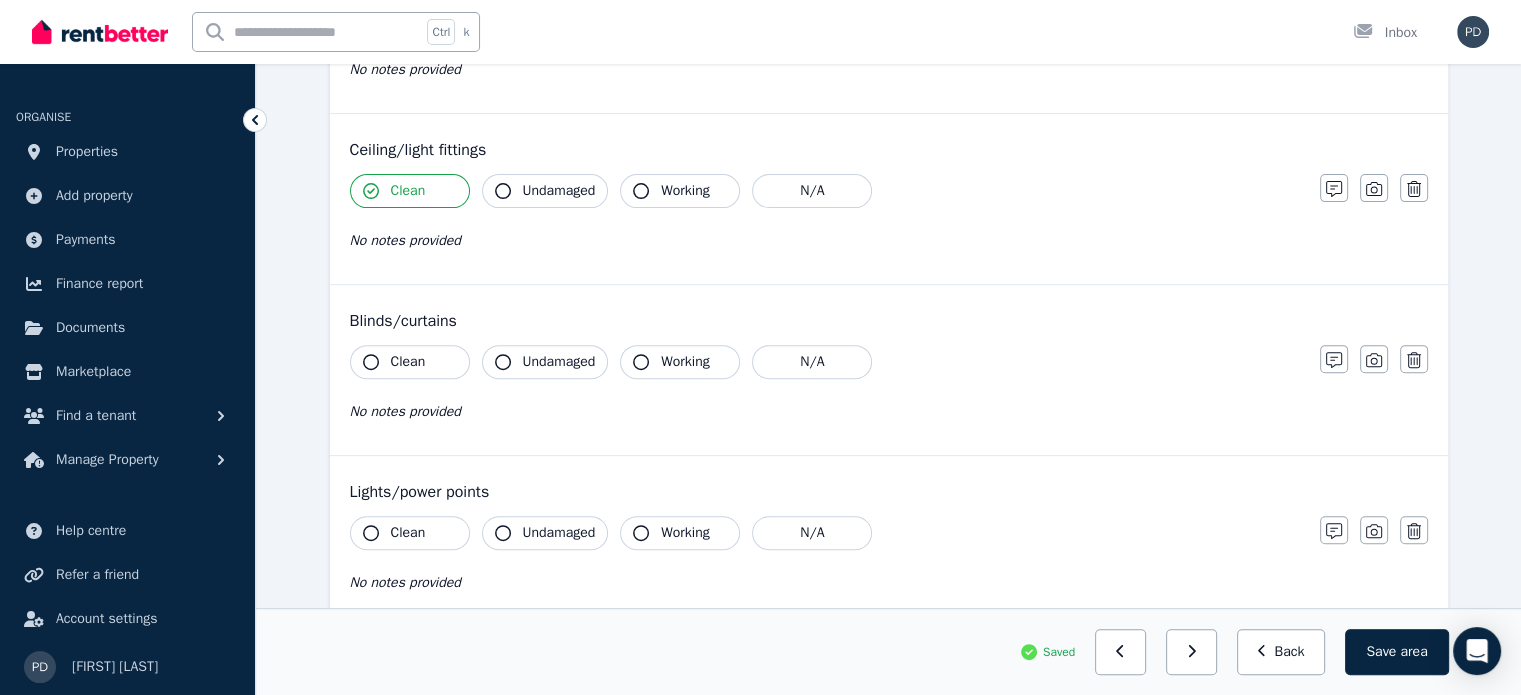 click on "Clean" at bounding box center [410, 362] 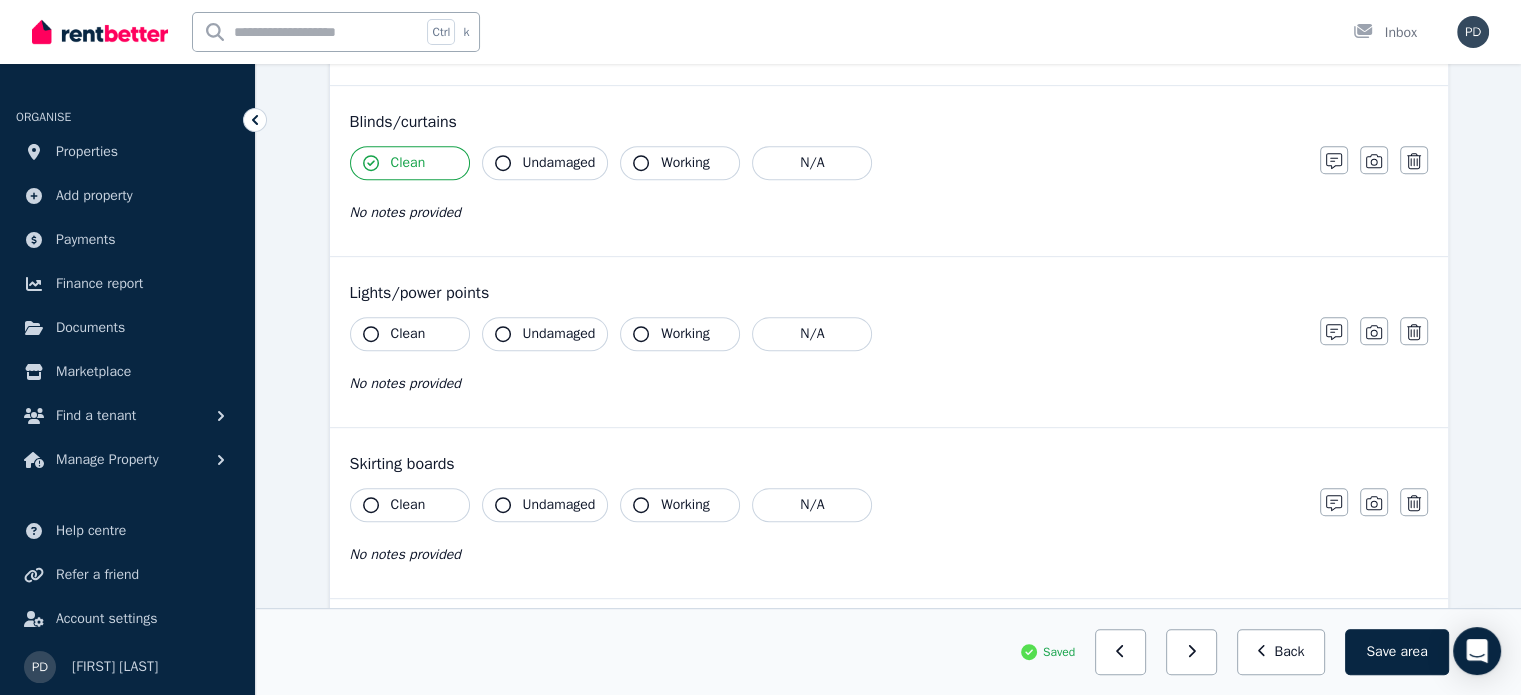 scroll, scrollTop: 907, scrollLeft: 0, axis: vertical 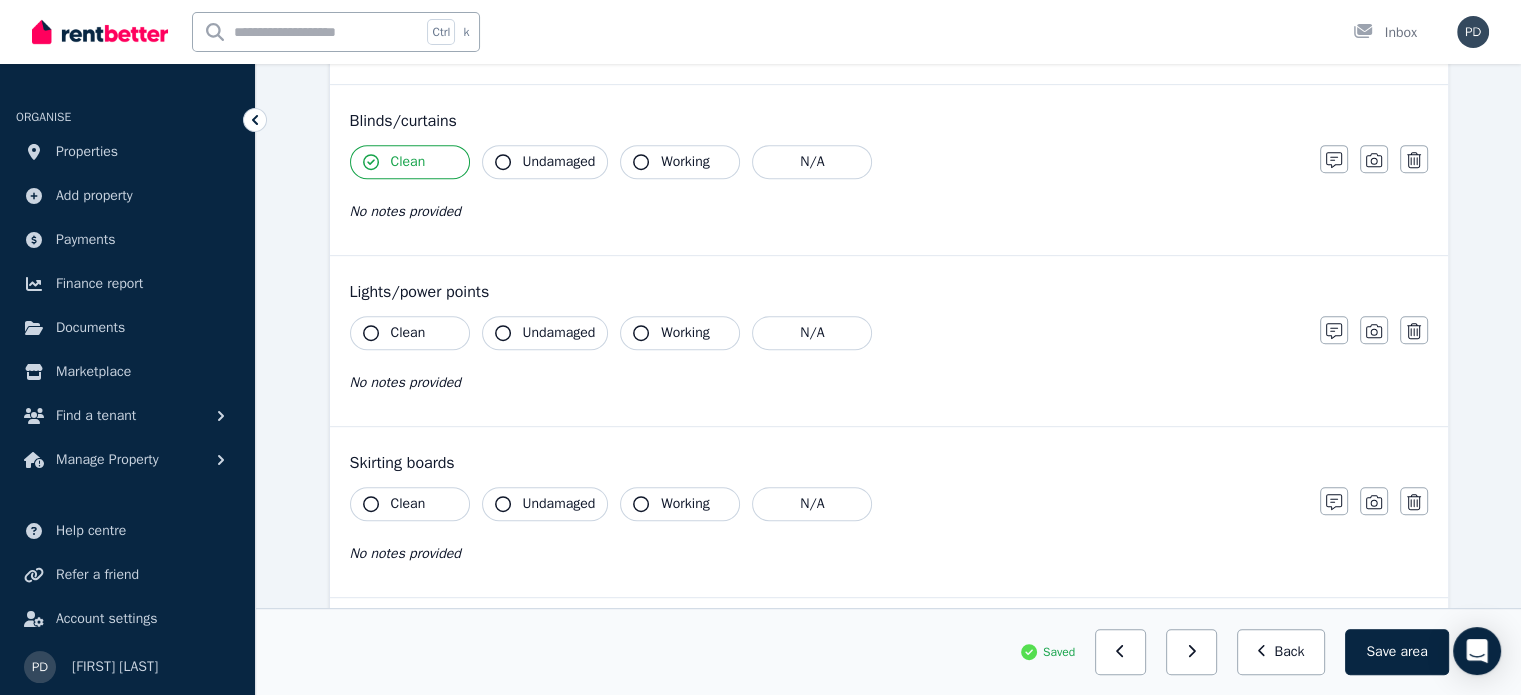 click on "Clean" at bounding box center (410, 333) 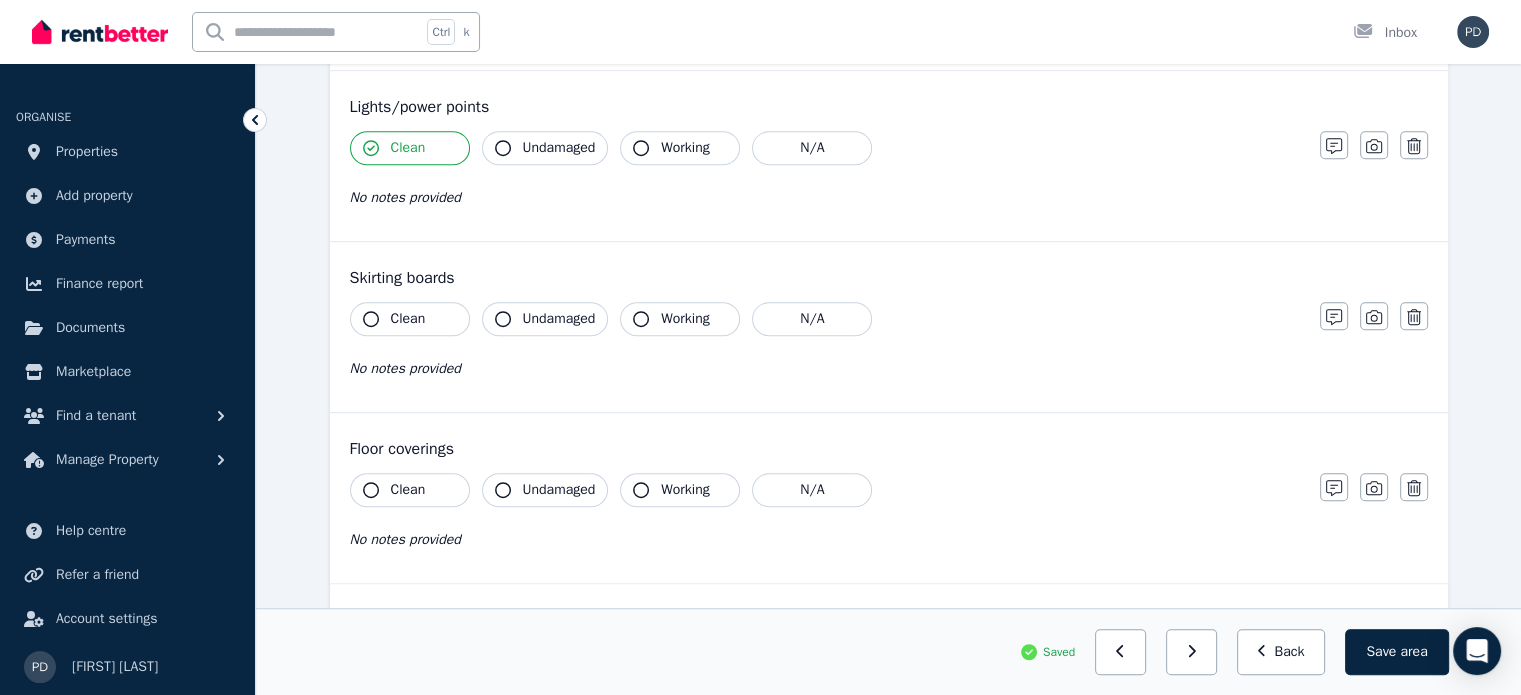 scroll, scrollTop: 1092, scrollLeft: 0, axis: vertical 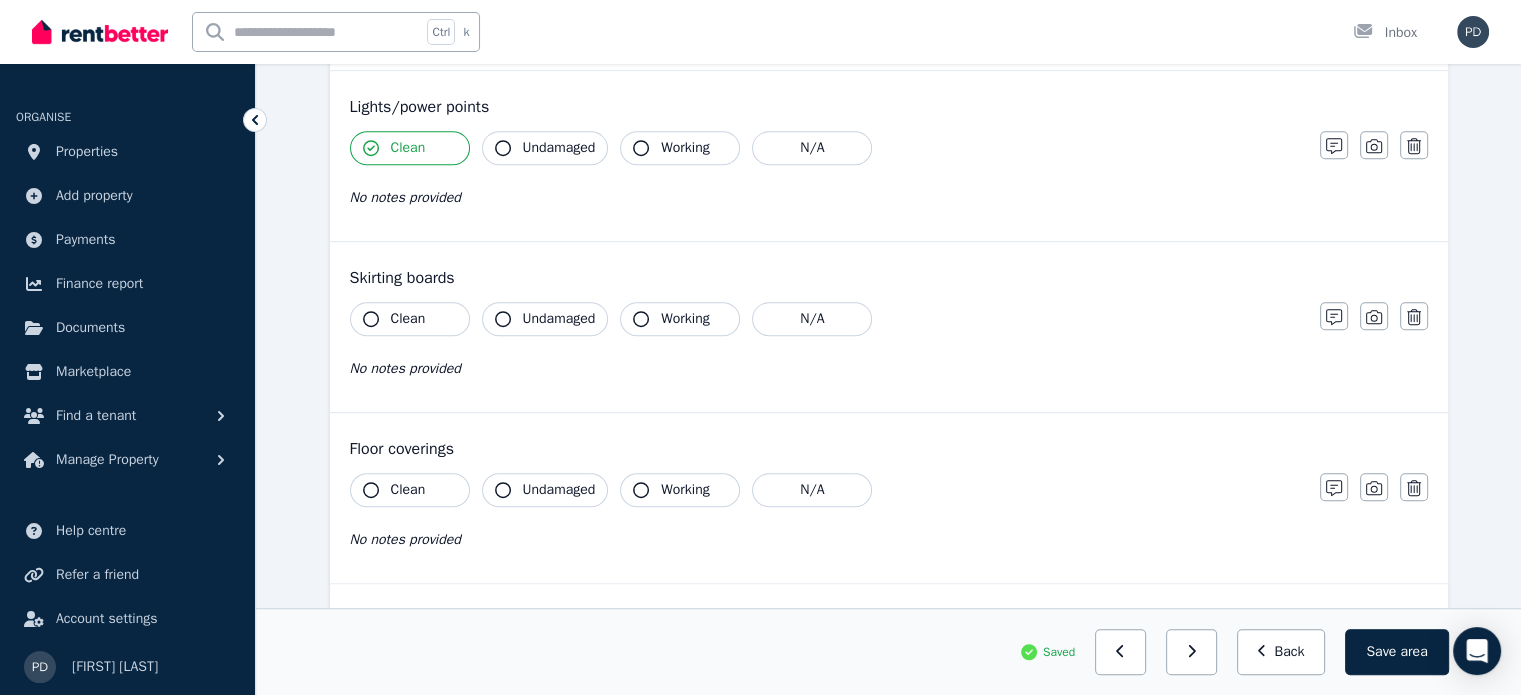 click on "Clean" at bounding box center [408, 319] 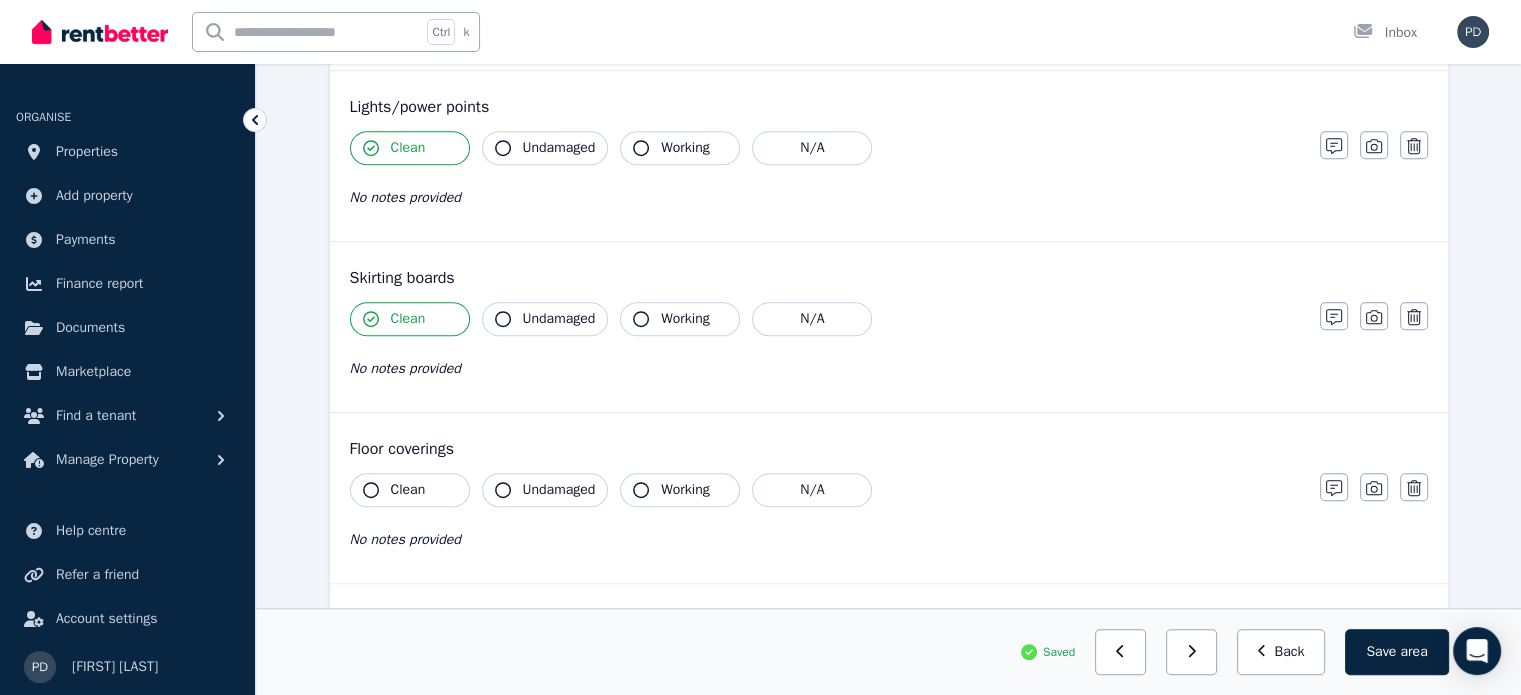 click on "Clean" at bounding box center (408, 490) 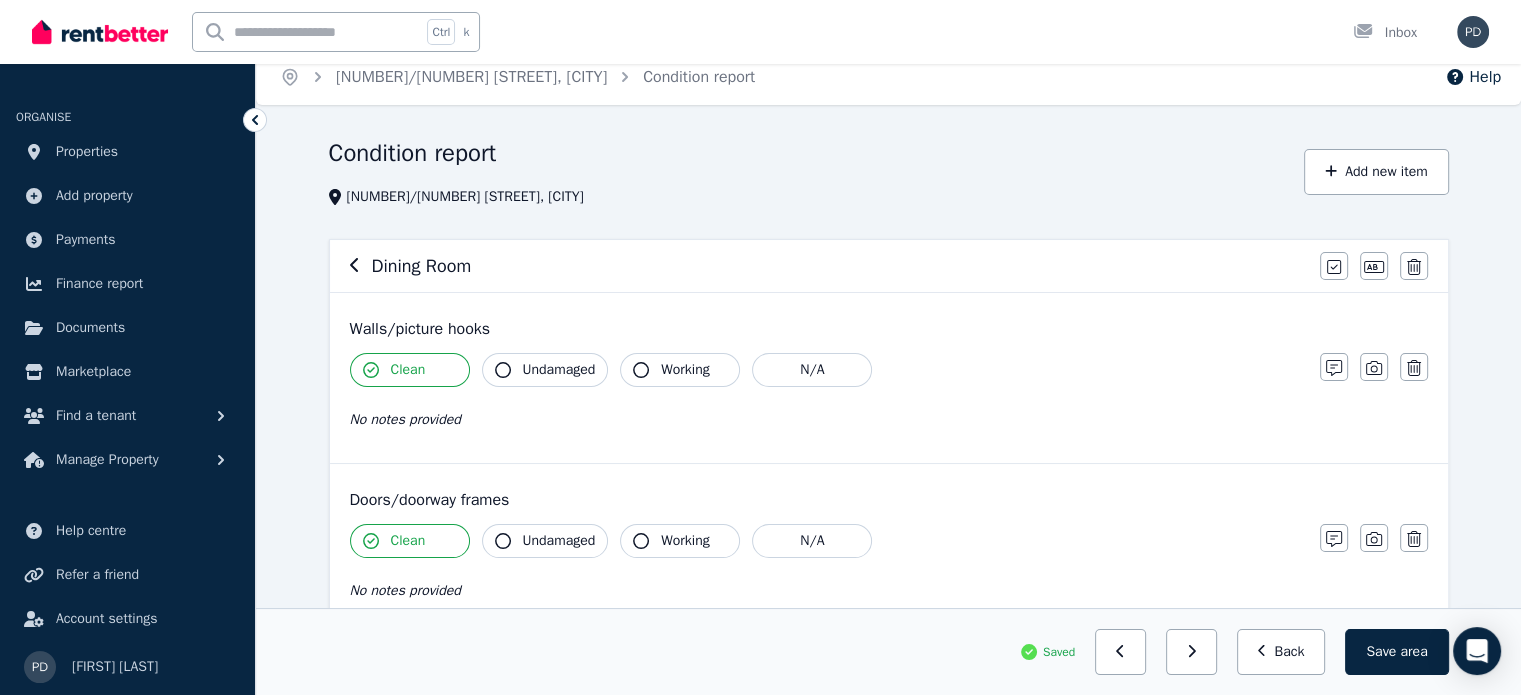 scroll, scrollTop: 0, scrollLeft: 0, axis: both 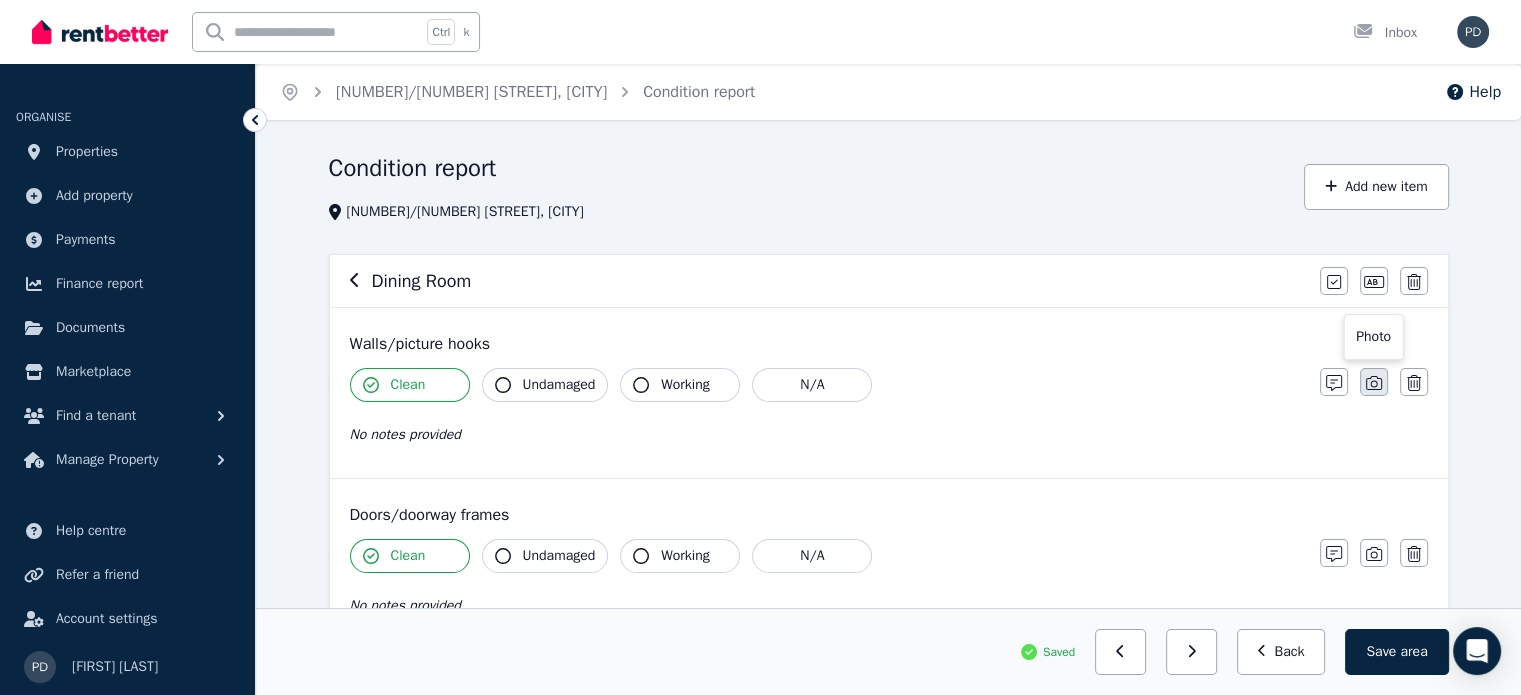 click 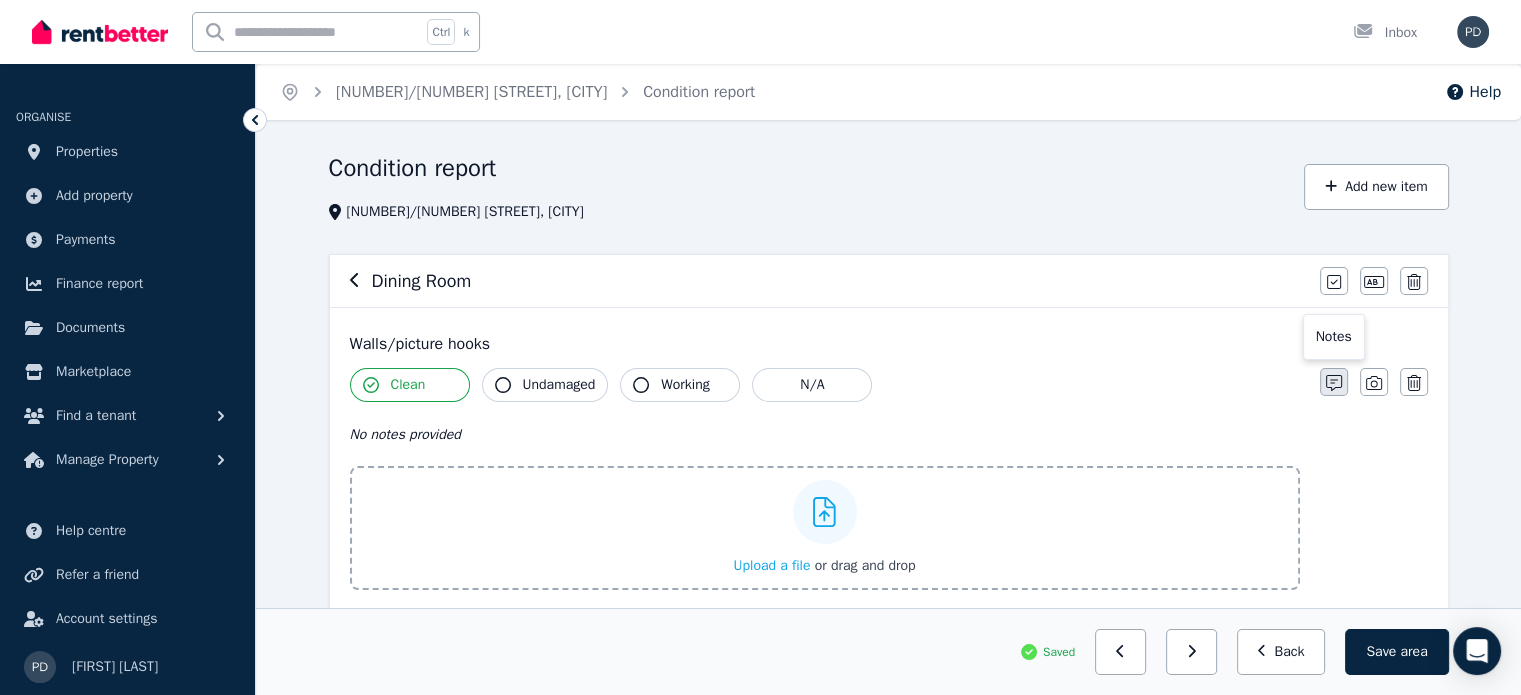 click 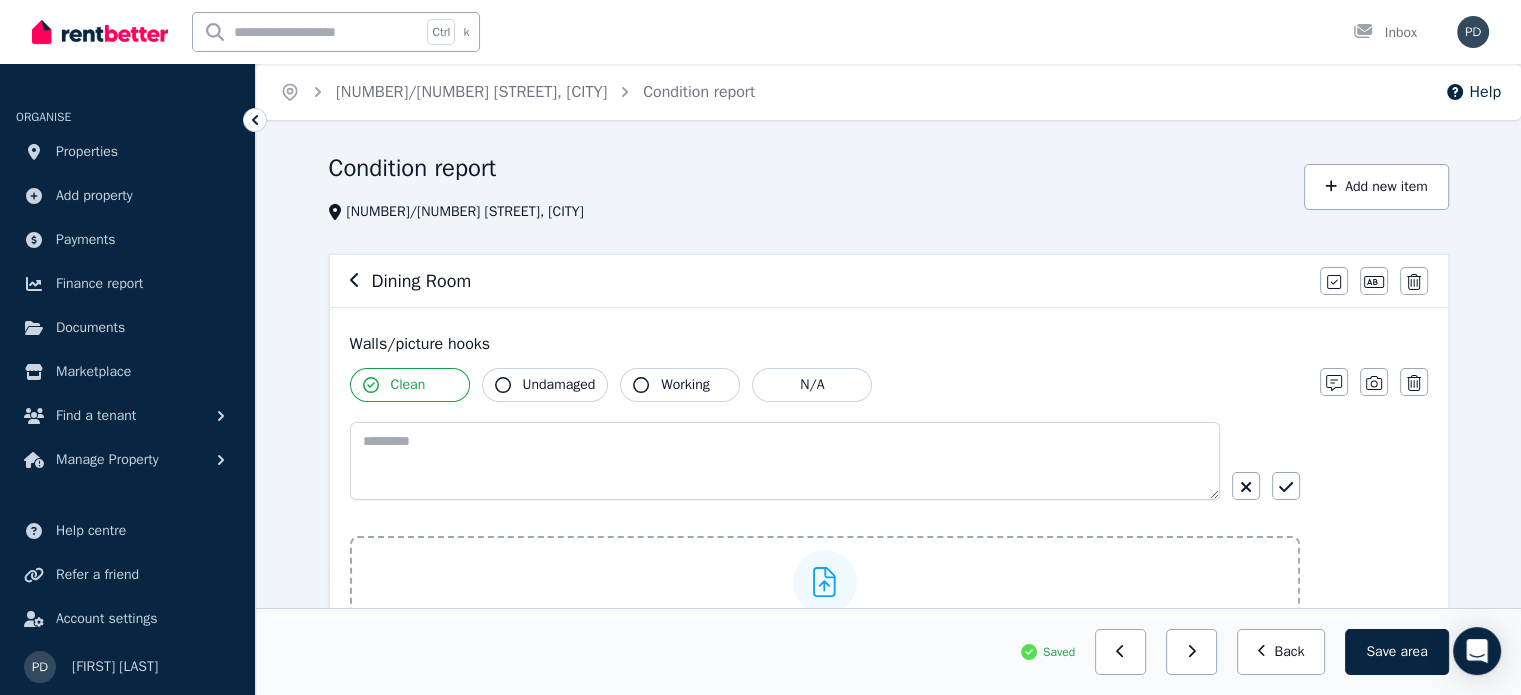 type 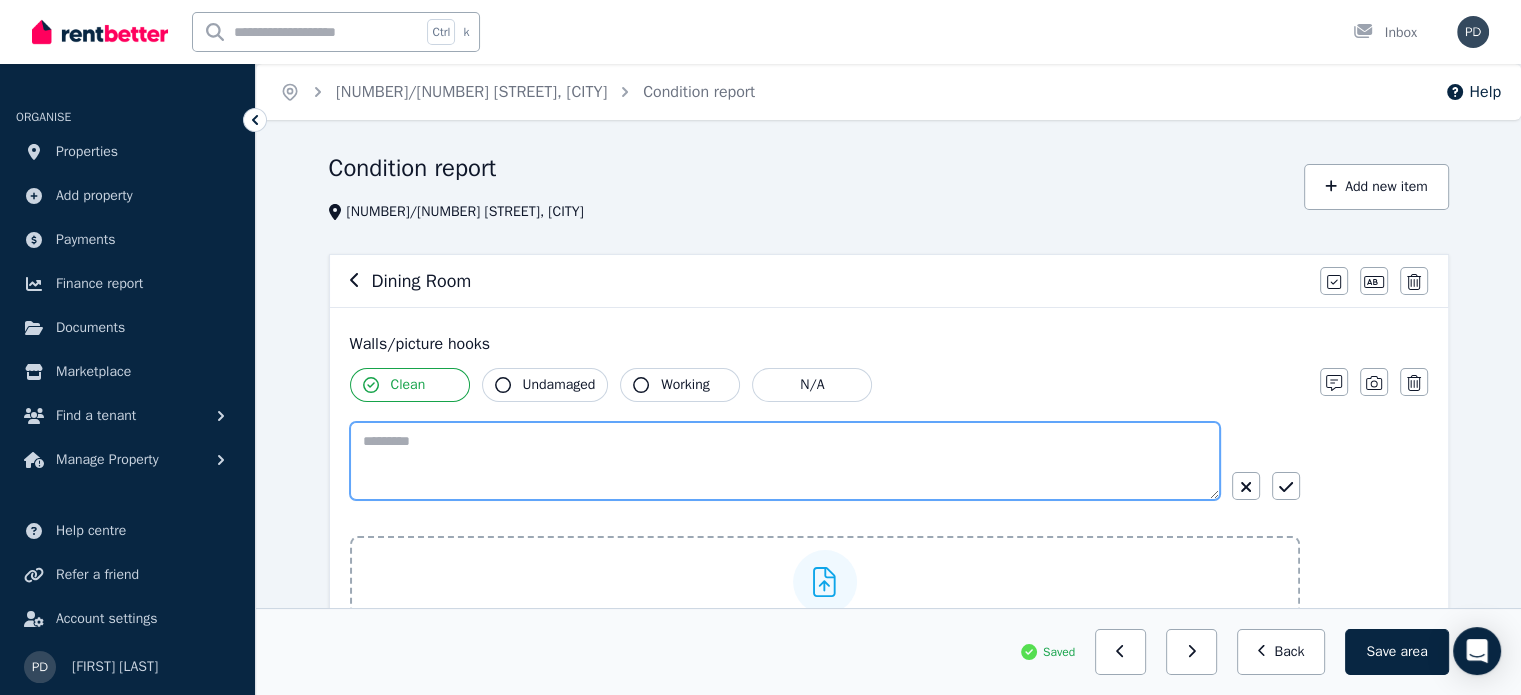 click at bounding box center [785, 461] 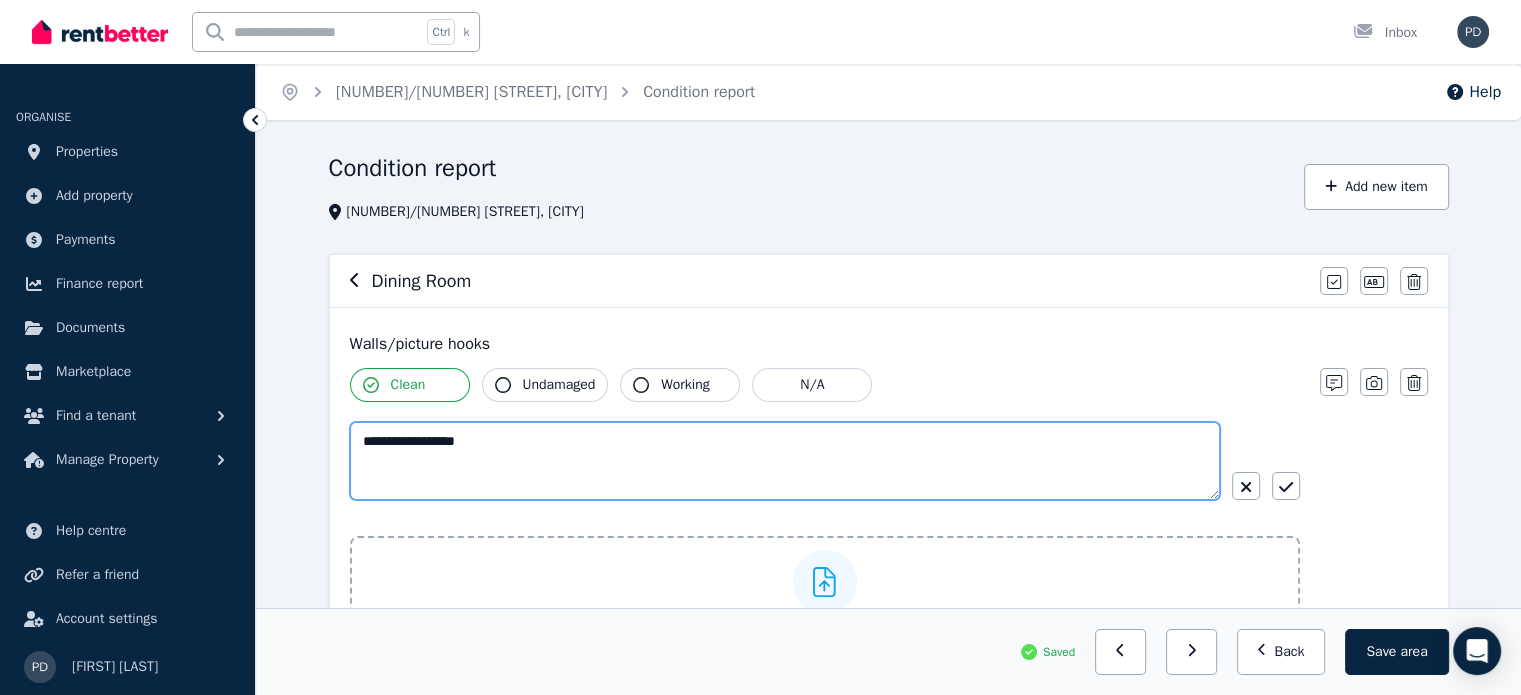 click on "**********" at bounding box center (785, 461) 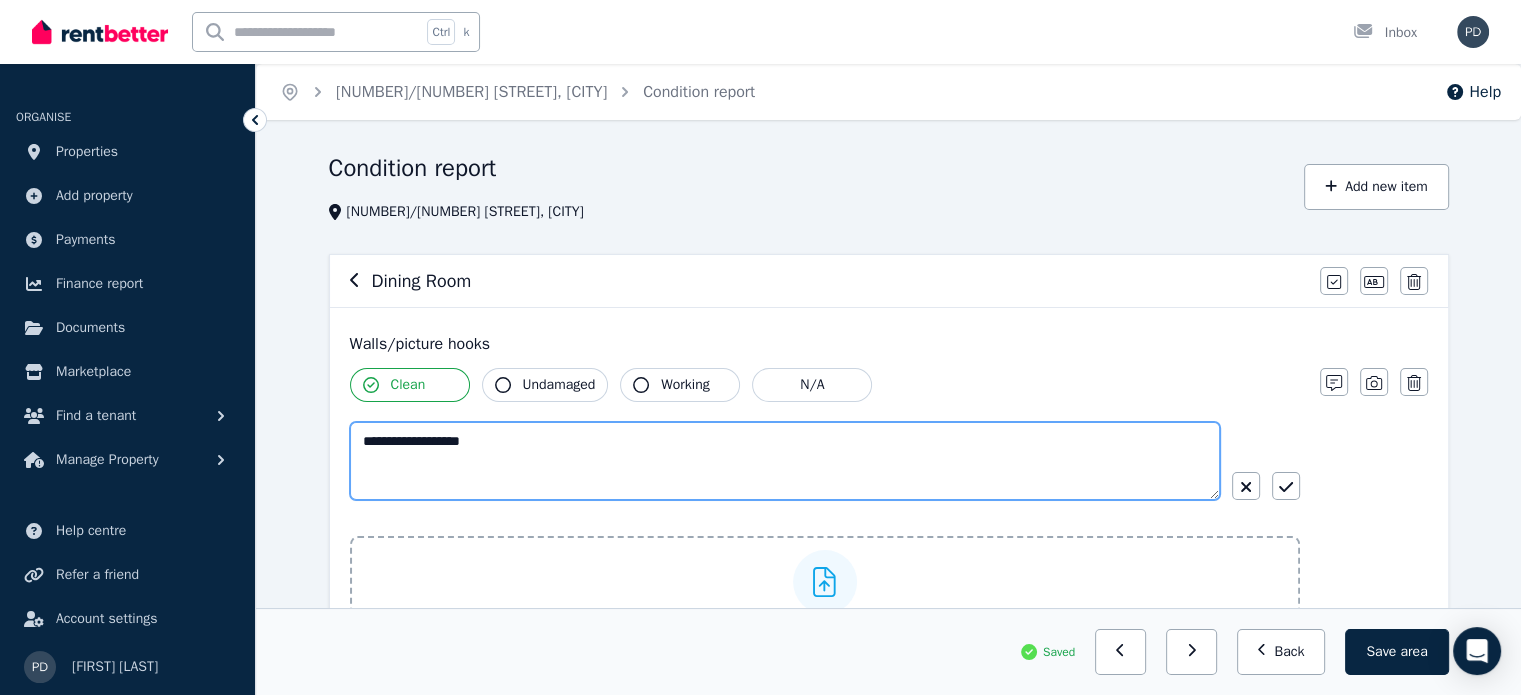 click on "**********" at bounding box center (785, 461) 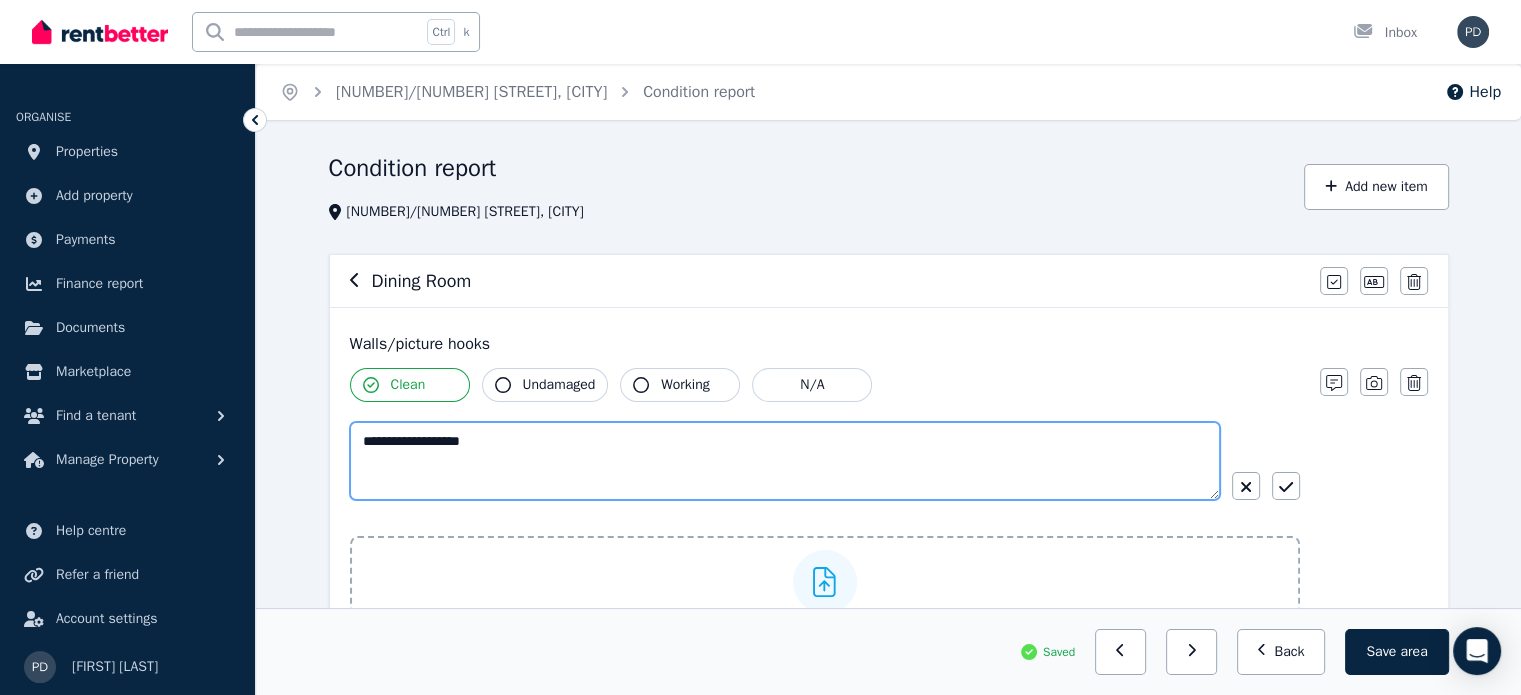 drag, startPoint x: 407, startPoint y: 443, endPoint x: 307, endPoint y: 443, distance: 100 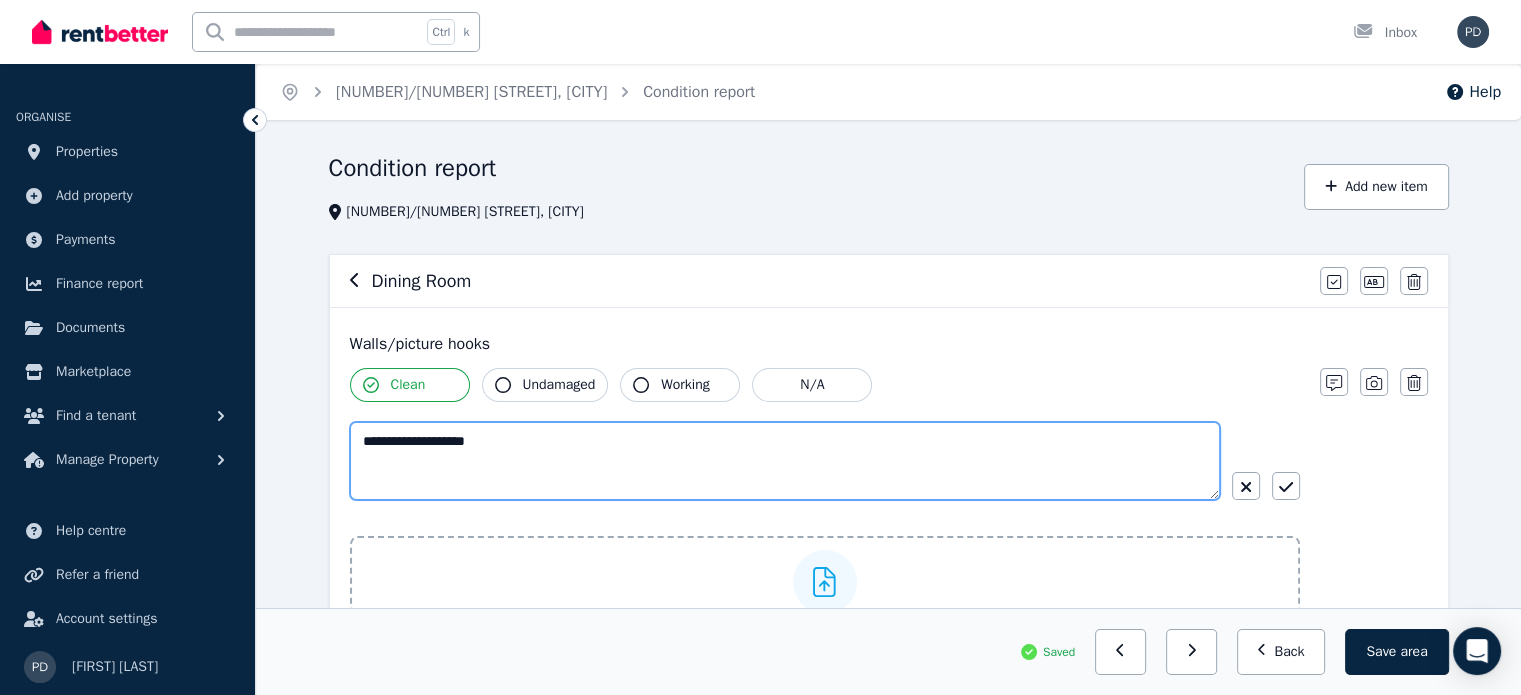click on "**********" at bounding box center [785, 461] 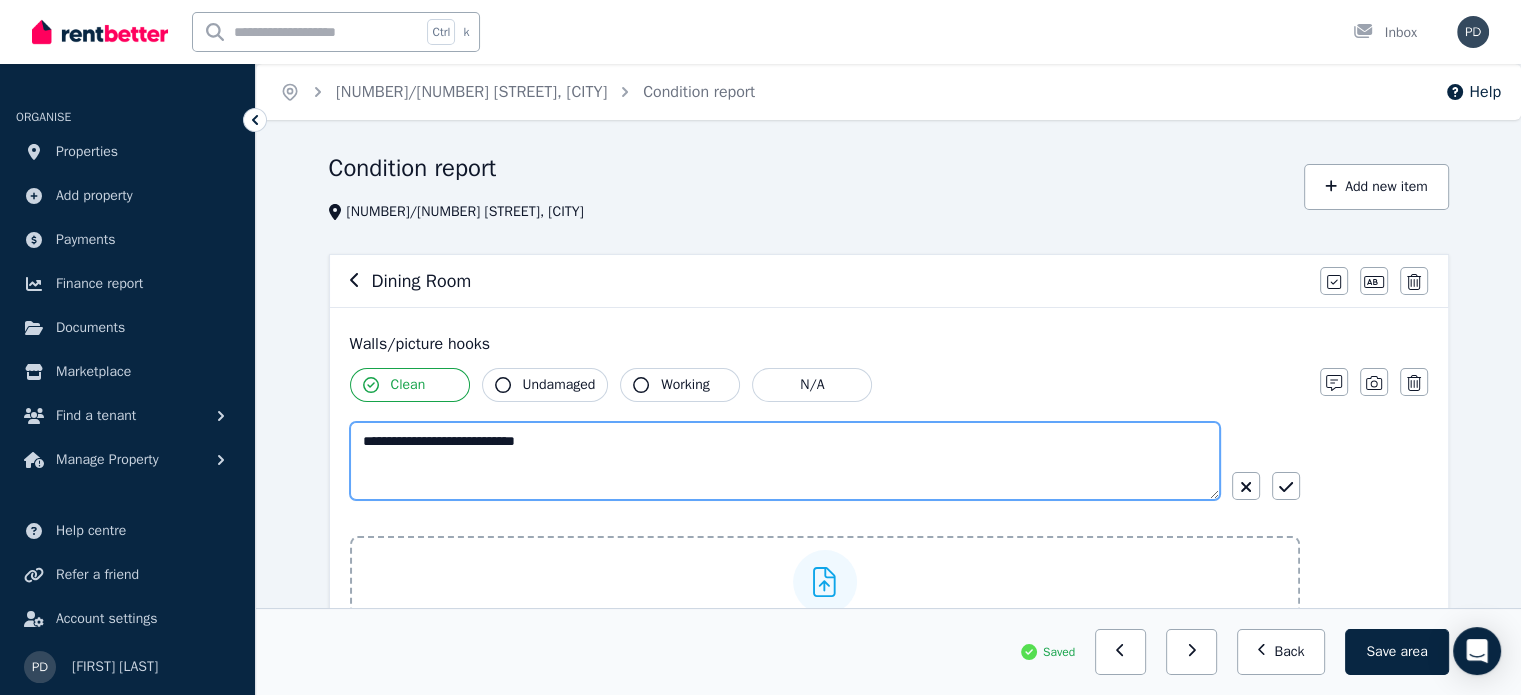 click on "**********" at bounding box center (785, 461) 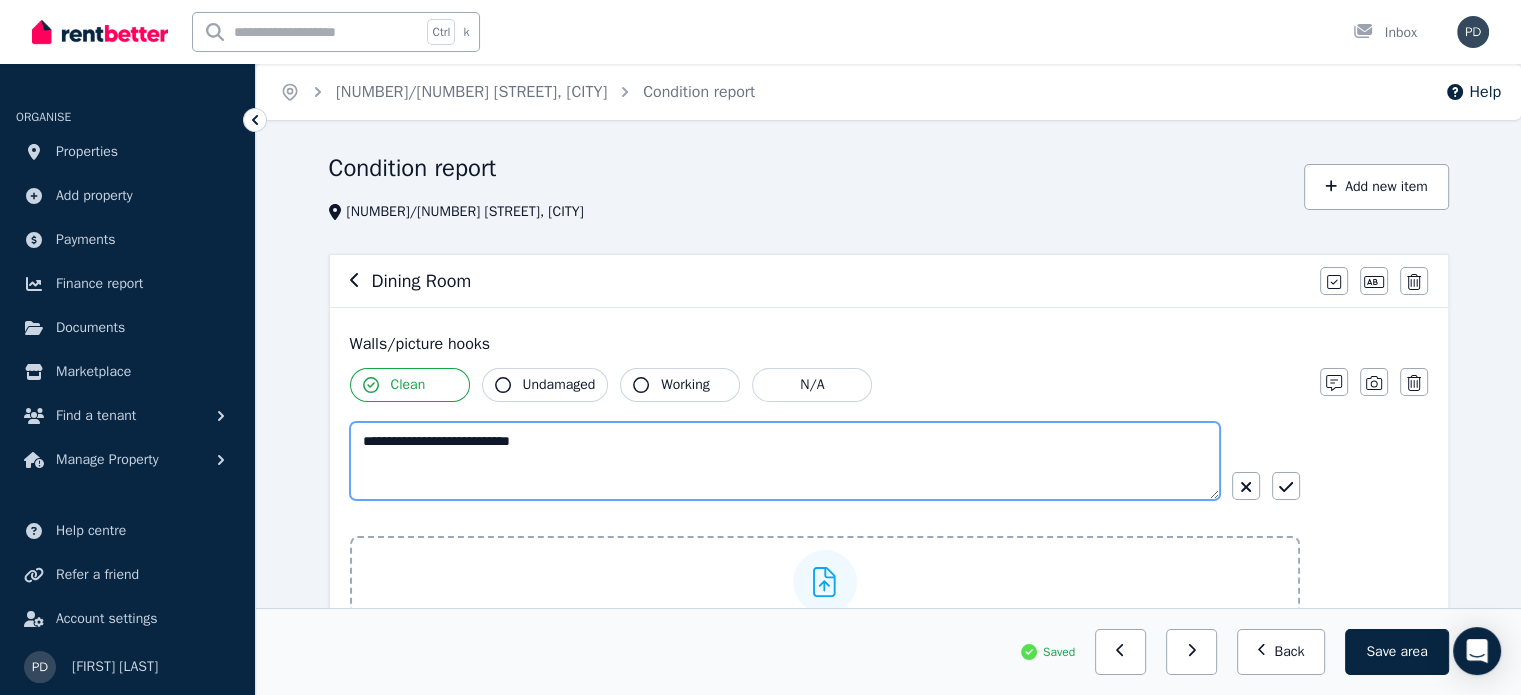 click on "**********" at bounding box center (785, 461) 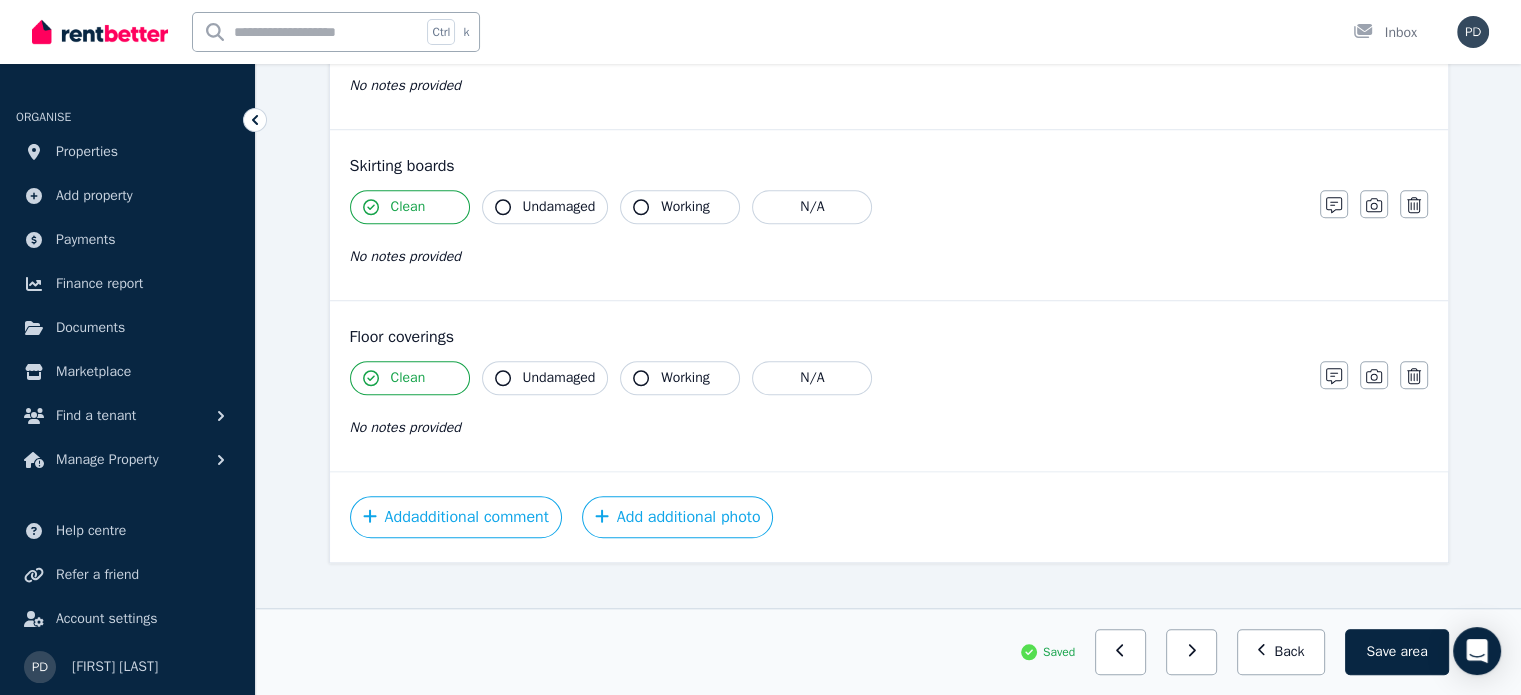 scroll, scrollTop: 1565, scrollLeft: 0, axis: vertical 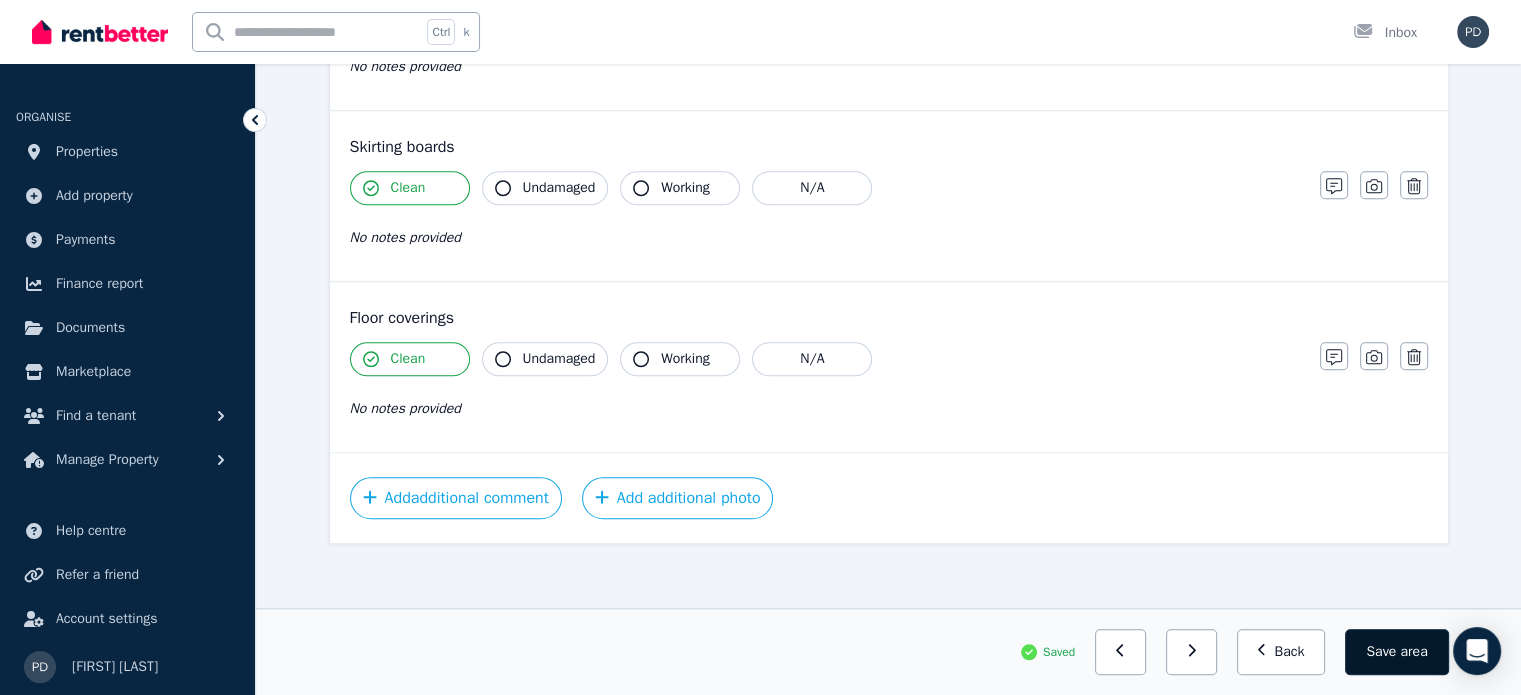 type on "**********" 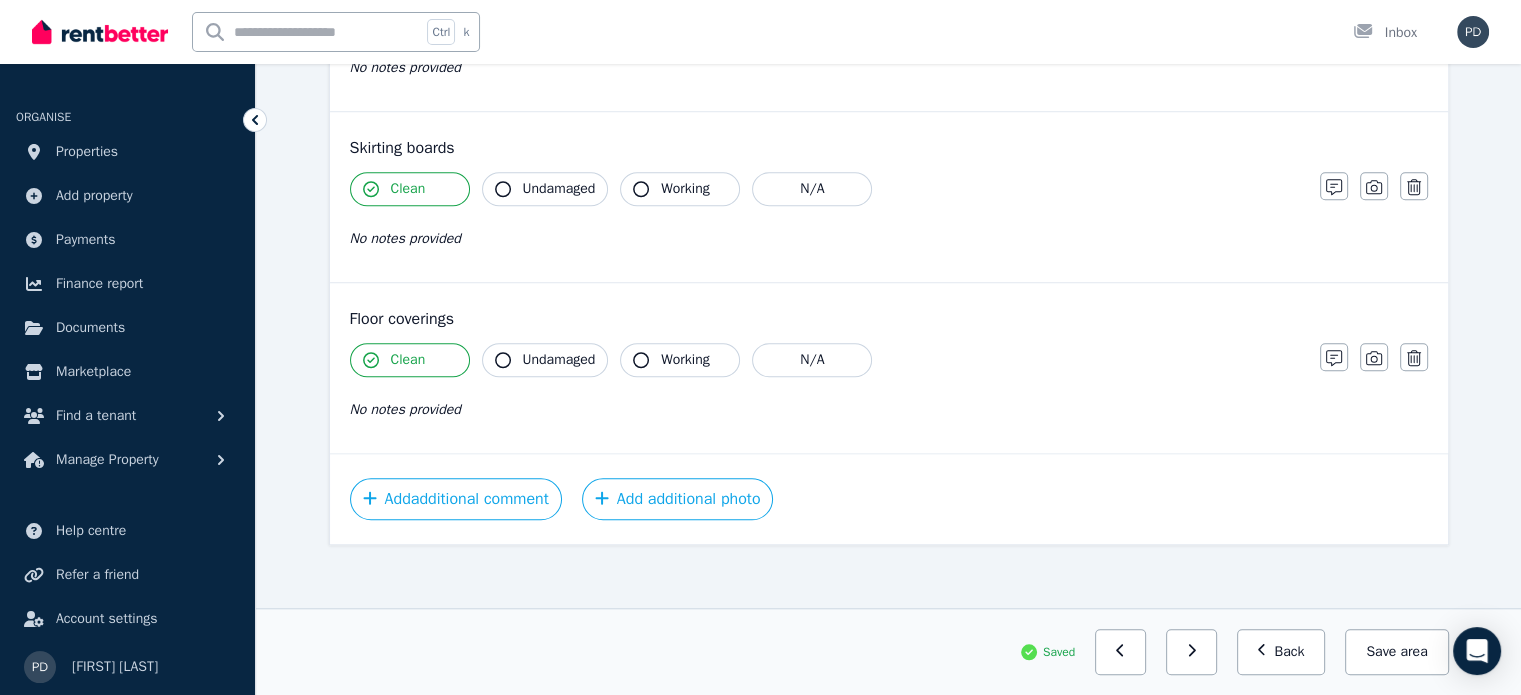 scroll, scrollTop: 1565, scrollLeft: 0, axis: vertical 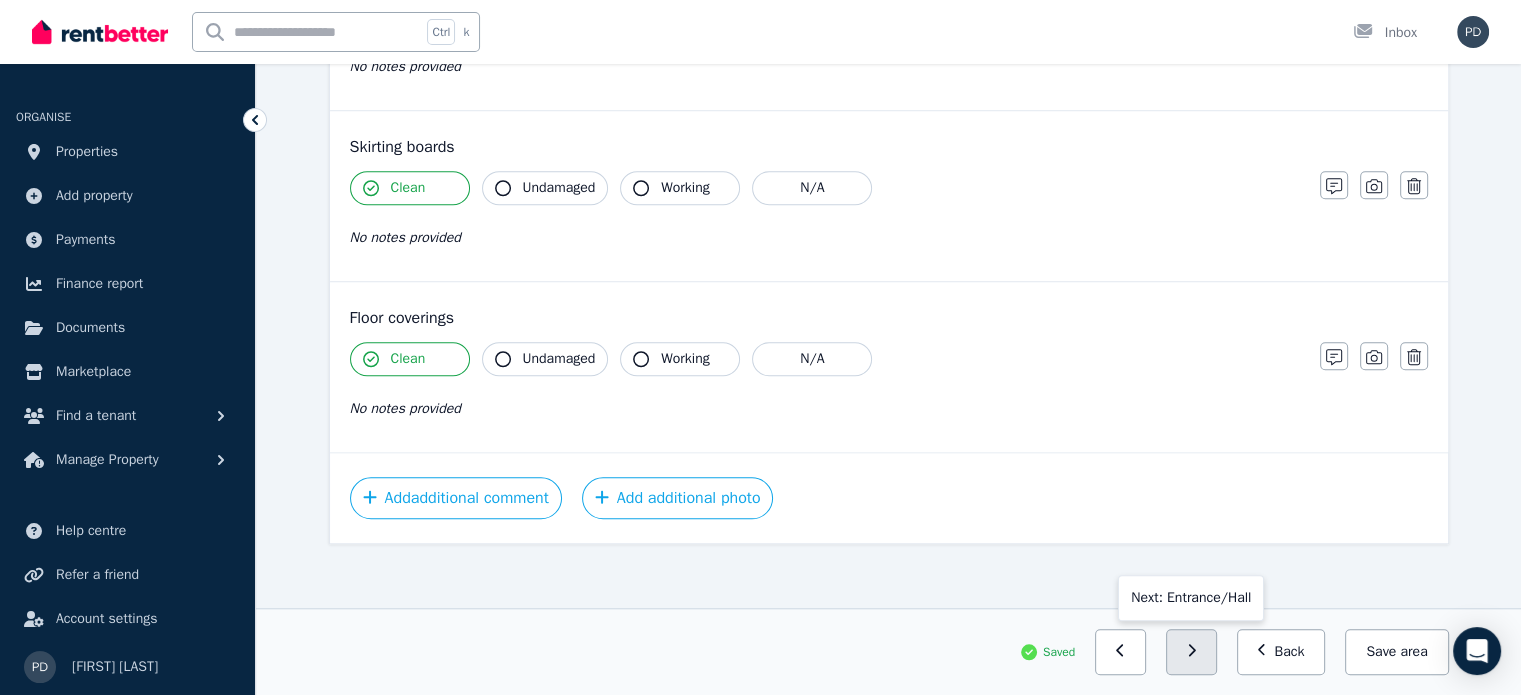 click at bounding box center (1191, 652) 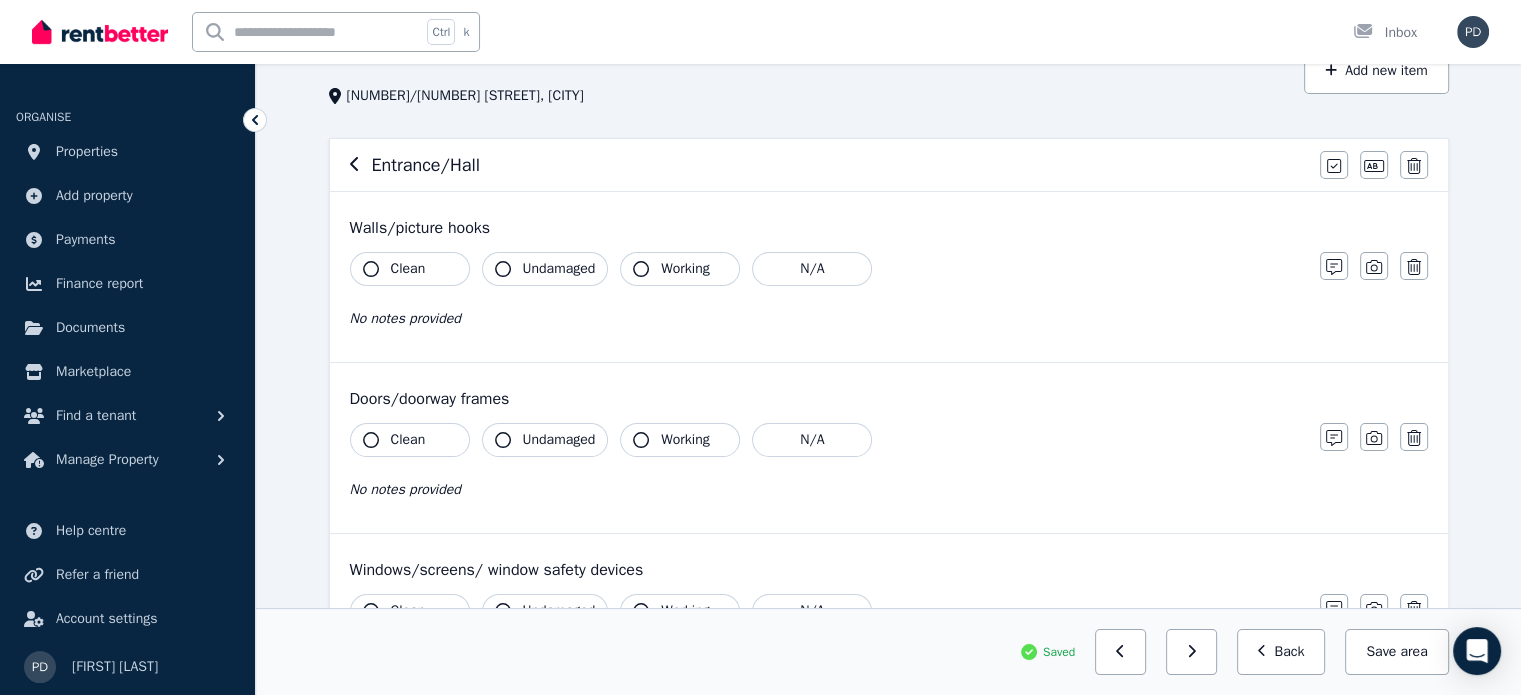 scroll, scrollTop: 0, scrollLeft: 0, axis: both 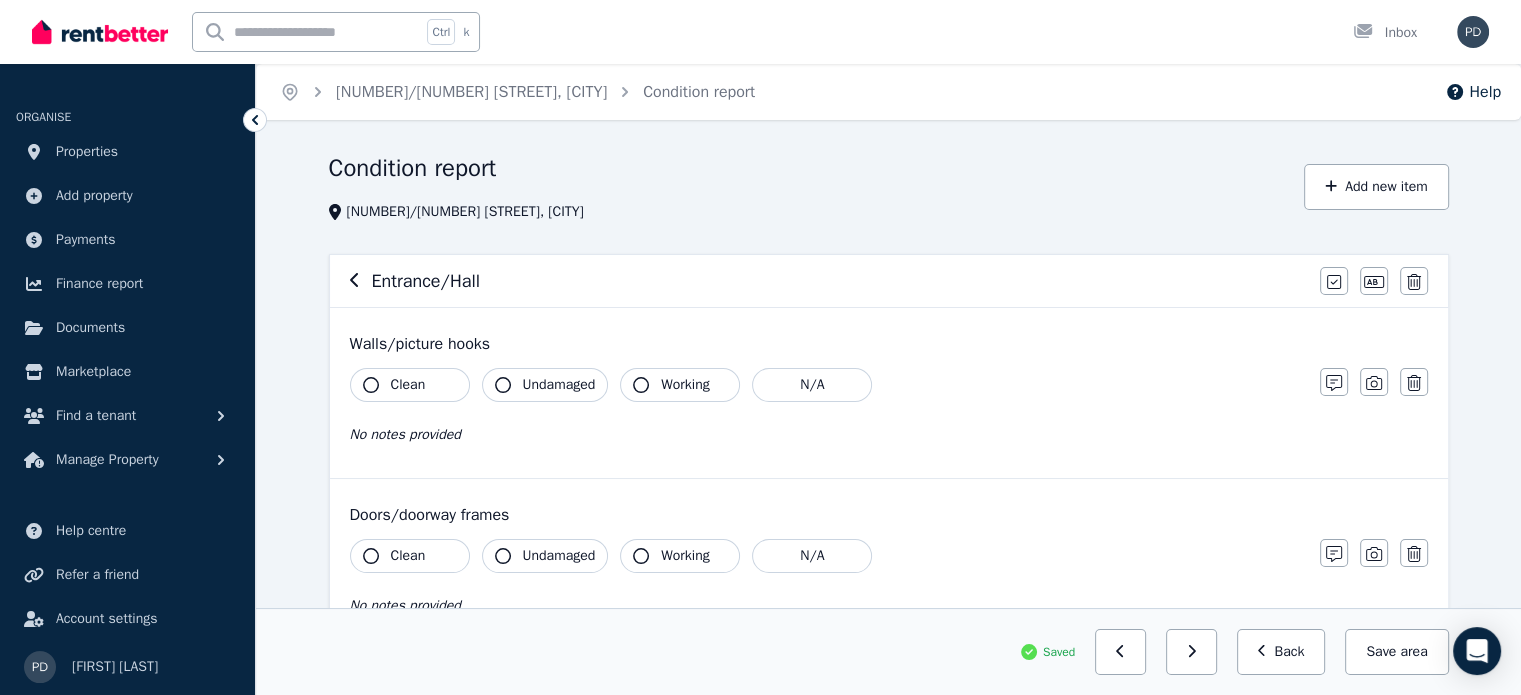 click 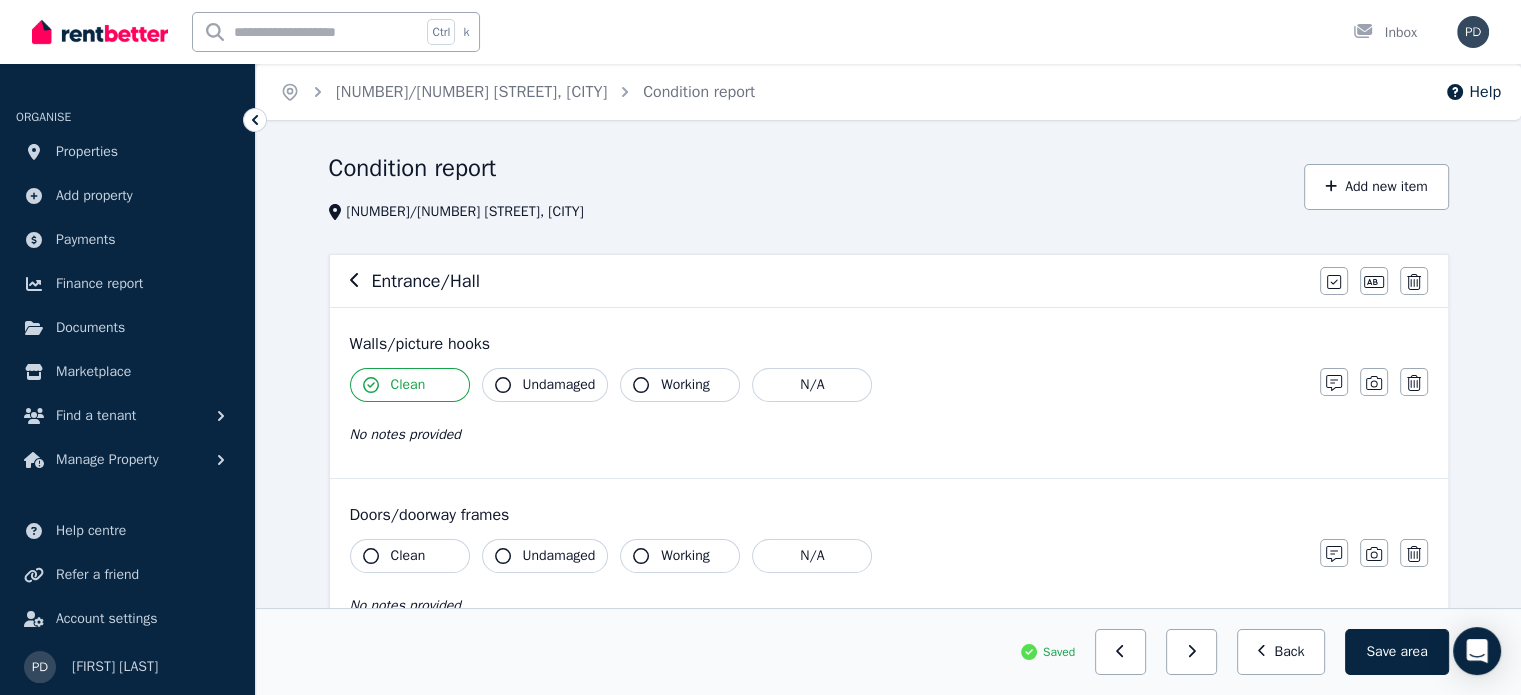 click 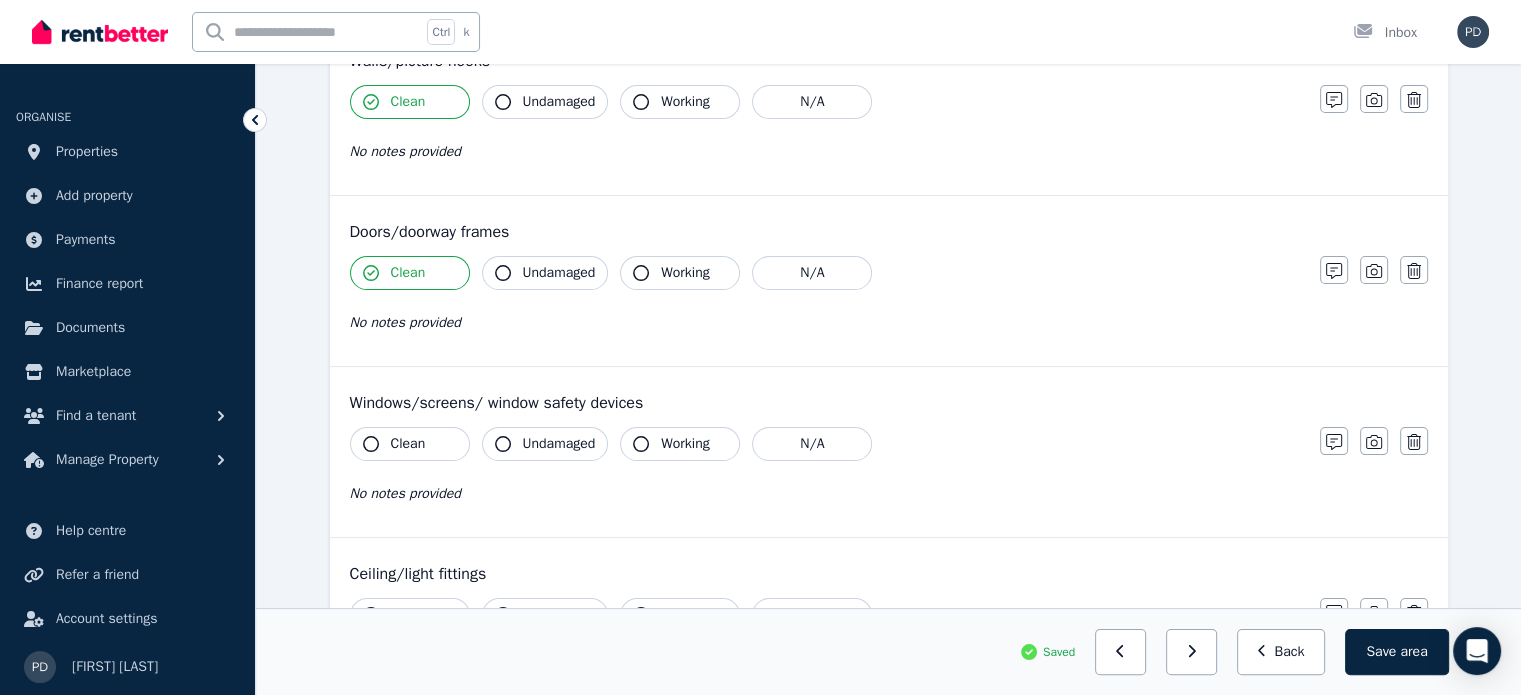 scroll, scrollTop: 284, scrollLeft: 0, axis: vertical 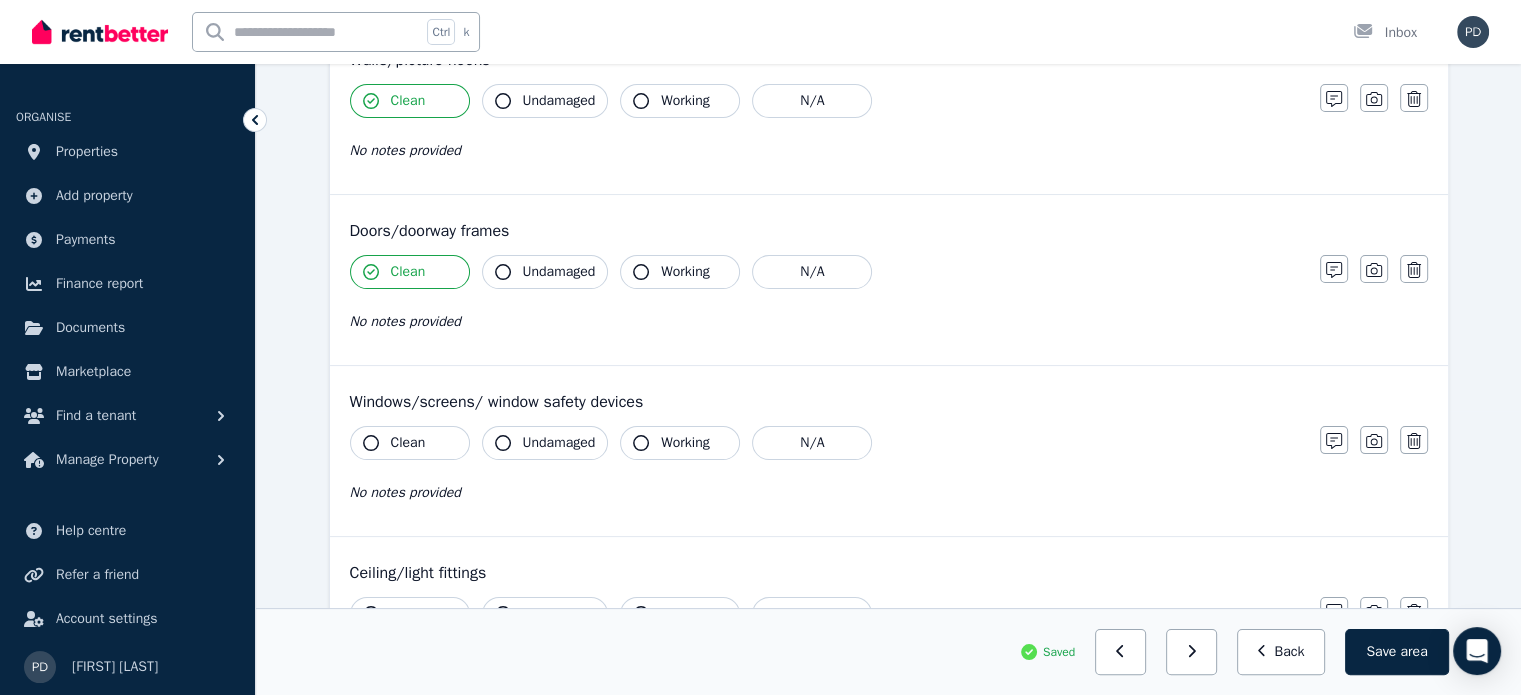 click 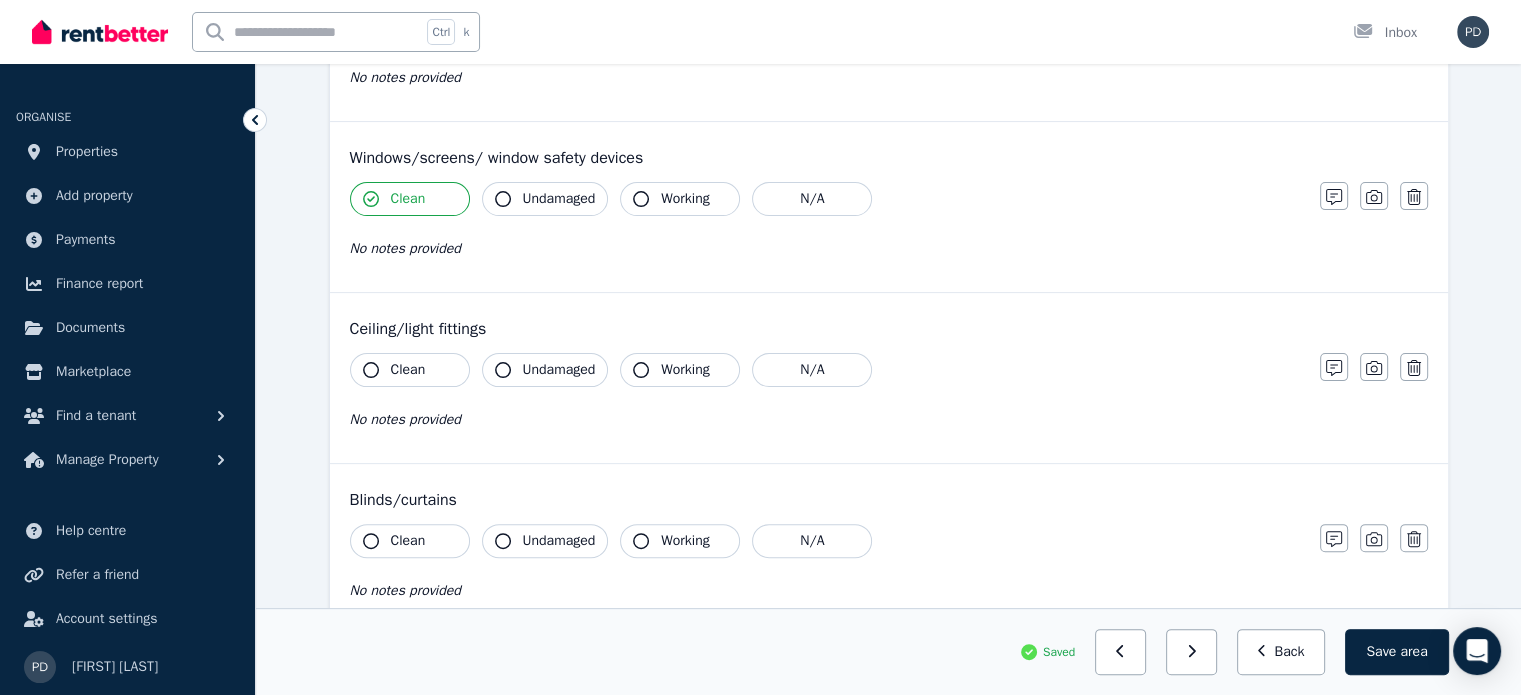 scroll, scrollTop: 528, scrollLeft: 0, axis: vertical 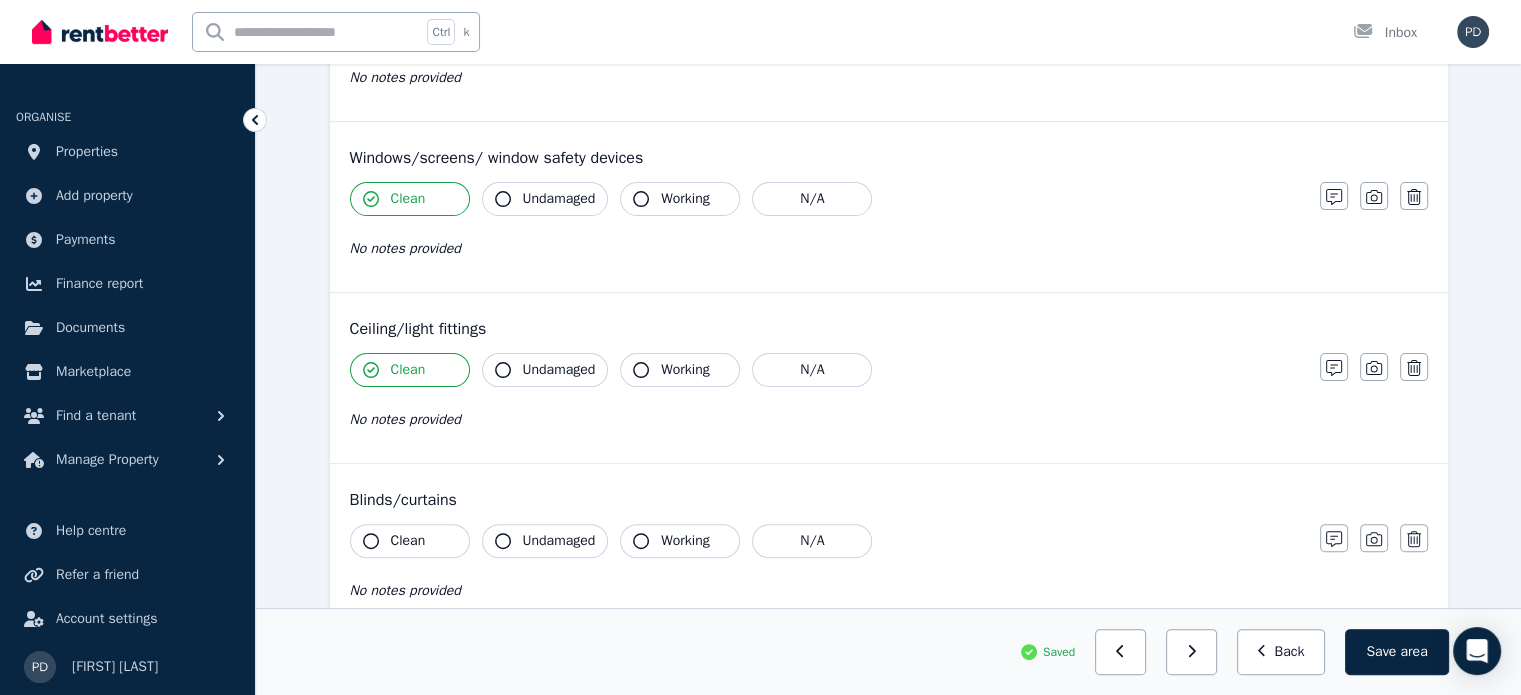 click 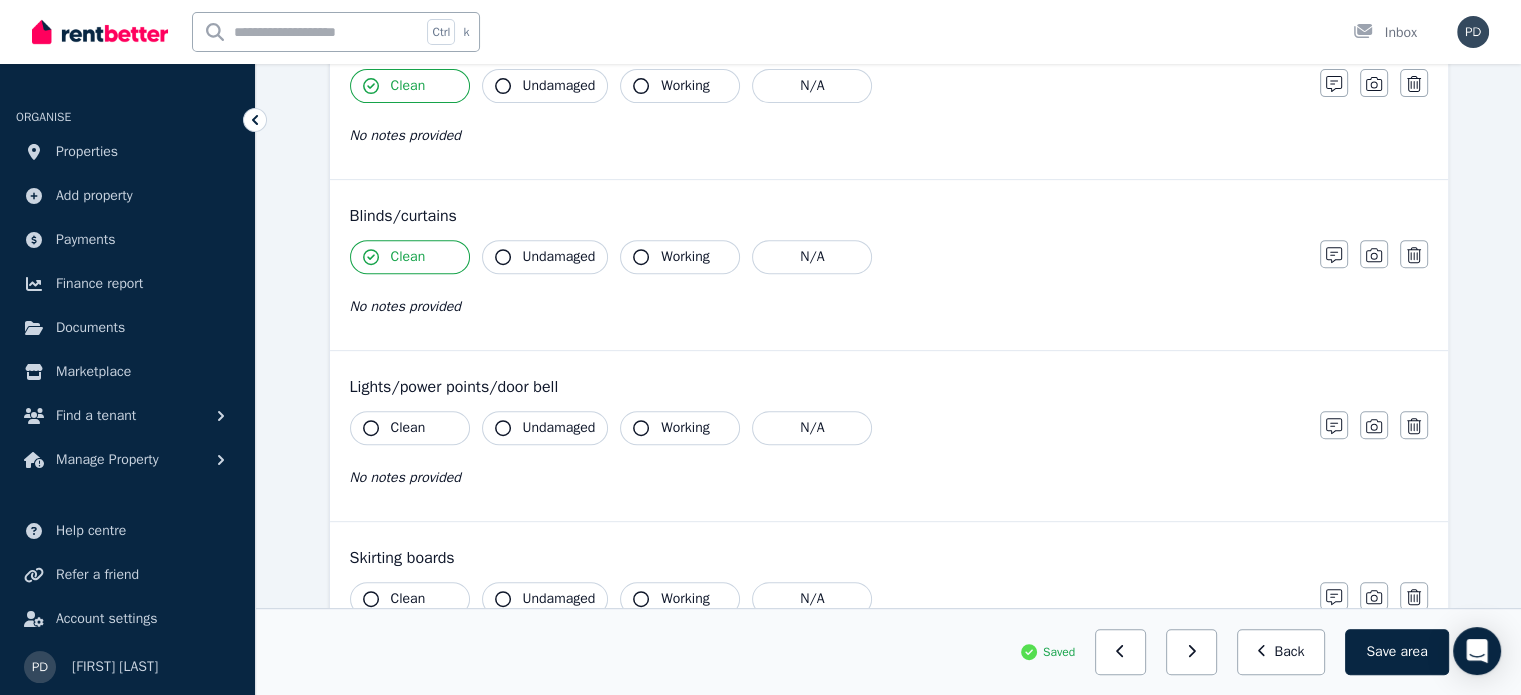 scroll, scrollTop: 820, scrollLeft: 0, axis: vertical 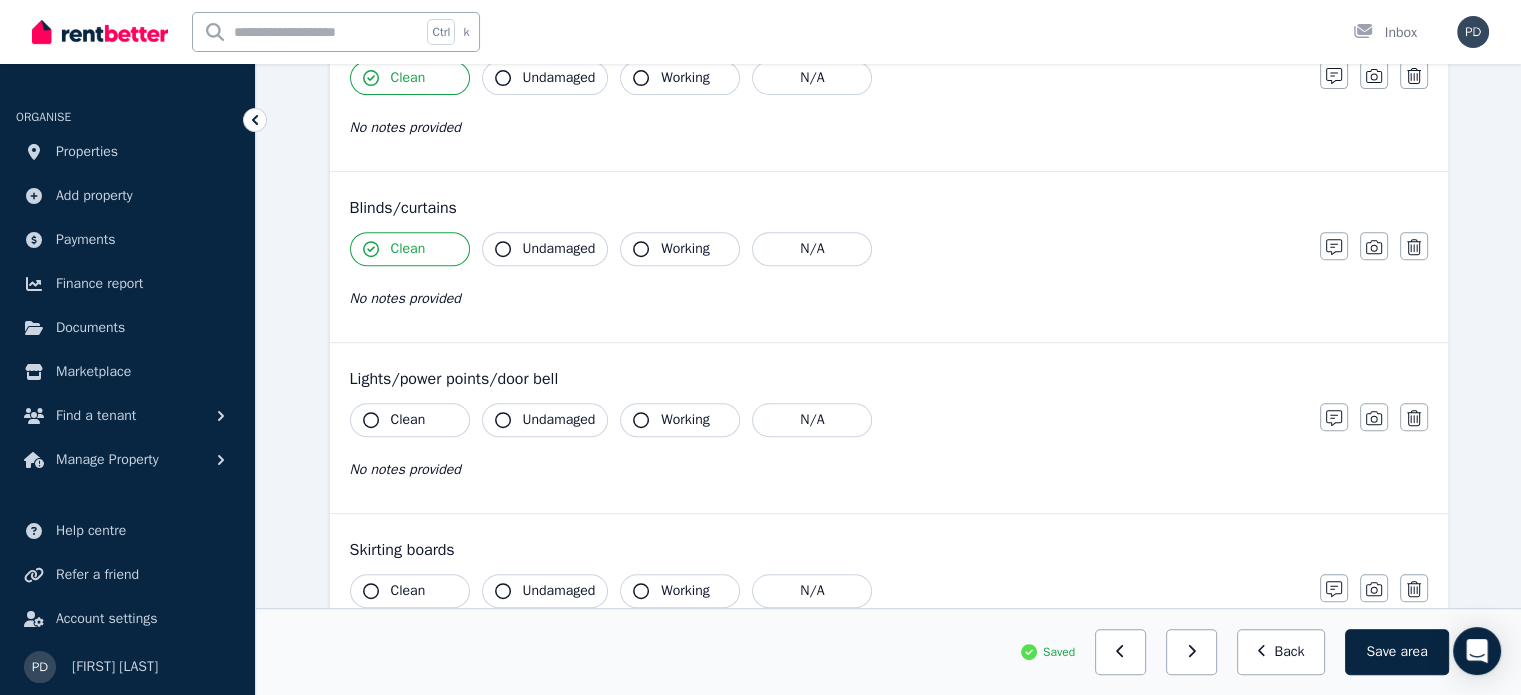 click 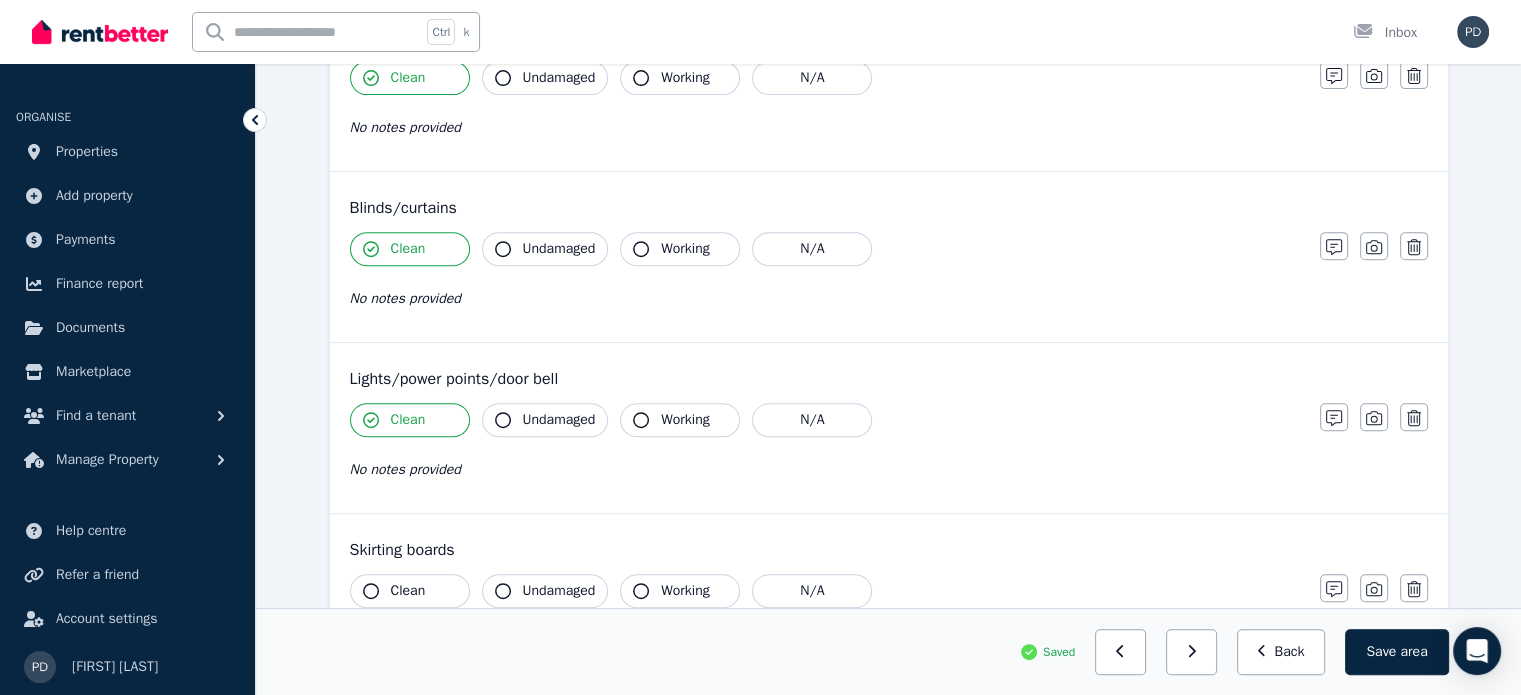 click 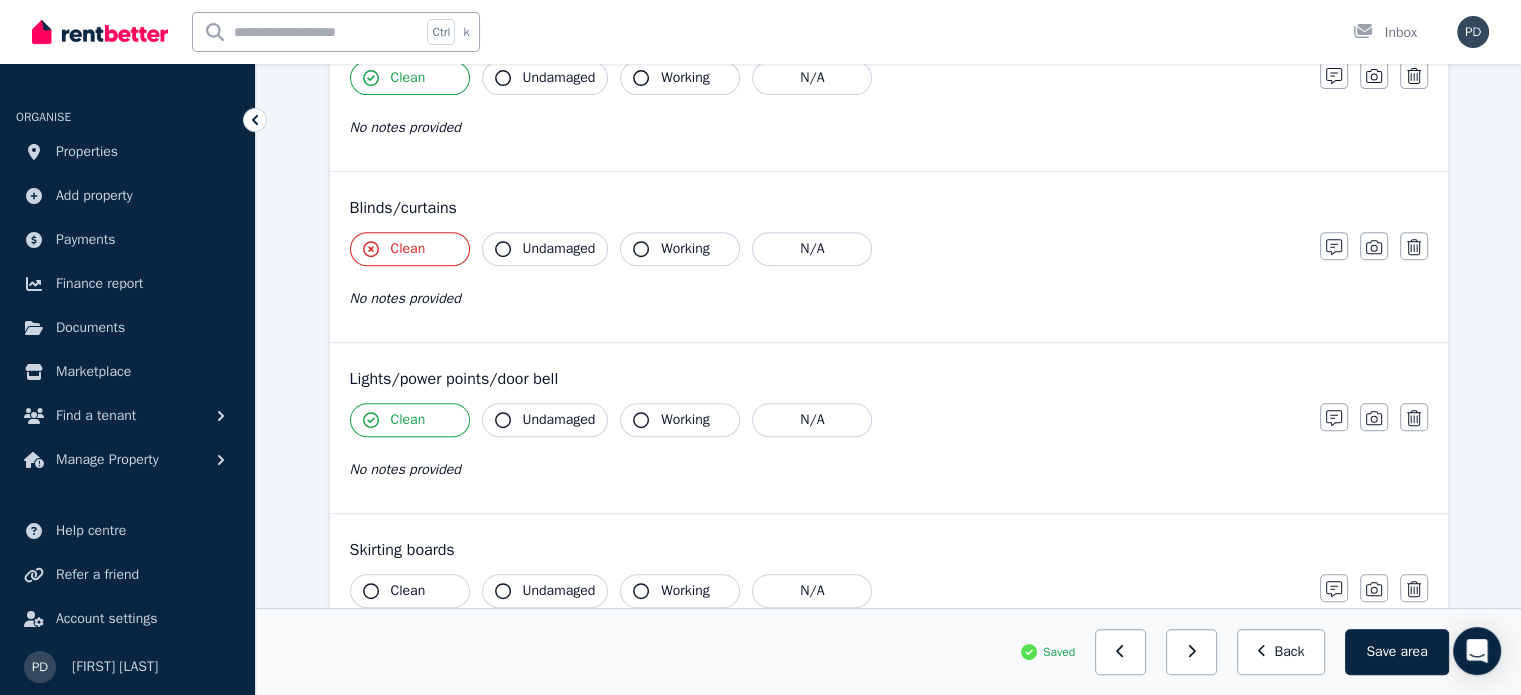 click 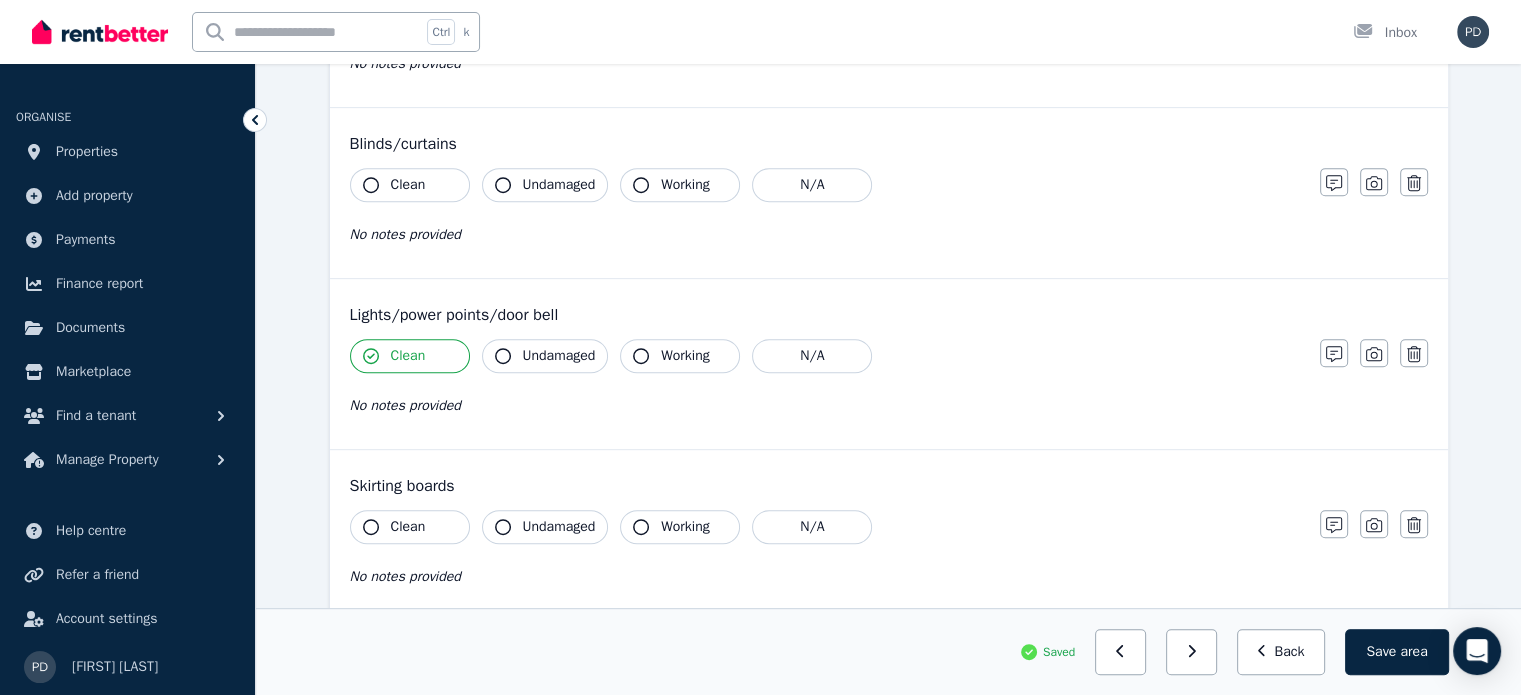 scroll, scrollTop: 884, scrollLeft: 0, axis: vertical 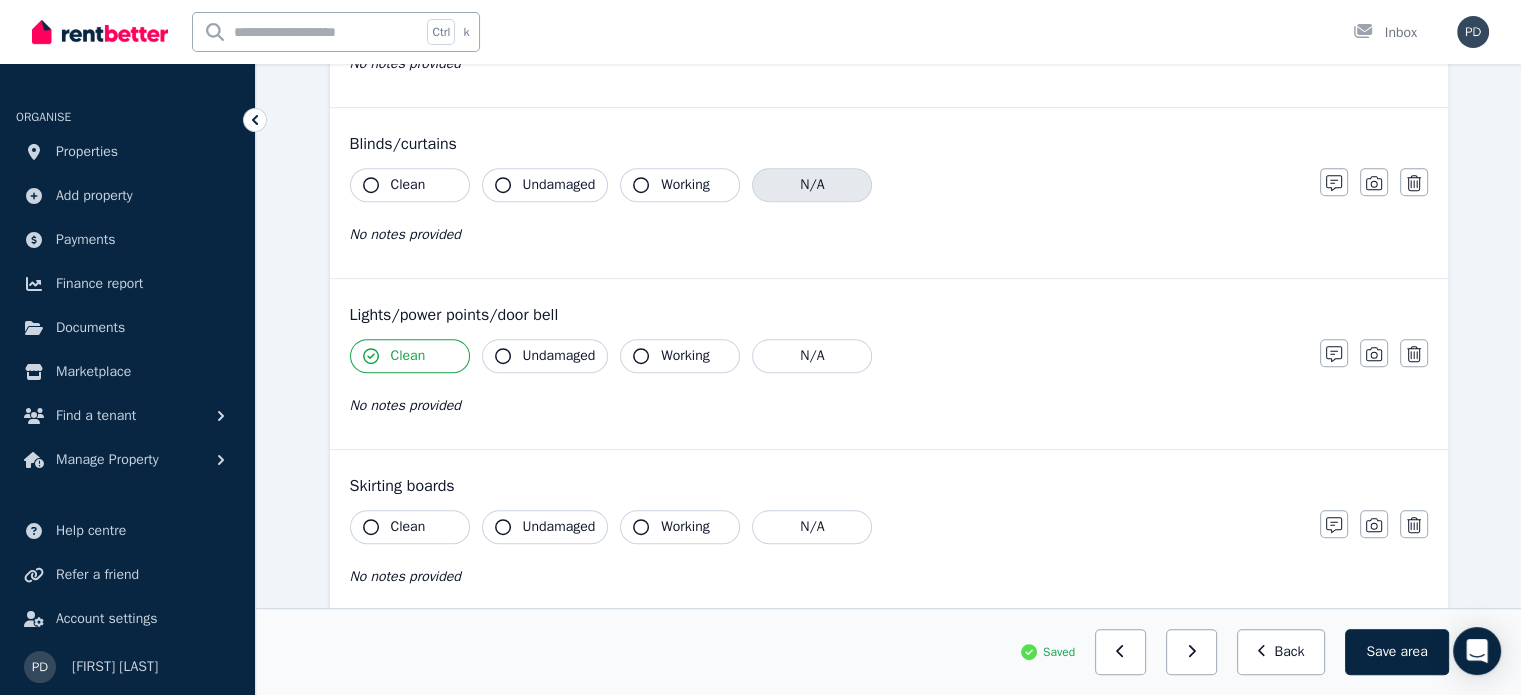click on "N/A" at bounding box center [812, 185] 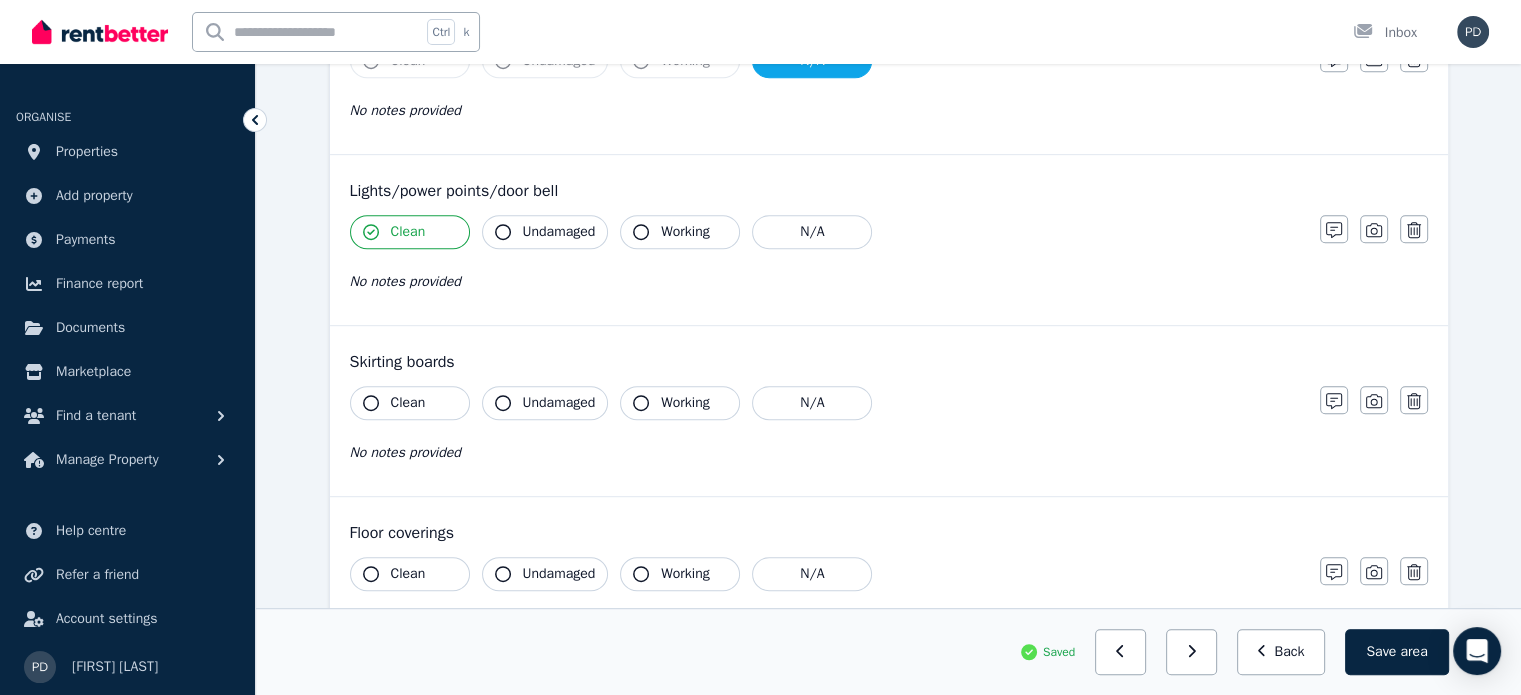 scroll, scrollTop: 1012, scrollLeft: 0, axis: vertical 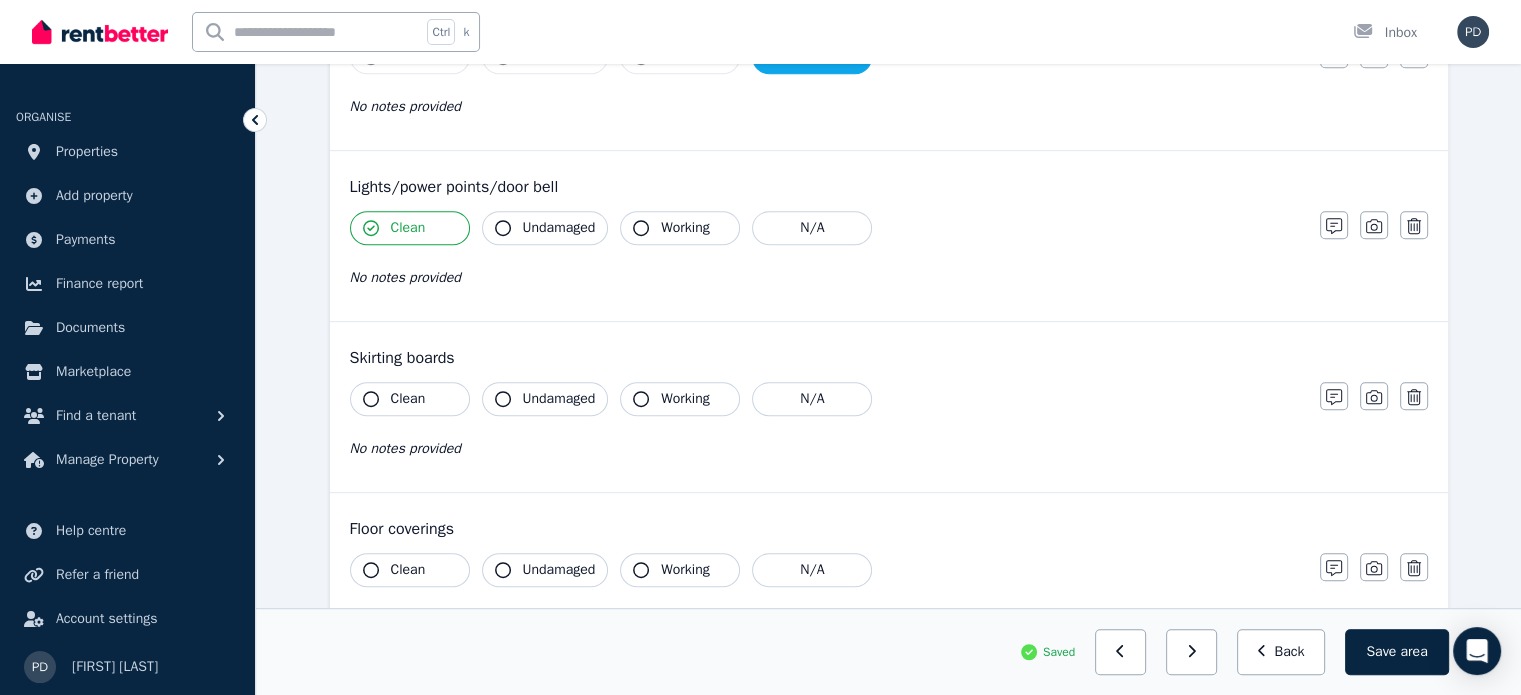 click on "Clean Undamaged Working N/A No notes provided" at bounding box center (825, 431) 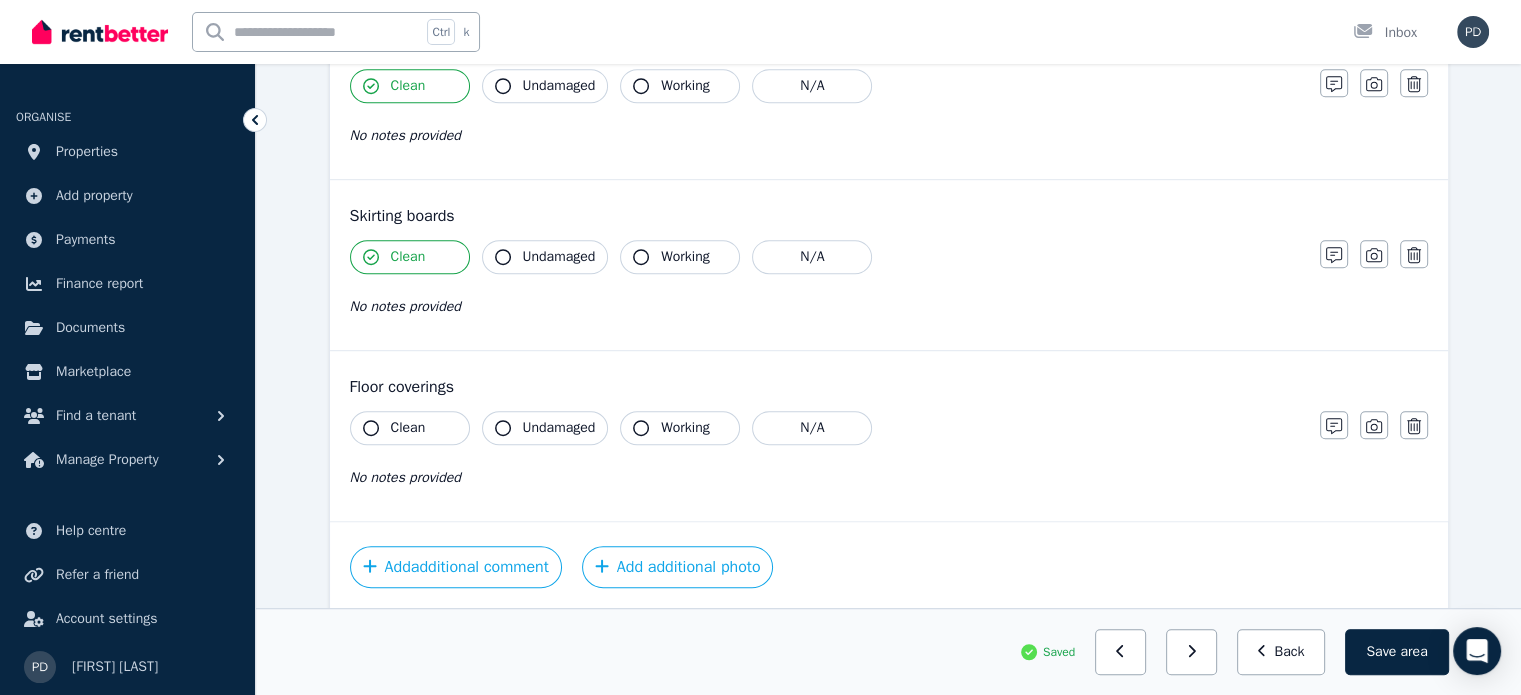 scroll, scrollTop: 1155, scrollLeft: 0, axis: vertical 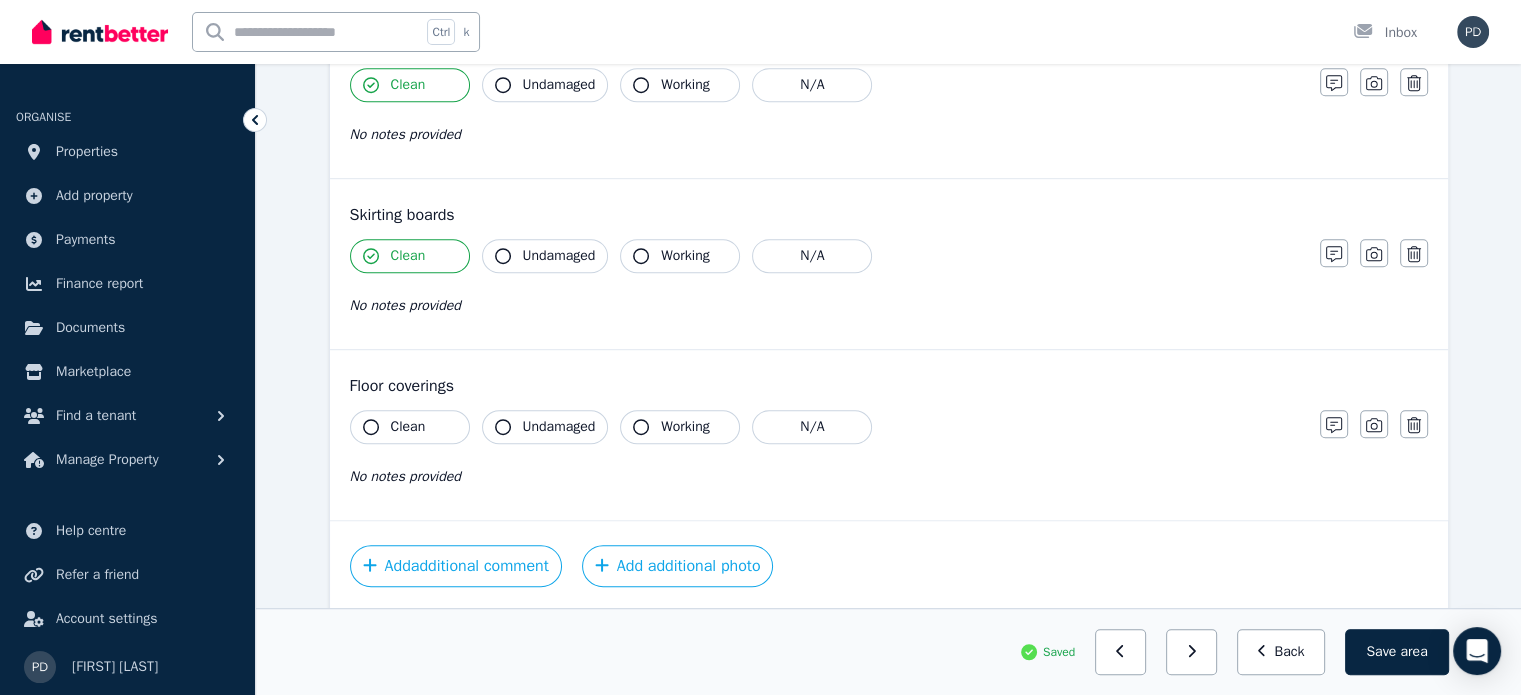 click on "Clean" at bounding box center (410, 427) 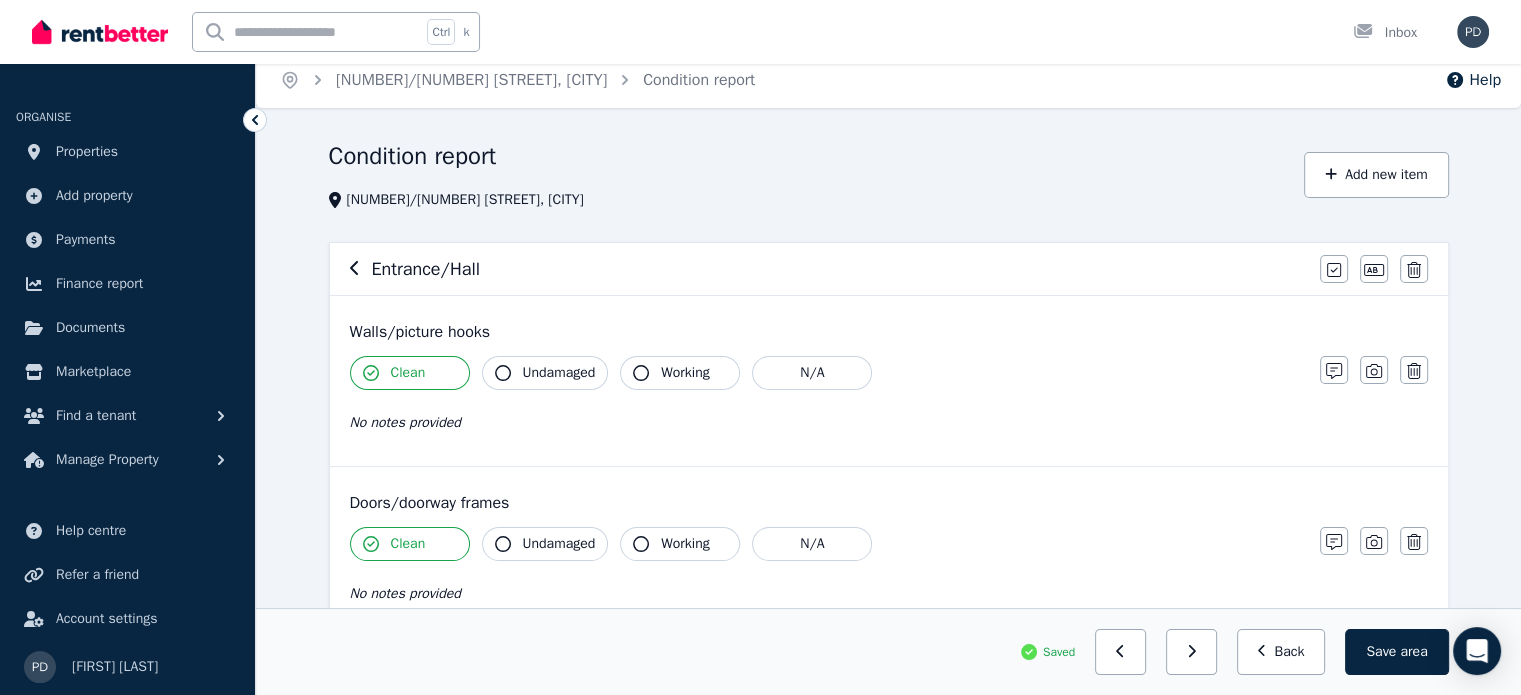 scroll, scrollTop: 0, scrollLeft: 0, axis: both 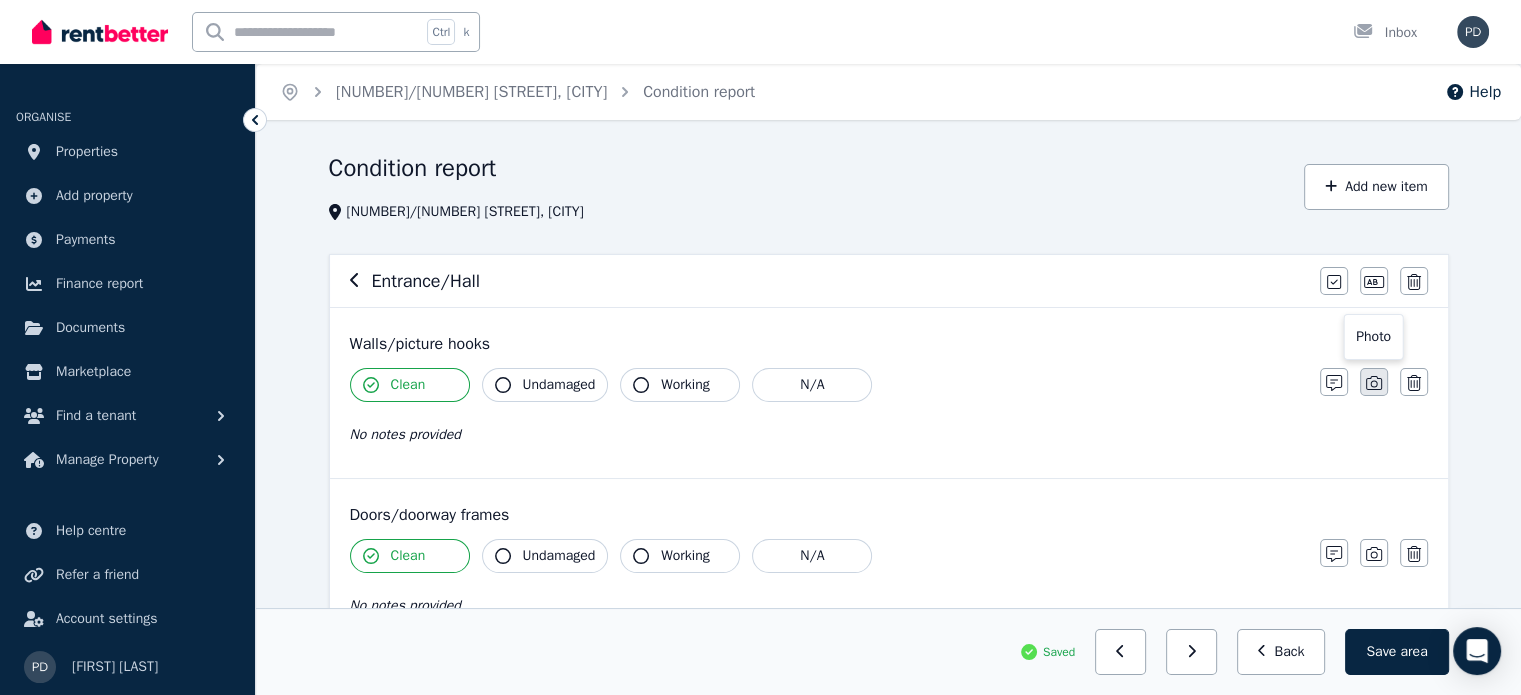 click 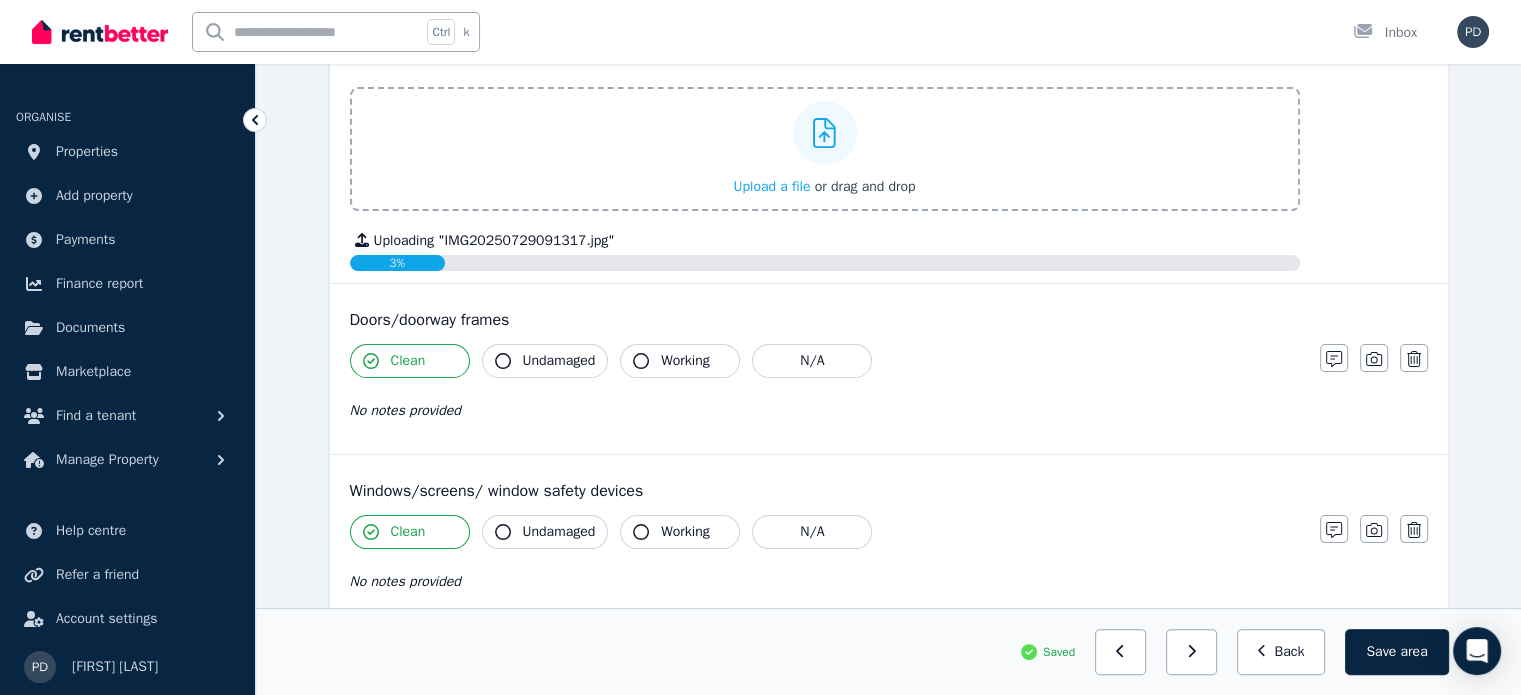 scroll, scrollTop: 380, scrollLeft: 0, axis: vertical 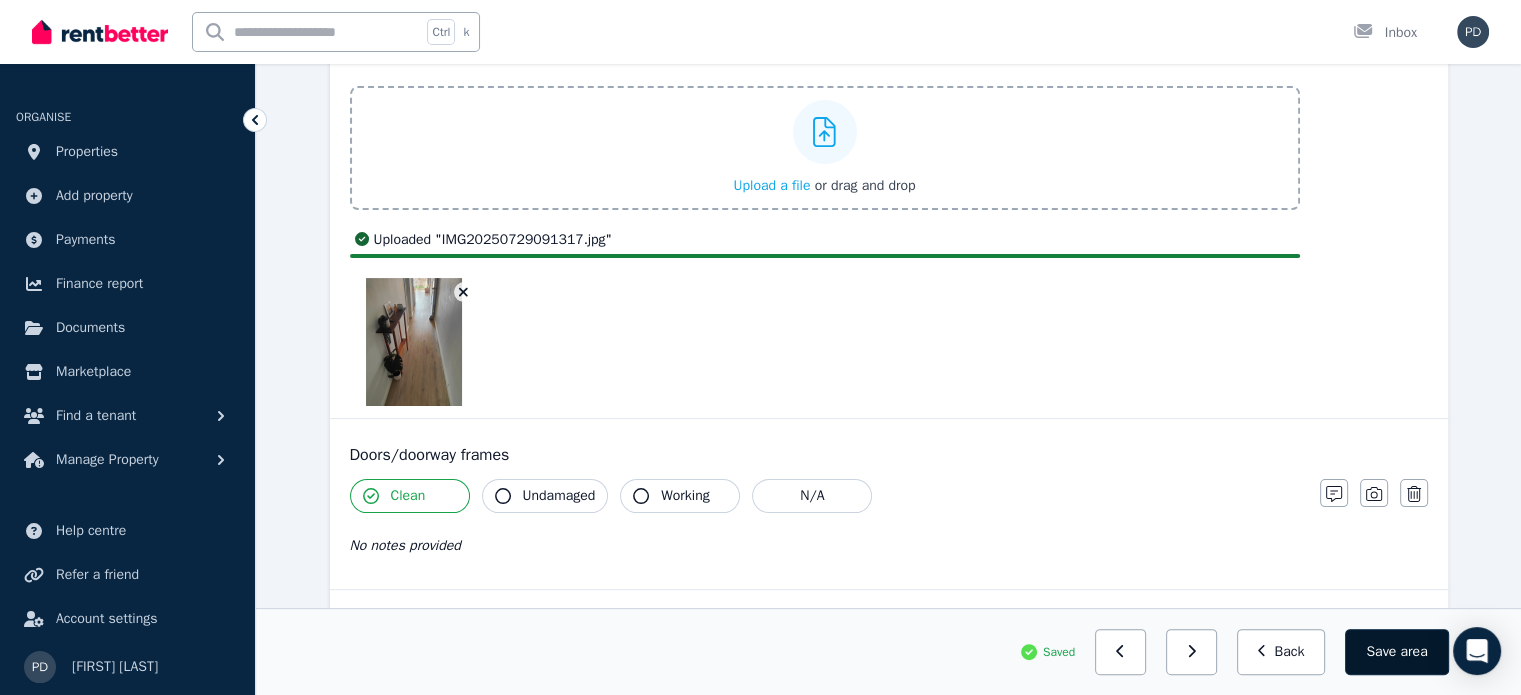 click on "area" at bounding box center (1413, 652) 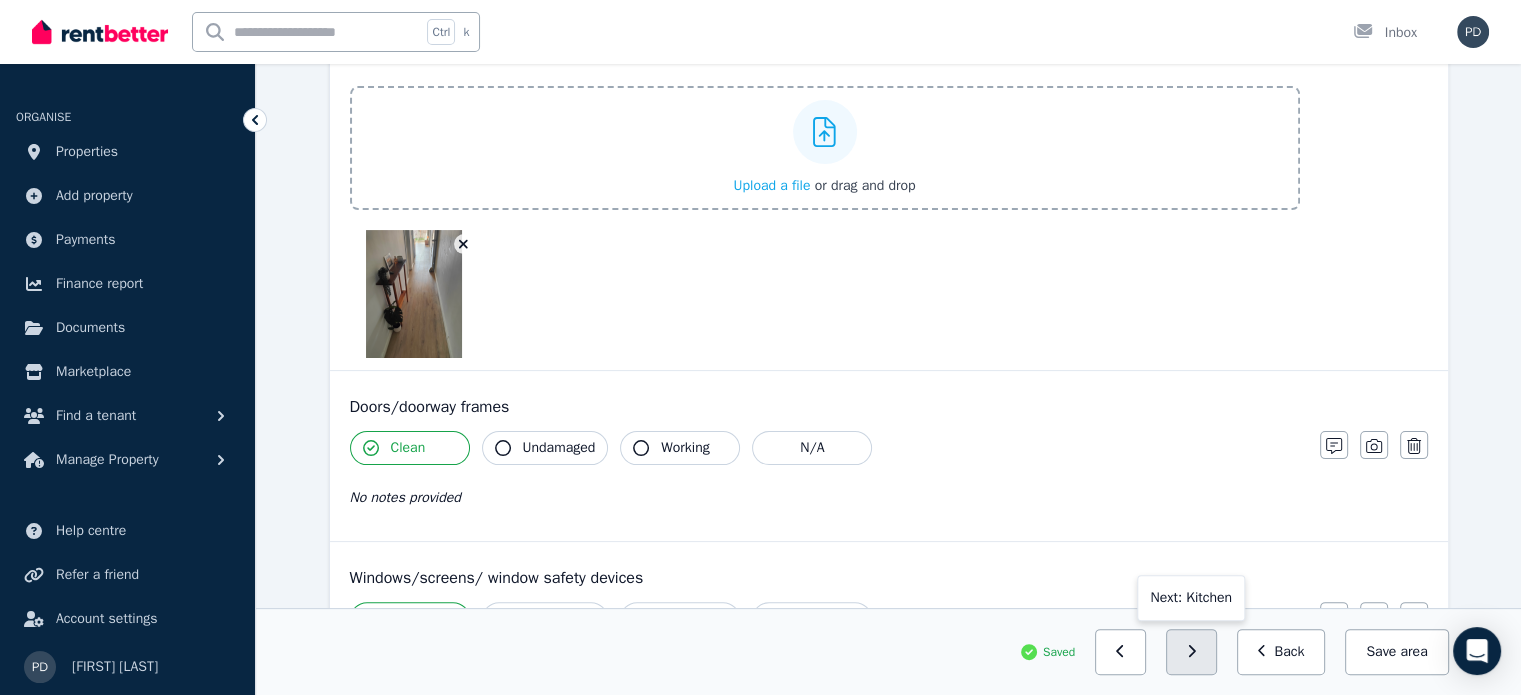 click 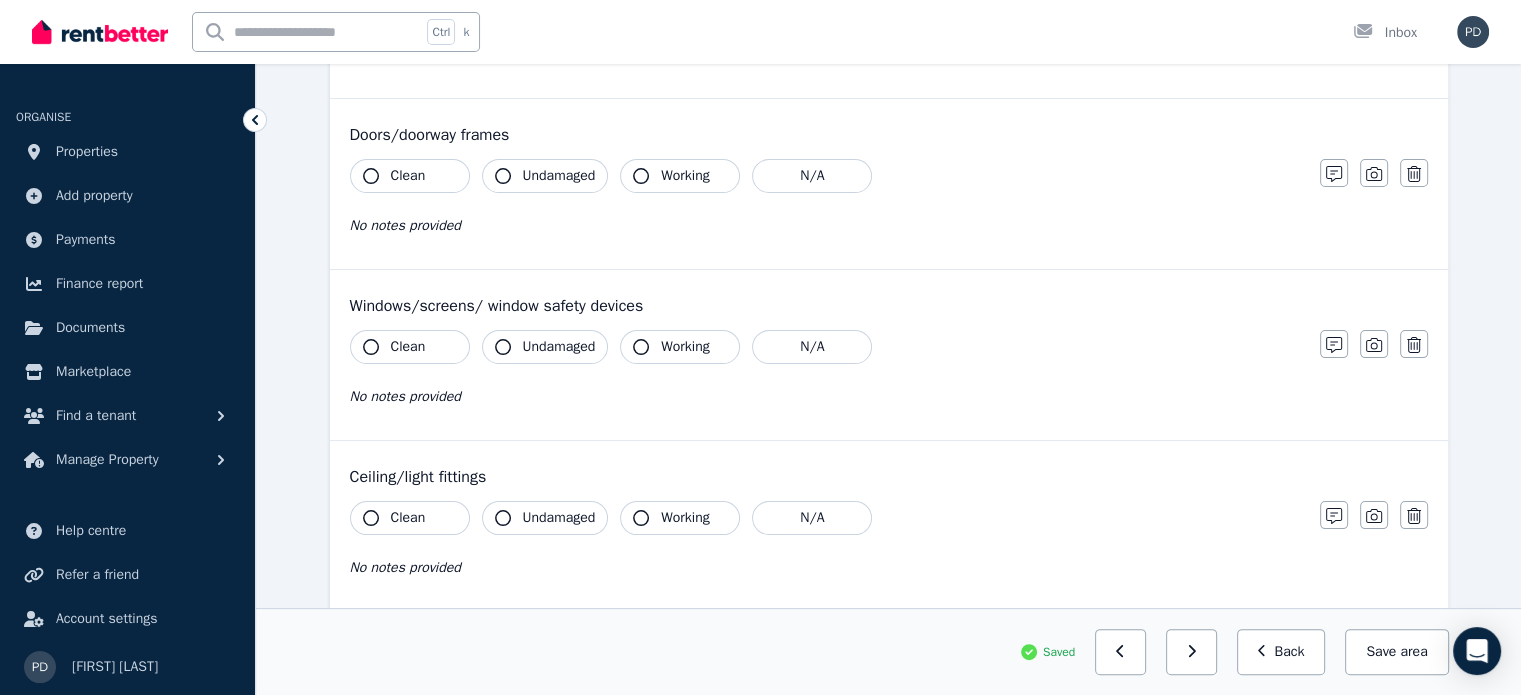 click on "Clean" at bounding box center [410, 176] 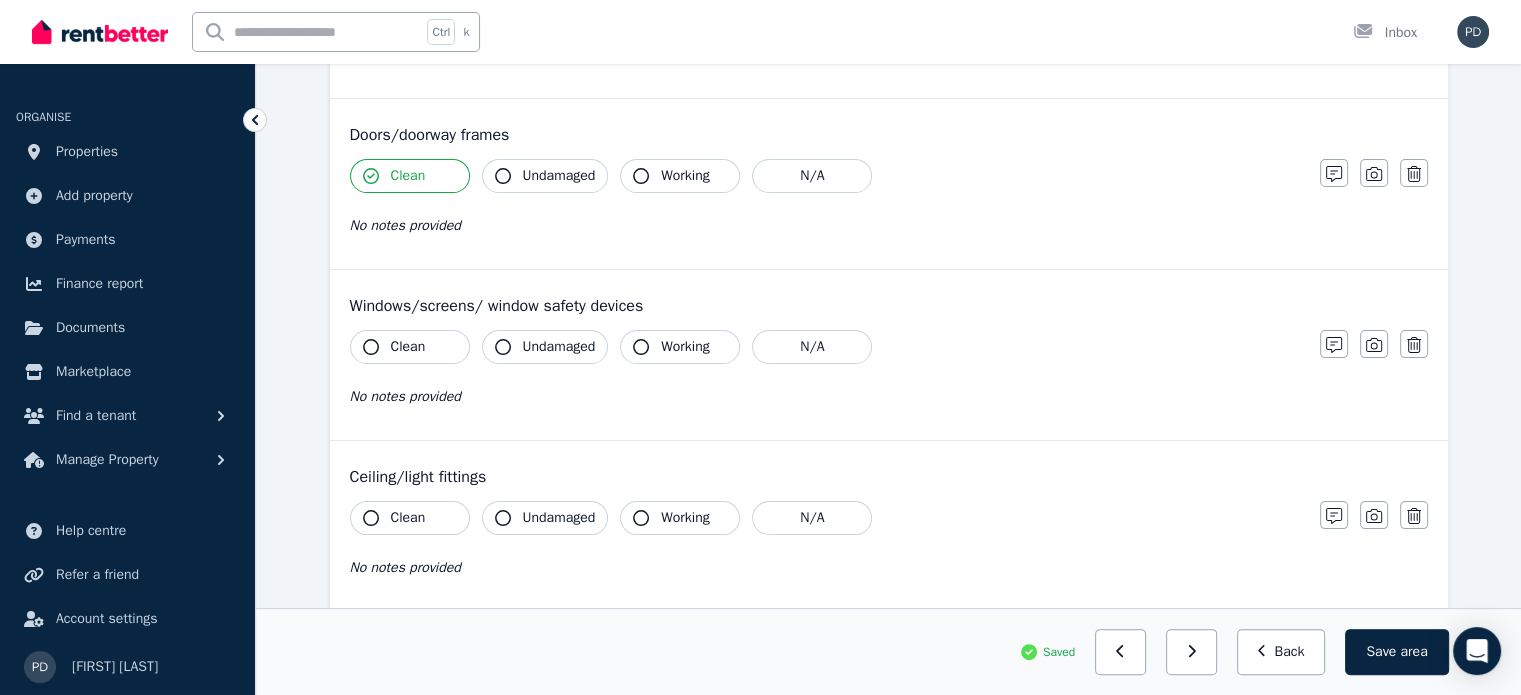 click on "Clean" at bounding box center (410, 347) 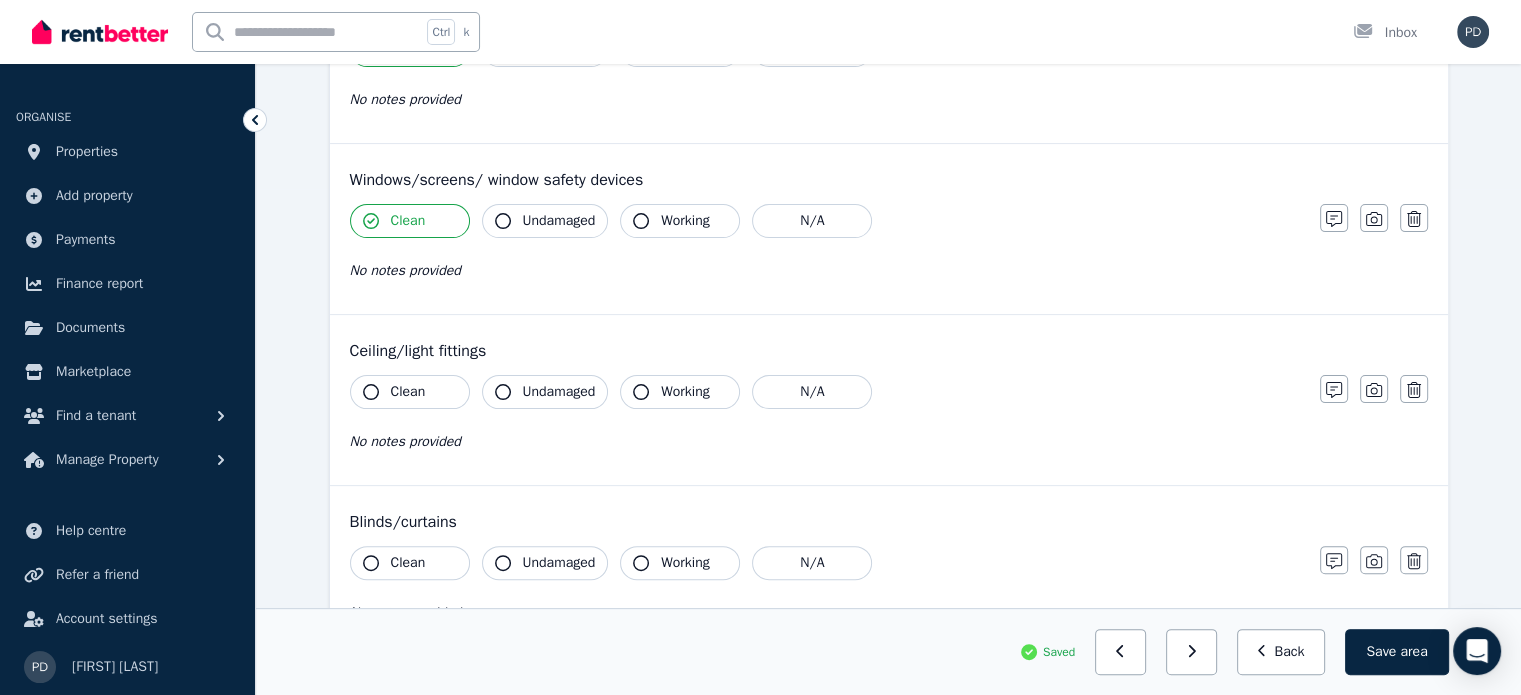 scroll, scrollTop: 508, scrollLeft: 0, axis: vertical 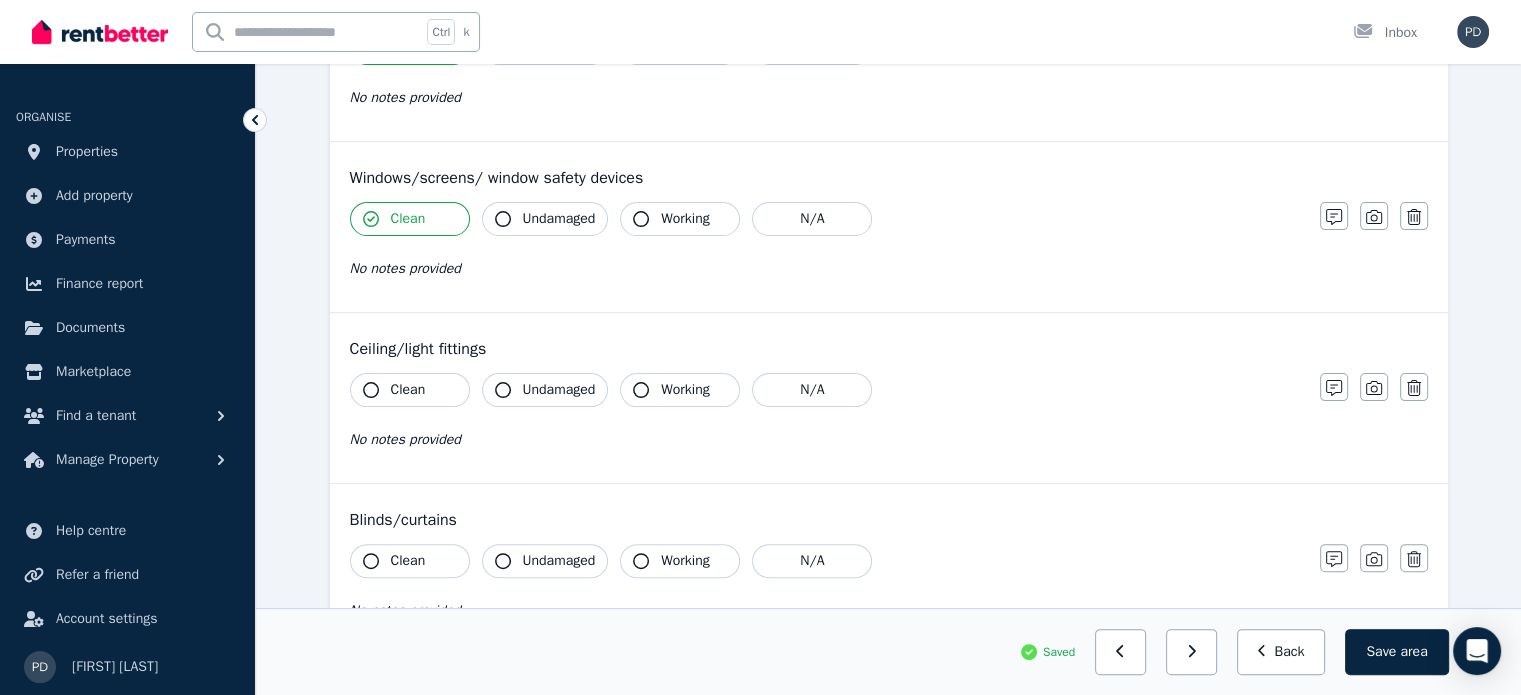 click 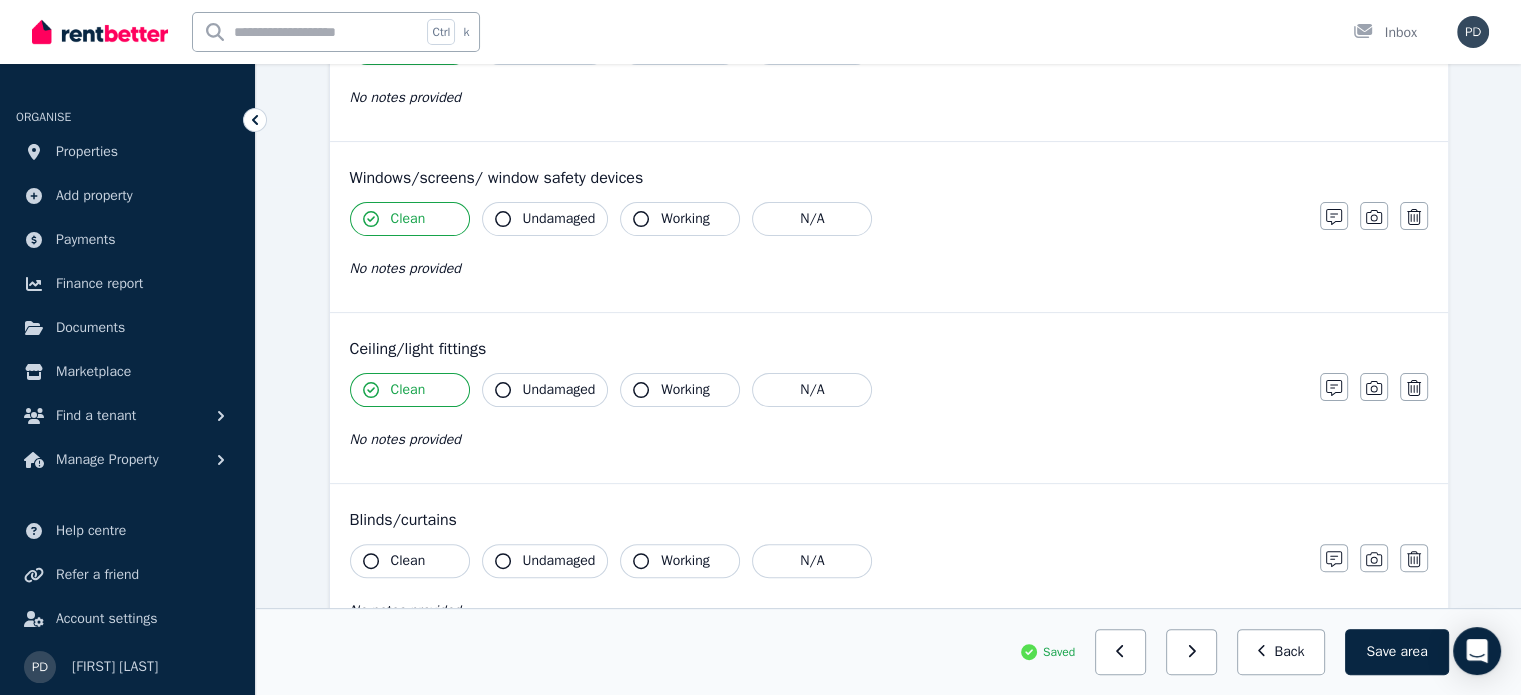 click 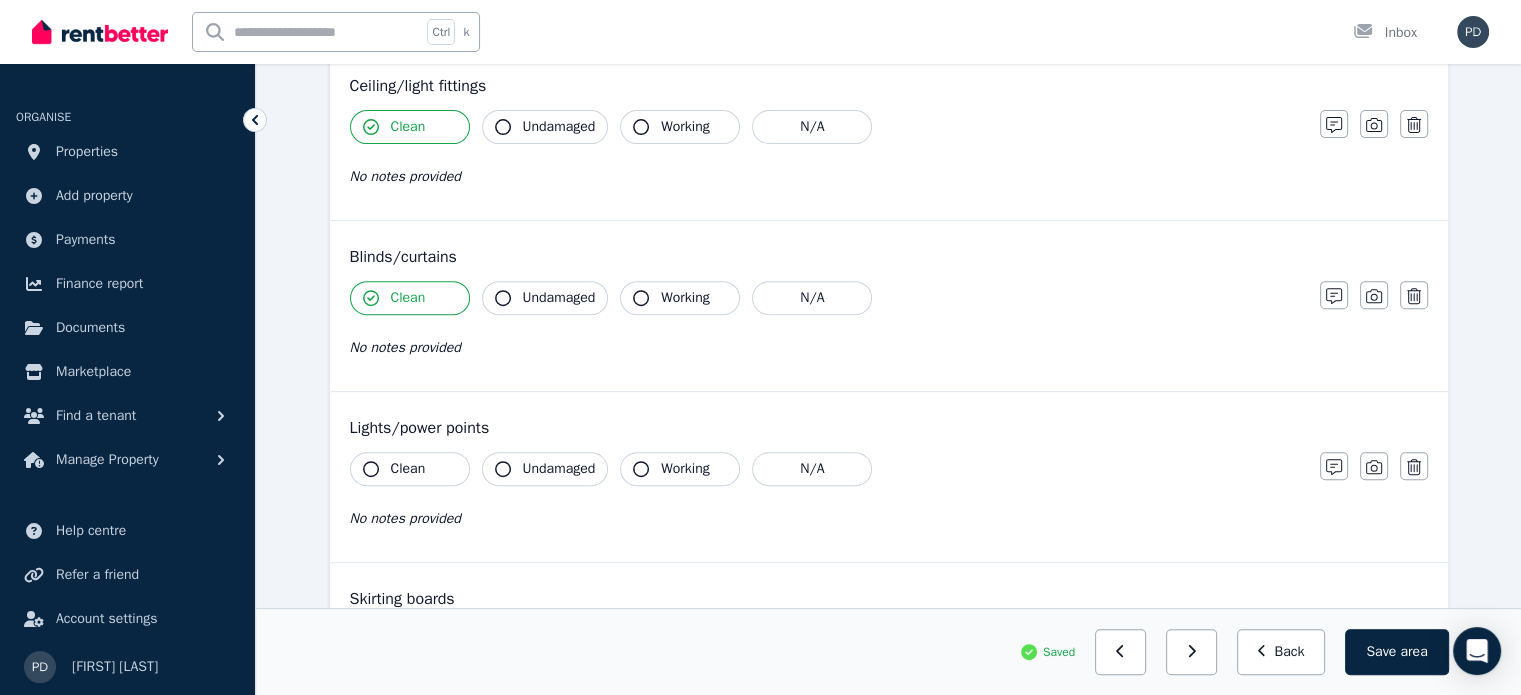 scroll, scrollTop: 782, scrollLeft: 0, axis: vertical 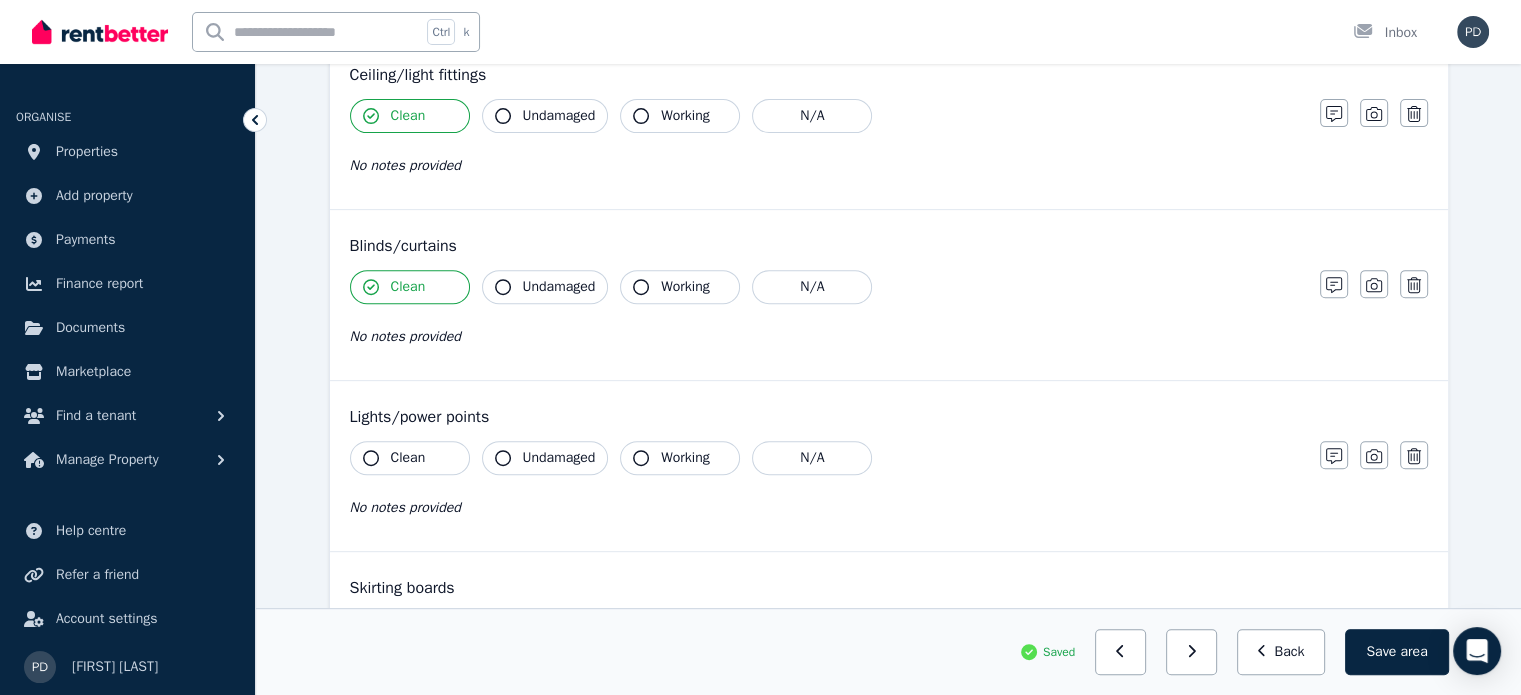 click 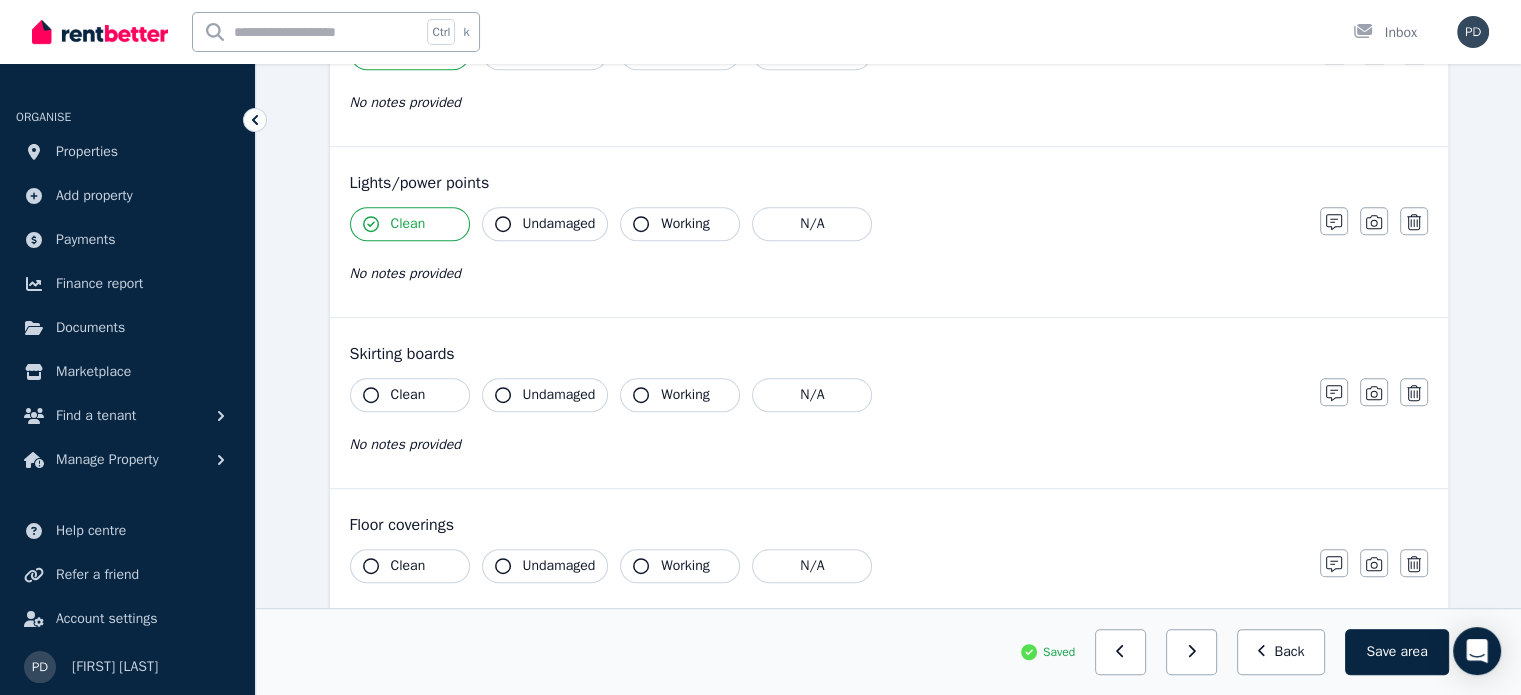 scroll, scrollTop: 1018, scrollLeft: 0, axis: vertical 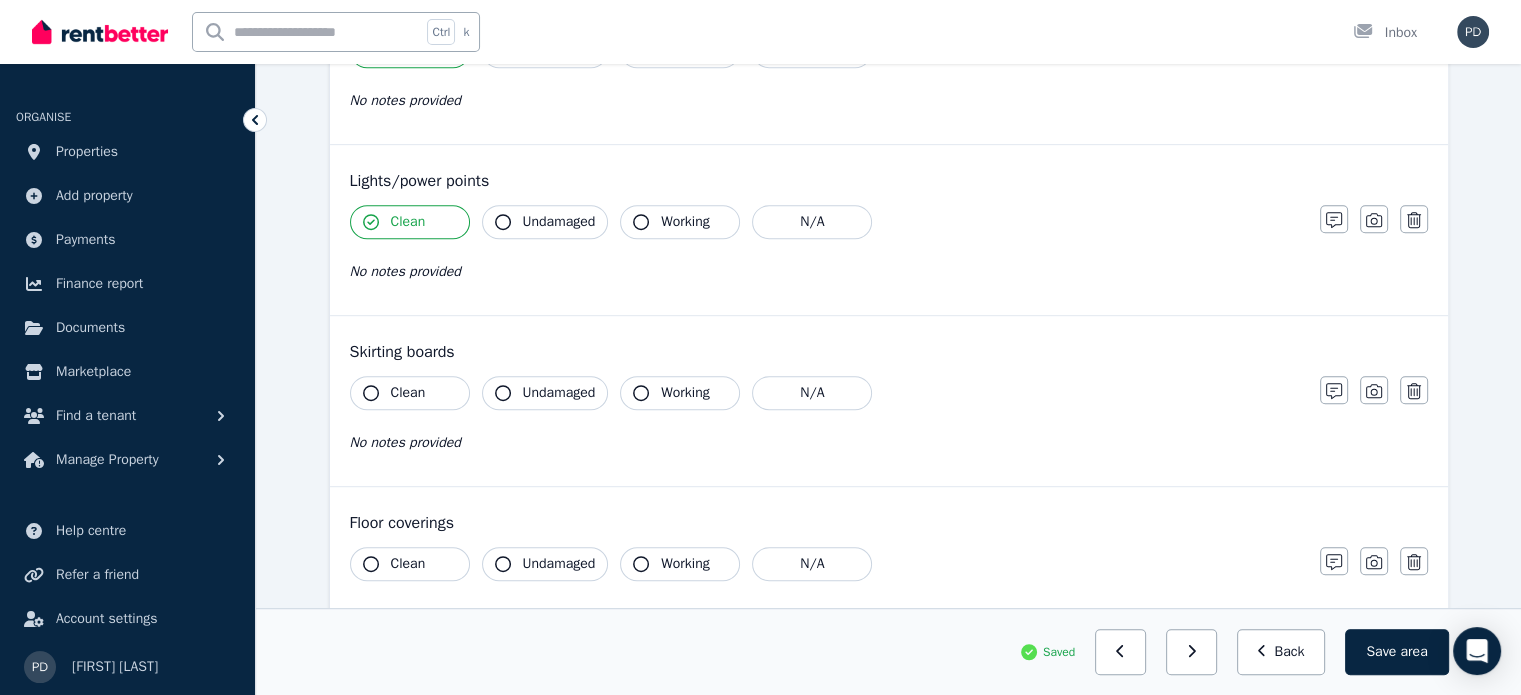 click 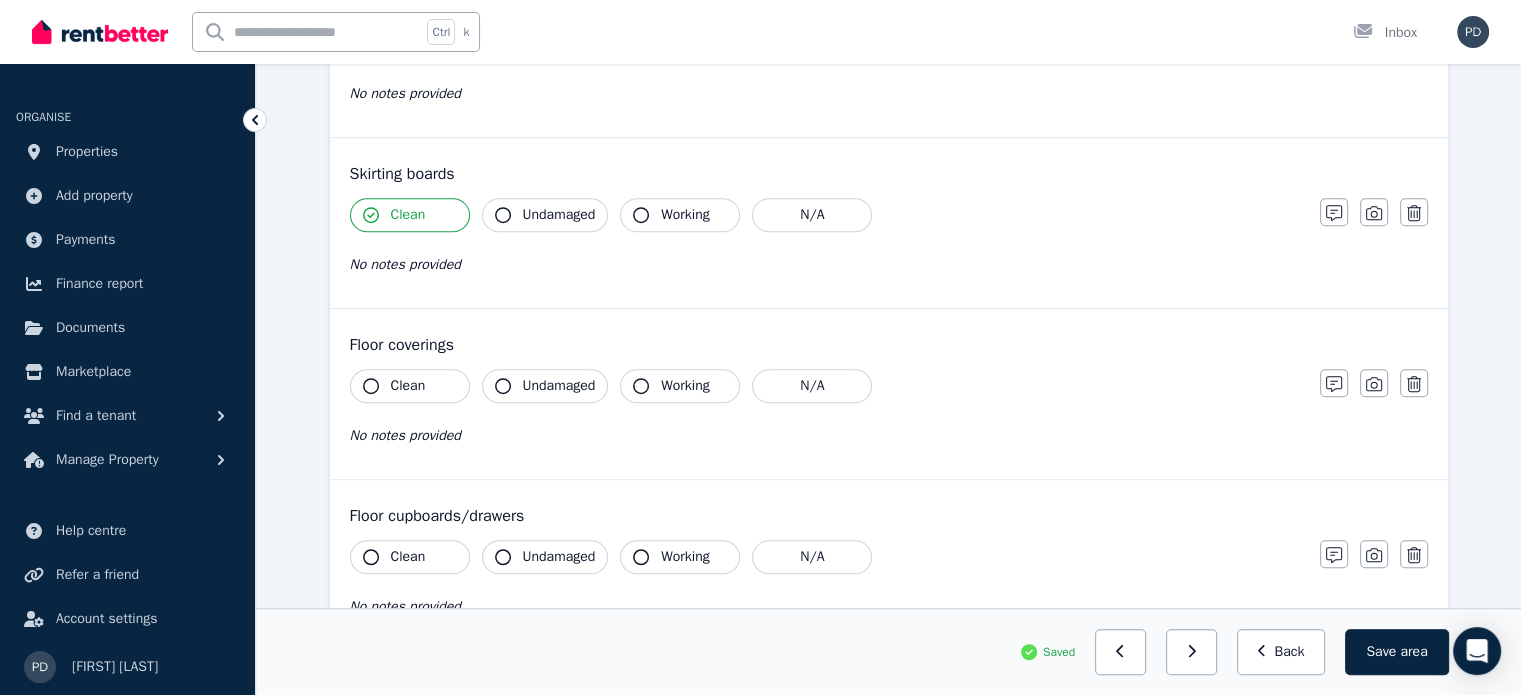 scroll, scrollTop: 1196, scrollLeft: 0, axis: vertical 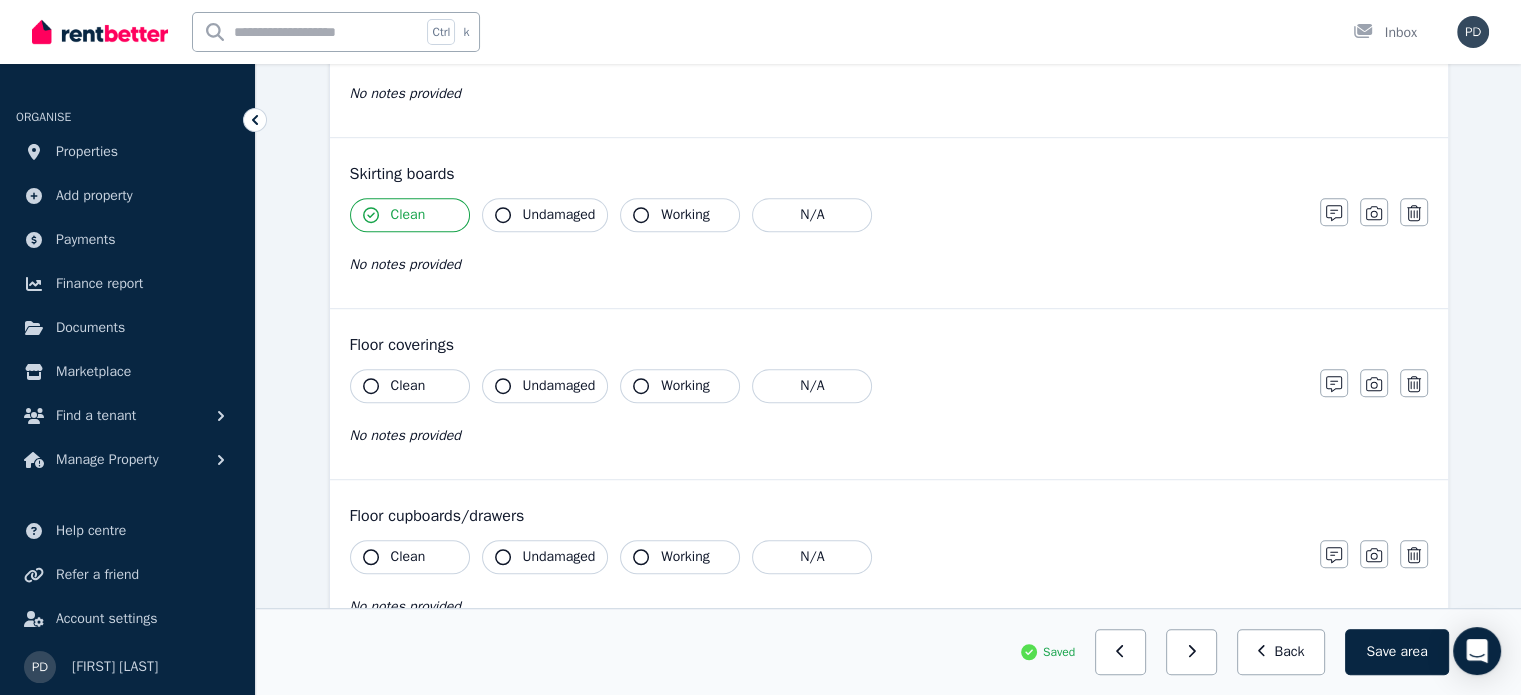 click 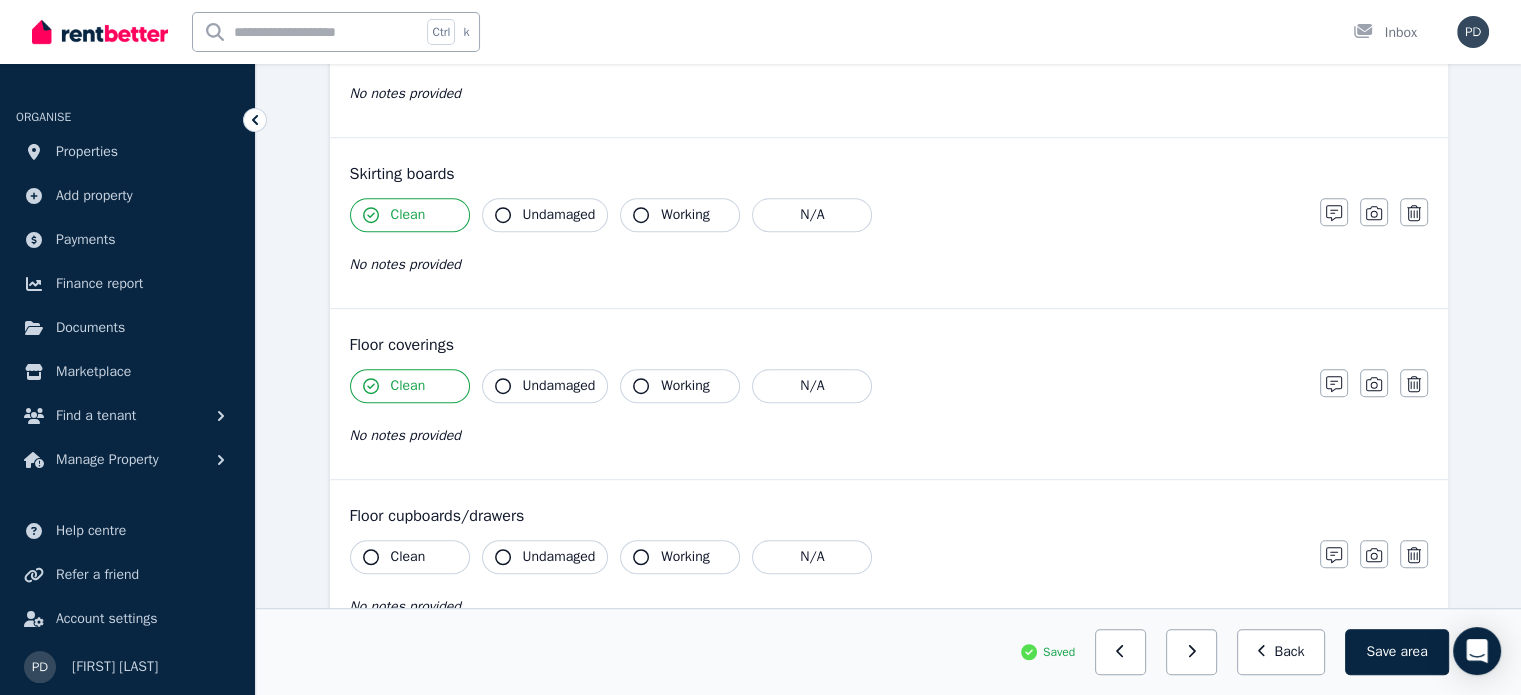 click 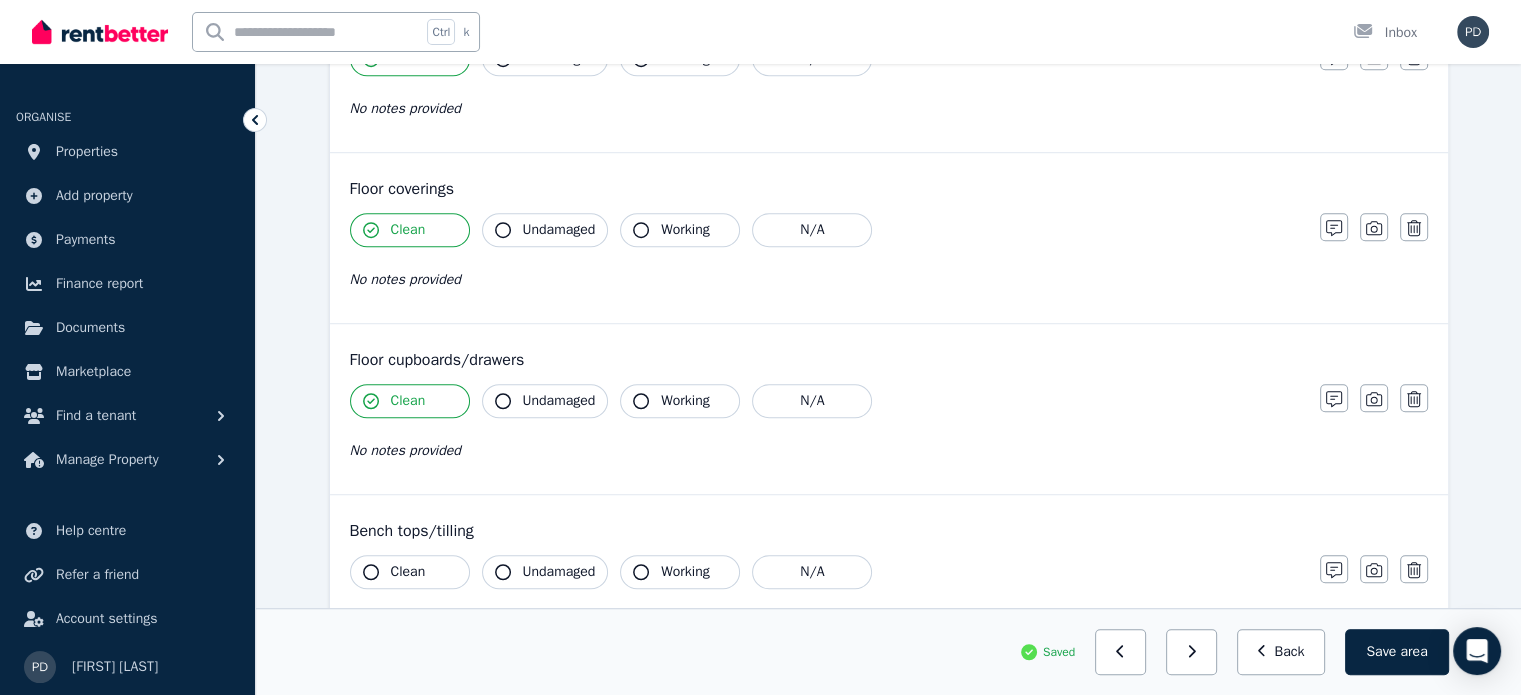 scroll, scrollTop: 1356, scrollLeft: 0, axis: vertical 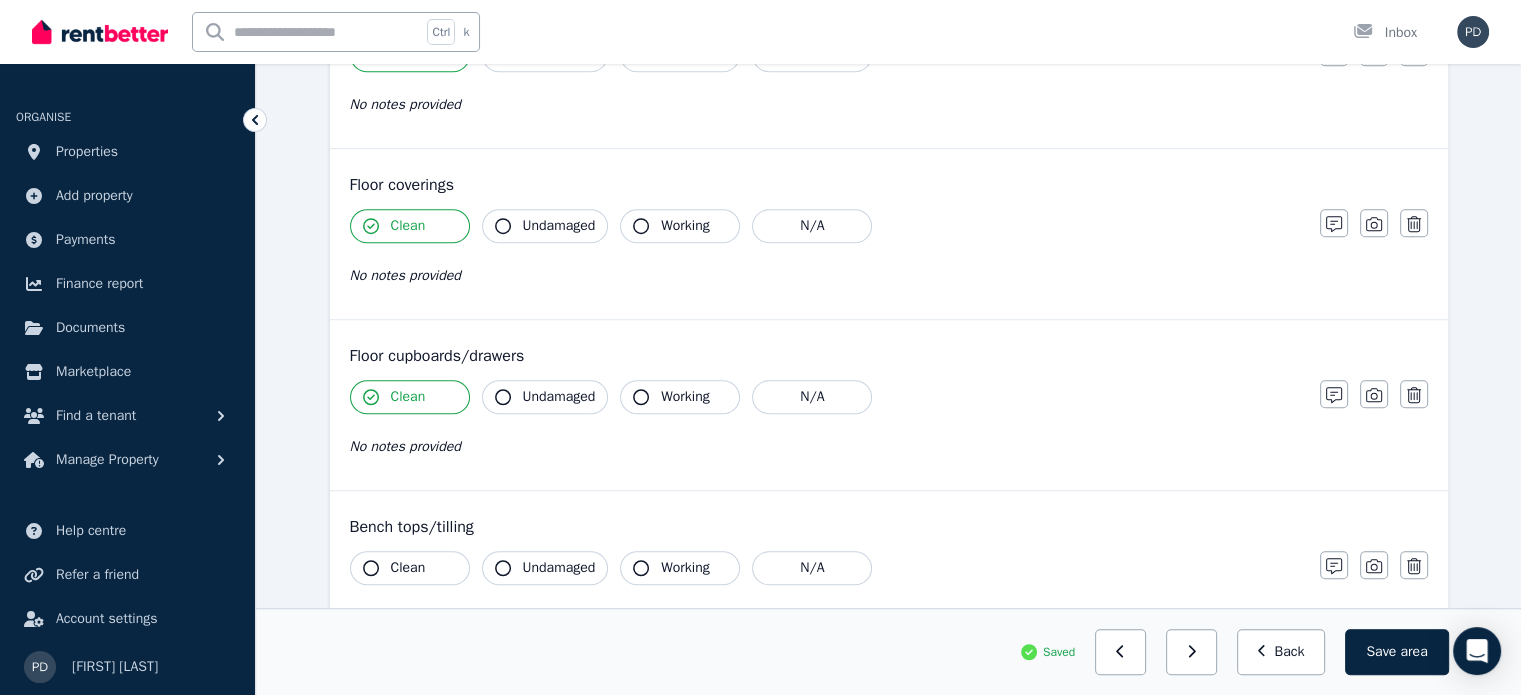 click 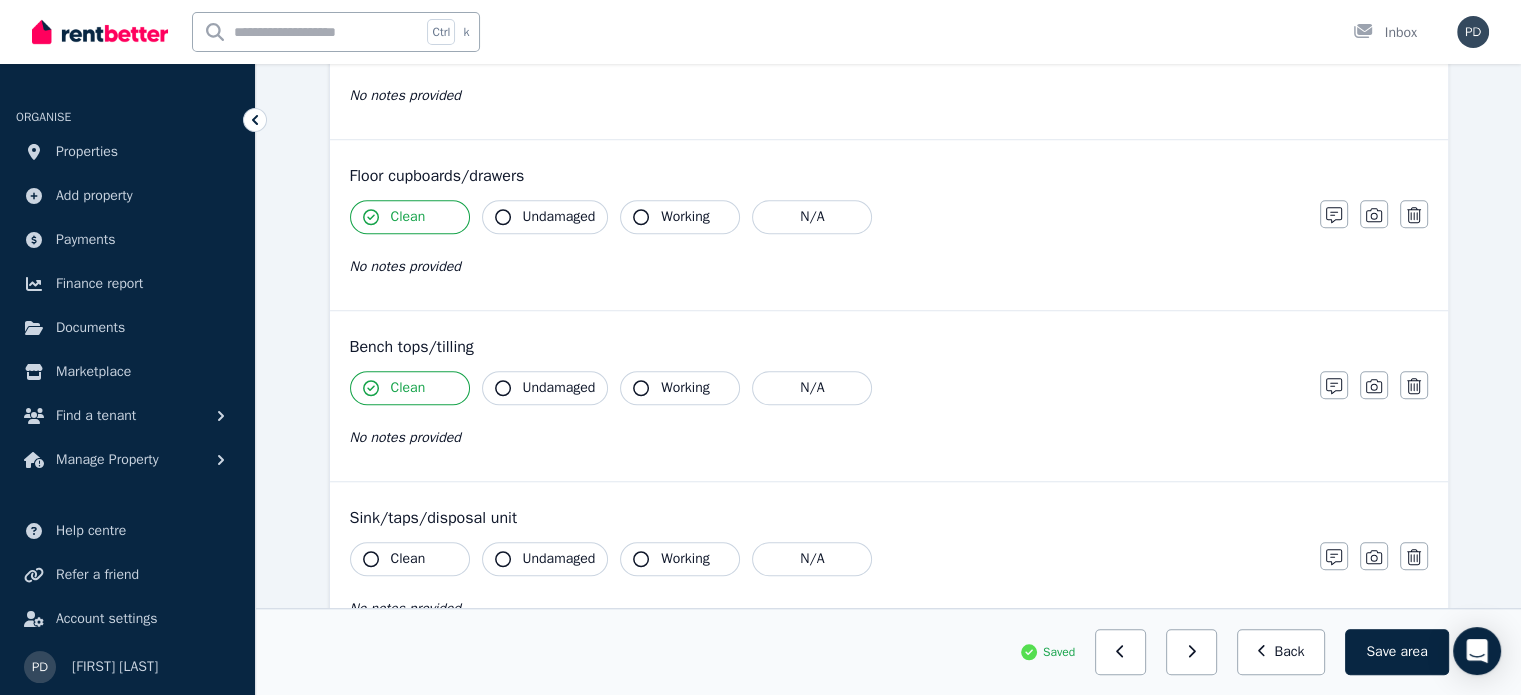 click 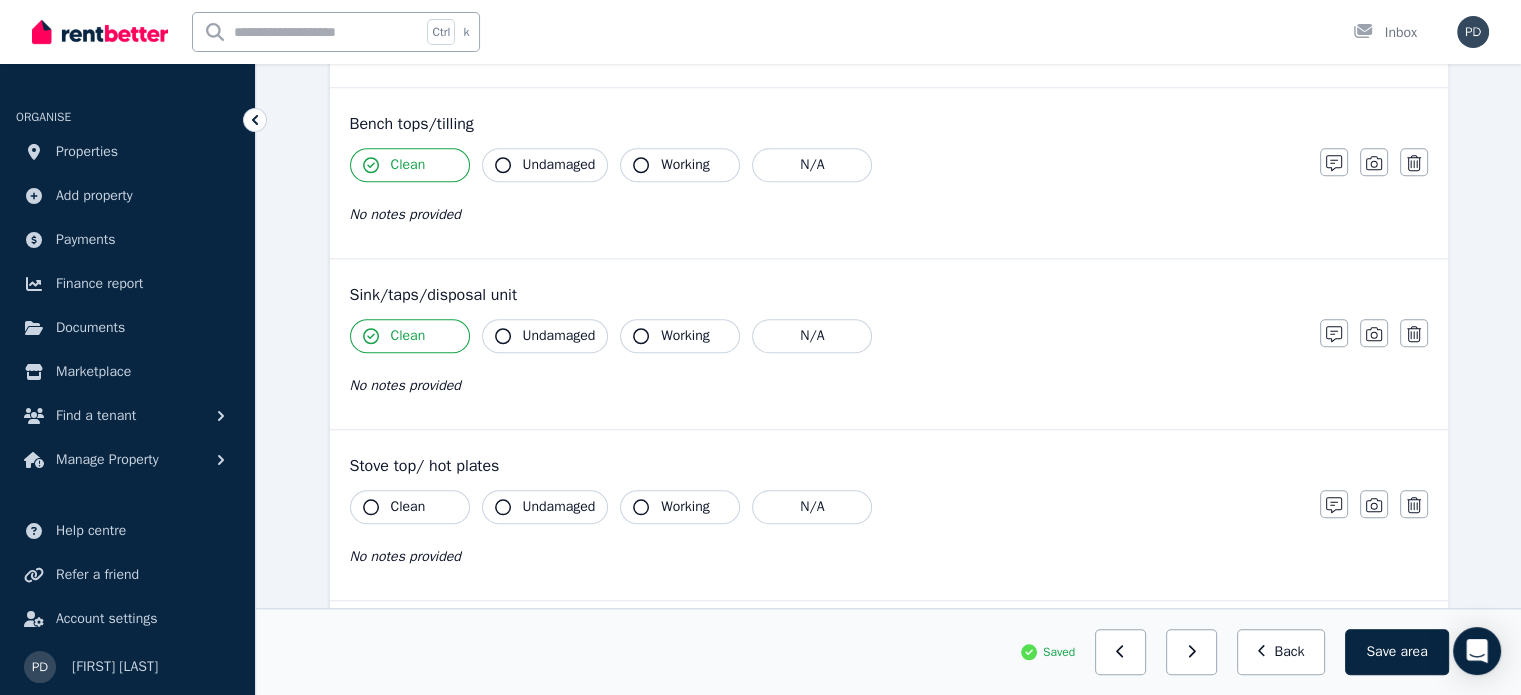 scroll, scrollTop: 1760, scrollLeft: 0, axis: vertical 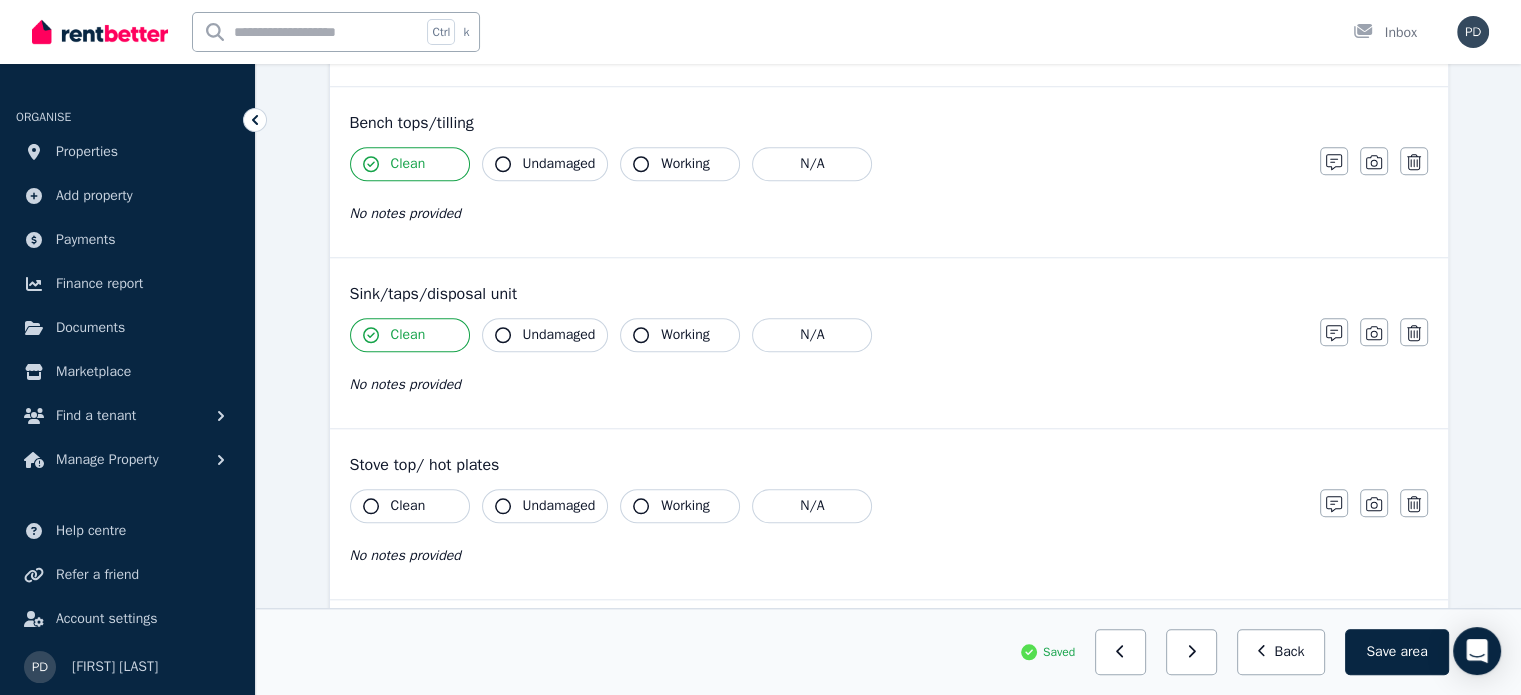 click 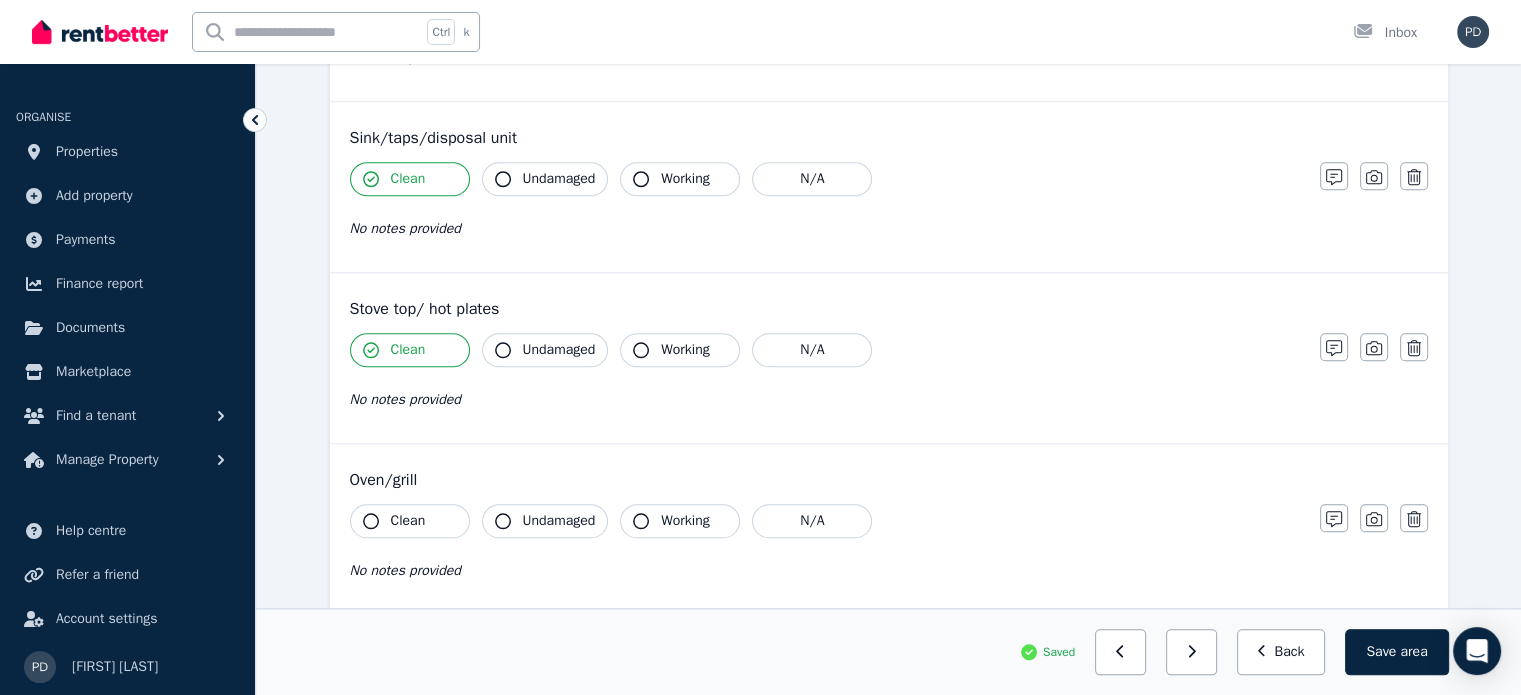 scroll, scrollTop: 1919, scrollLeft: 0, axis: vertical 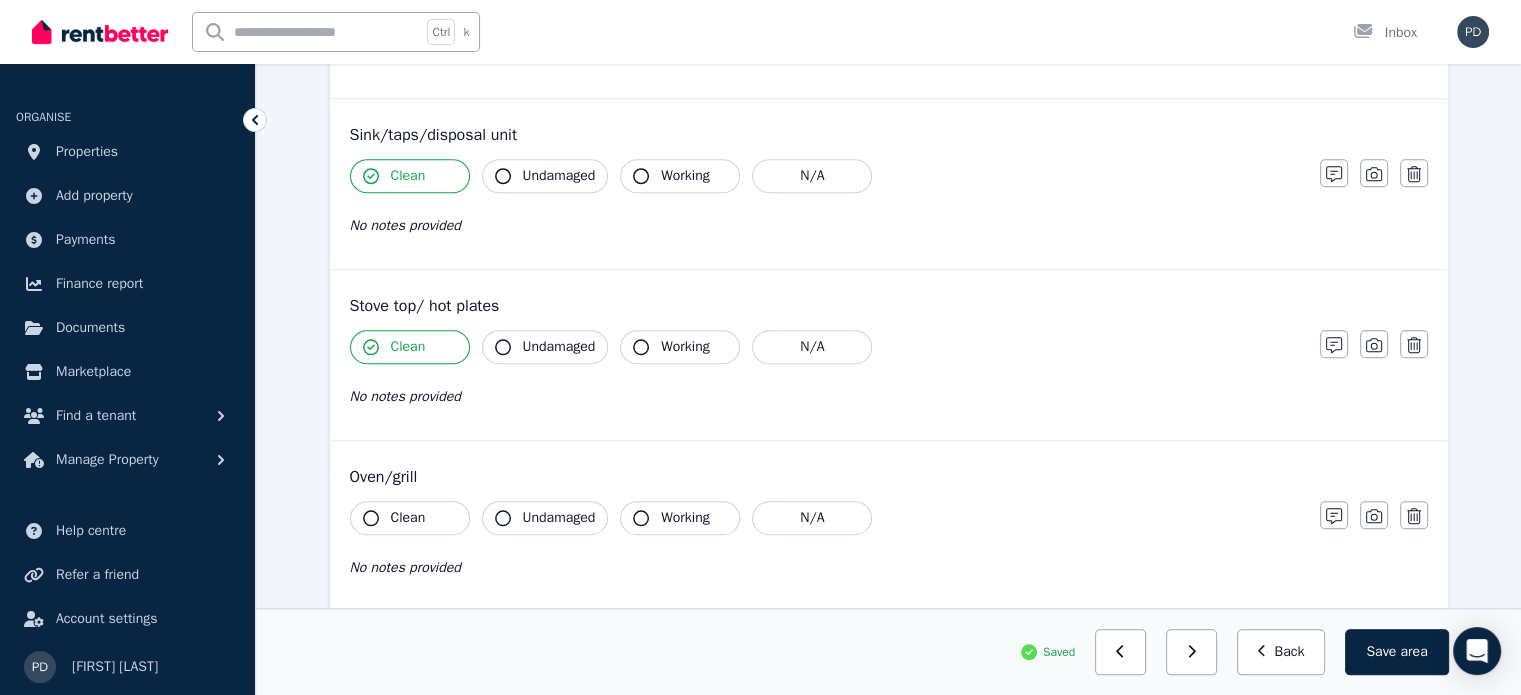 click on "Working" at bounding box center (685, 518) 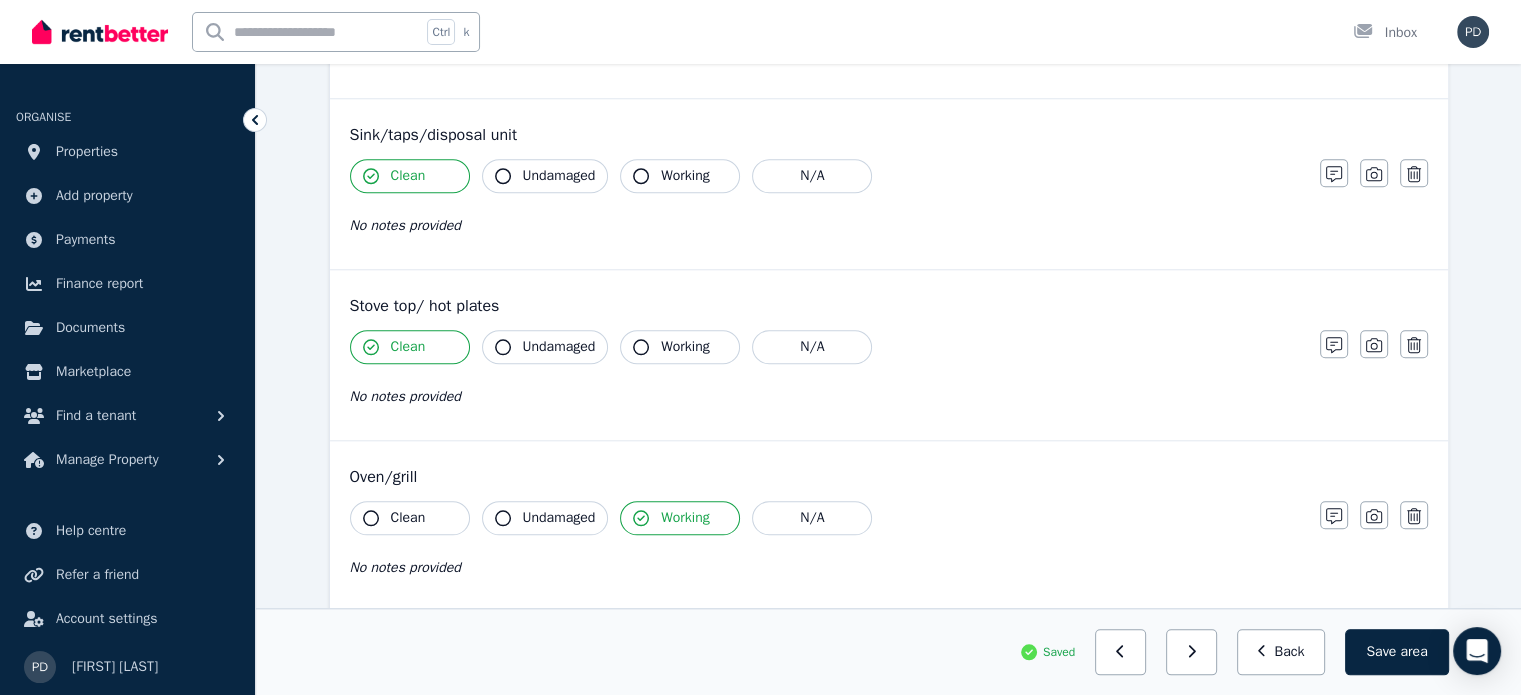 click on "Working" at bounding box center (680, 347) 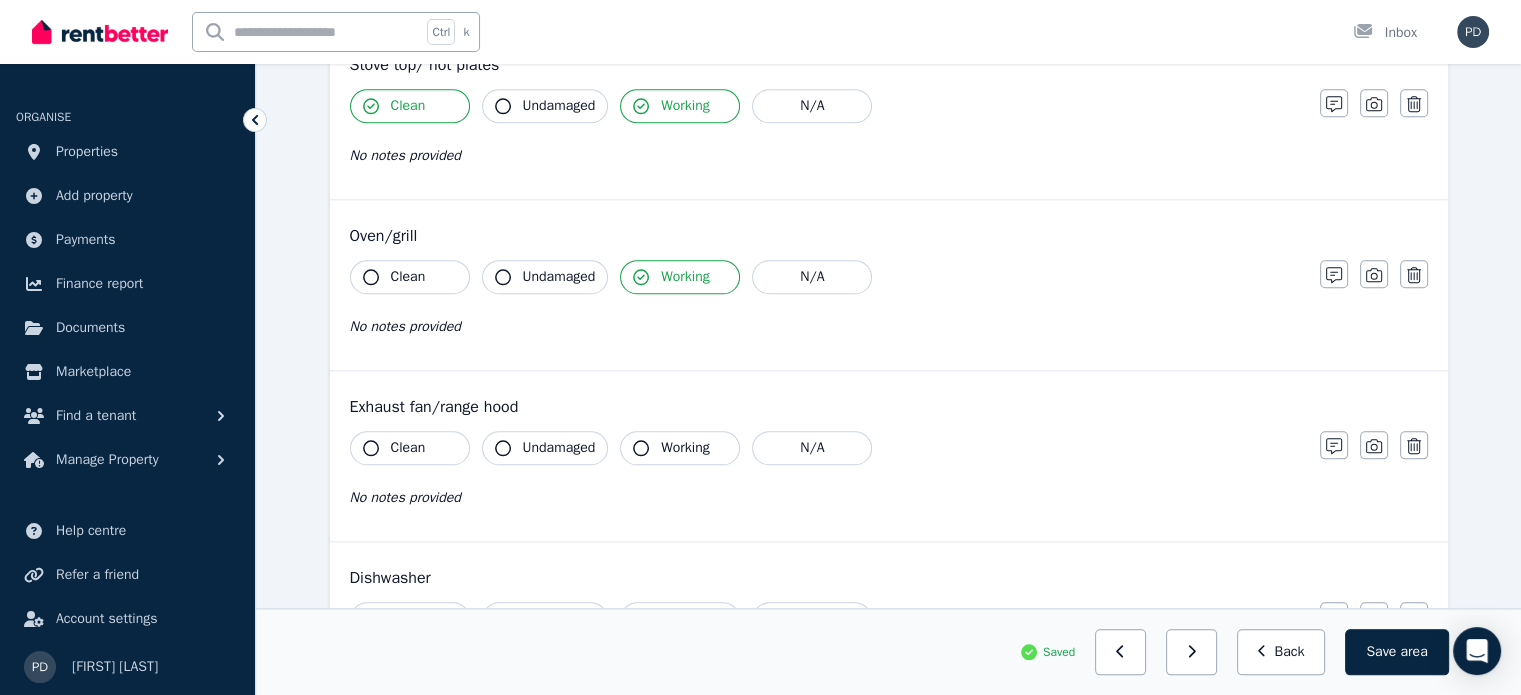 scroll, scrollTop: 2178, scrollLeft: 0, axis: vertical 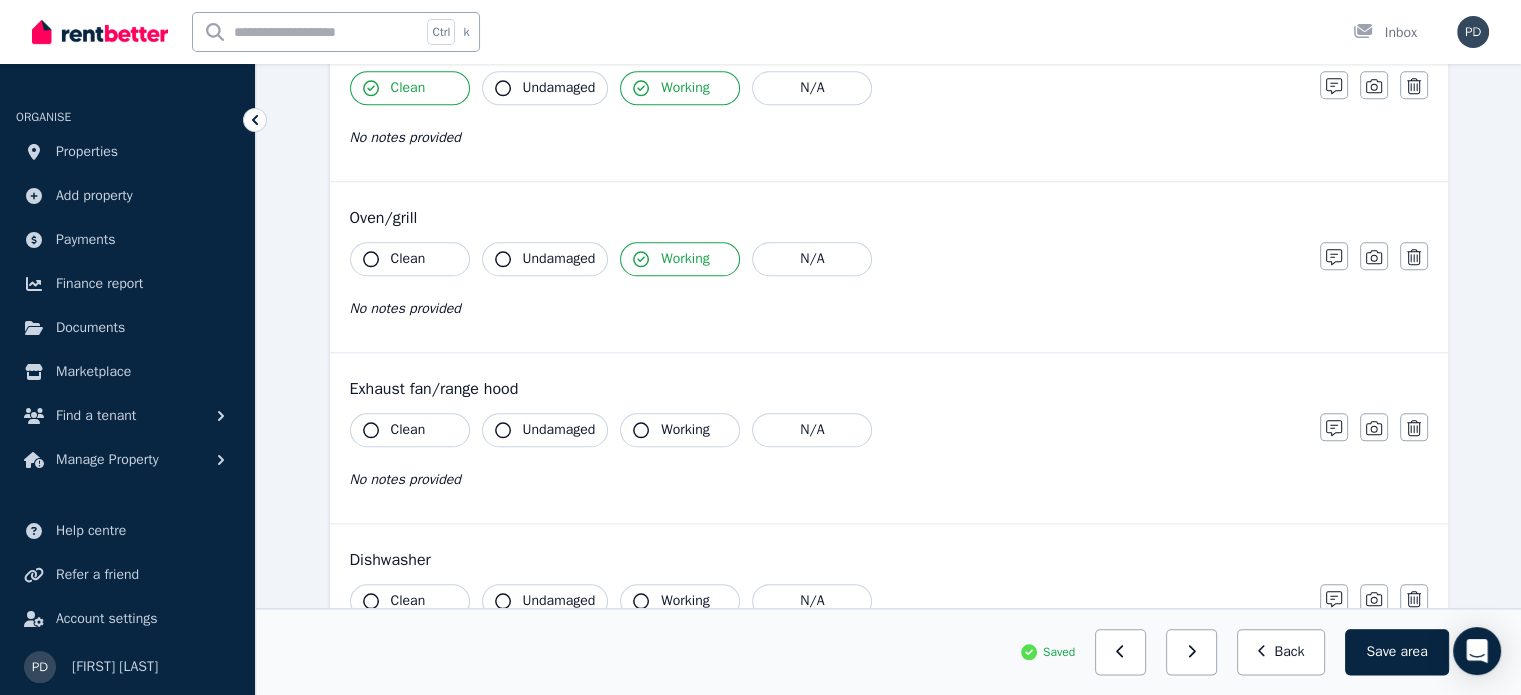 click on "Clean" at bounding box center [408, 430] 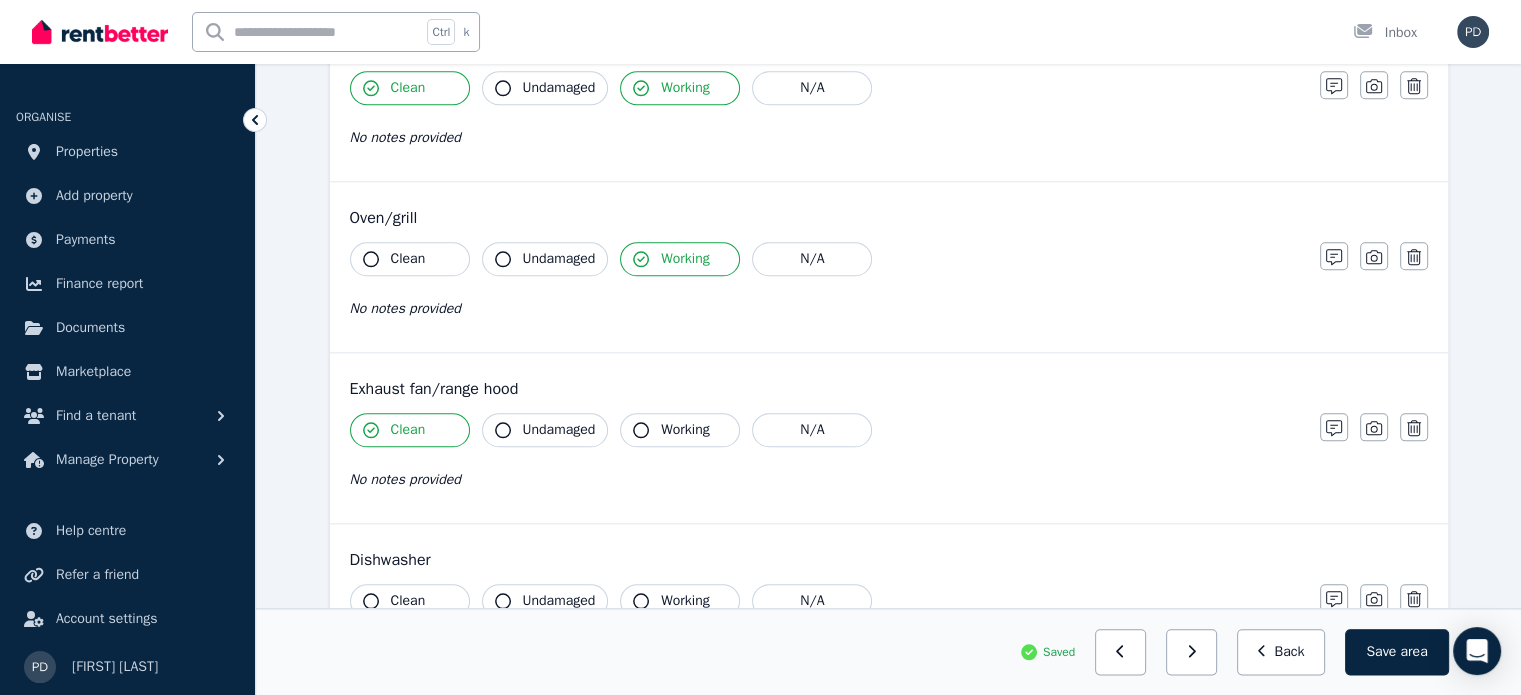 click on "Working" at bounding box center [680, 430] 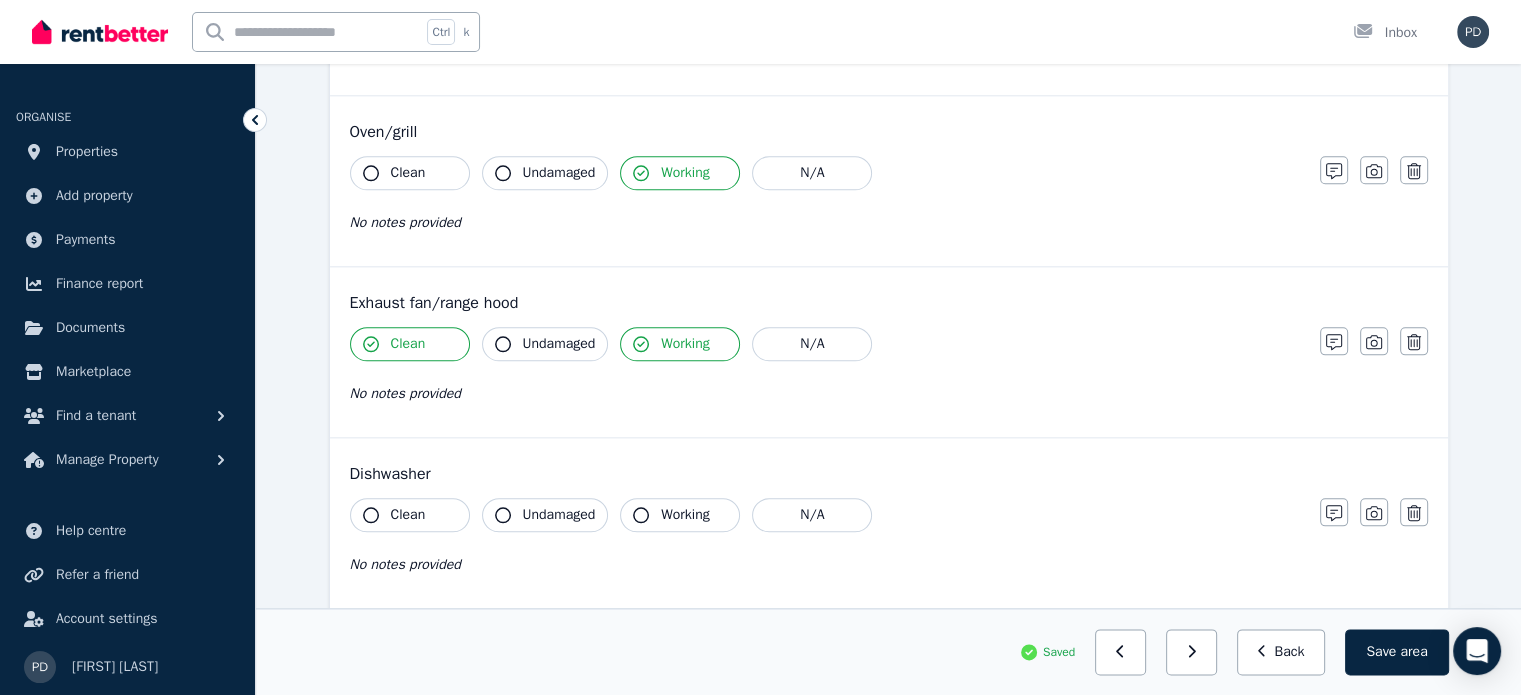 scroll, scrollTop: 2312, scrollLeft: 0, axis: vertical 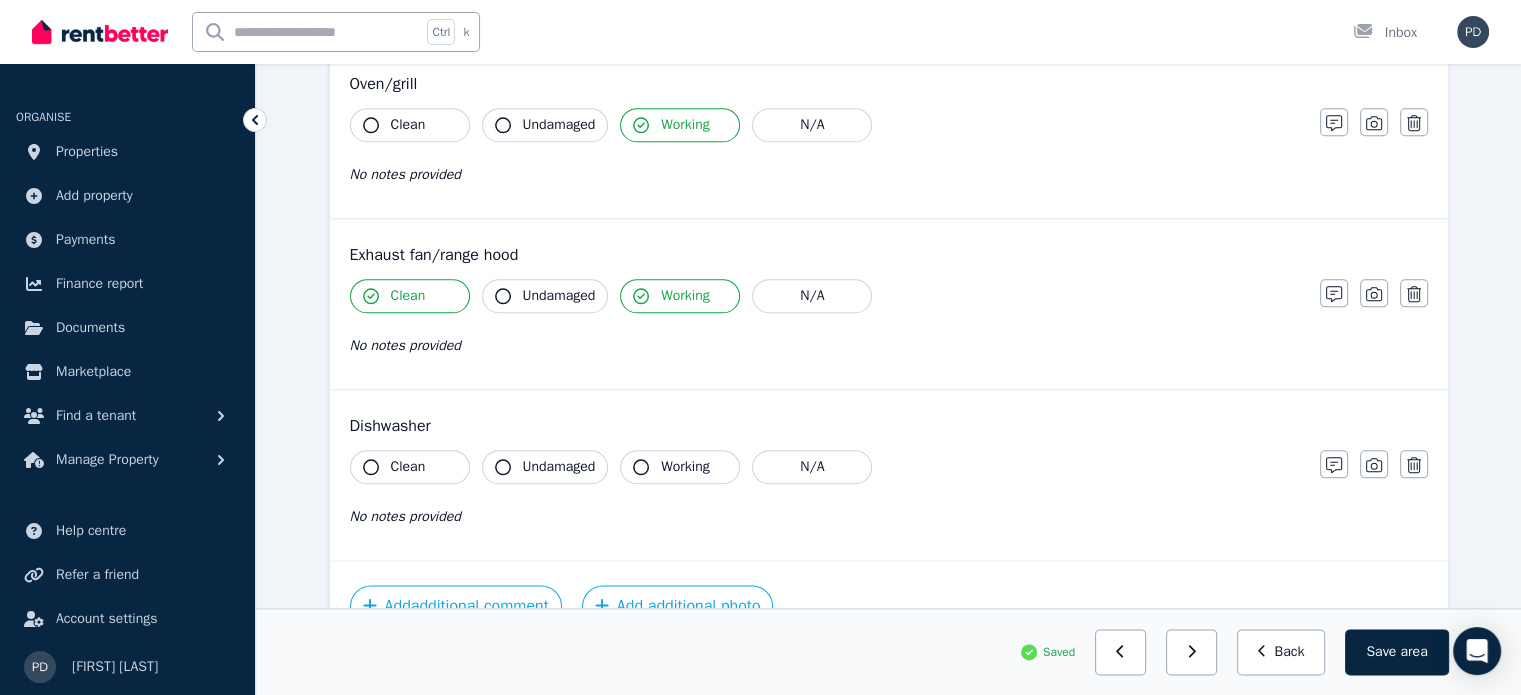 click on "Clean" at bounding box center [408, 467] 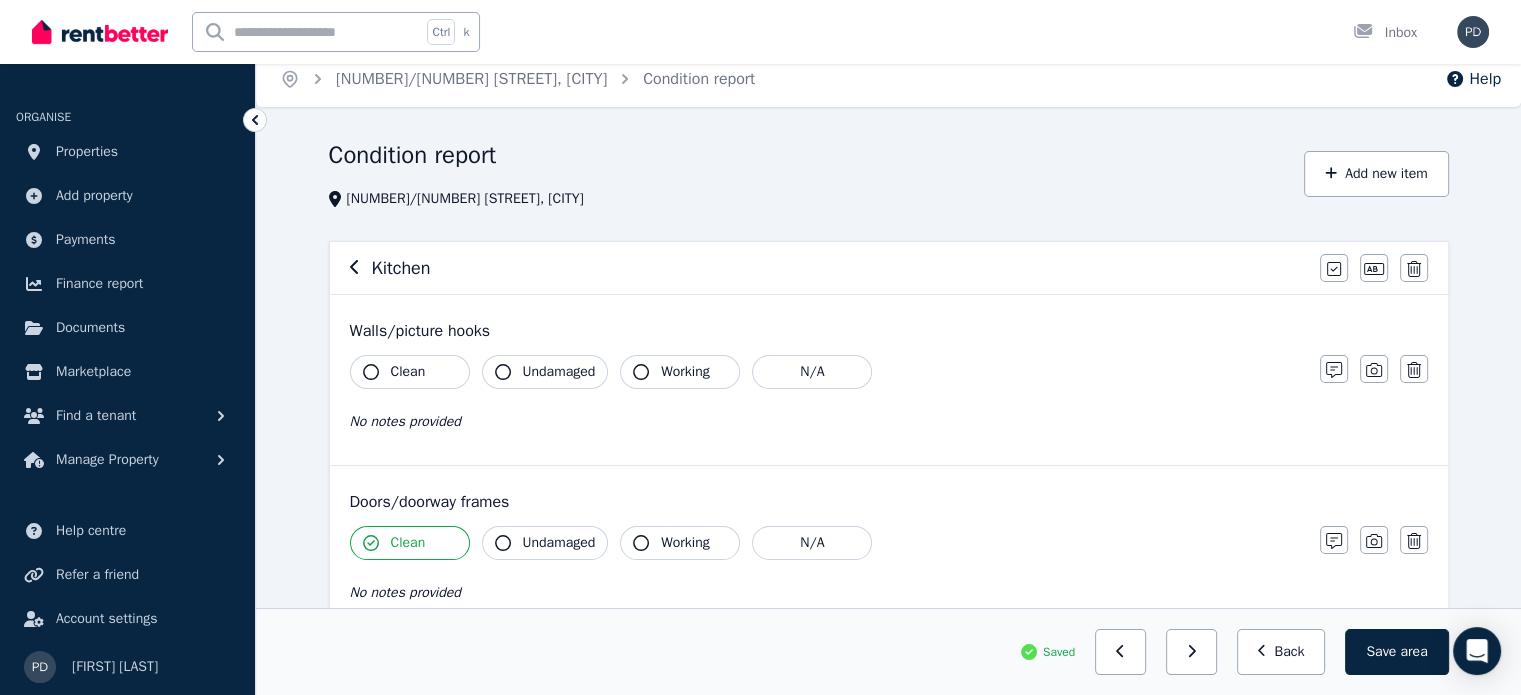 scroll, scrollTop: 12, scrollLeft: 0, axis: vertical 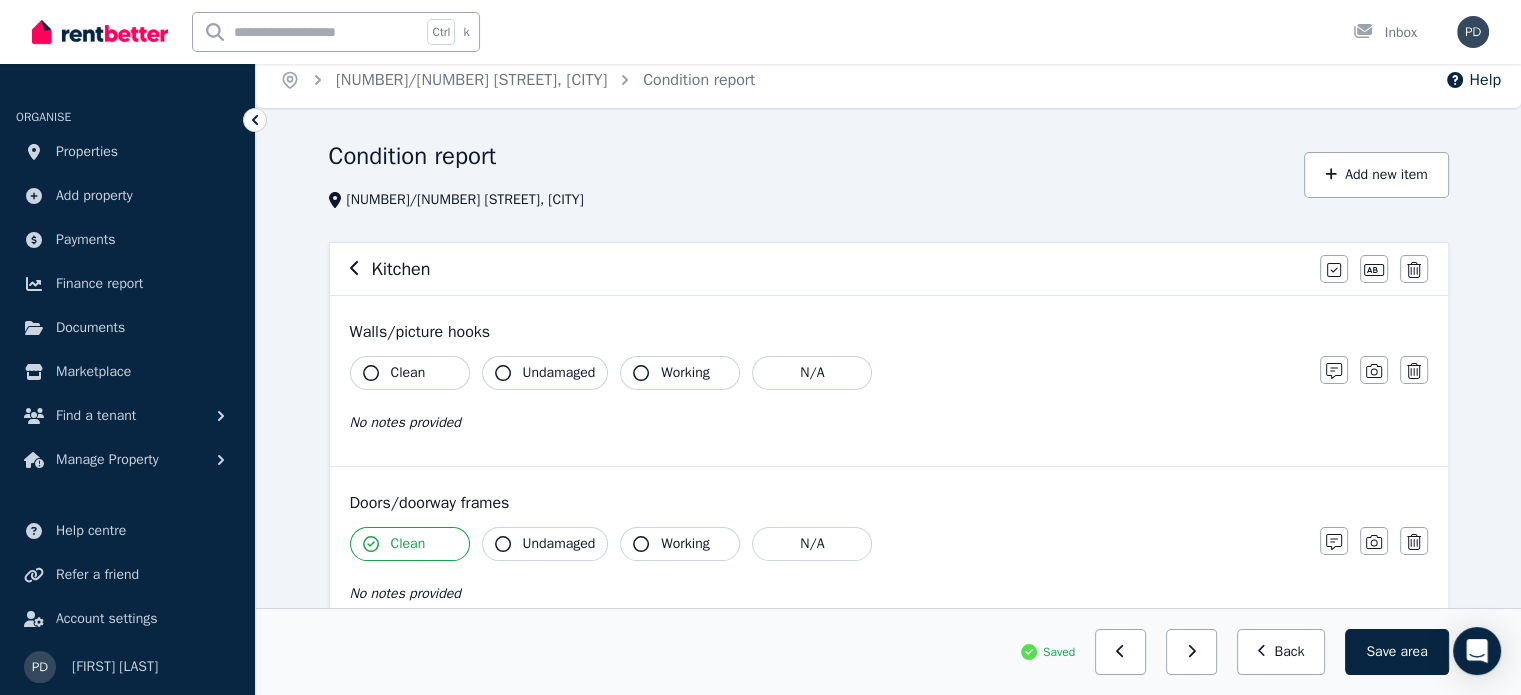 click on "Clean" at bounding box center (410, 373) 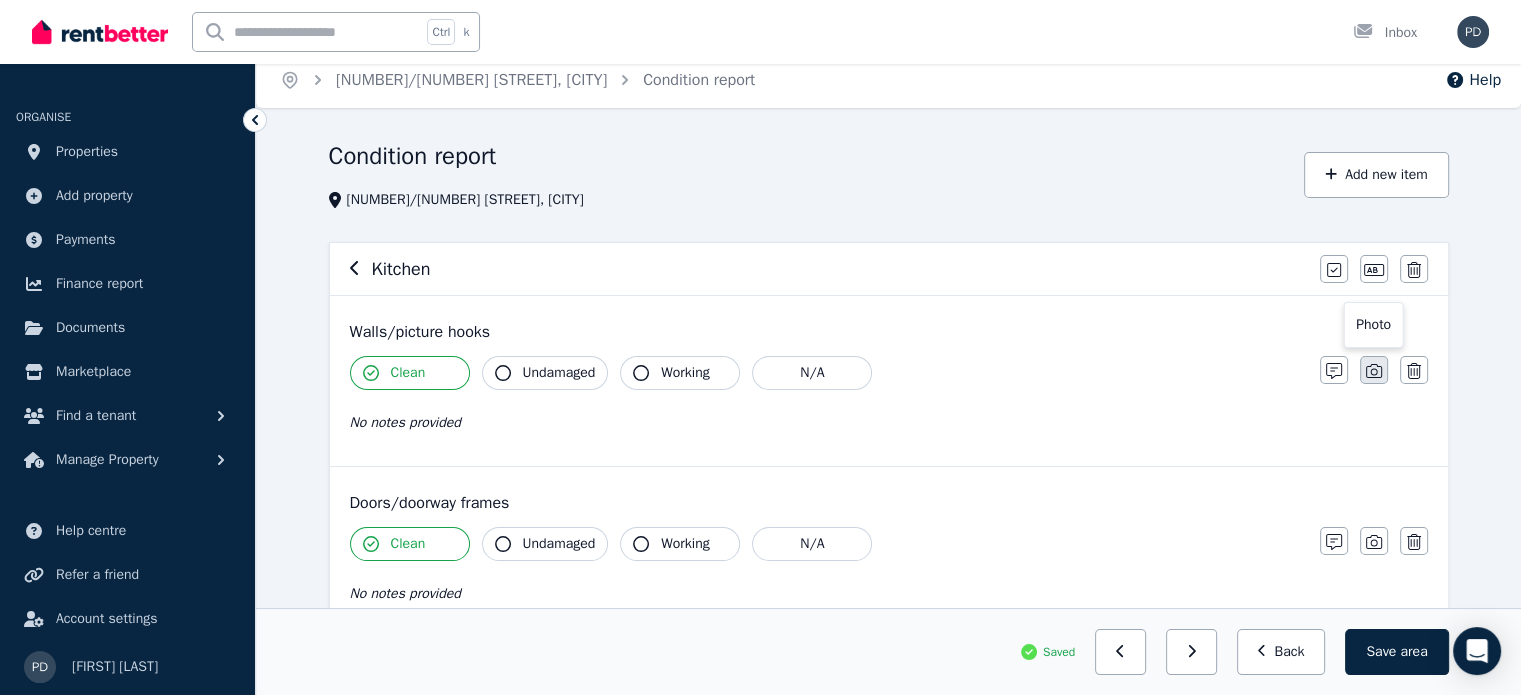 click 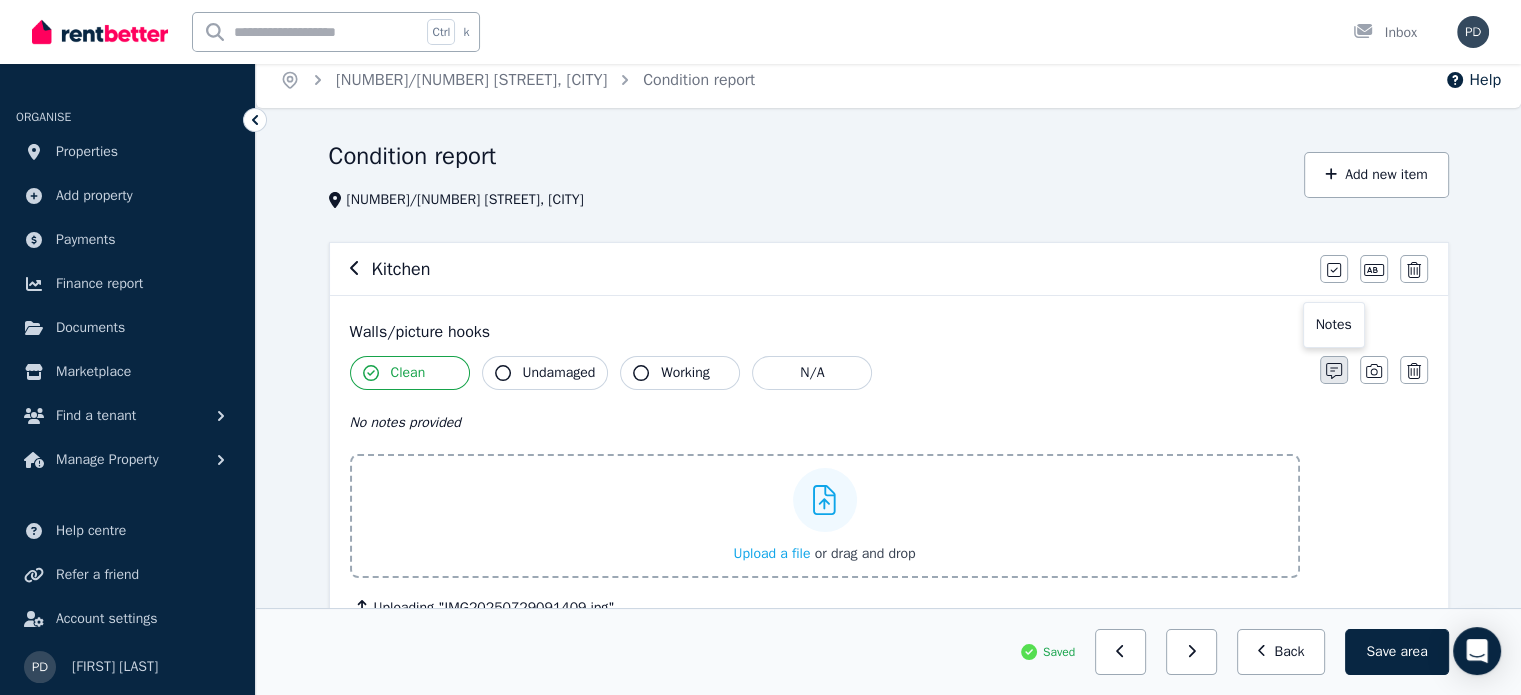 click 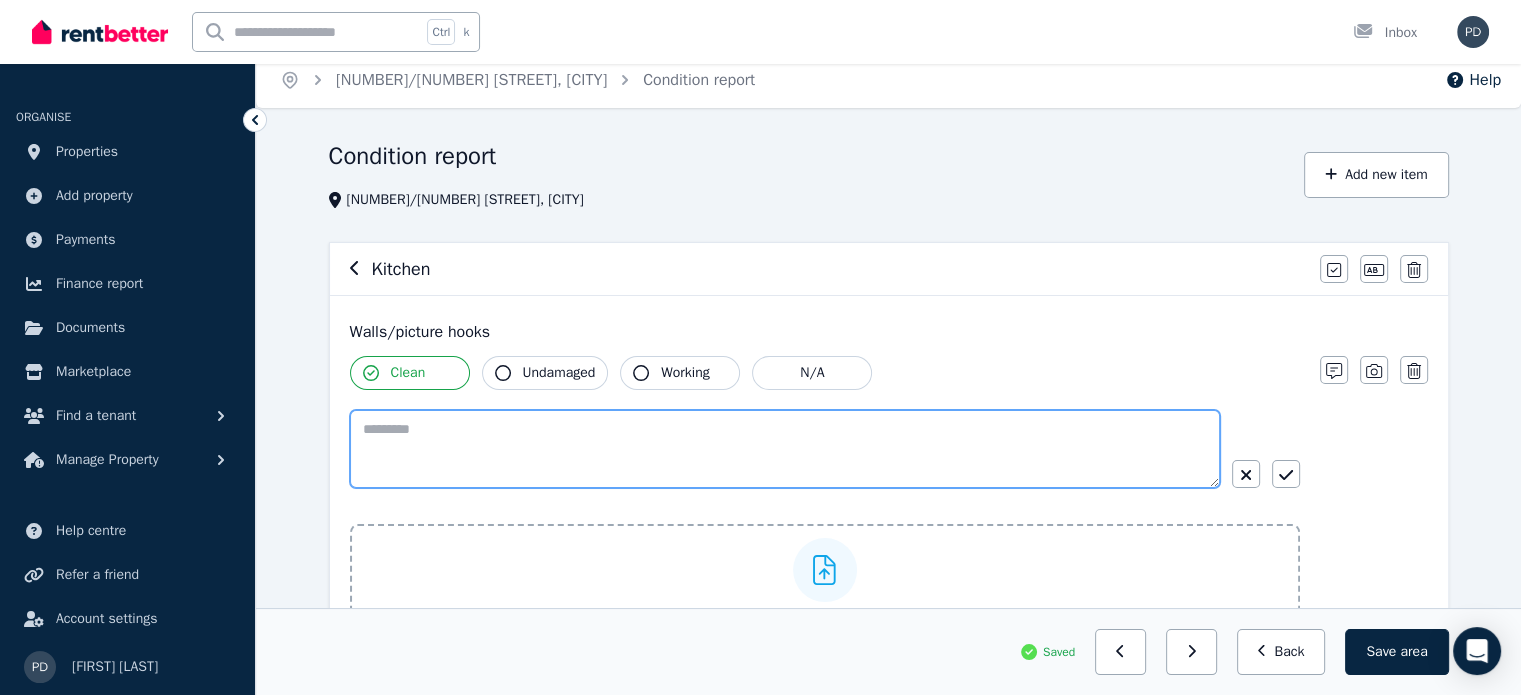 click at bounding box center [785, 449] 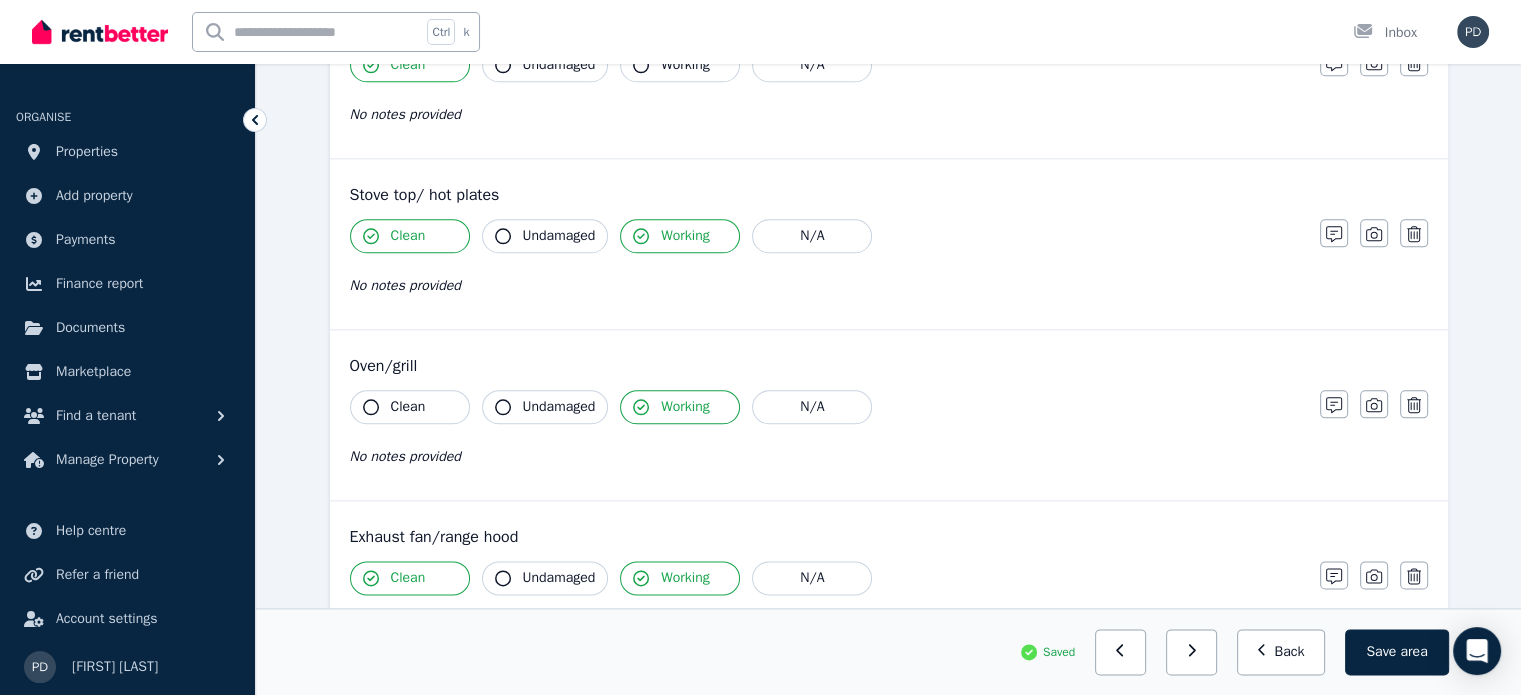 scroll, scrollTop: 2758, scrollLeft: 0, axis: vertical 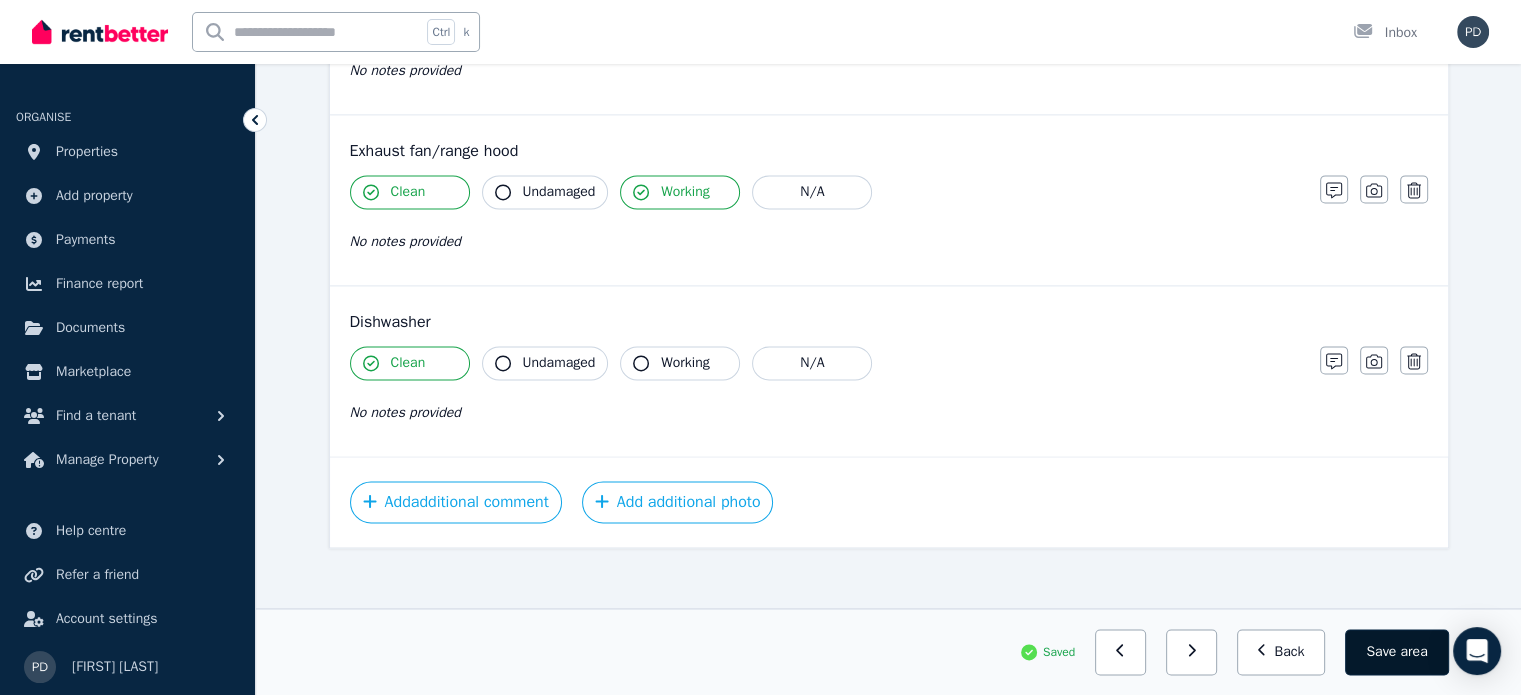 type on "**********" 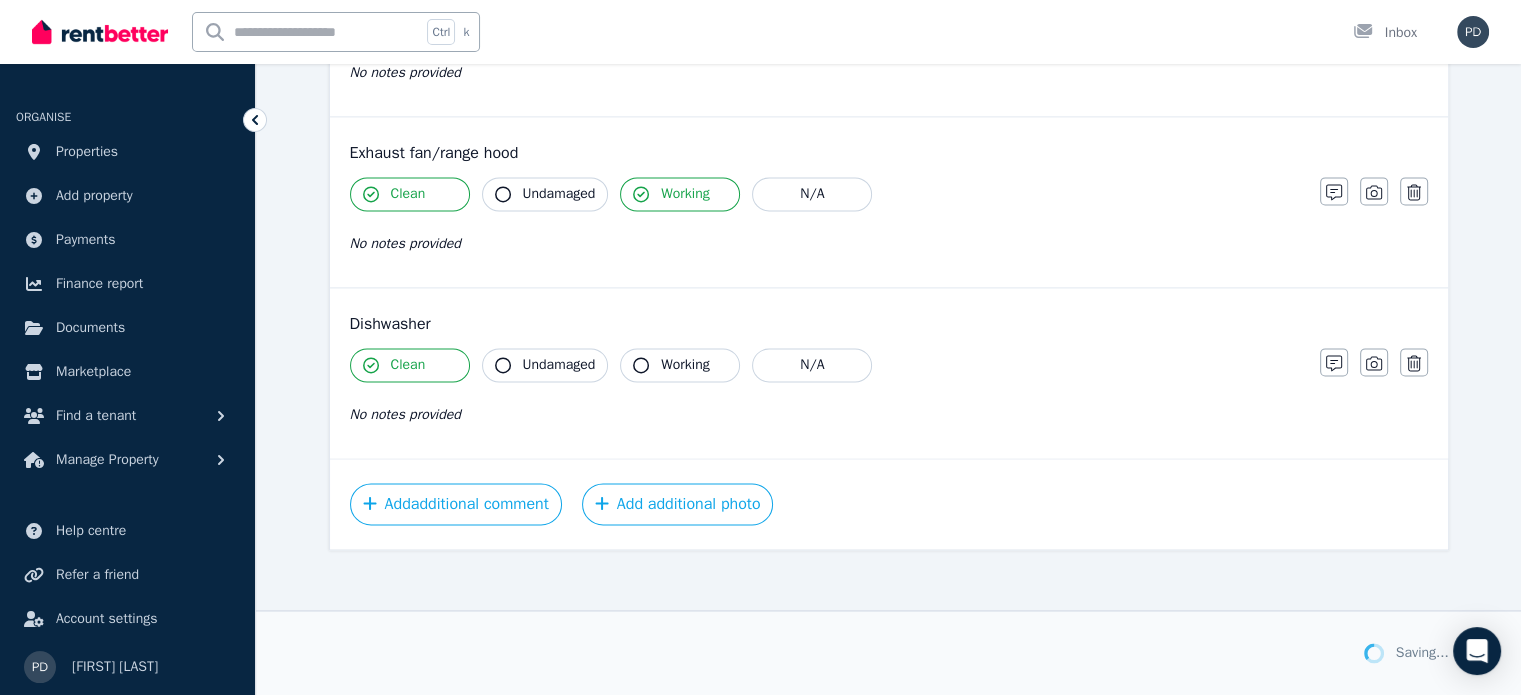 scroll, scrollTop: 2758, scrollLeft: 0, axis: vertical 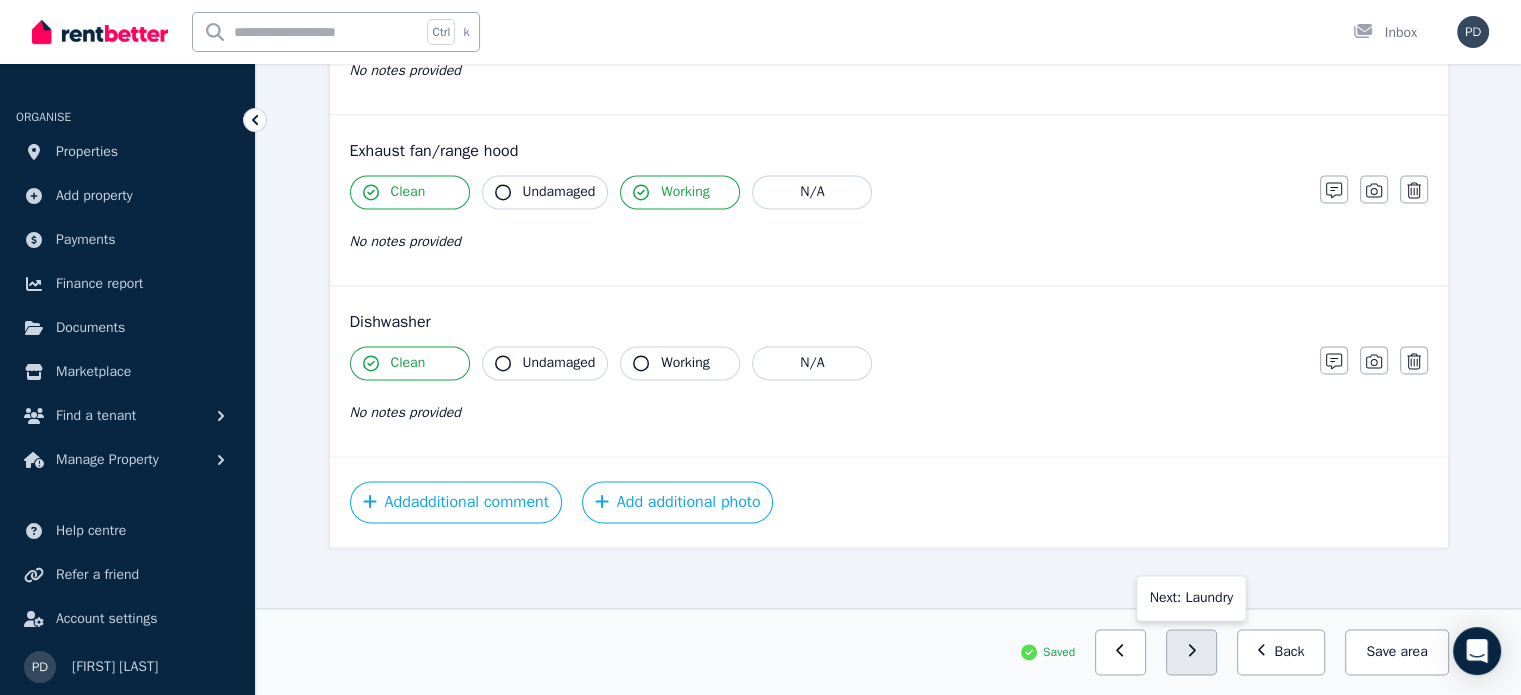 click 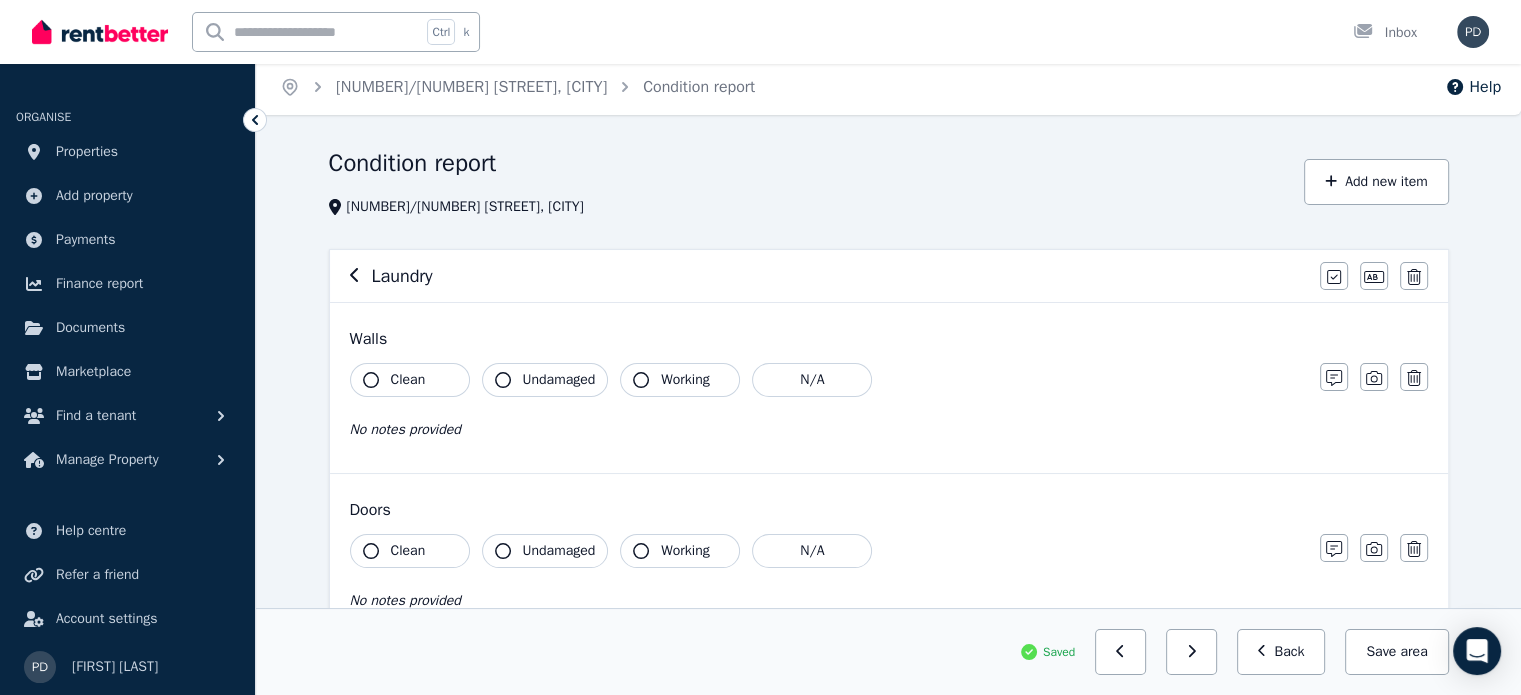 scroll, scrollTop: 0, scrollLeft: 0, axis: both 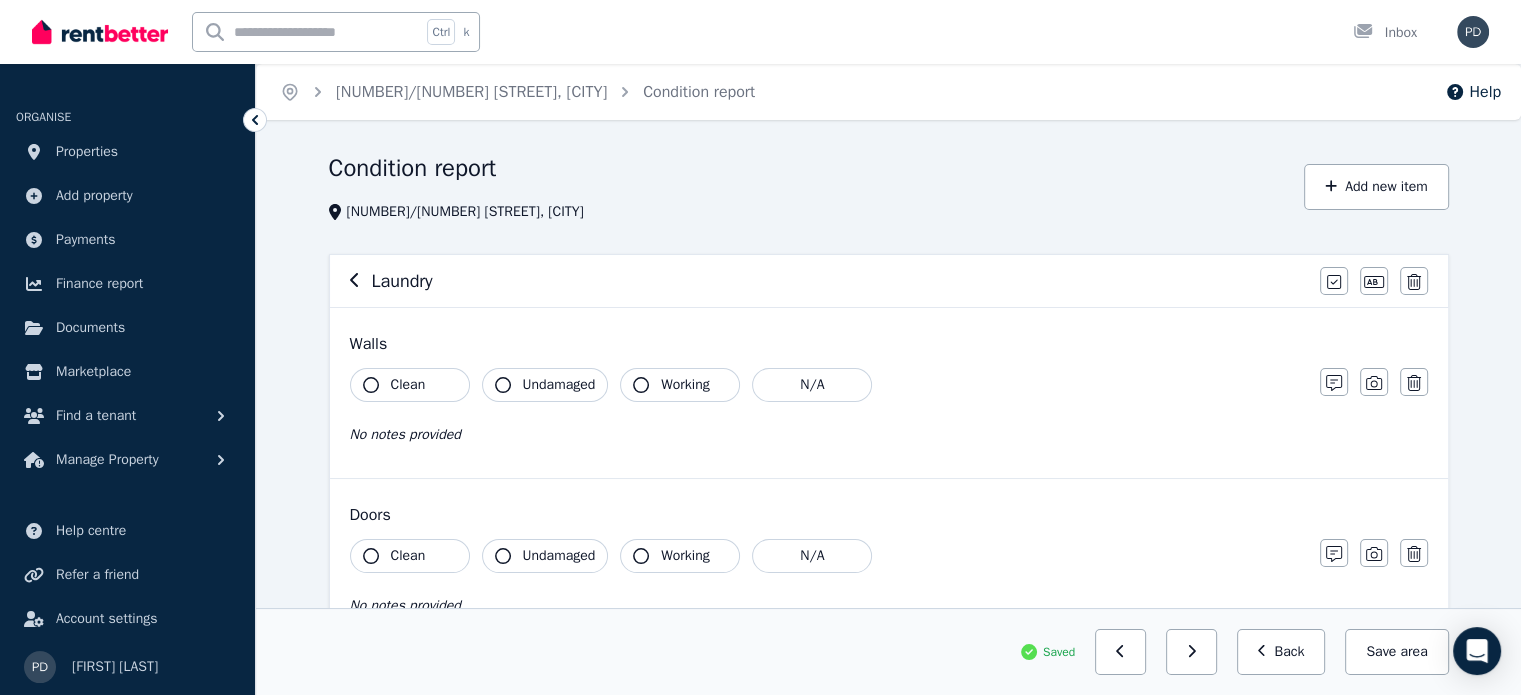 click on "Clean" at bounding box center (408, 385) 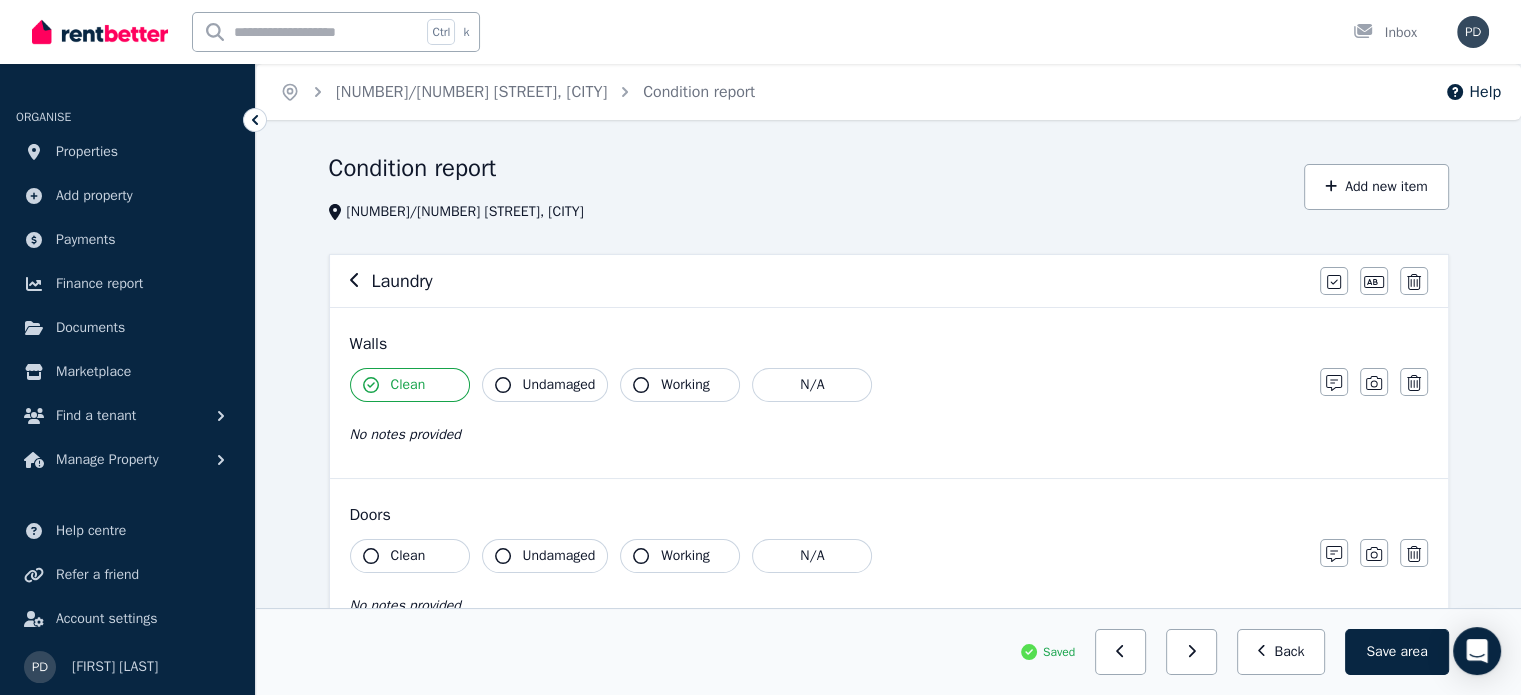click 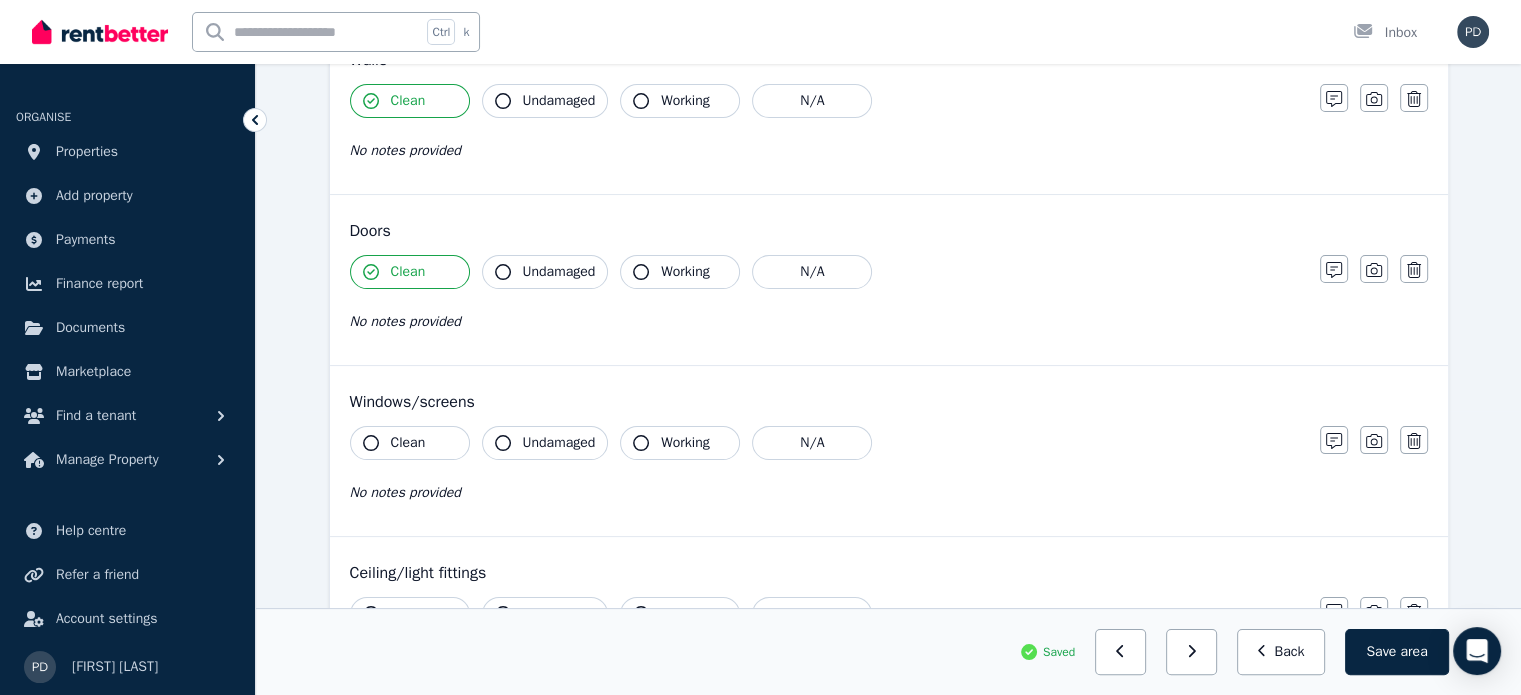 scroll, scrollTop: 296, scrollLeft: 0, axis: vertical 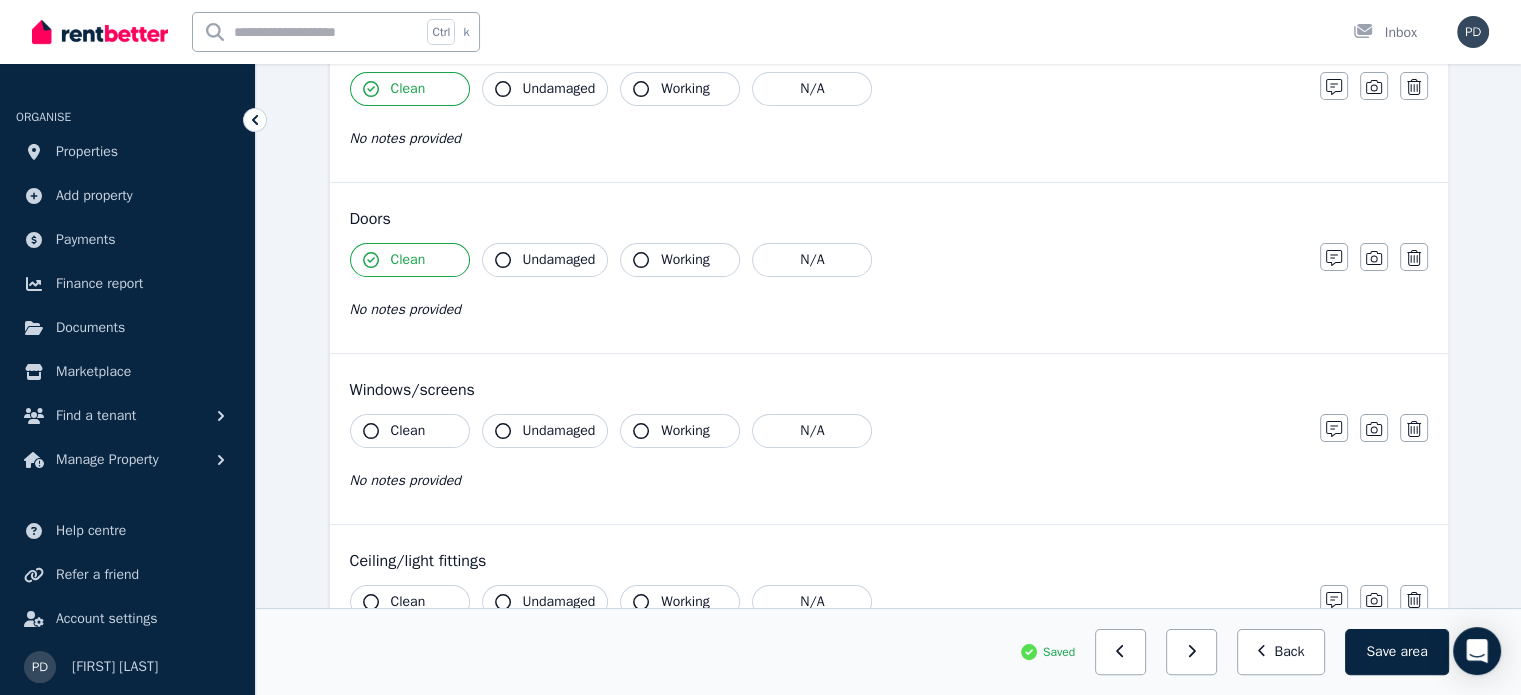 click on "Clean" at bounding box center (408, 431) 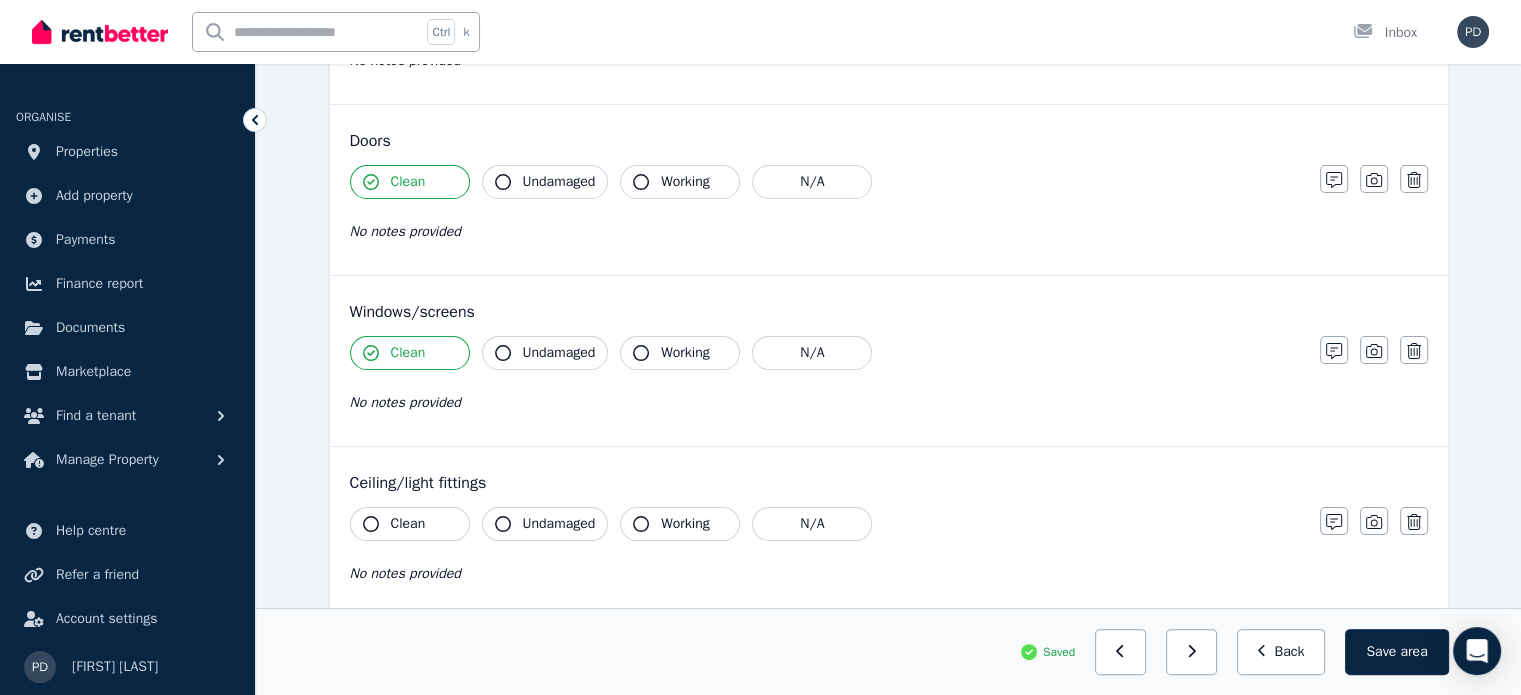 scroll, scrollTop: 376, scrollLeft: 0, axis: vertical 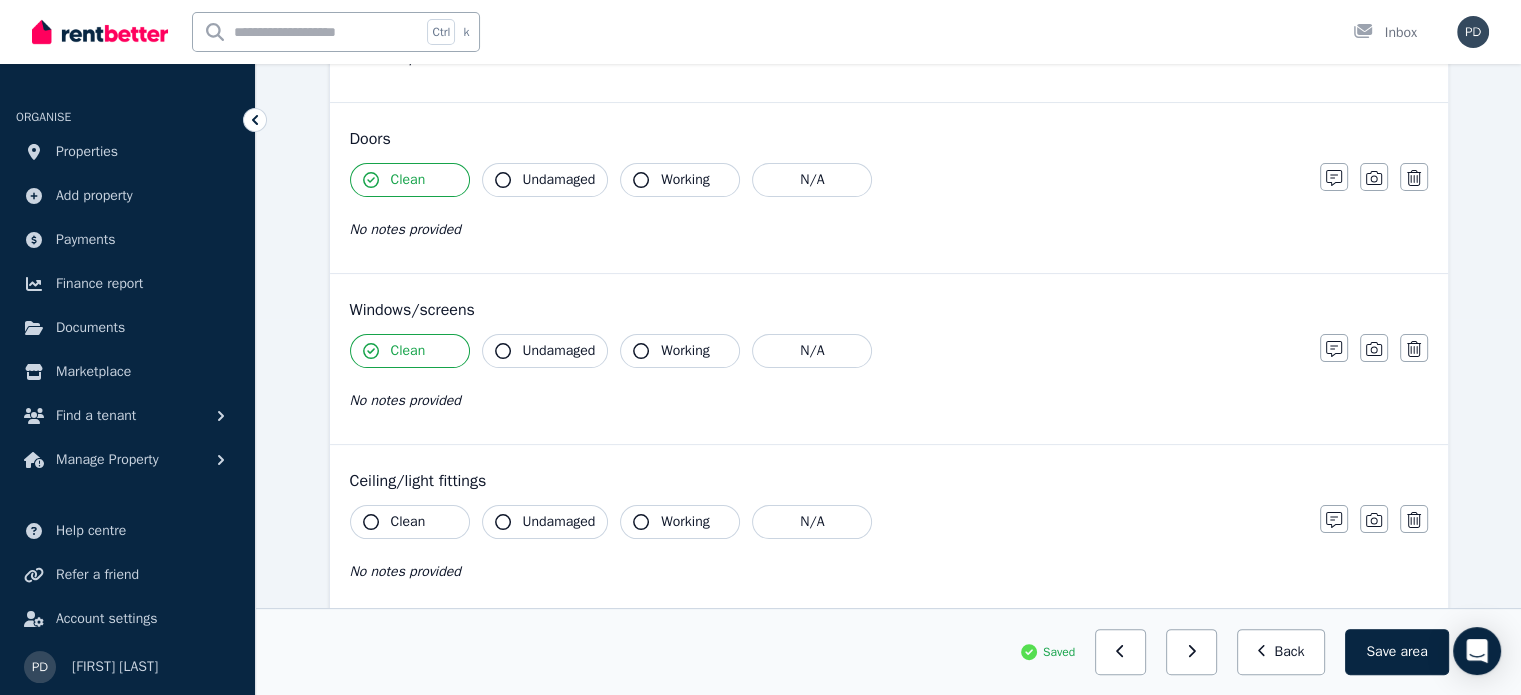 click 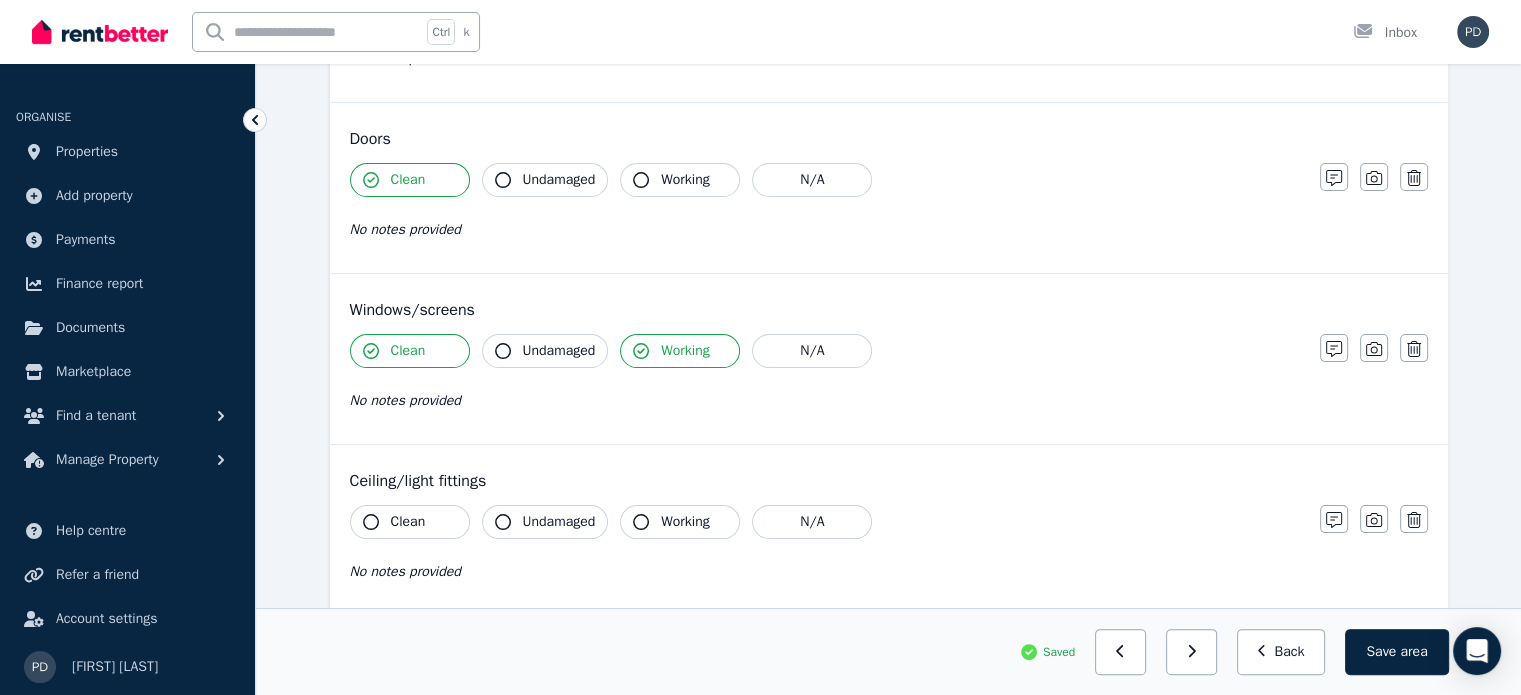 click on "Clean" at bounding box center [408, 522] 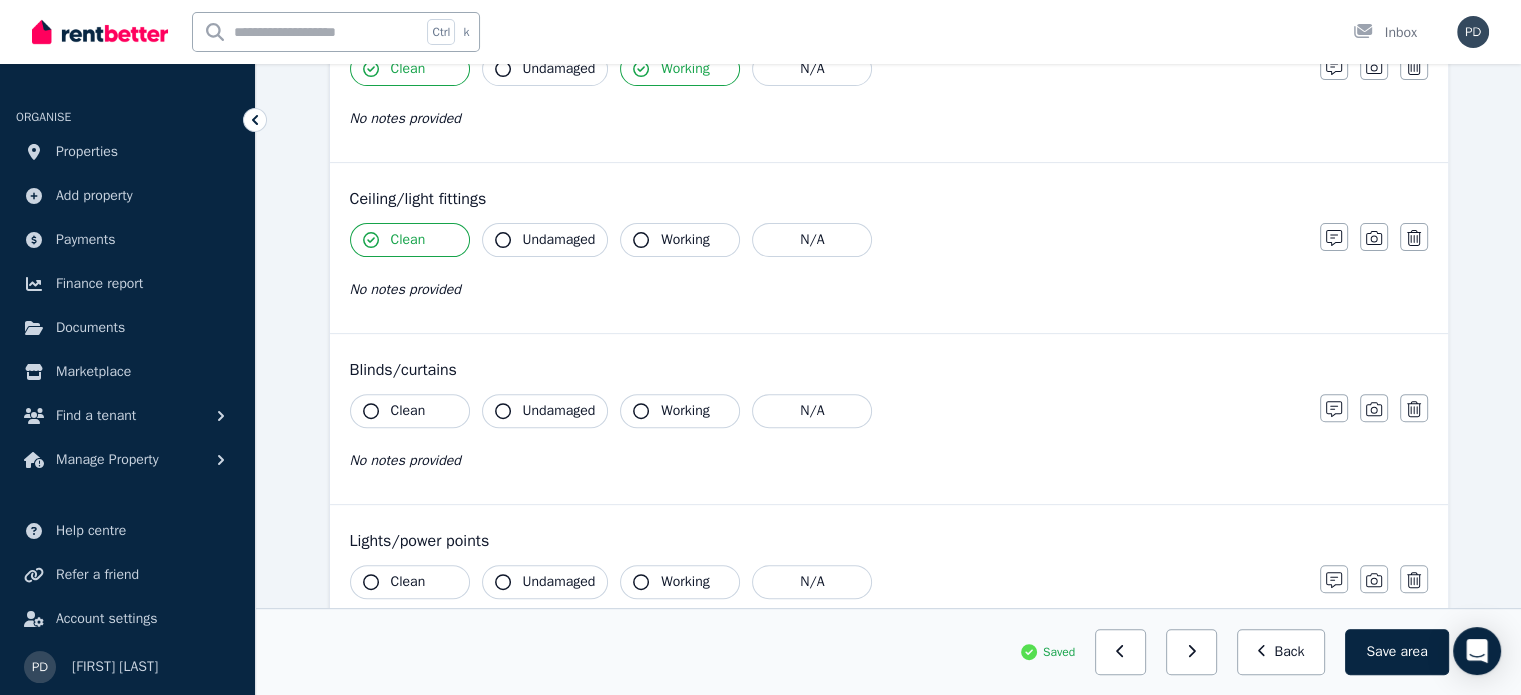 scroll, scrollTop: 659, scrollLeft: 0, axis: vertical 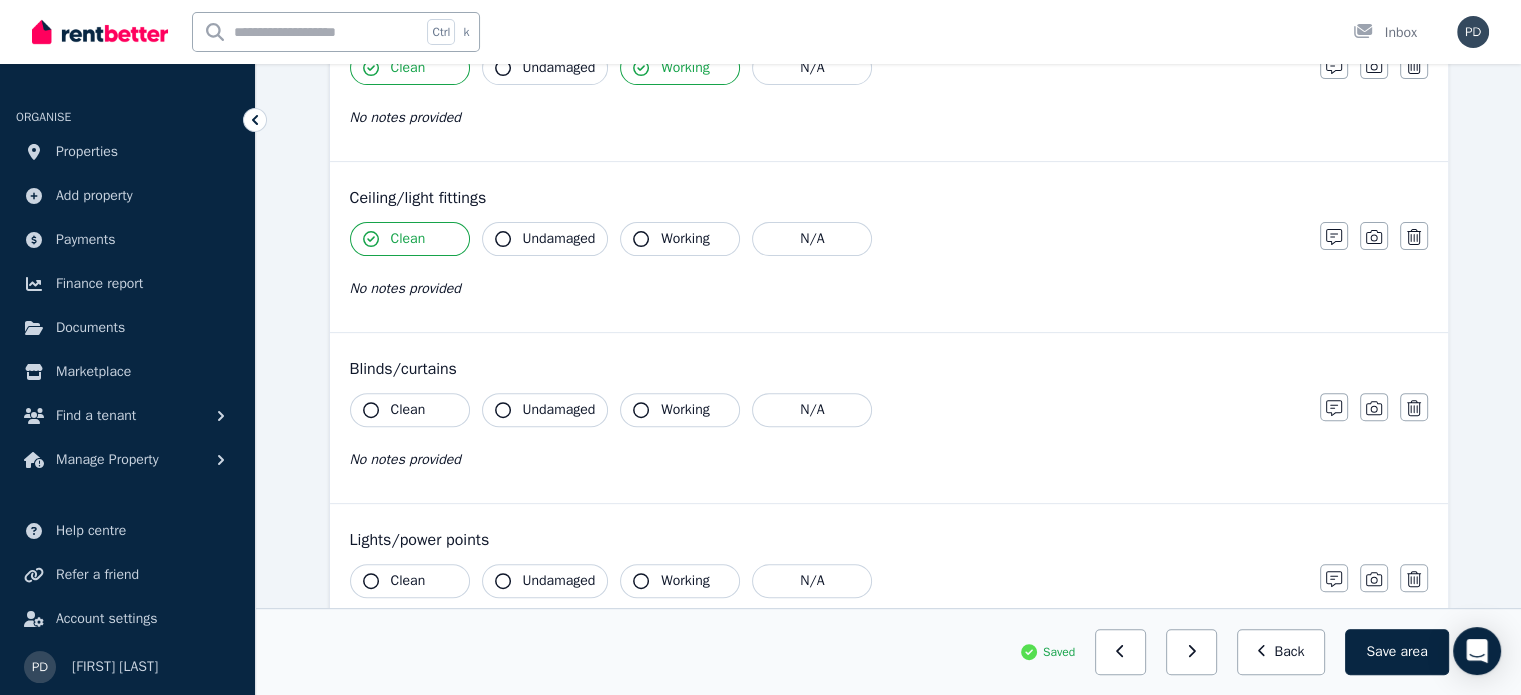 click on "Clean" at bounding box center (408, 410) 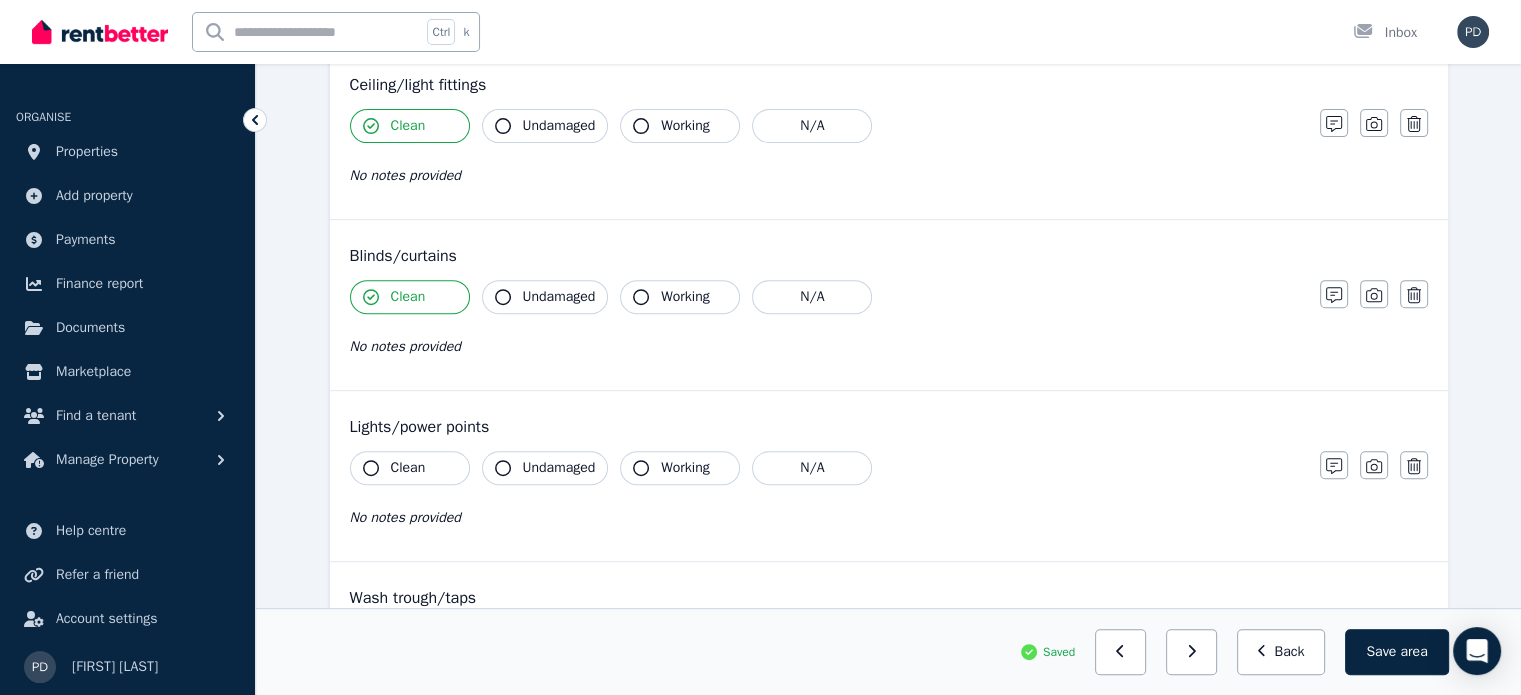 scroll, scrollTop: 784, scrollLeft: 0, axis: vertical 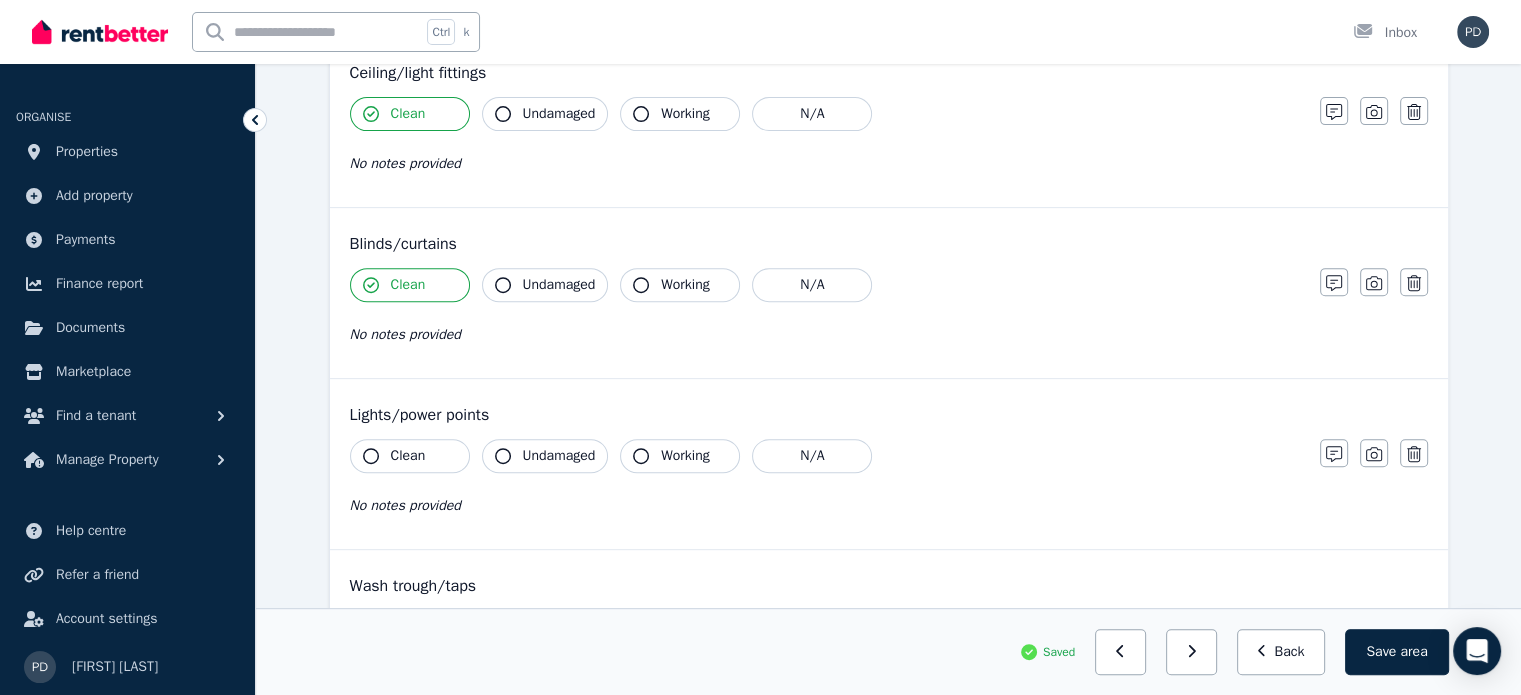 click on "Clean" at bounding box center [408, 456] 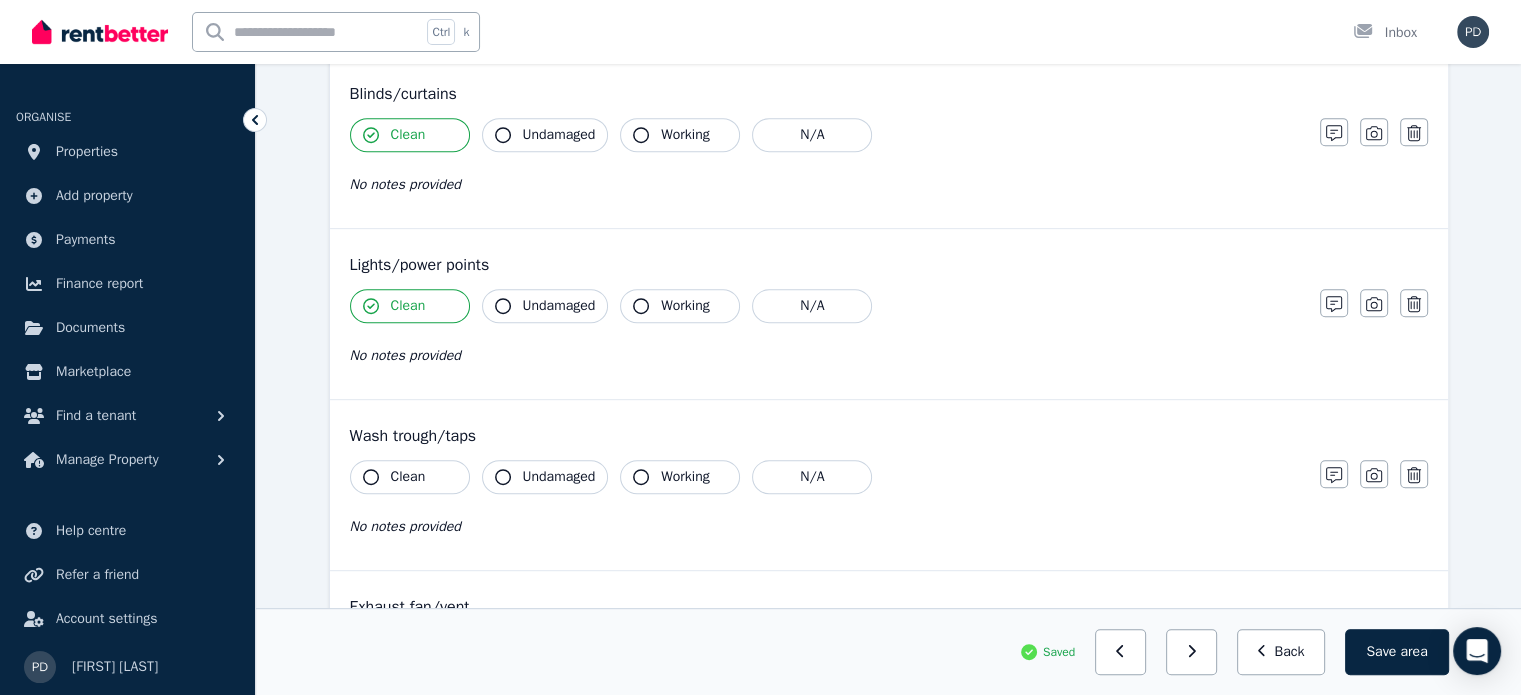 scroll, scrollTop: 935, scrollLeft: 0, axis: vertical 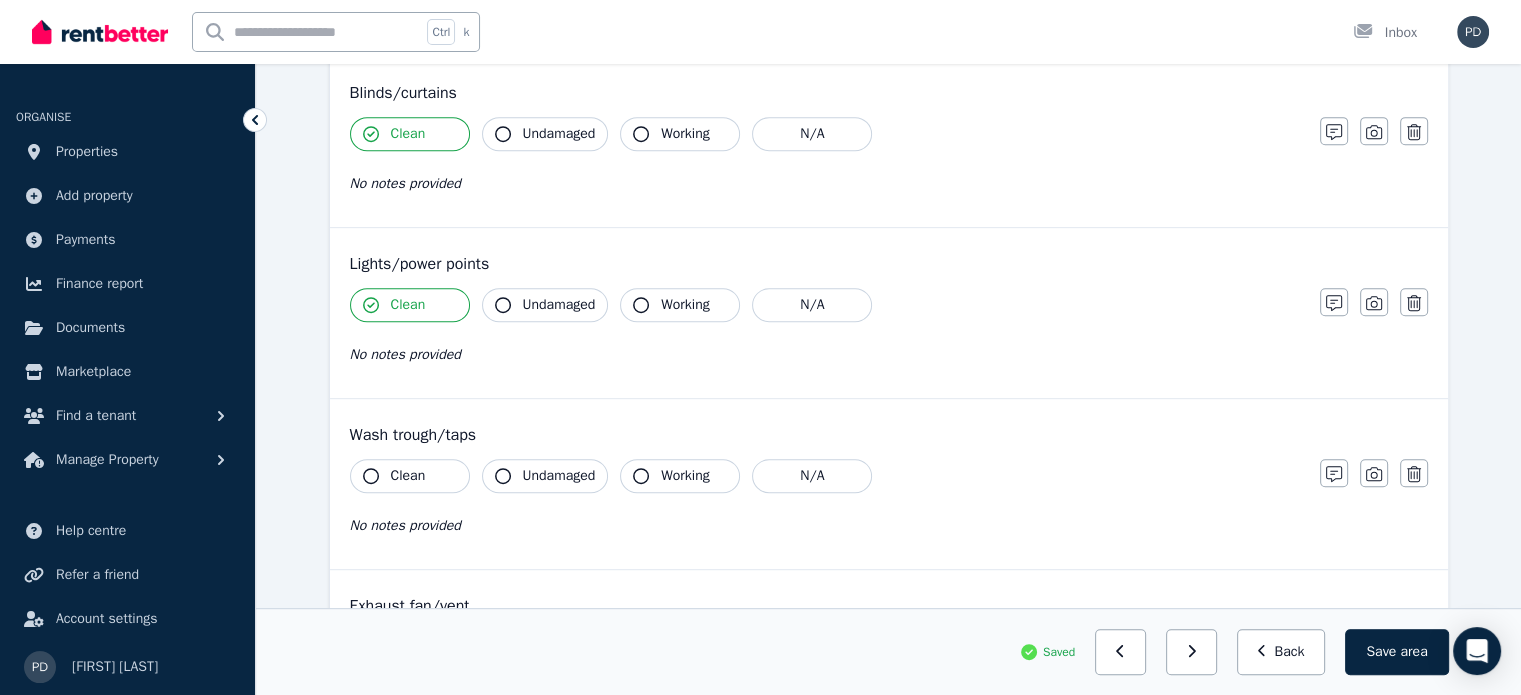 click on "Clean" at bounding box center (408, 476) 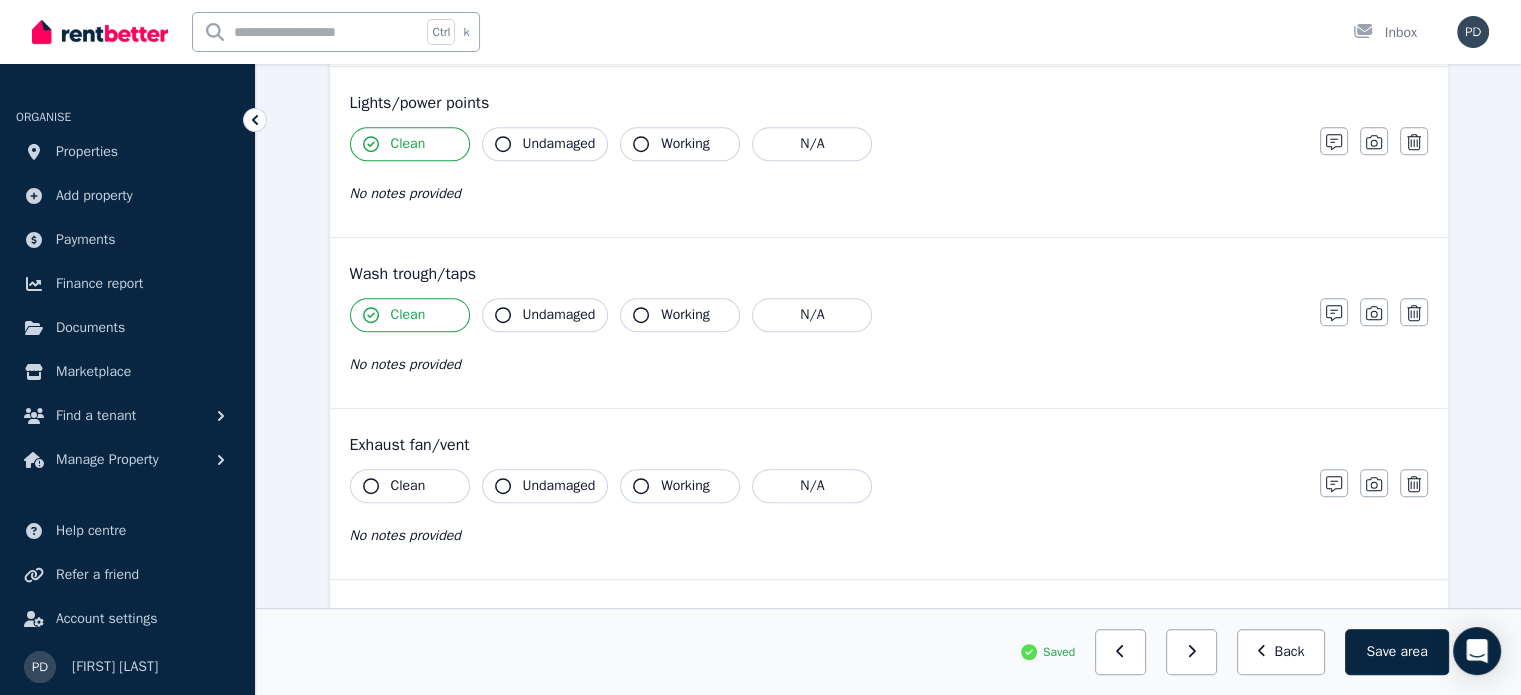 scroll, scrollTop: 1096, scrollLeft: 0, axis: vertical 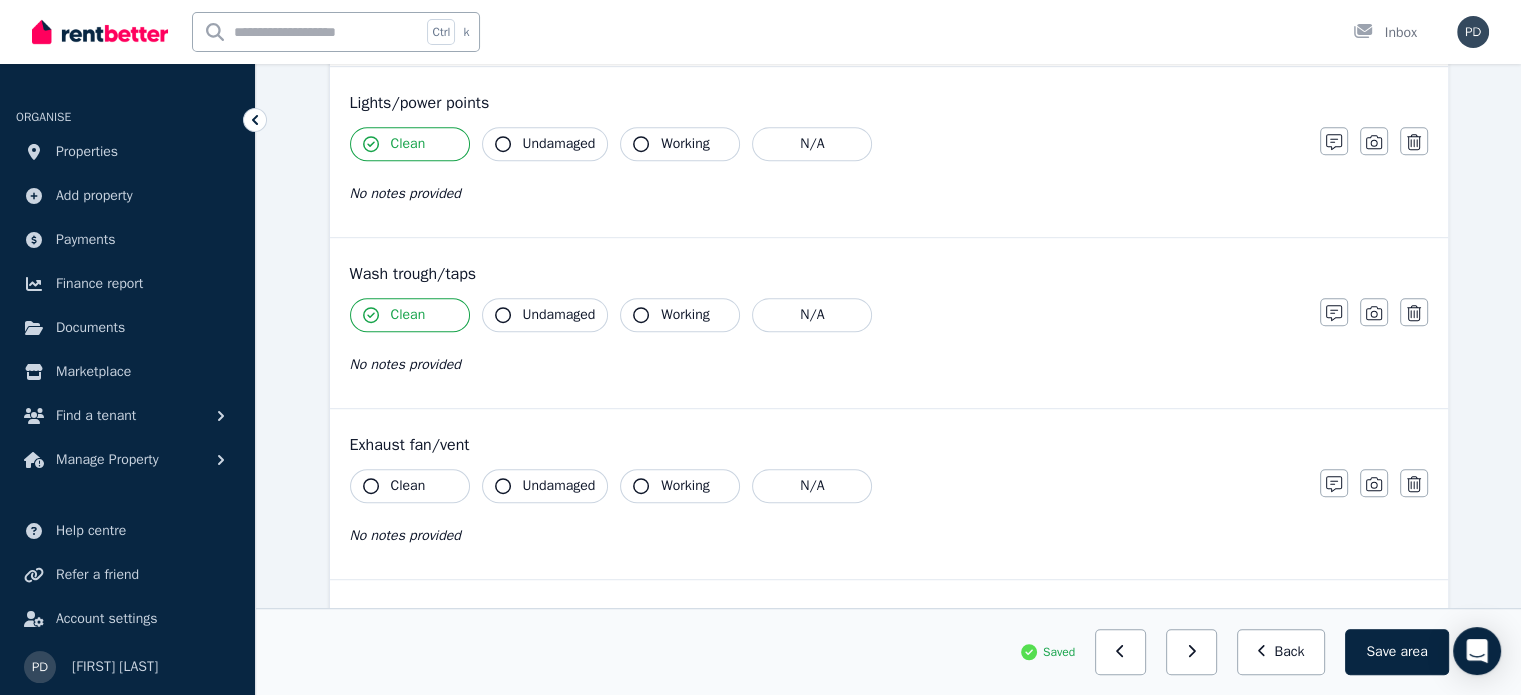 click on "Clean" at bounding box center [408, 486] 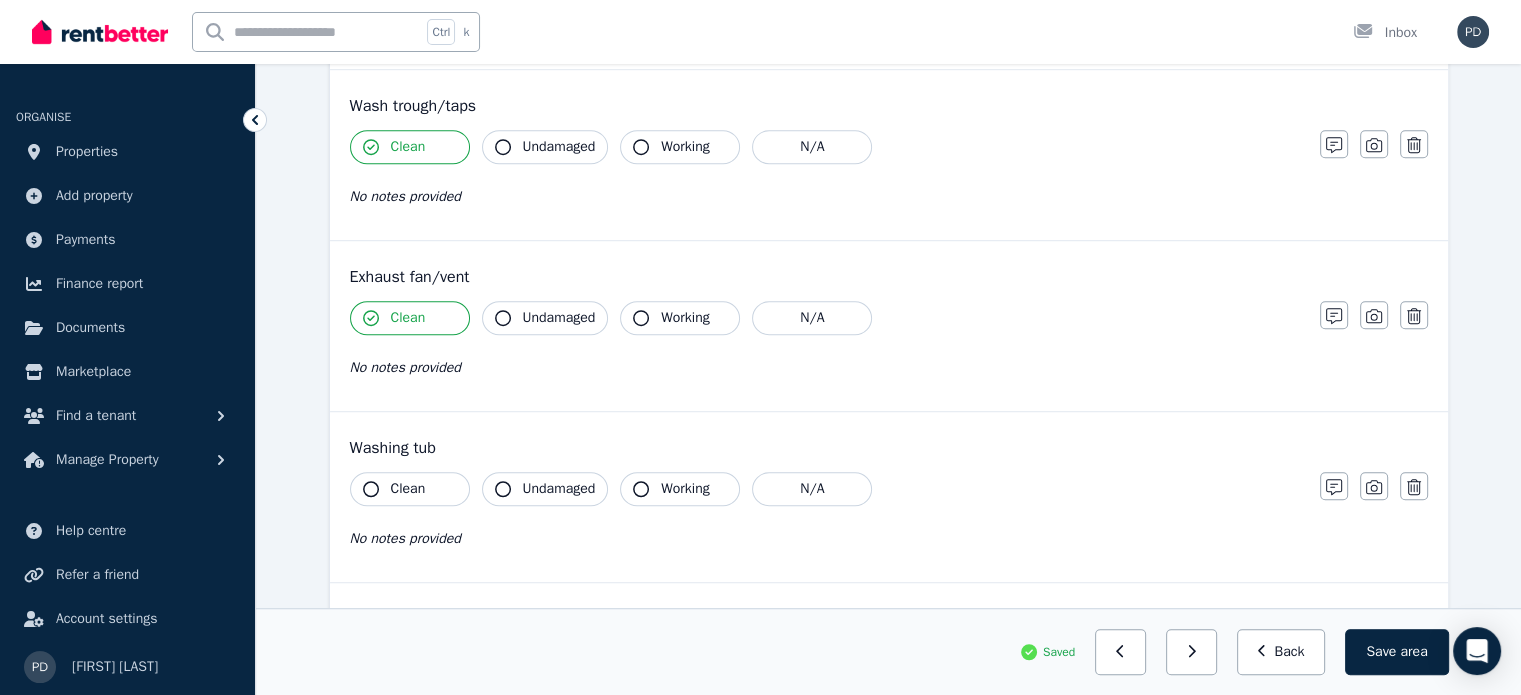 scroll, scrollTop: 1264, scrollLeft: 0, axis: vertical 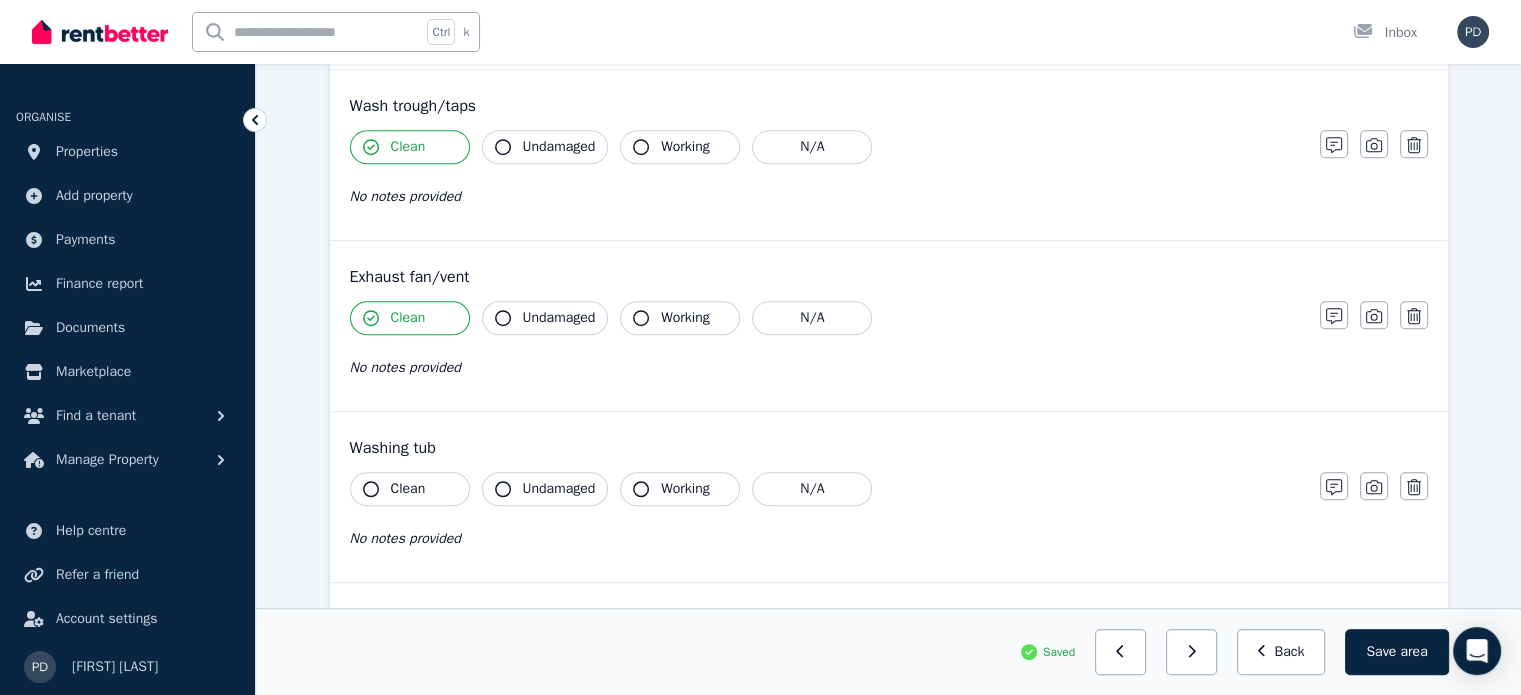 click on "Clean" at bounding box center [408, 489] 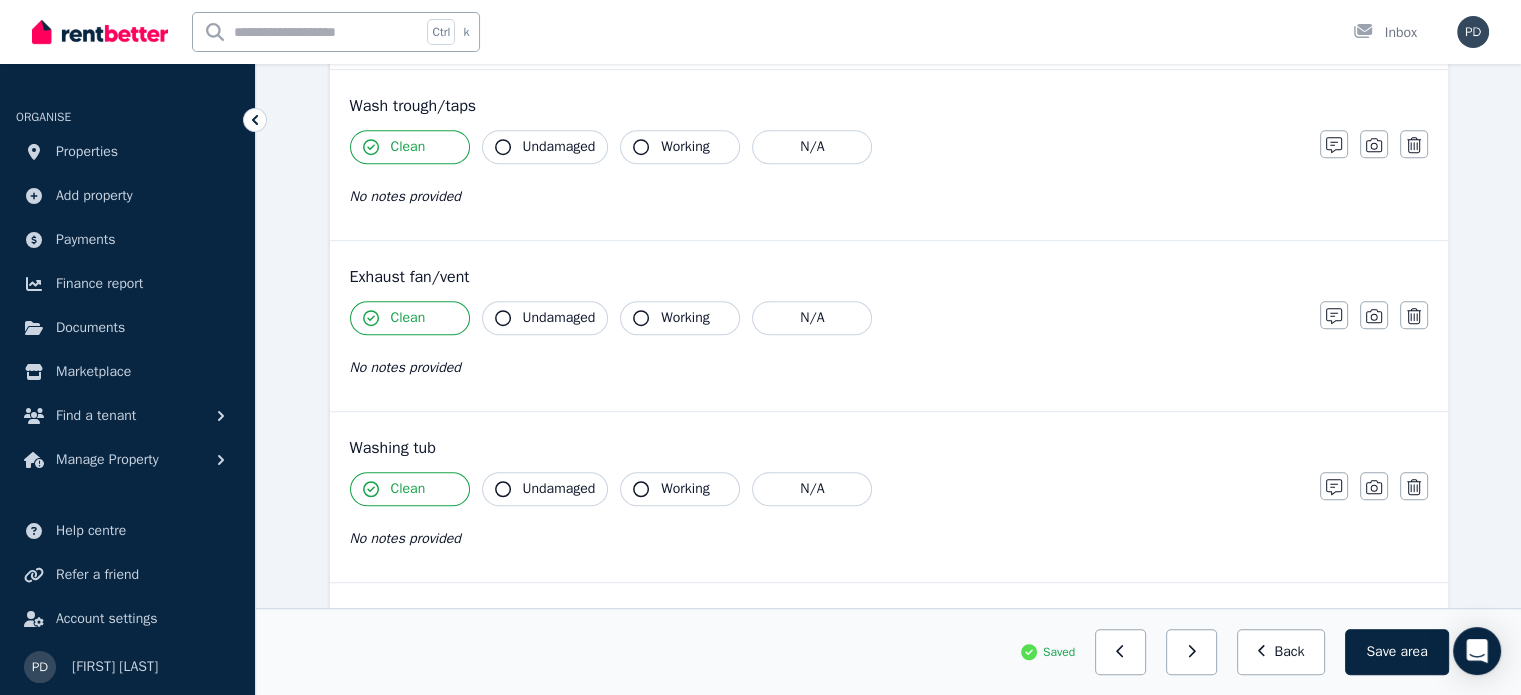 click on "Working" at bounding box center [685, 489] 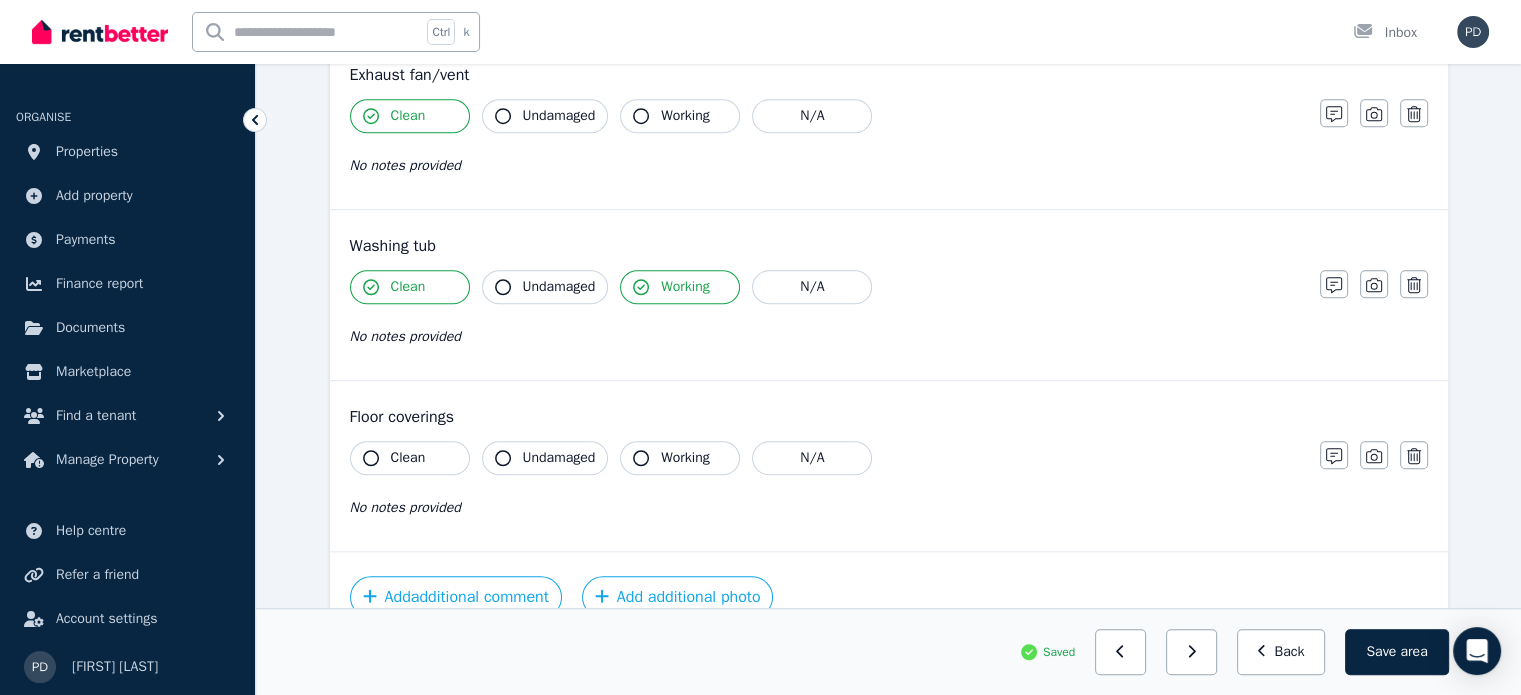 scroll, scrollTop: 1467, scrollLeft: 0, axis: vertical 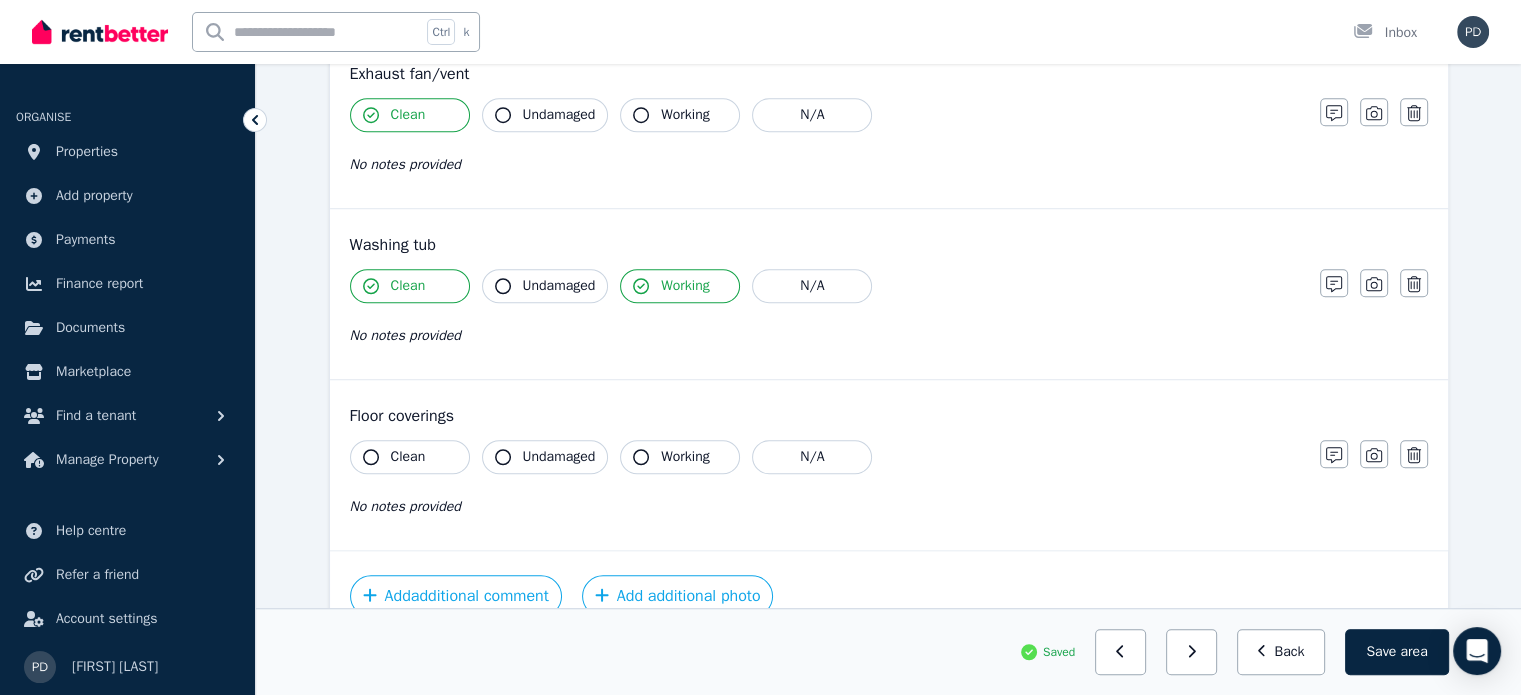 click on "Clean" at bounding box center [410, 457] 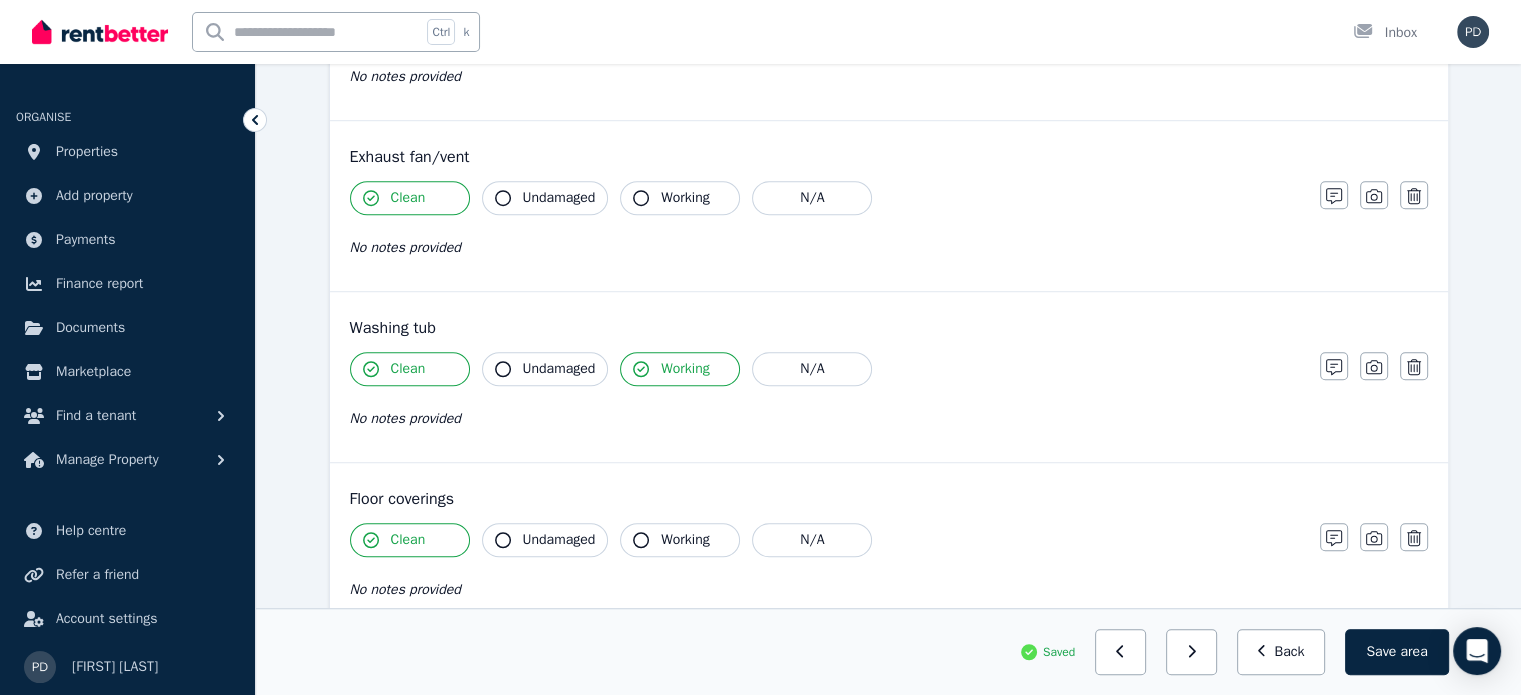 scroll, scrollTop: 1565, scrollLeft: 0, axis: vertical 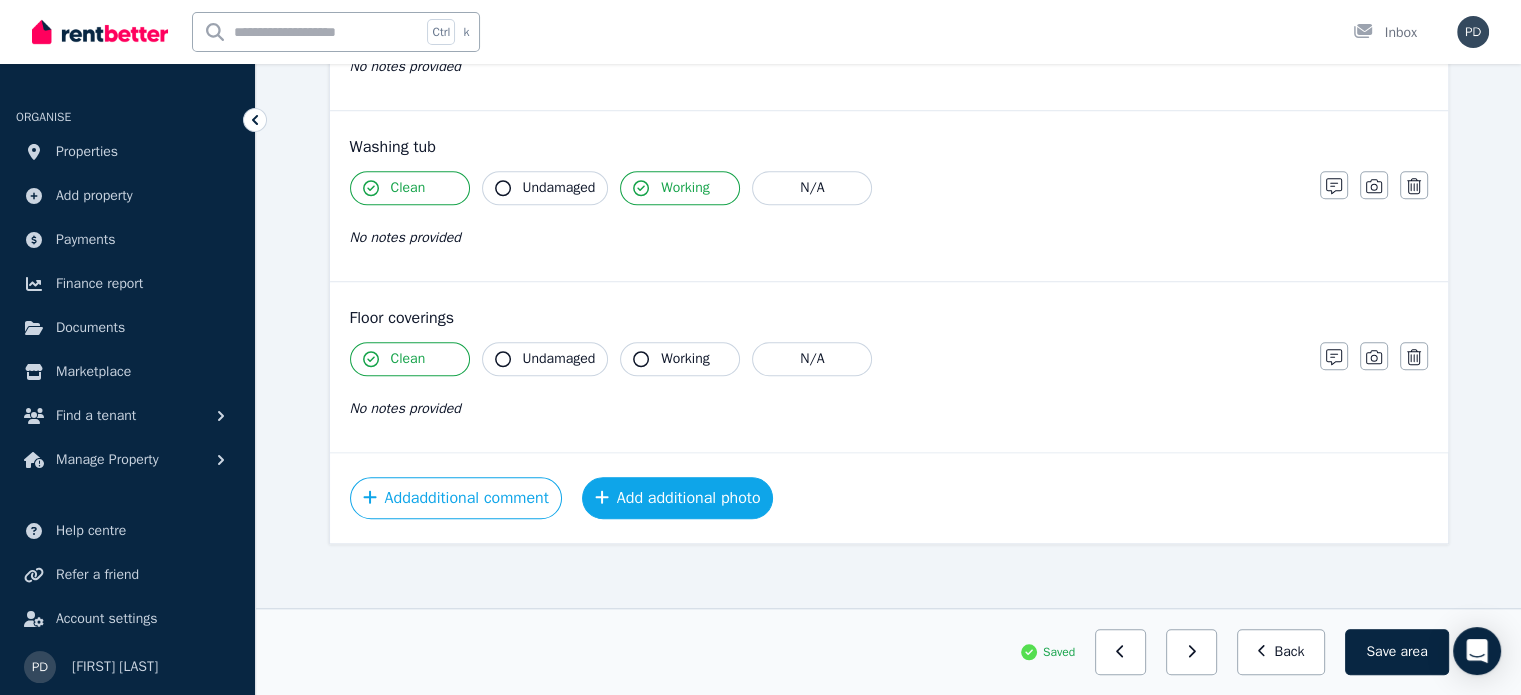 click on "Add additional photo" at bounding box center [678, 498] 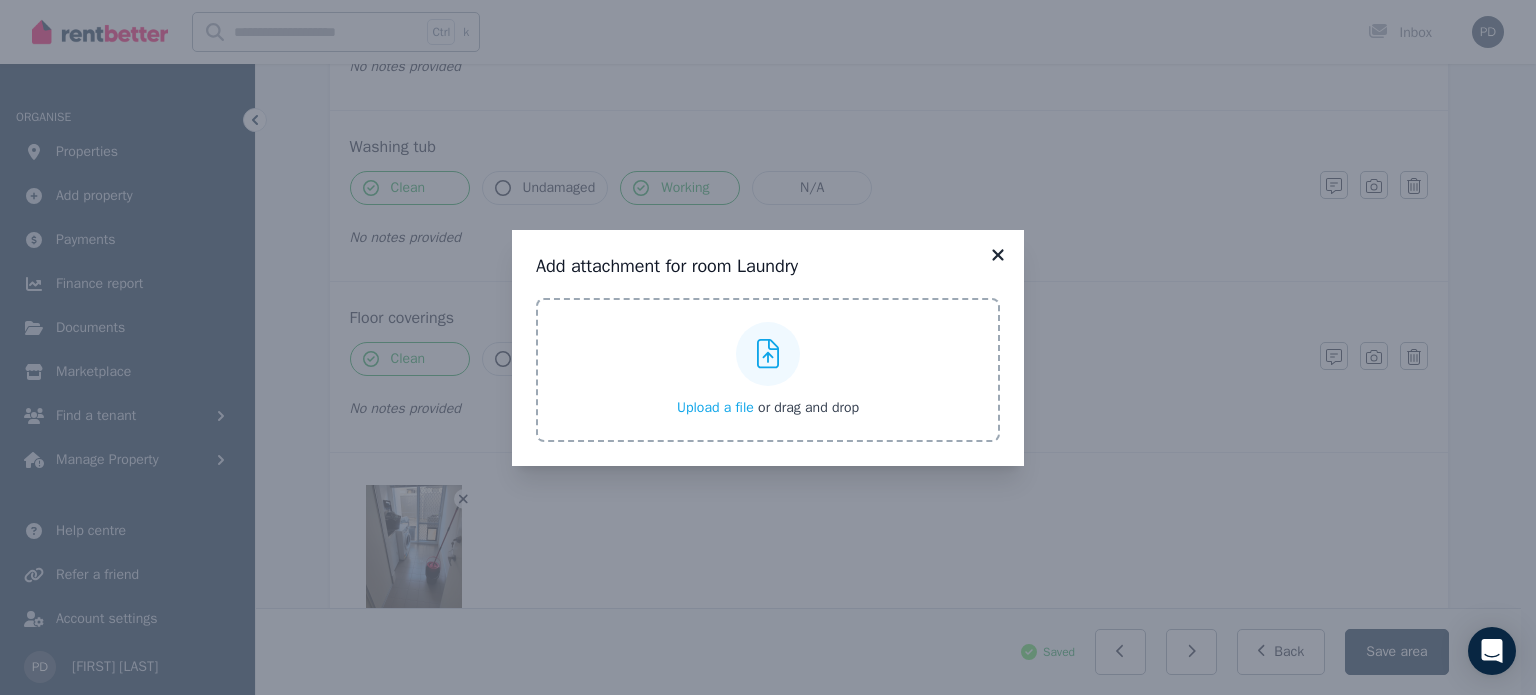 click 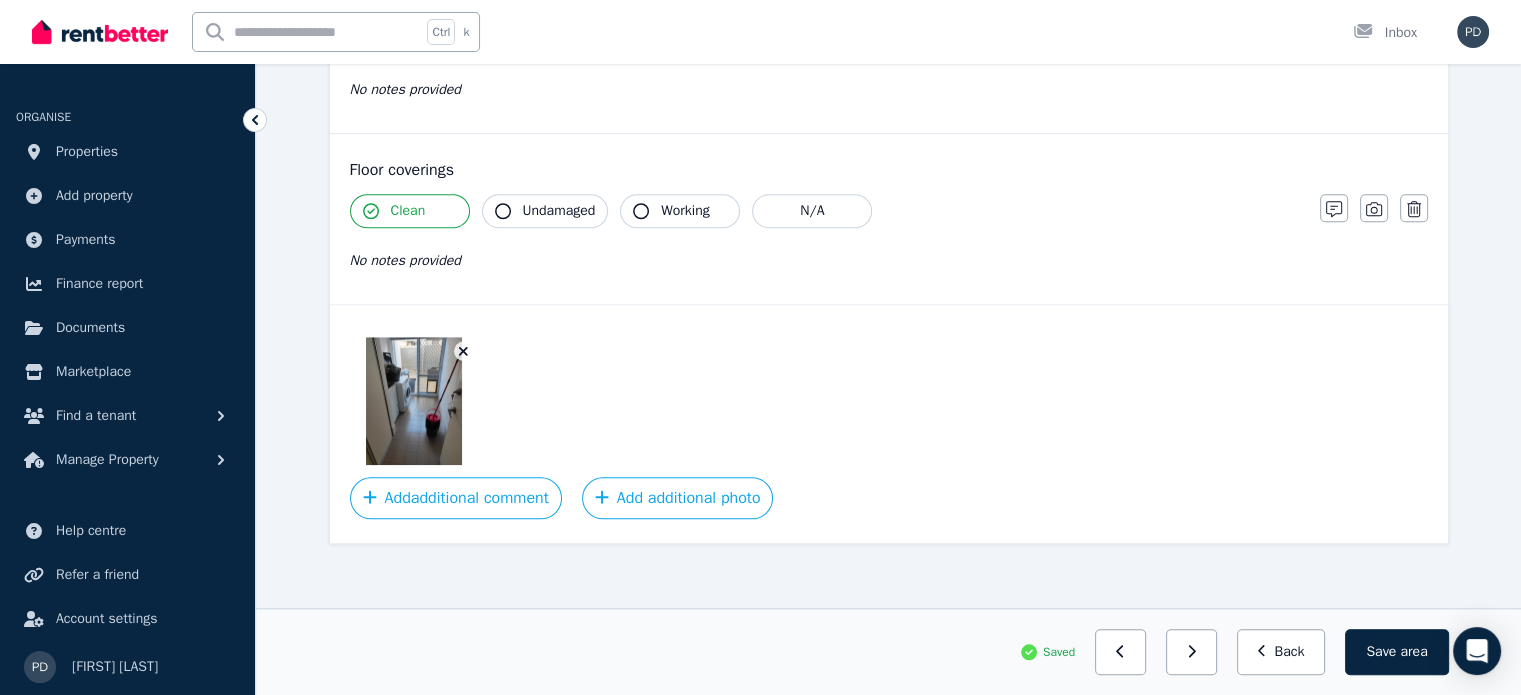 scroll, scrollTop: 1712, scrollLeft: 0, axis: vertical 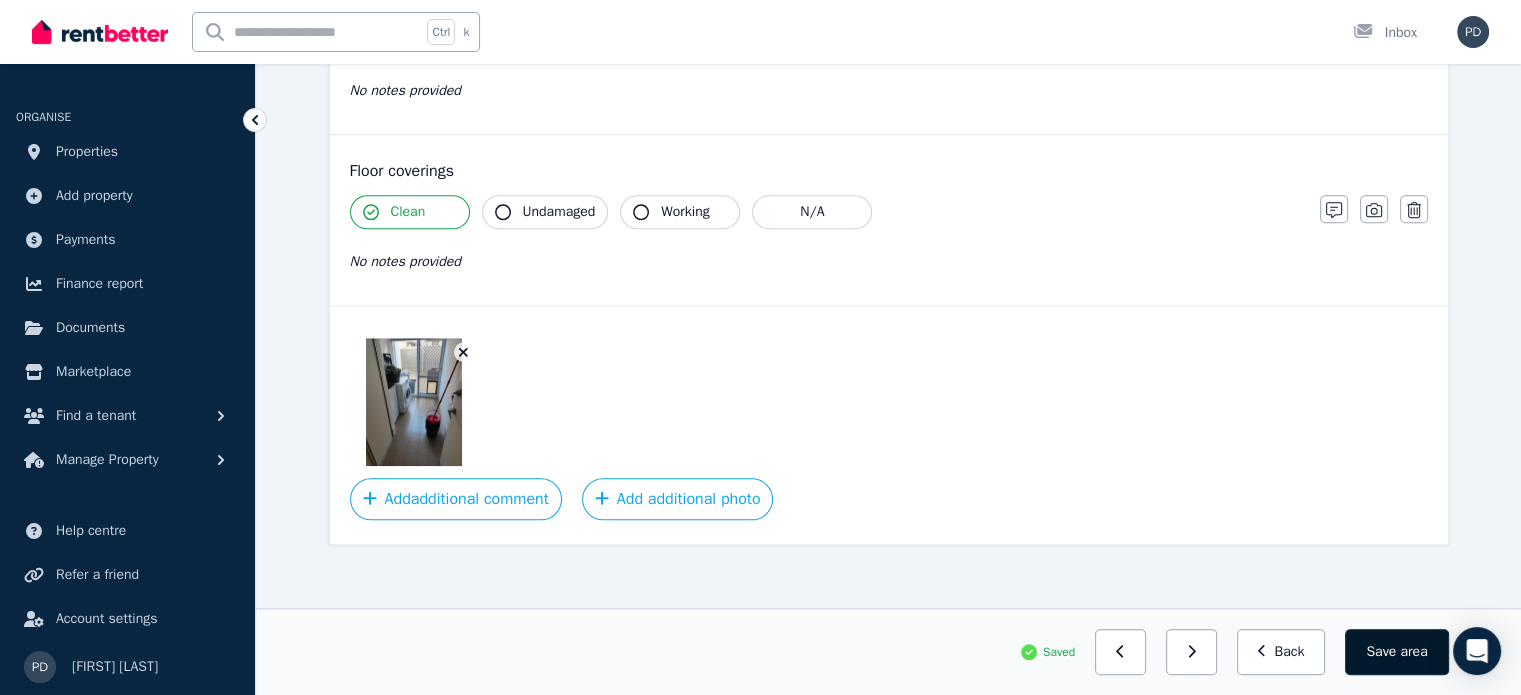 click on "area" at bounding box center (1413, 652) 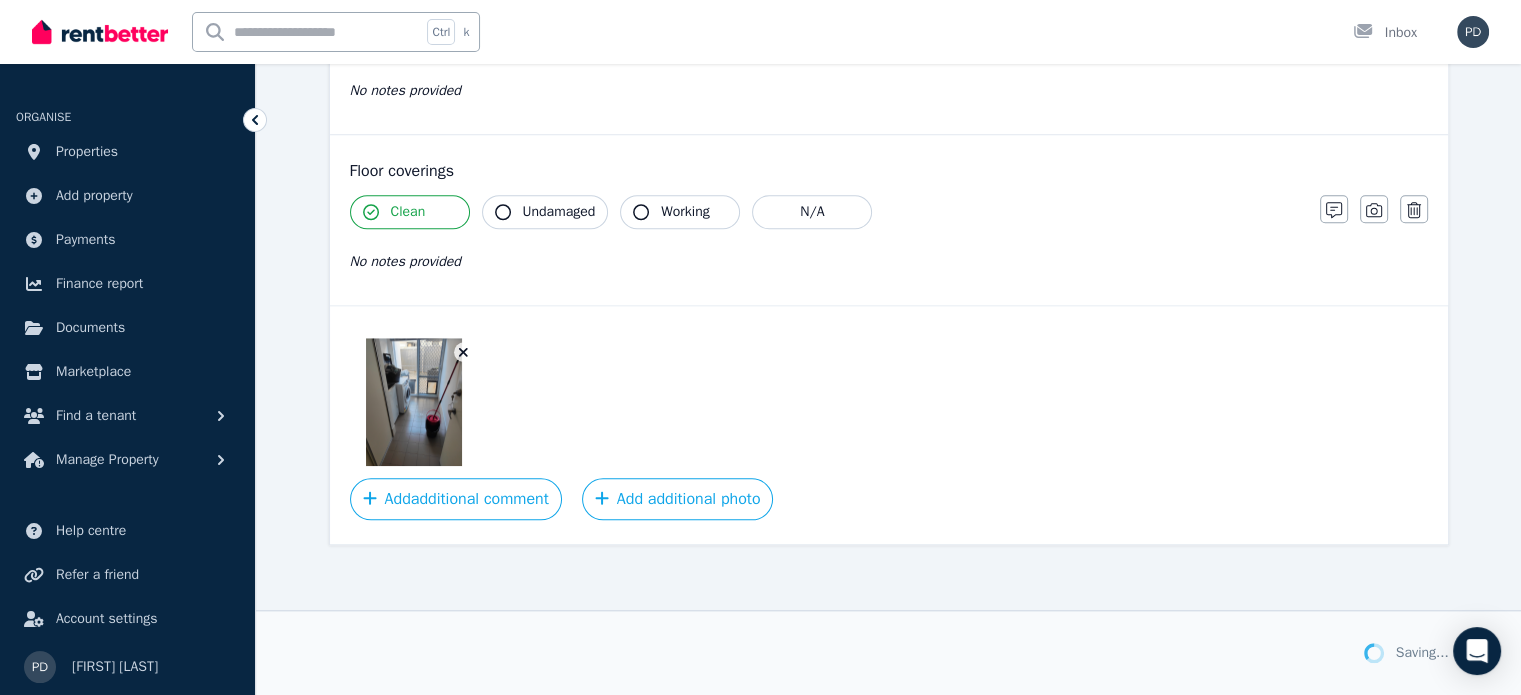 scroll, scrollTop: 1712, scrollLeft: 0, axis: vertical 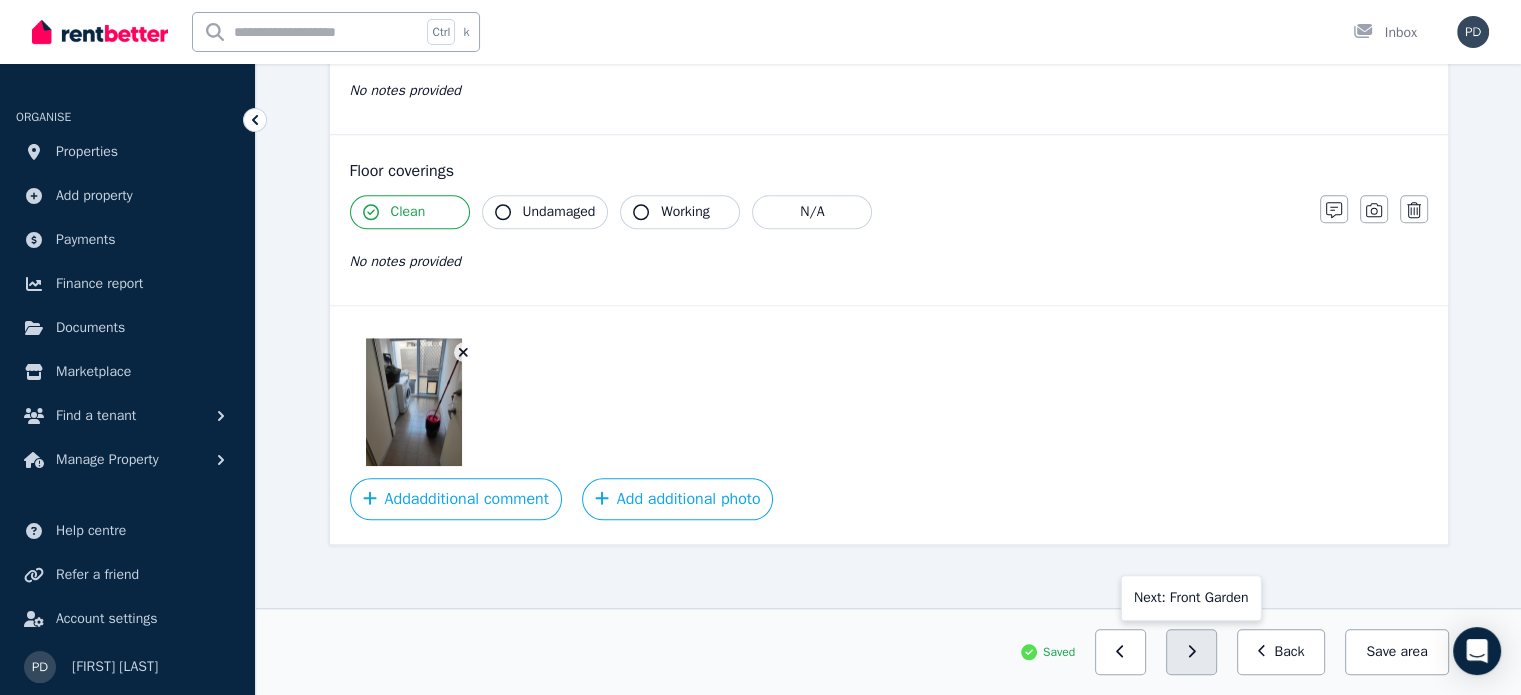 click at bounding box center (1191, 652) 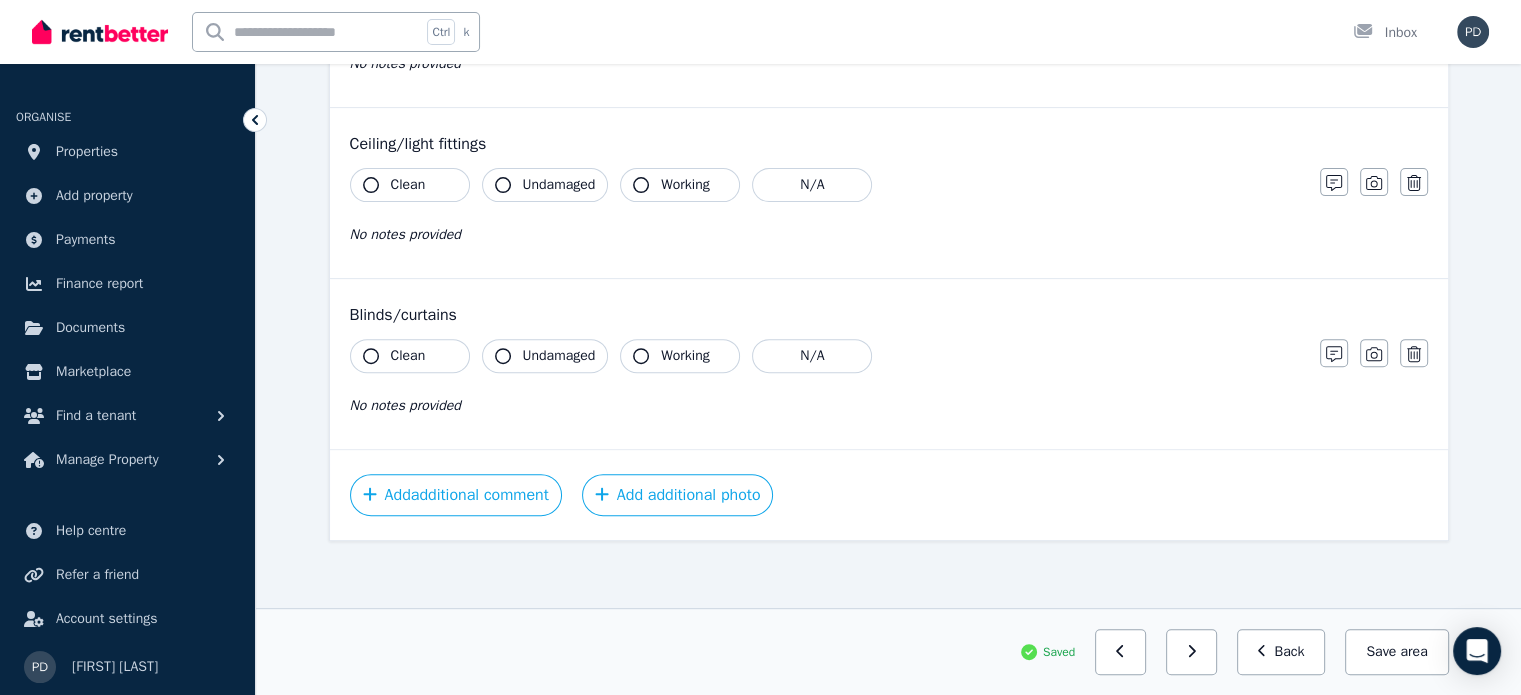 scroll, scrollTop: 0, scrollLeft: 0, axis: both 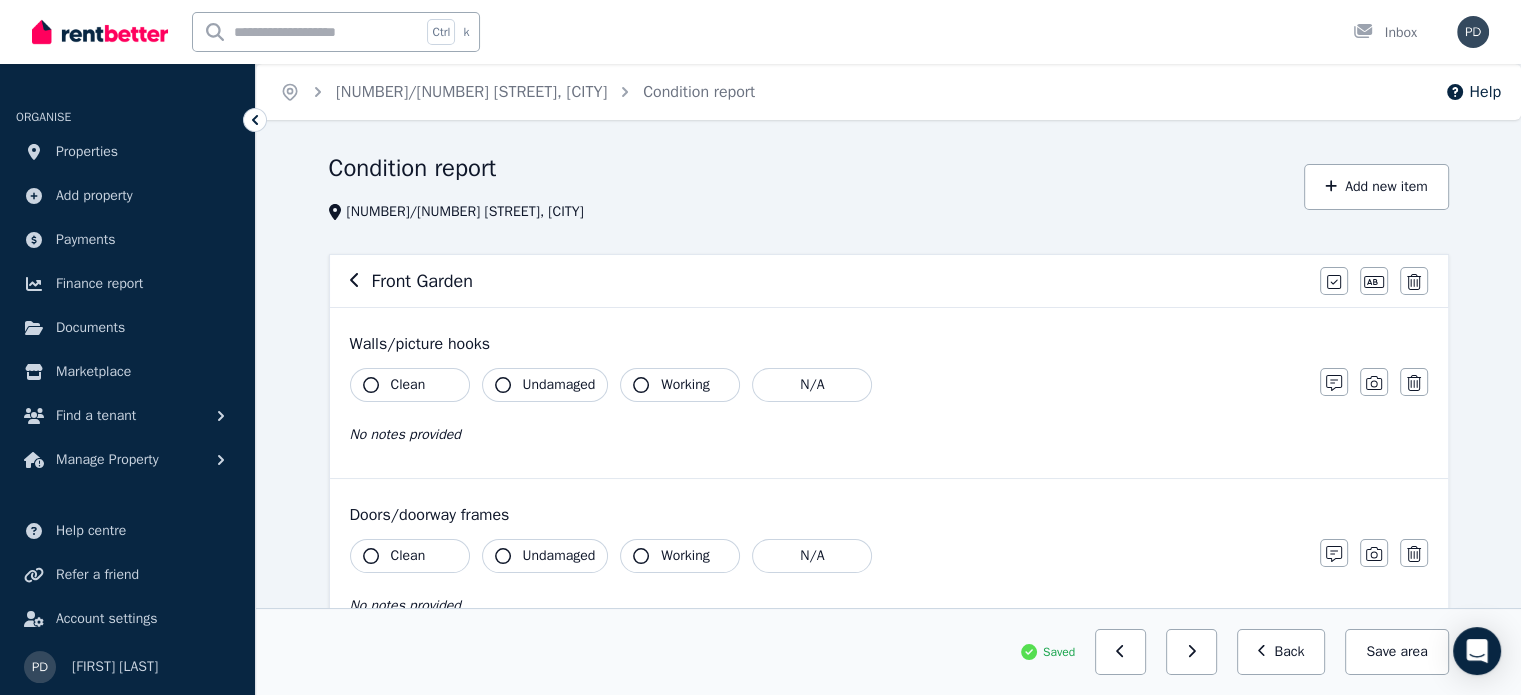 click on "Clean" at bounding box center [410, 385] 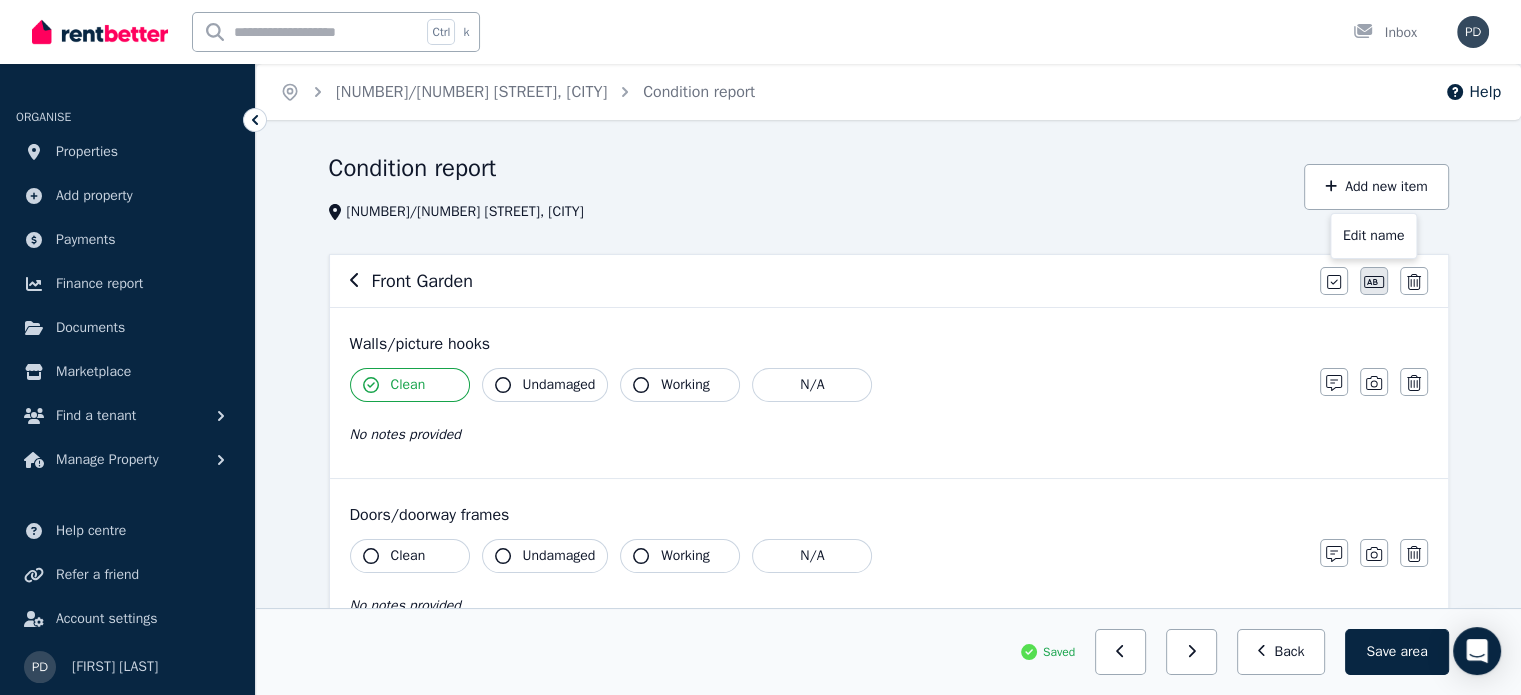 click 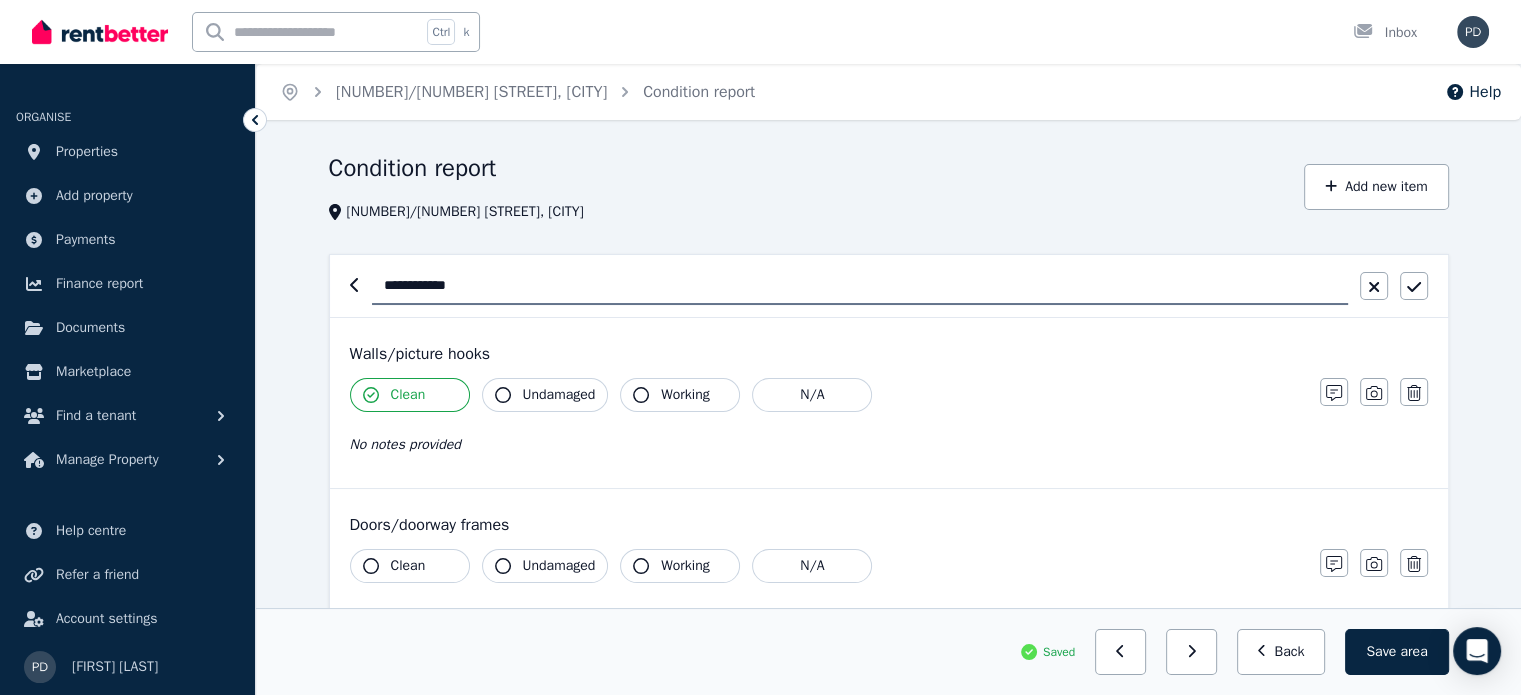 drag, startPoint x: 416, startPoint y: 285, endPoint x: 374, endPoint y: 287, distance: 42.047592 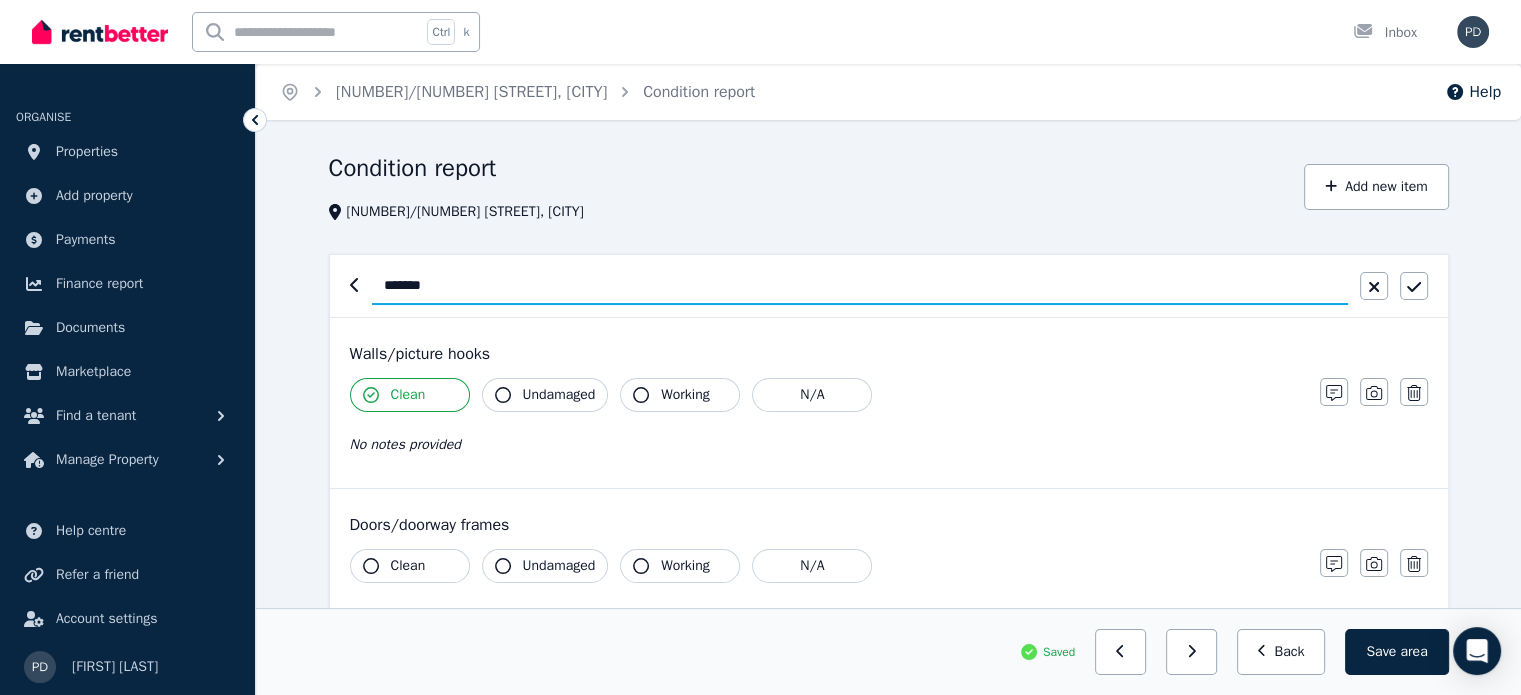 paste on "**********" 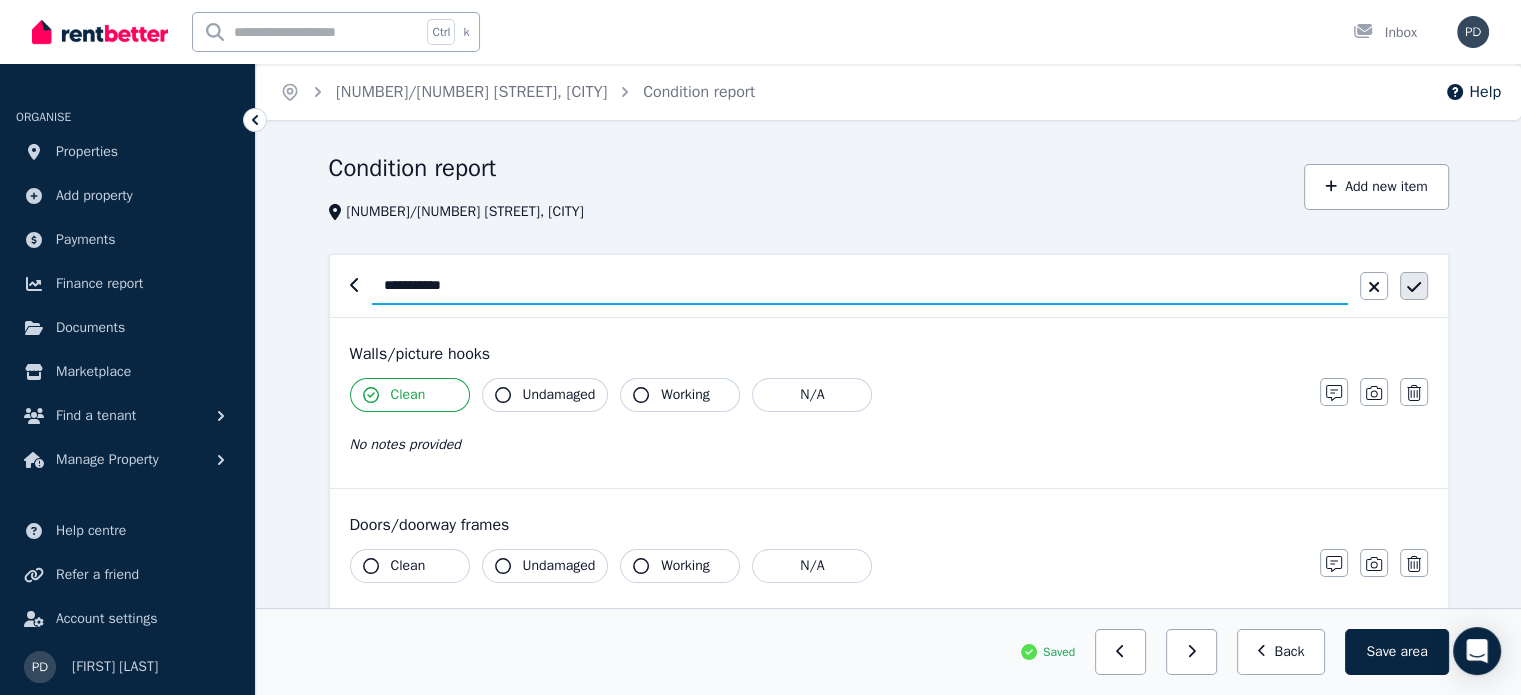 type on "**********" 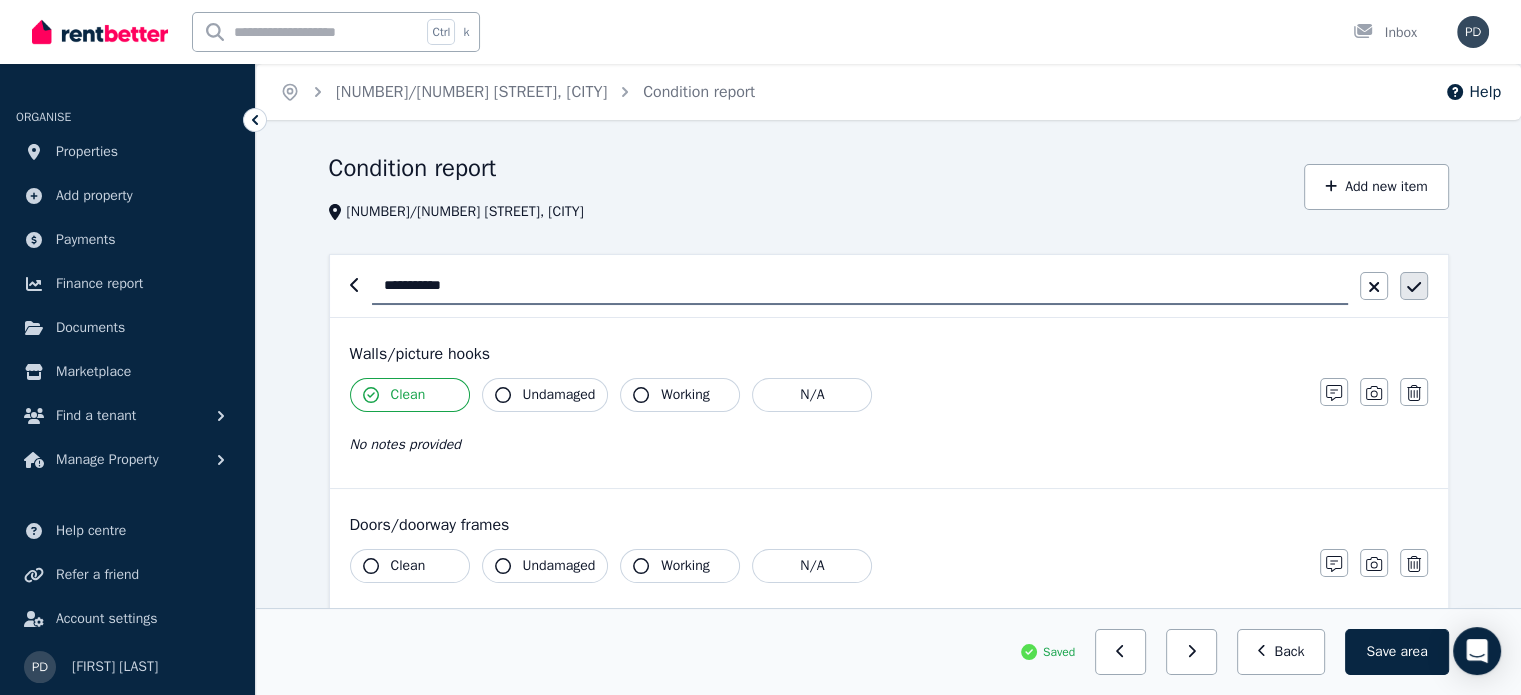 click 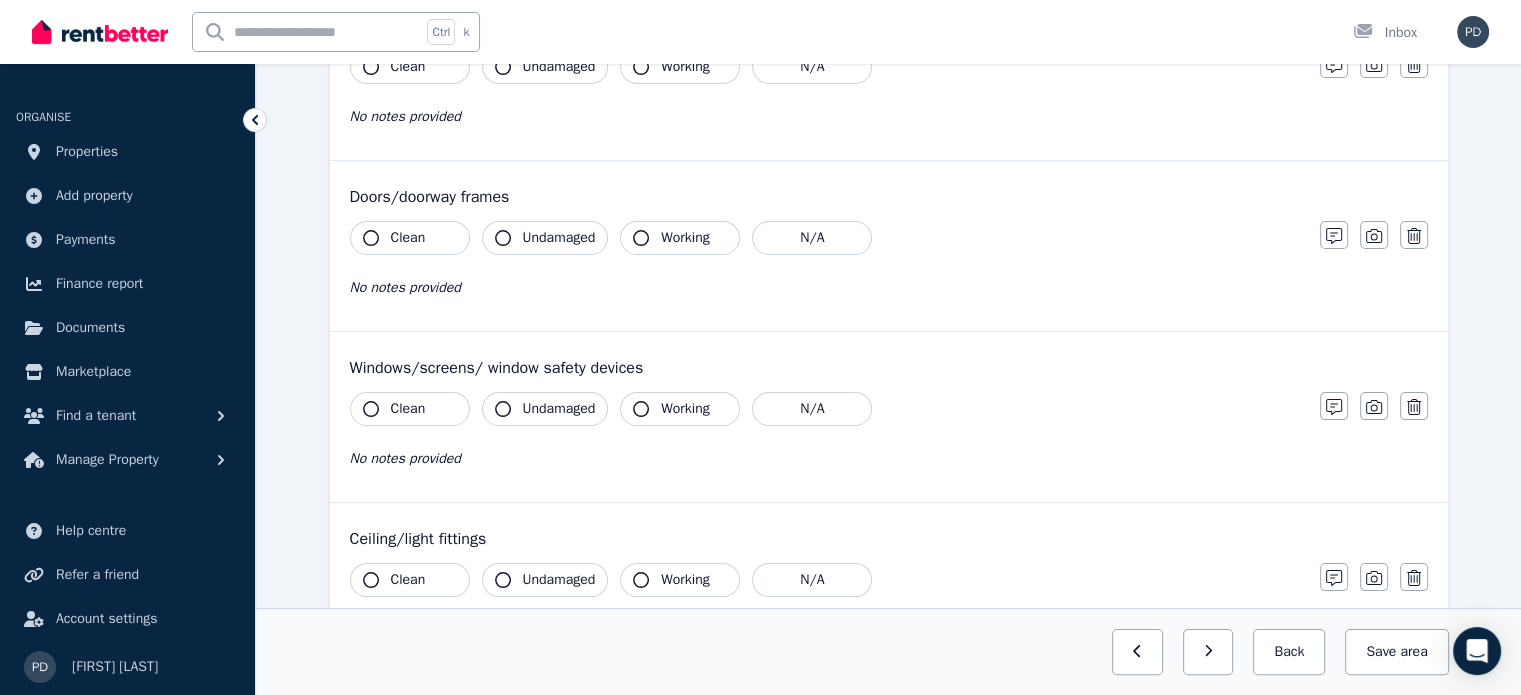 scroll, scrollTop: 327, scrollLeft: 0, axis: vertical 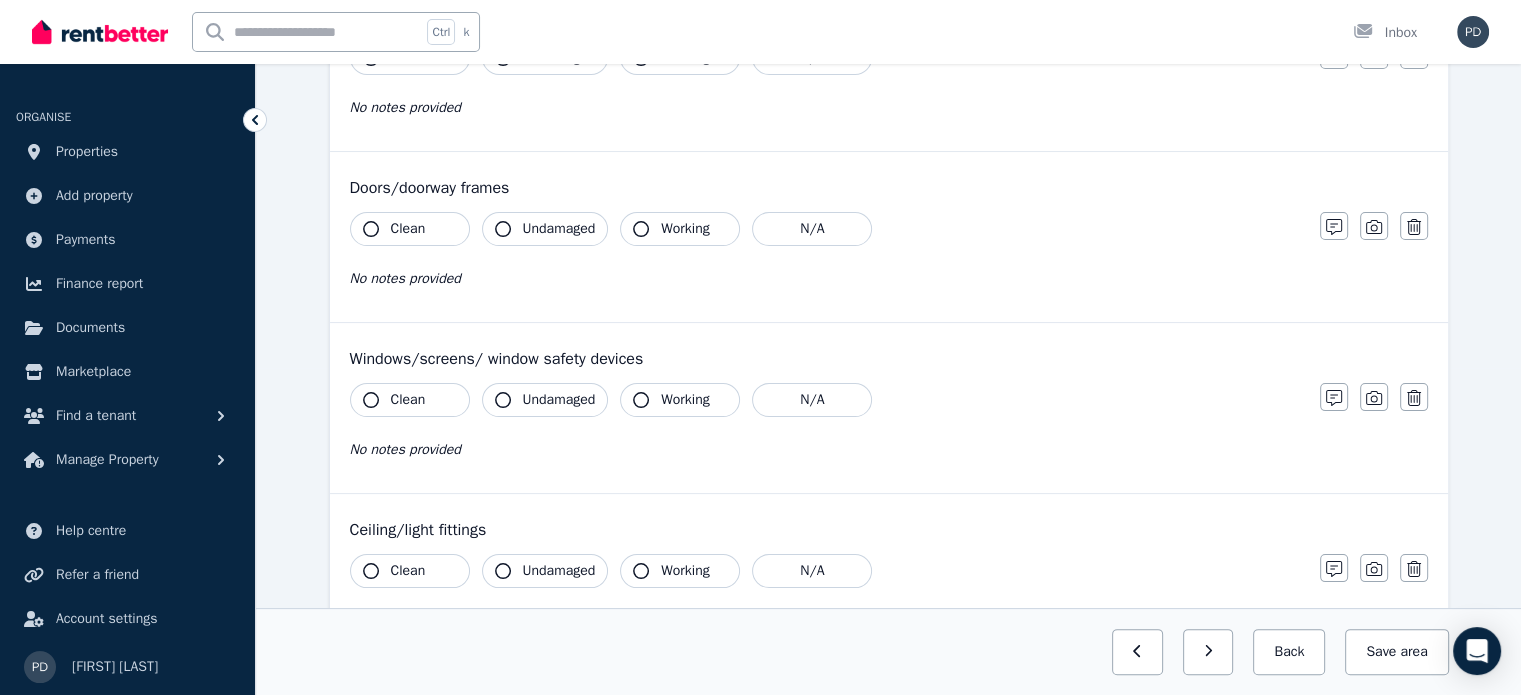click on "Clean" at bounding box center [410, 400] 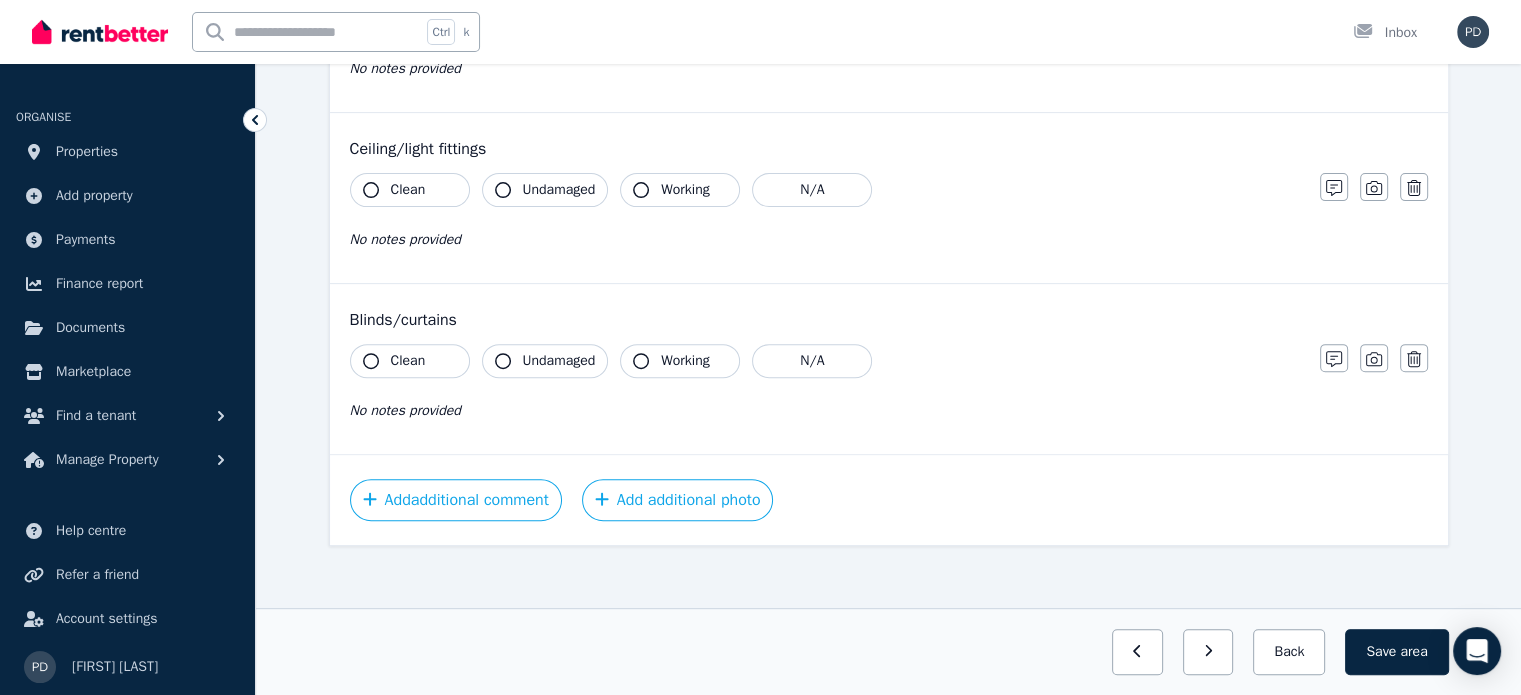 scroll, scrollTop: 713, scrollLeft: 0, axis: vertical 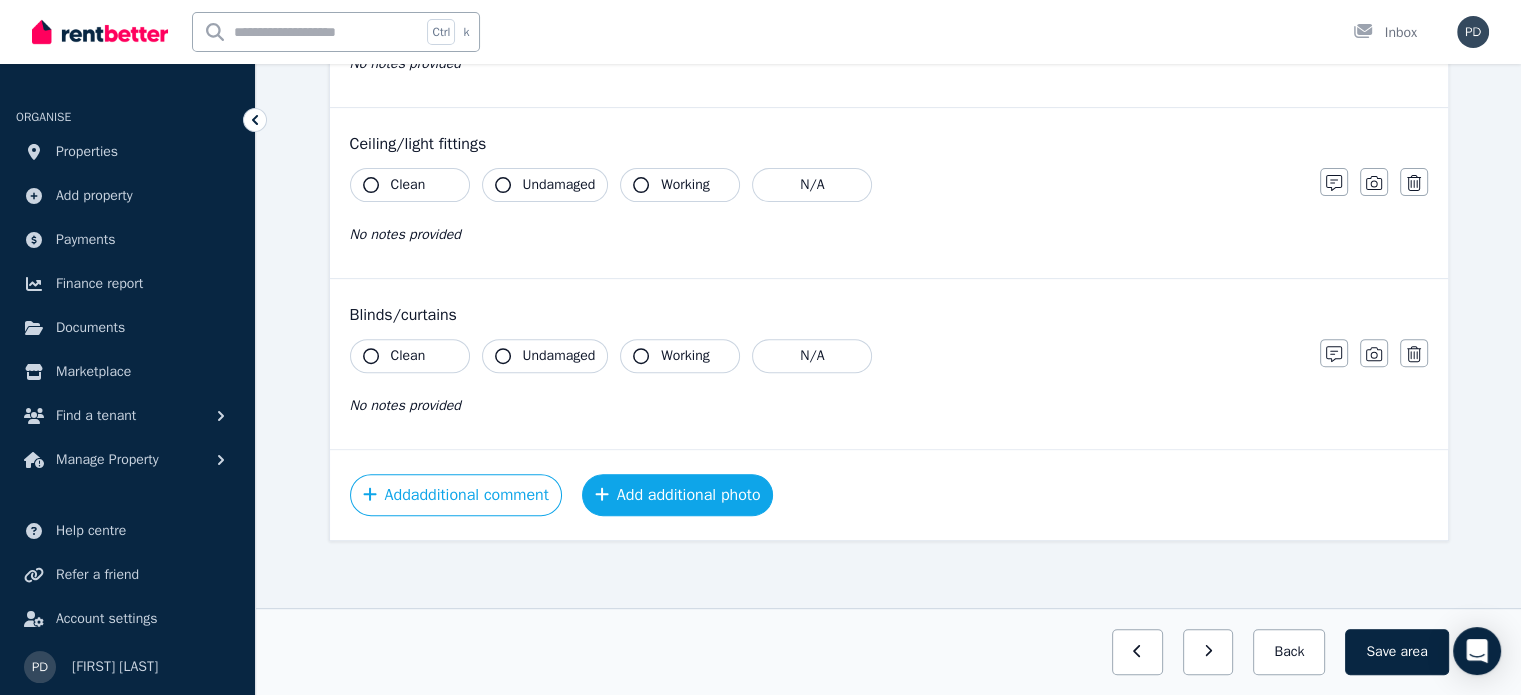 click on "Add additional photo" at bounding box center (678, 495) 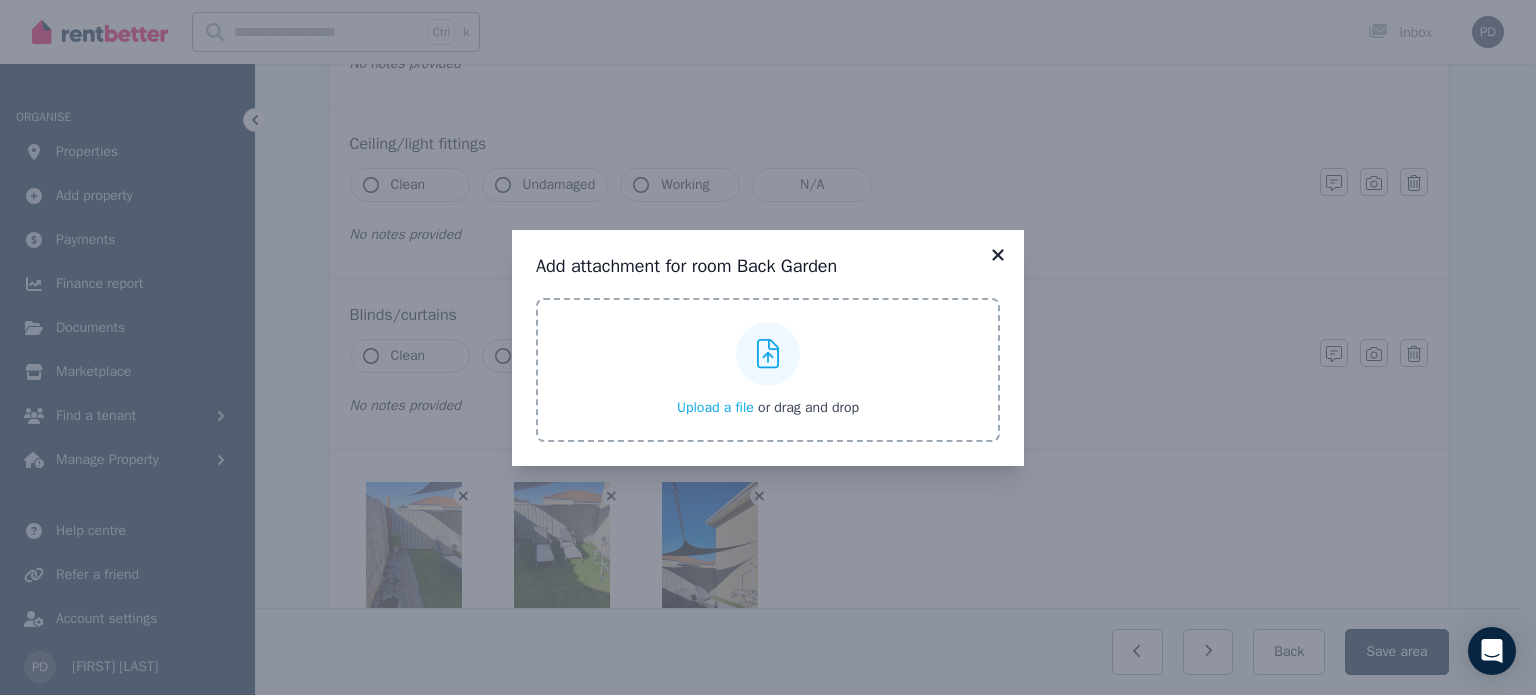 click 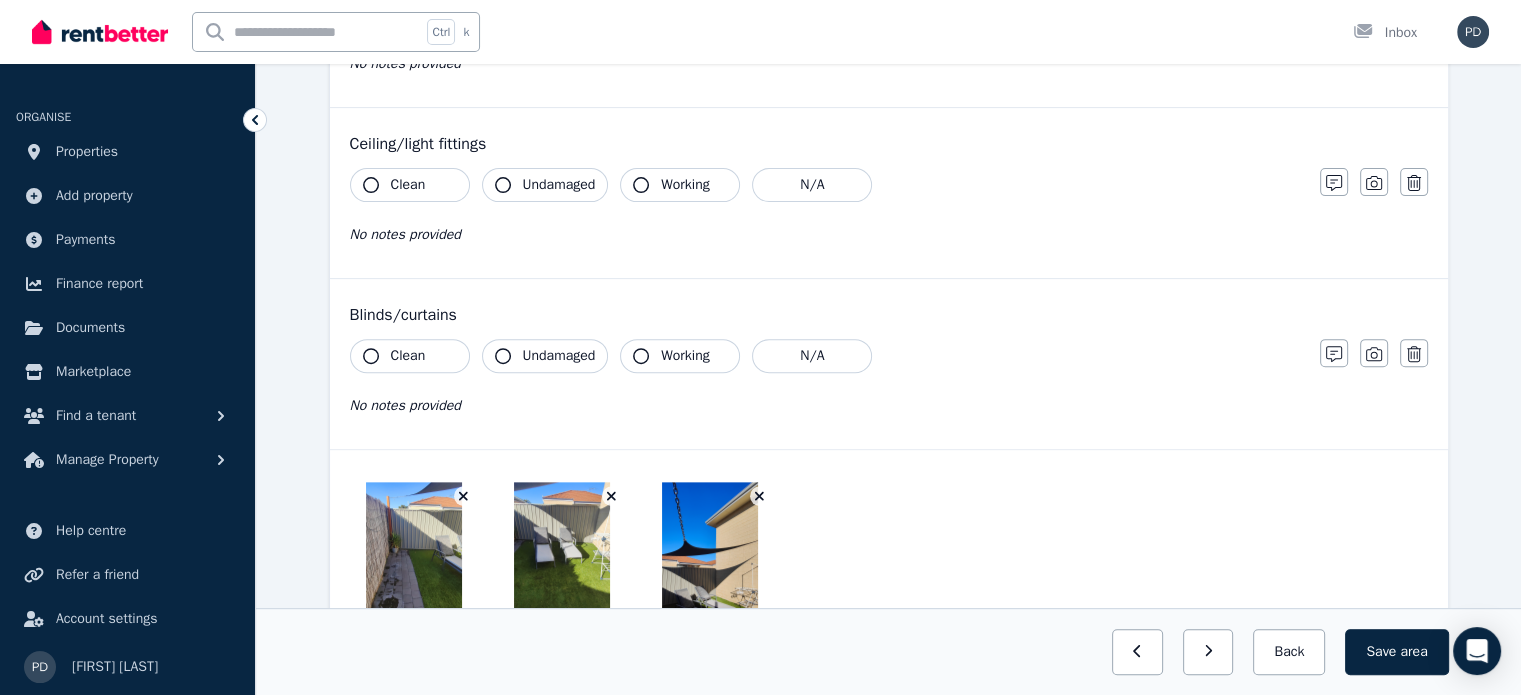scroll, scrollTop: 861, scrollLeft: 0, axis: vertical 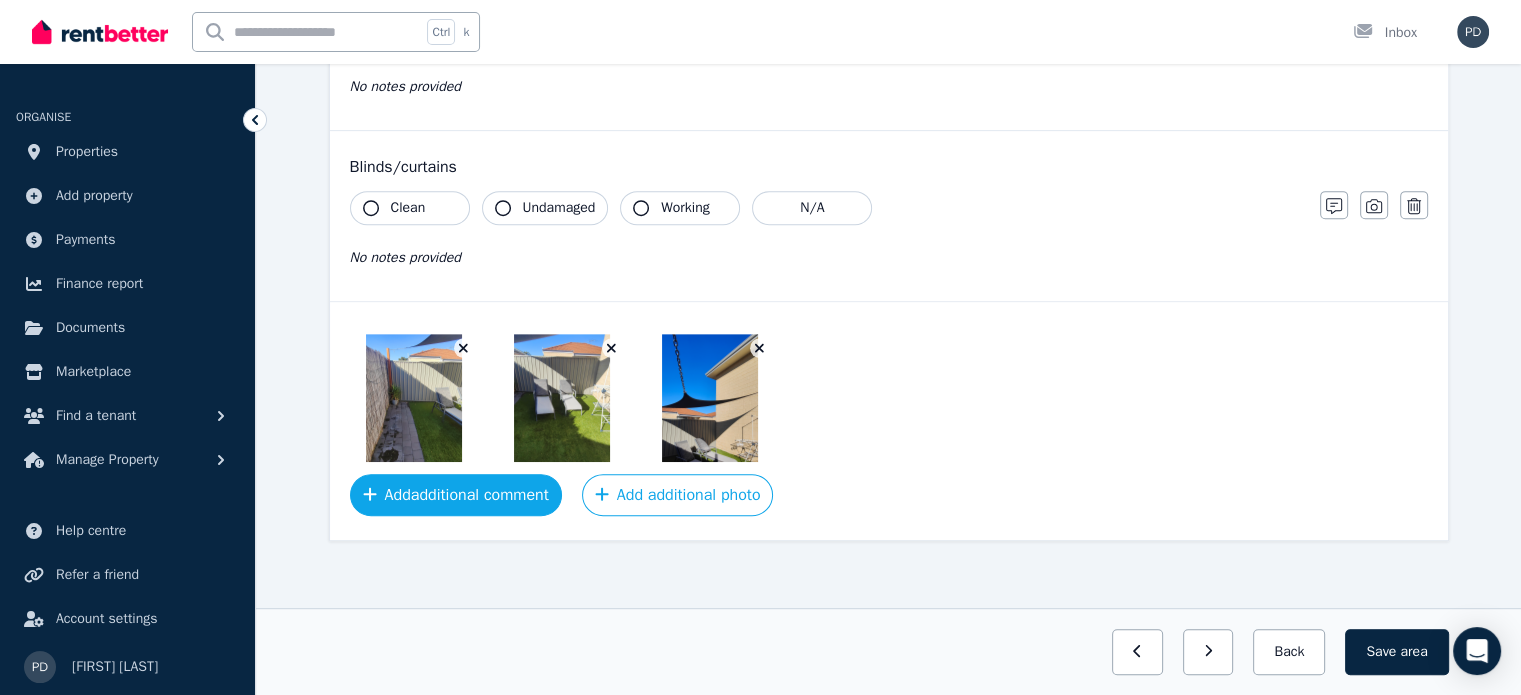 click on "Add  additional comment" at bounding box center [456, 495] 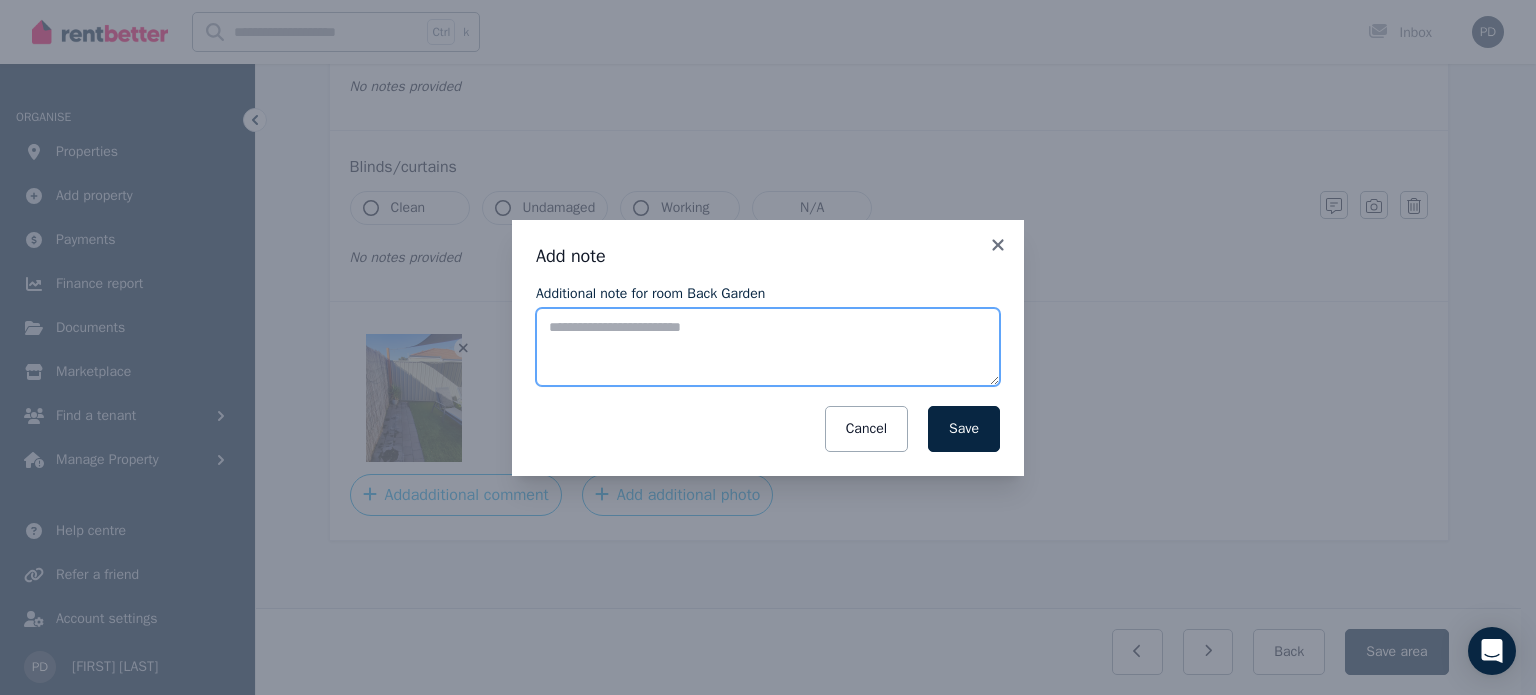 click on "Additional note for room Back Garden" at bounding box center [768, 347] 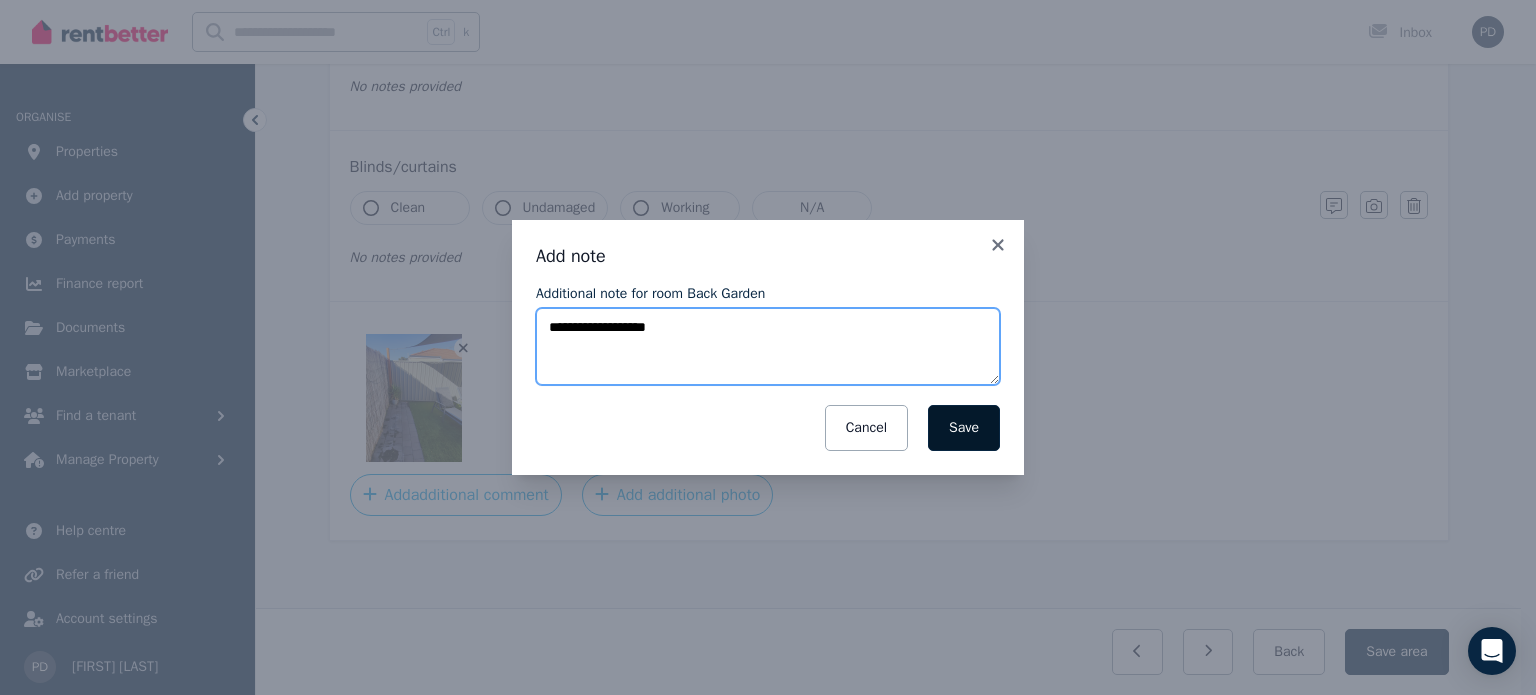 type on "**********" 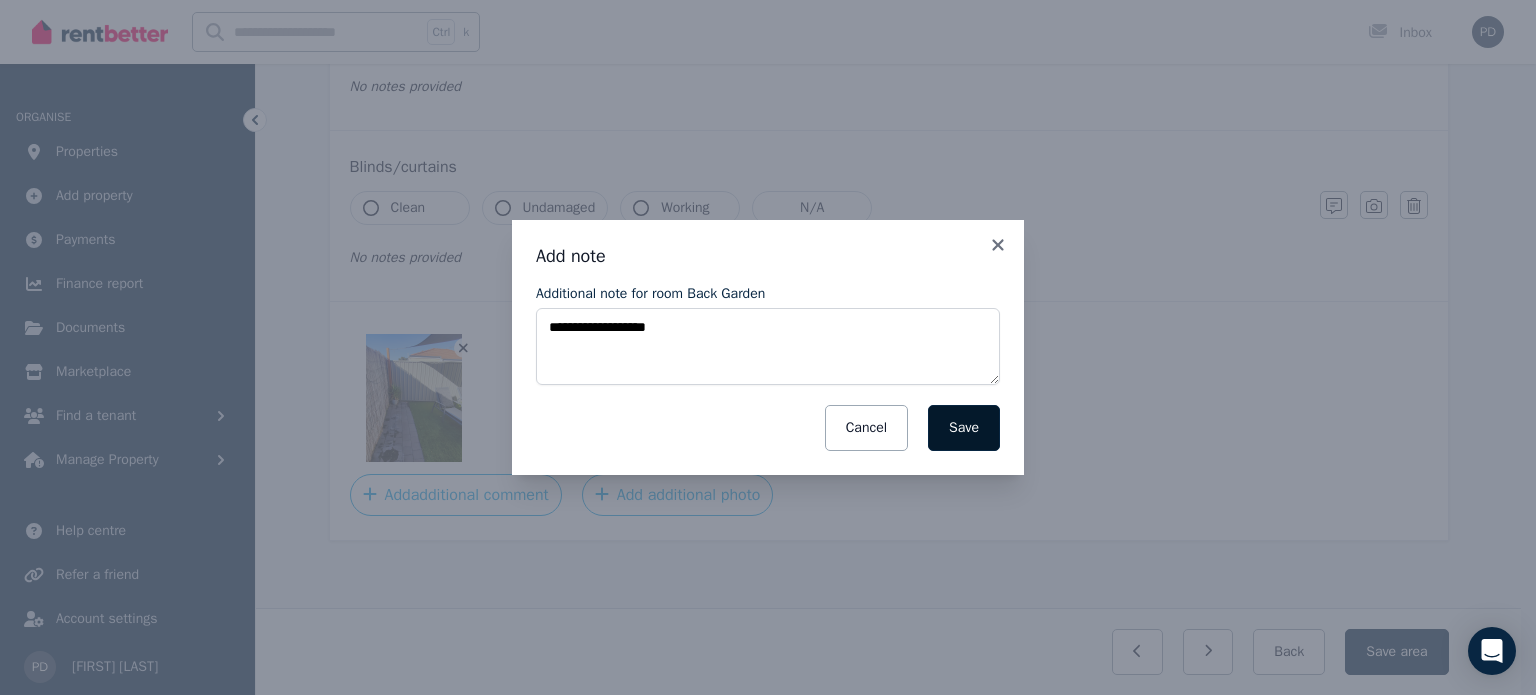 click on "Save" at bounding box center [964, 428] 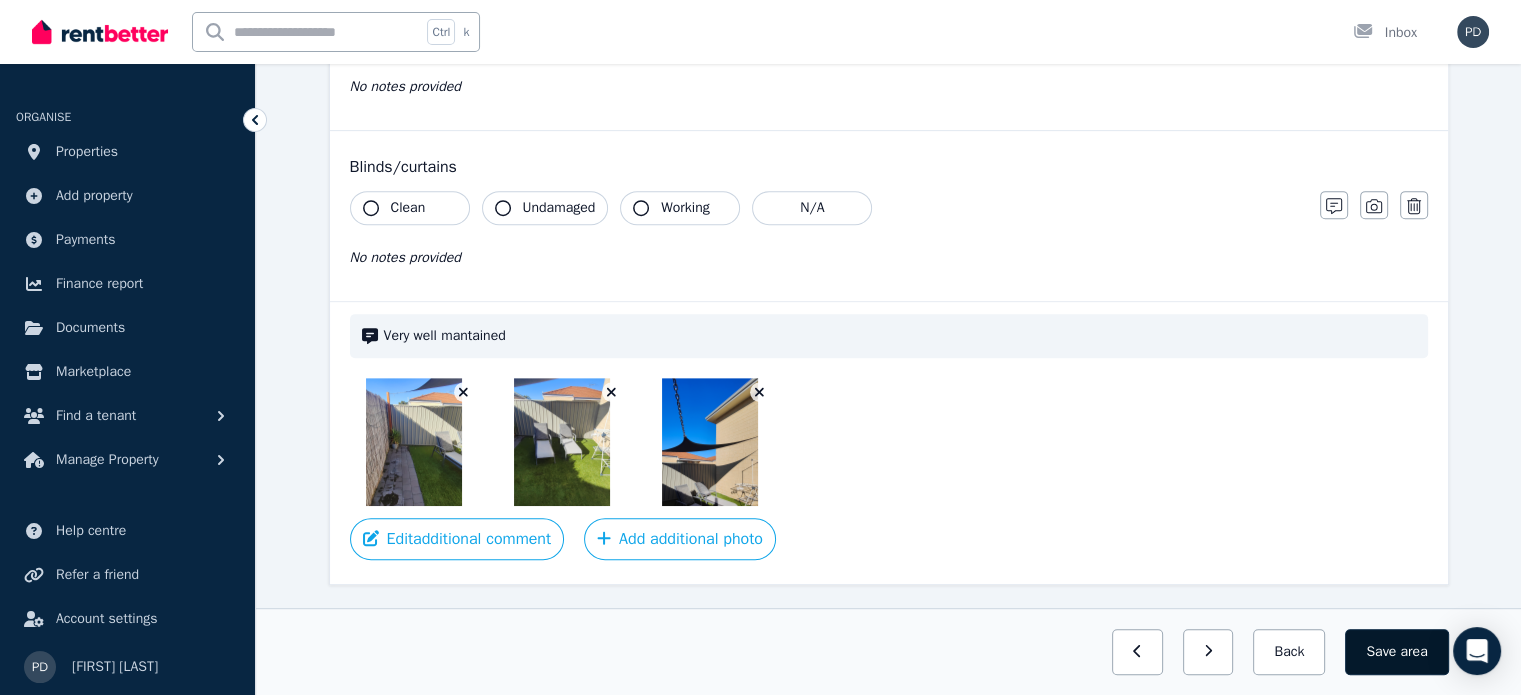 click on "Save   area" at bounding box center (1396, 652) 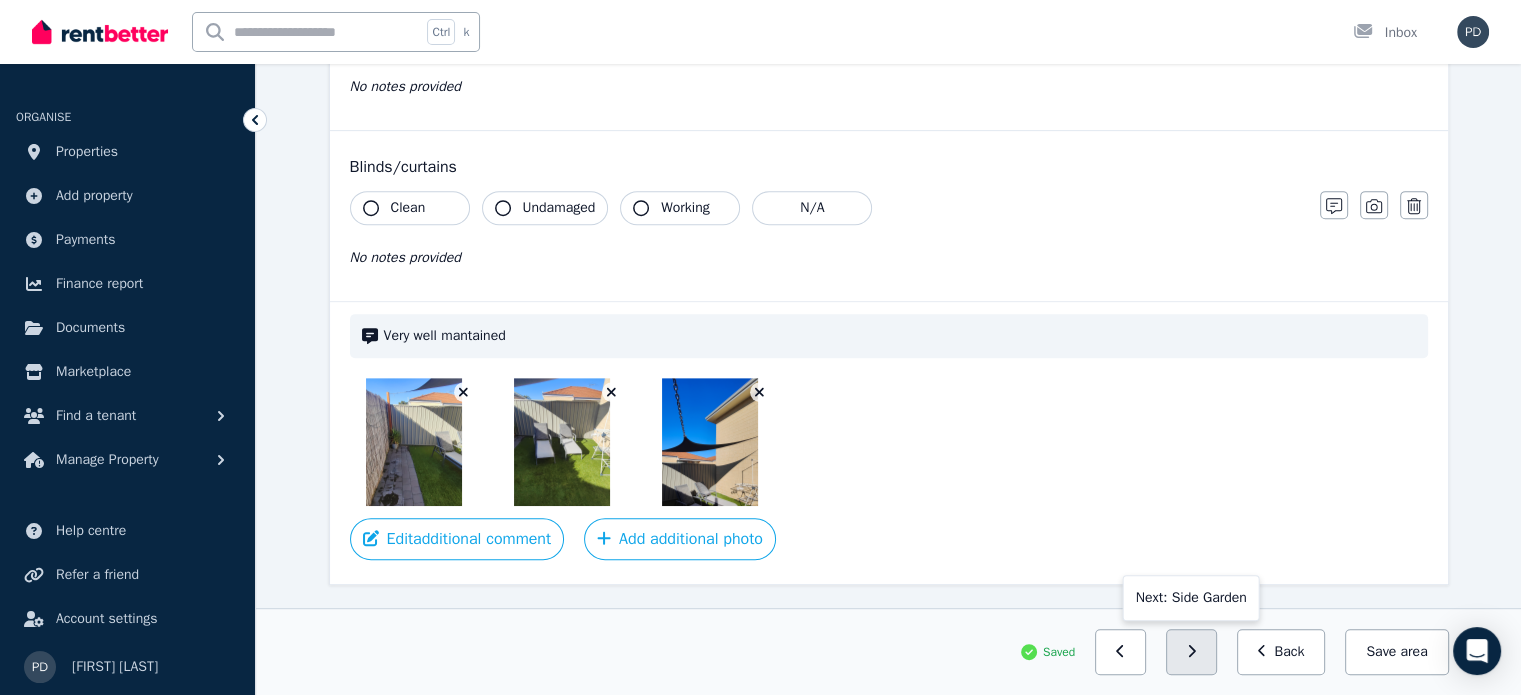click at bounding box center [1191, 652] 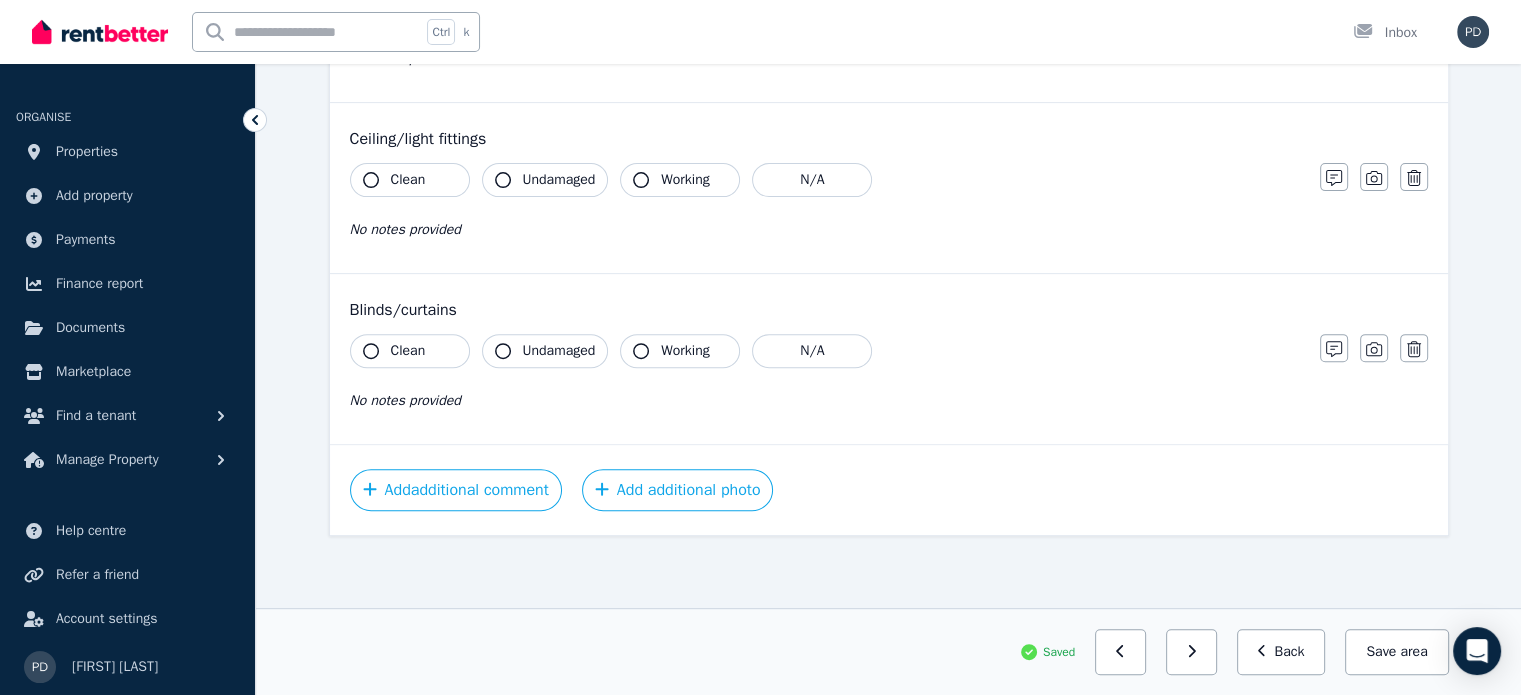 scroll, scrollTop: 713, scrollLeft: 0, axis: vertical 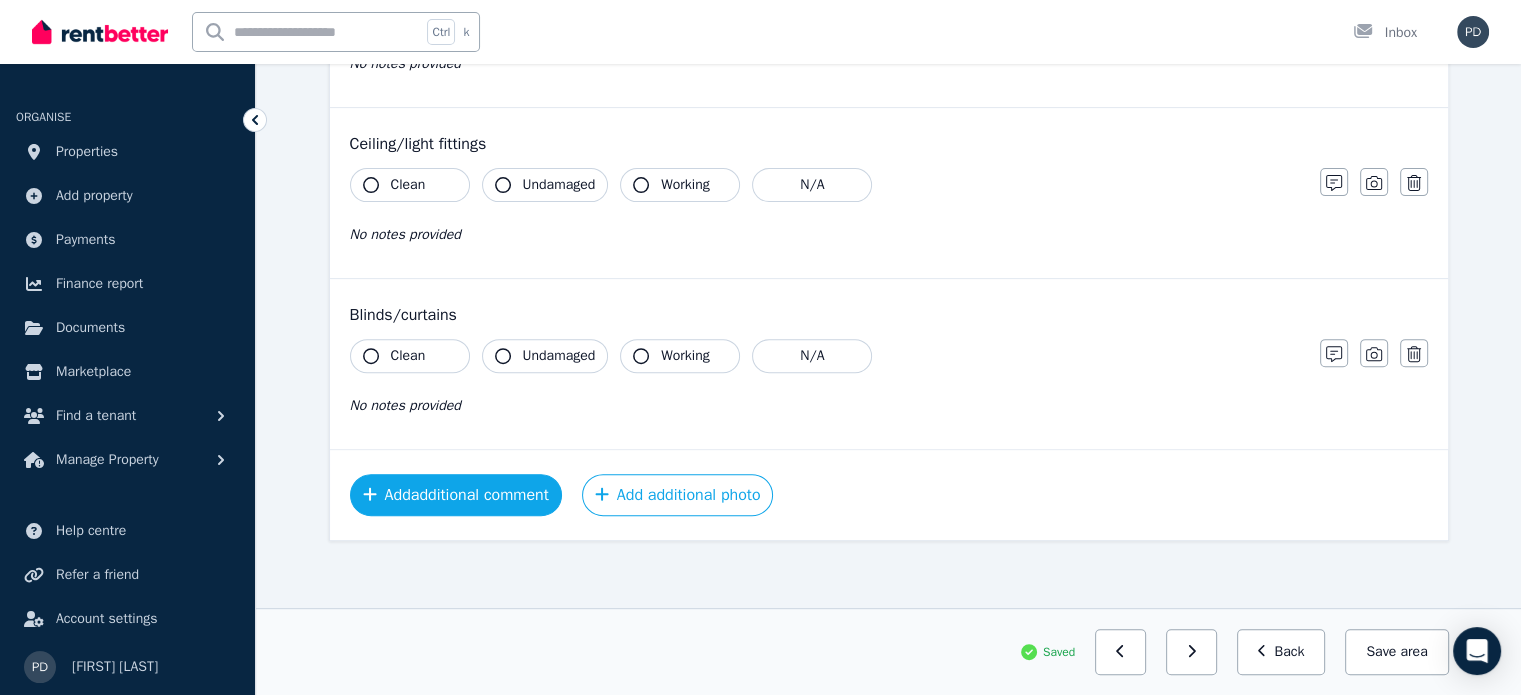 click on "Add  additional comment" at bounding box center (456, 495) 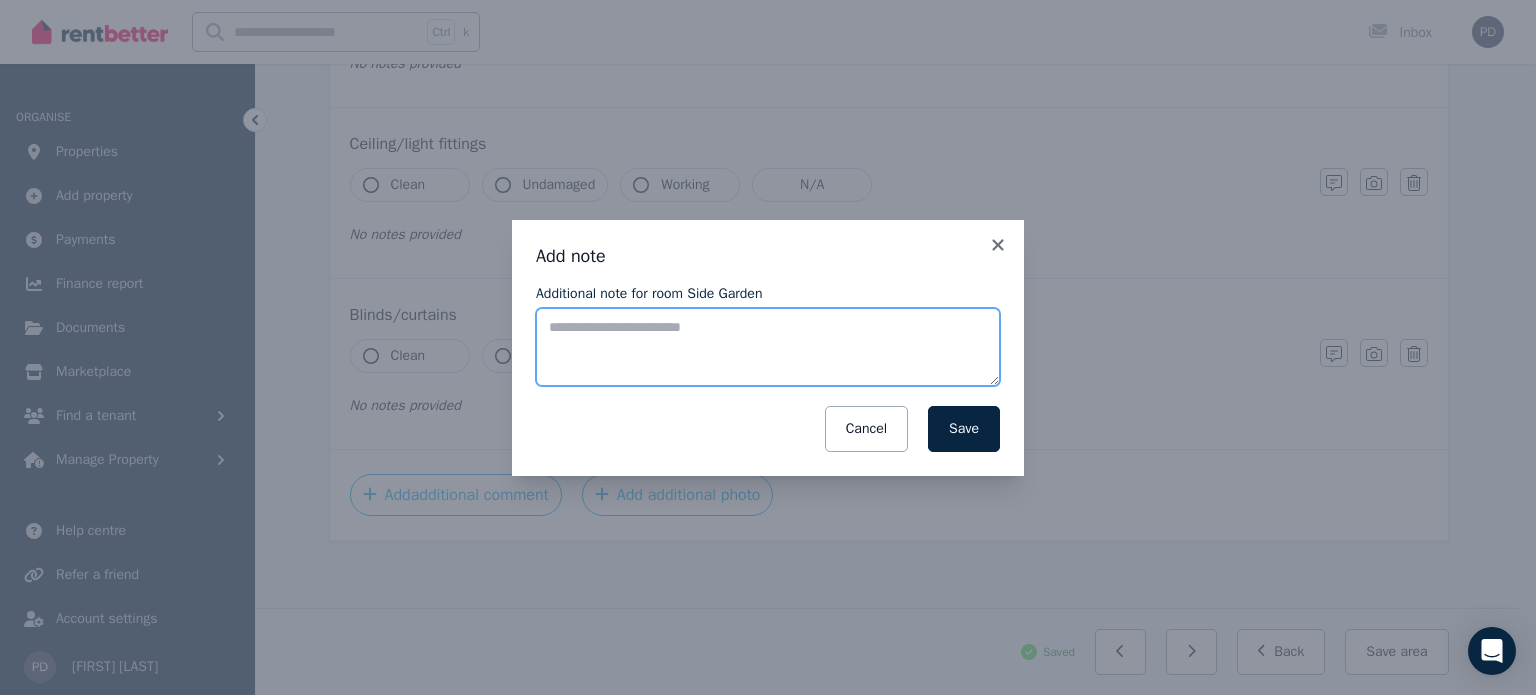click on "Additional note for room Side Garden" at bounding box center (768, 347) 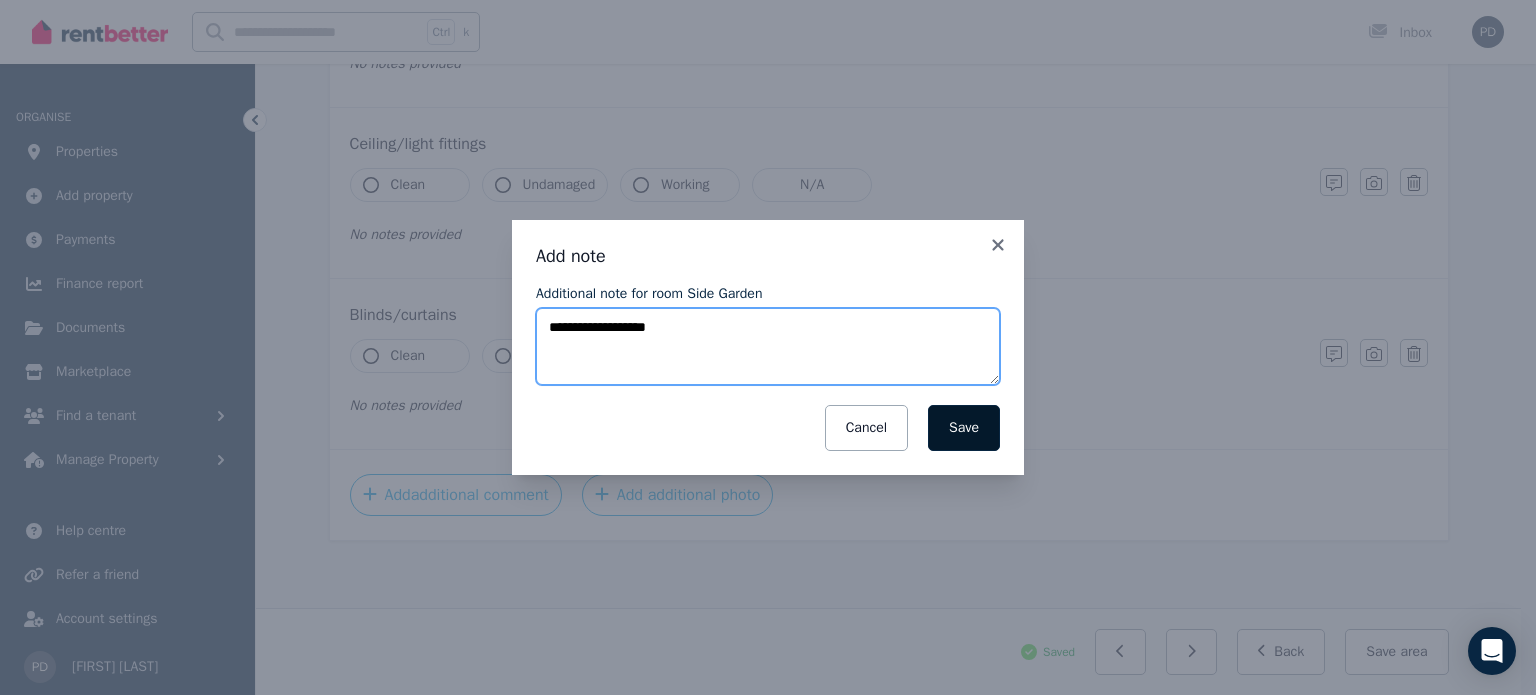 type on "**********" 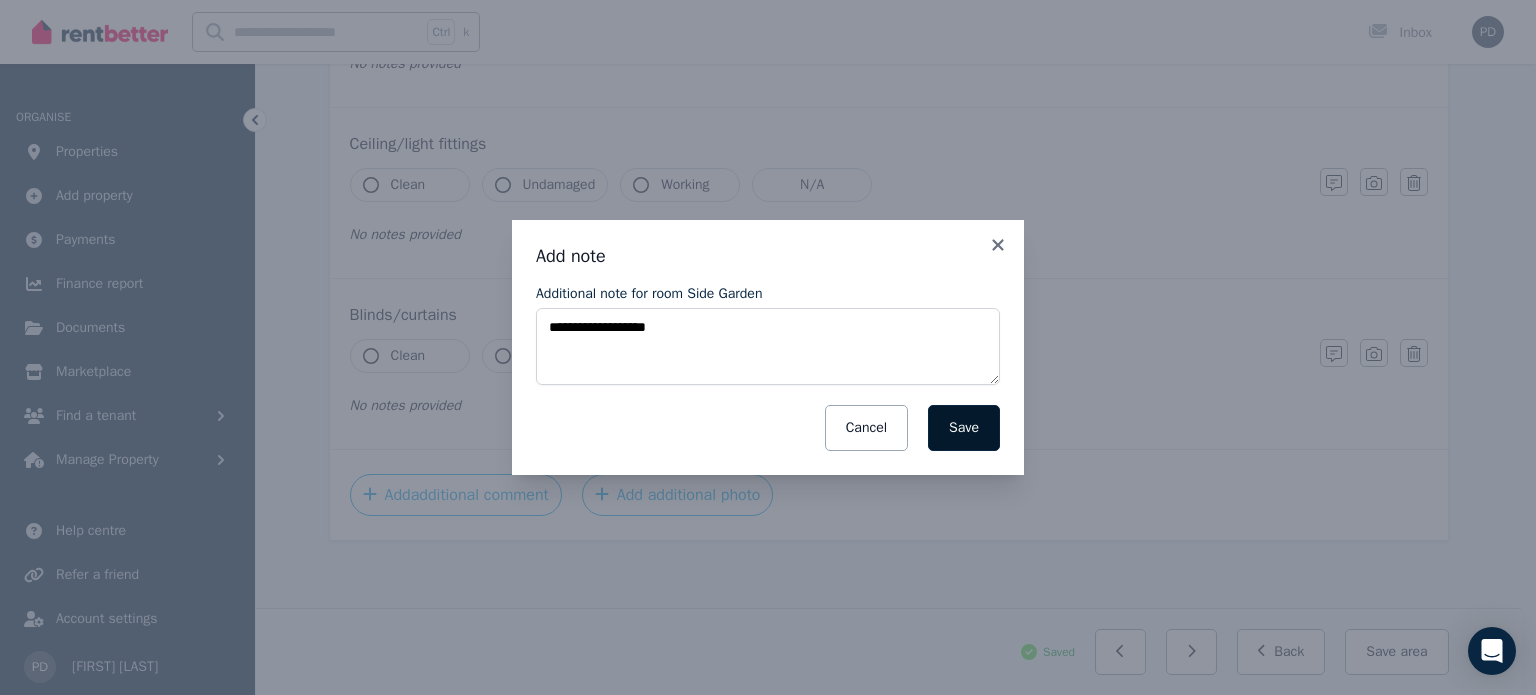 click on "Save" at bounding box center [964, 428] 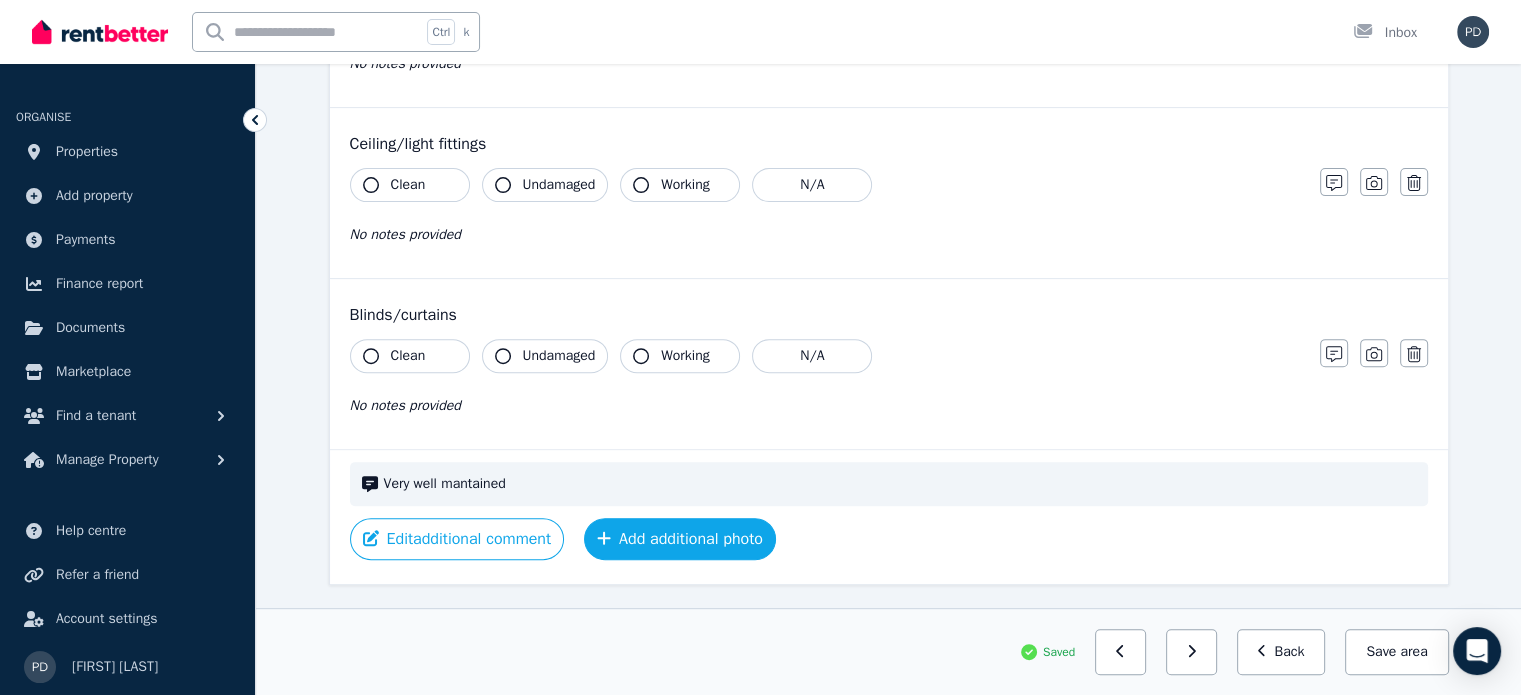 click on "Add additional photo" at bounding box center [680, 539] 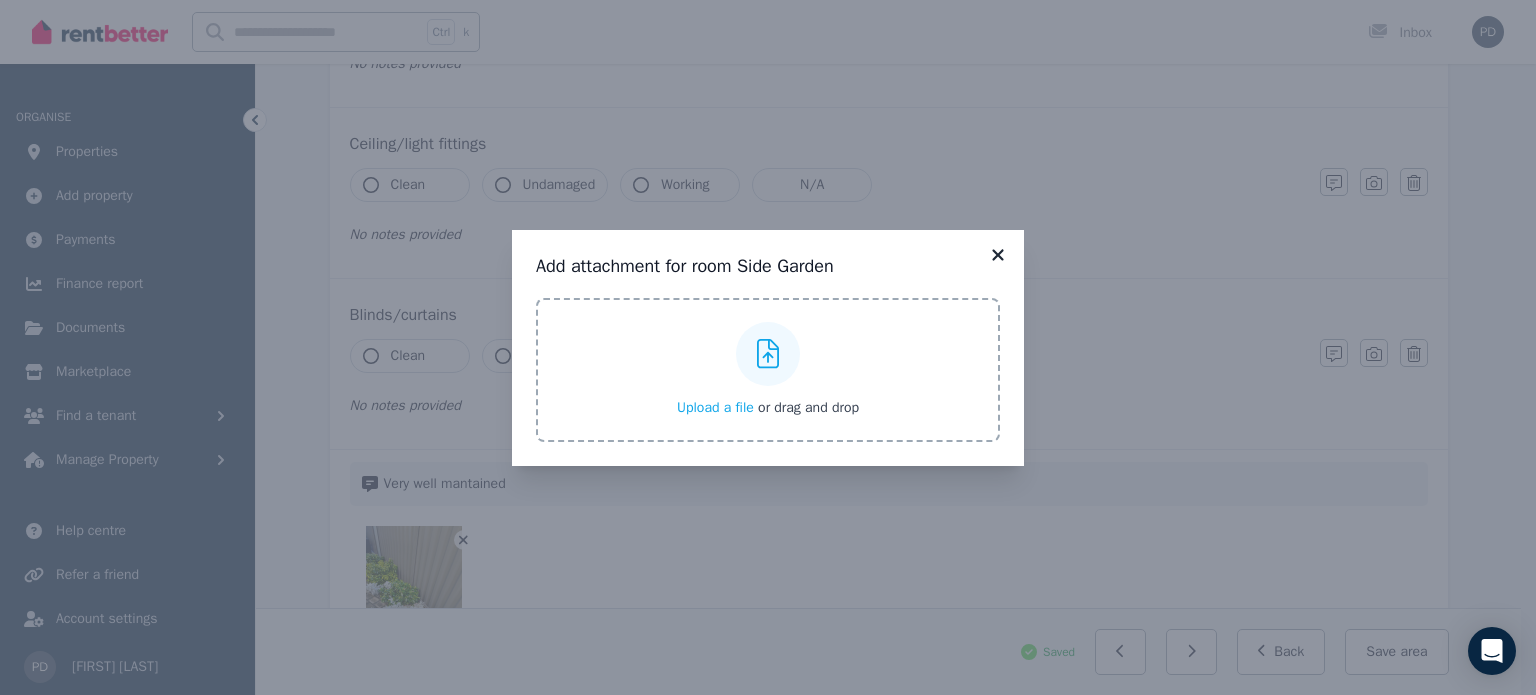 click 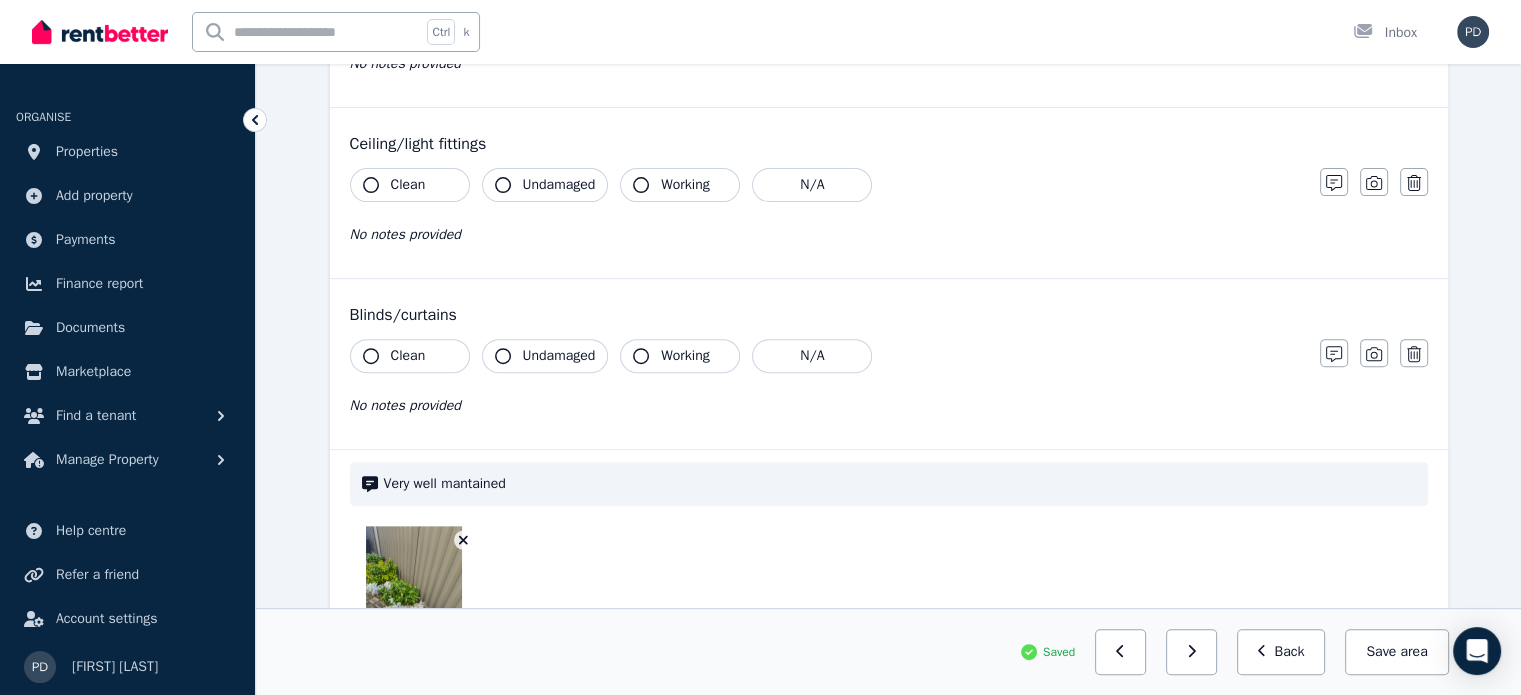 scroll, scrollTop: 905, scrollLeft: 0, axis: vertical 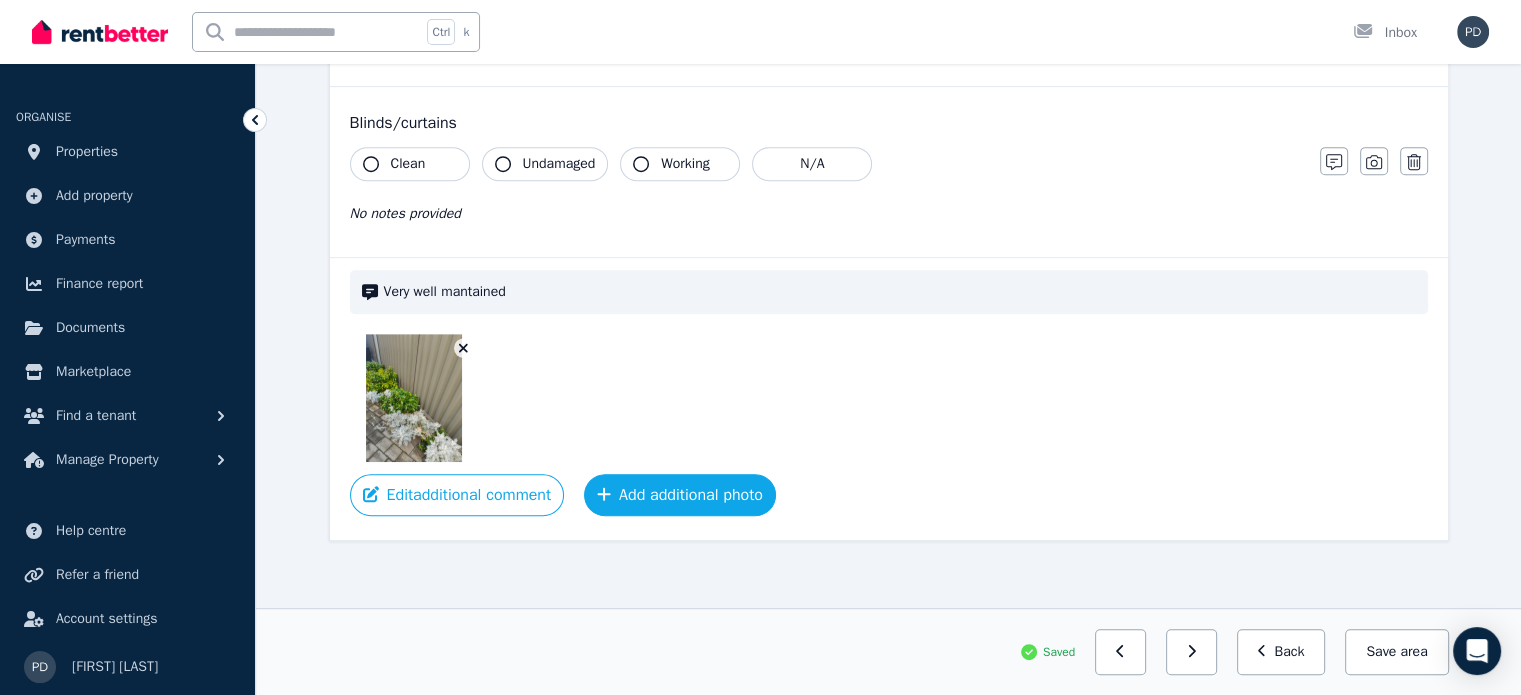 click on "Add additional photo" at bounding box center (680, 495) 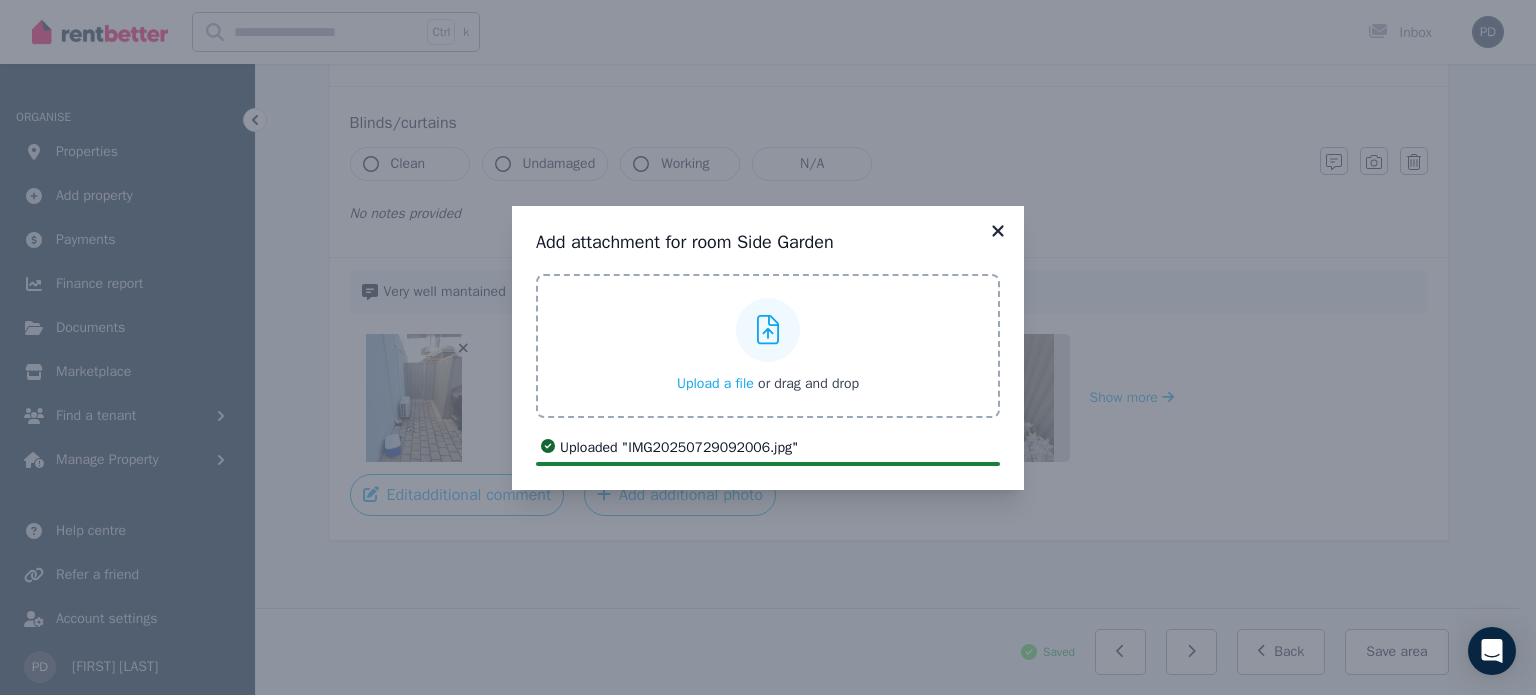 click on "Add attachment for room Side Garden Upload a file   or drag and drop Uploaded   " IMG20250729092006.jpg " Uploaded   " IMG20250729092008.jpg " Uploaded   " IMG20250729092010.jpg " Uploaded   " IMG20250729091946.jpg "" at bounding box center (768, 347) 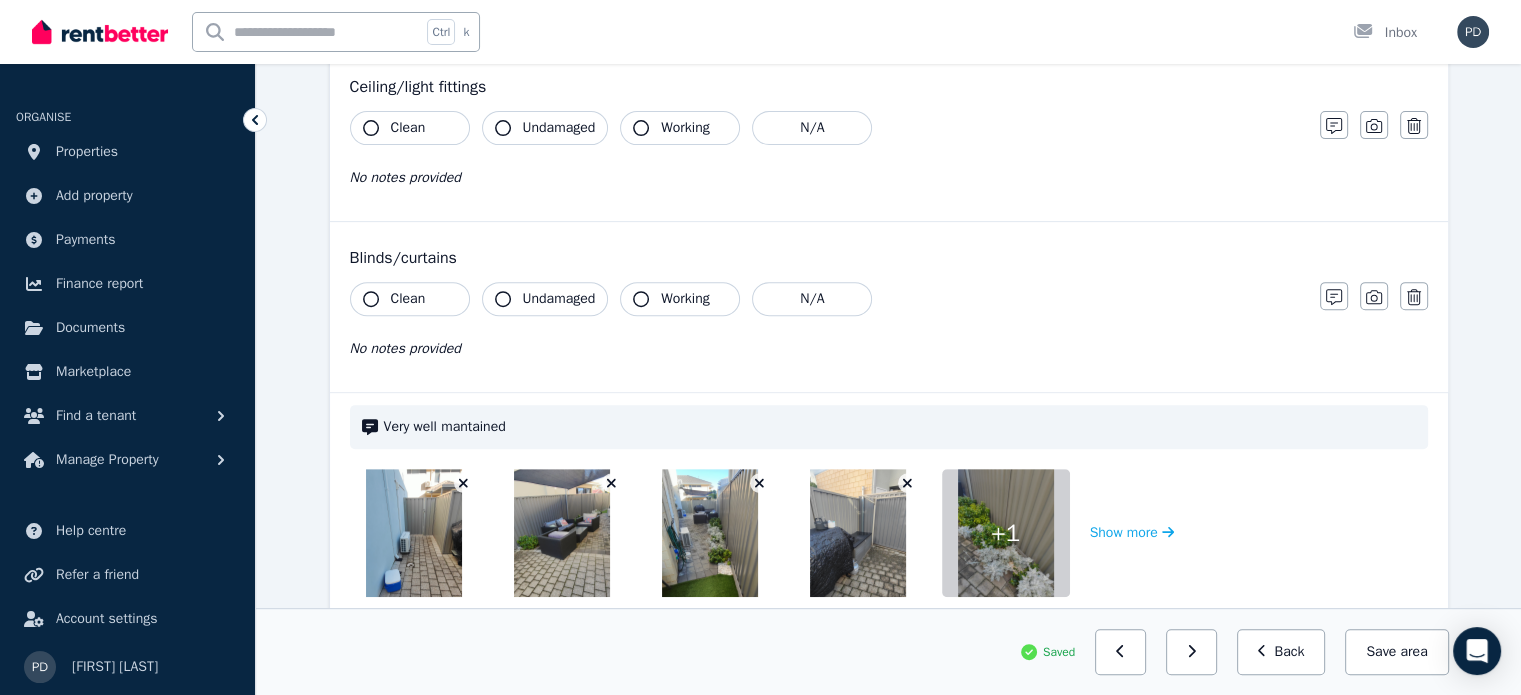 scroll, scrollTop: 905, scrollLeft: 0, axis: vertical 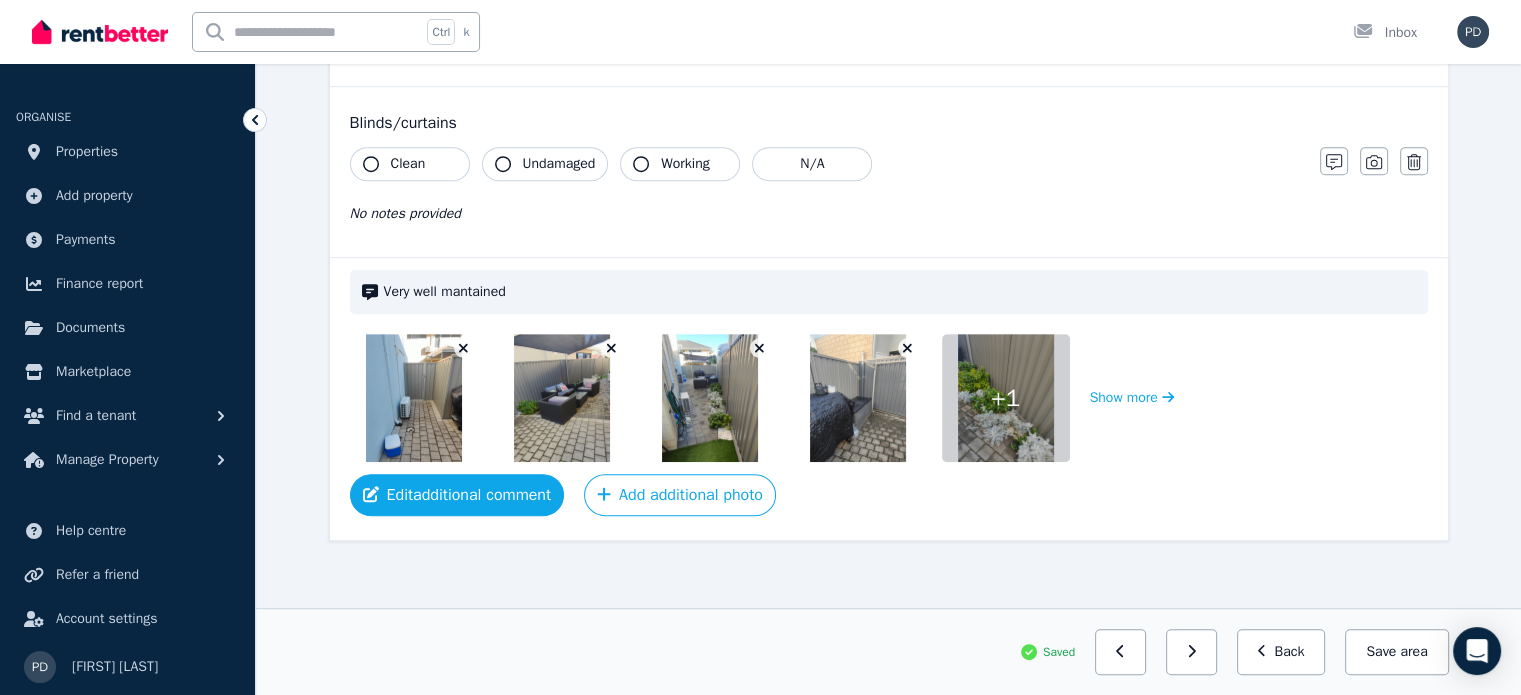click on "Edit  additional comment" at bounding box center (457, 495) 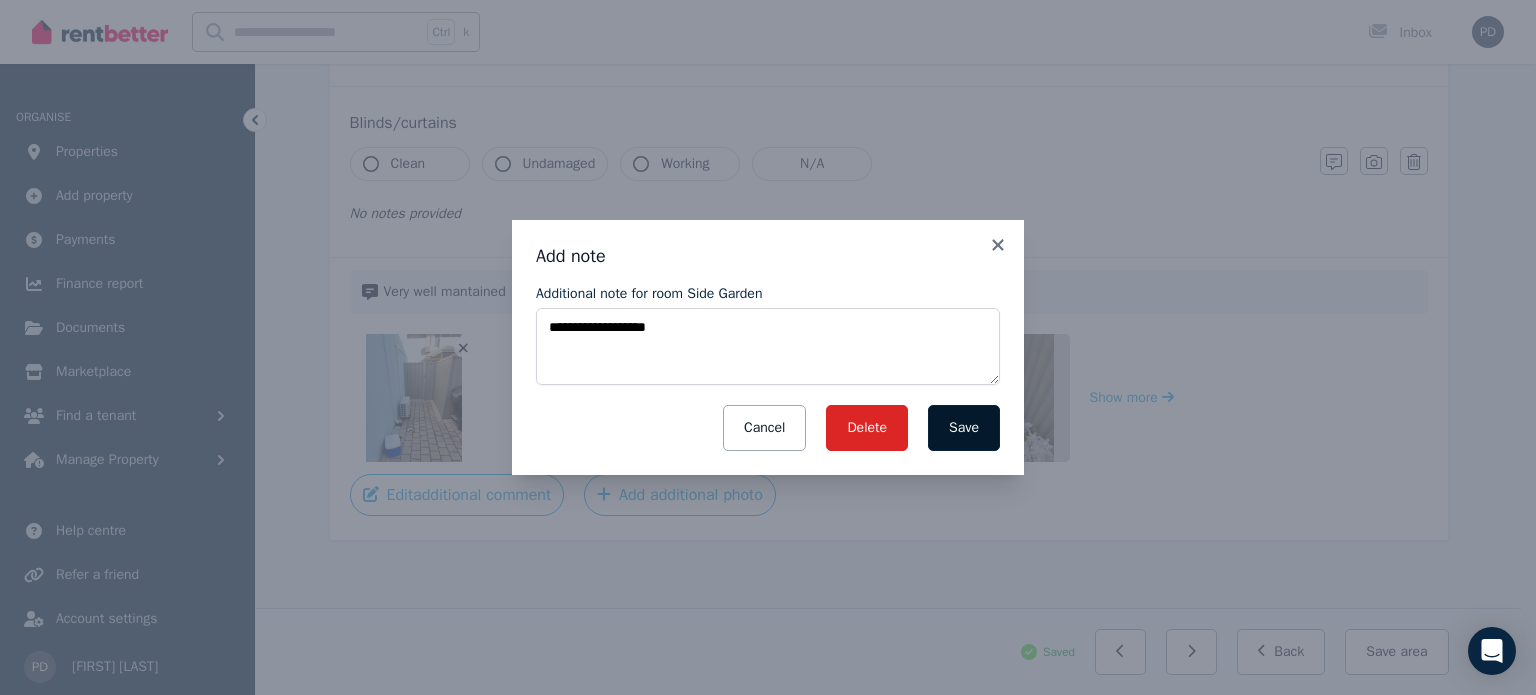 click on "Save" at bounding box center (964, 428) 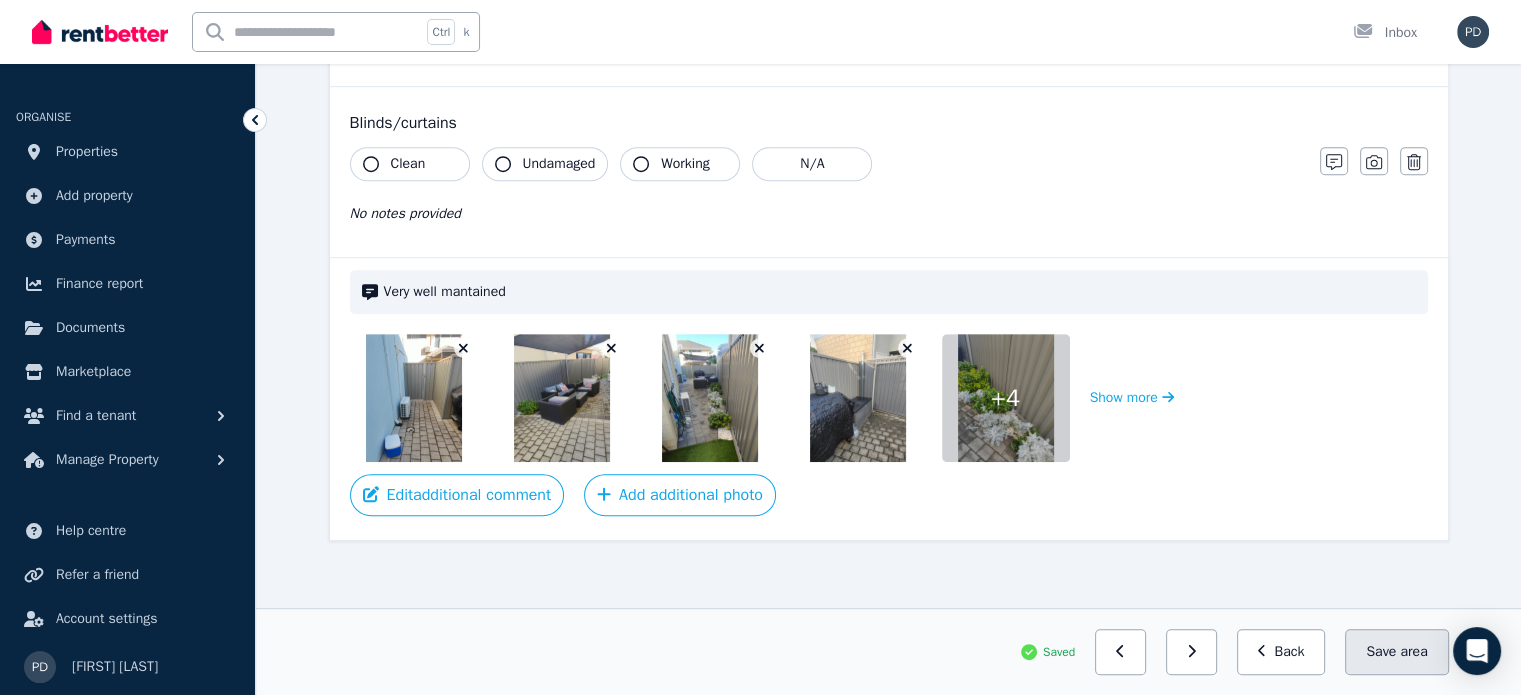 click on "Save   area" at bounding box center [1396, 652] 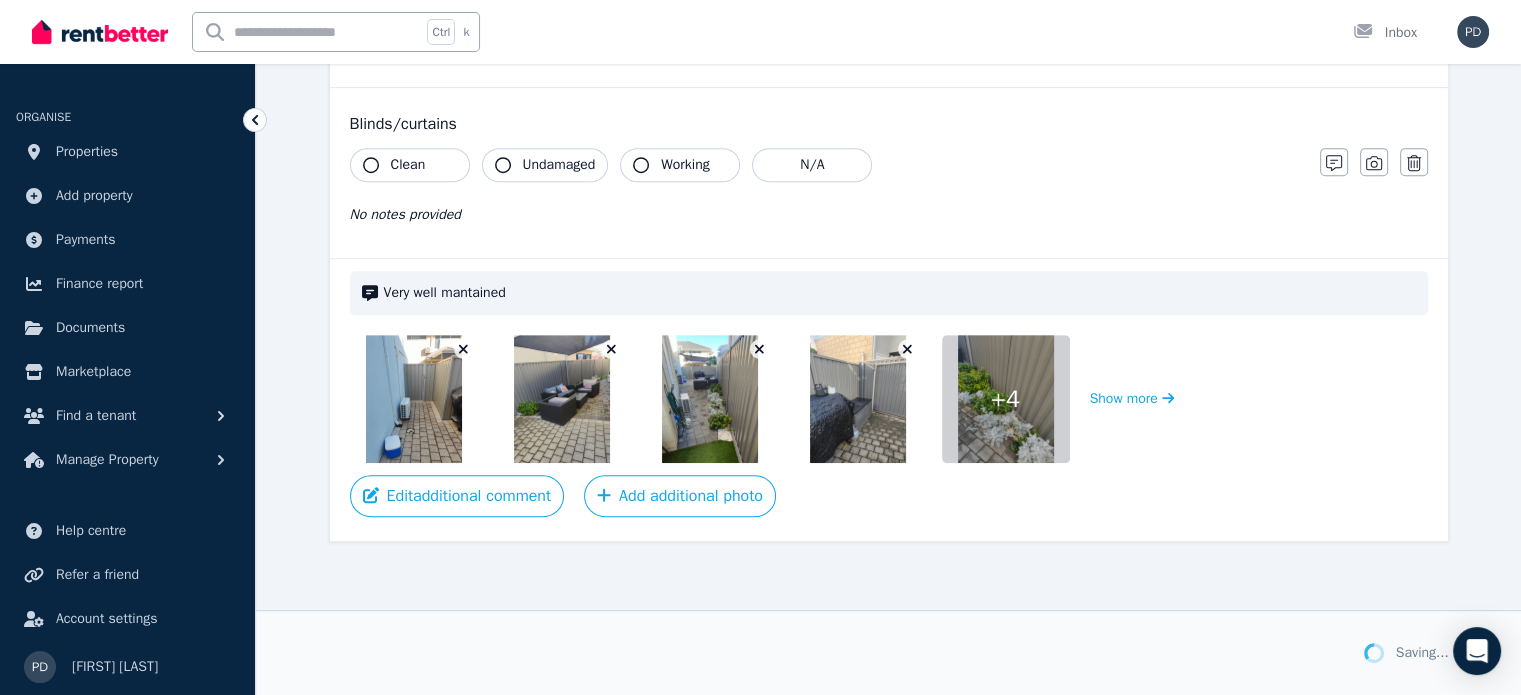 scroll, scrollTop: 905, scrollLeft: 0, axis: vertical 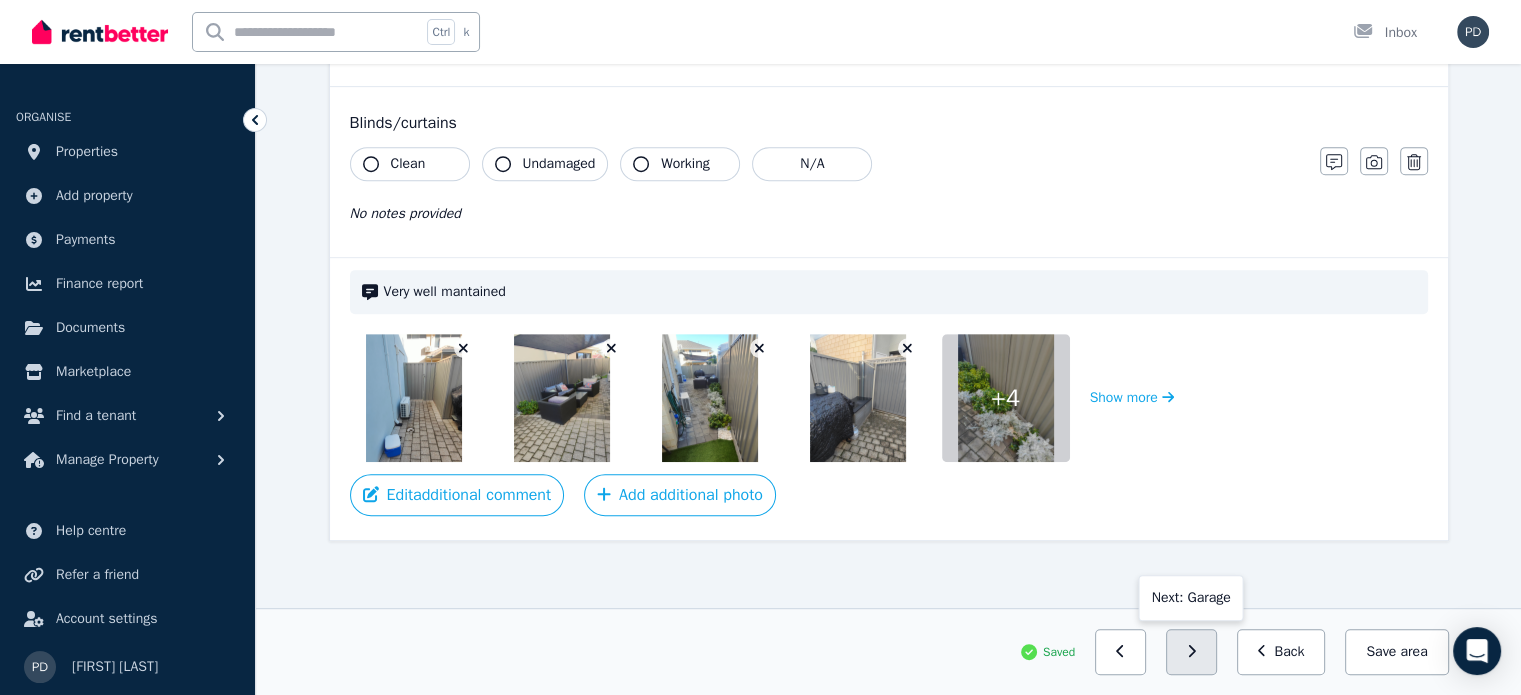 click at bounding box center (1191, 652) 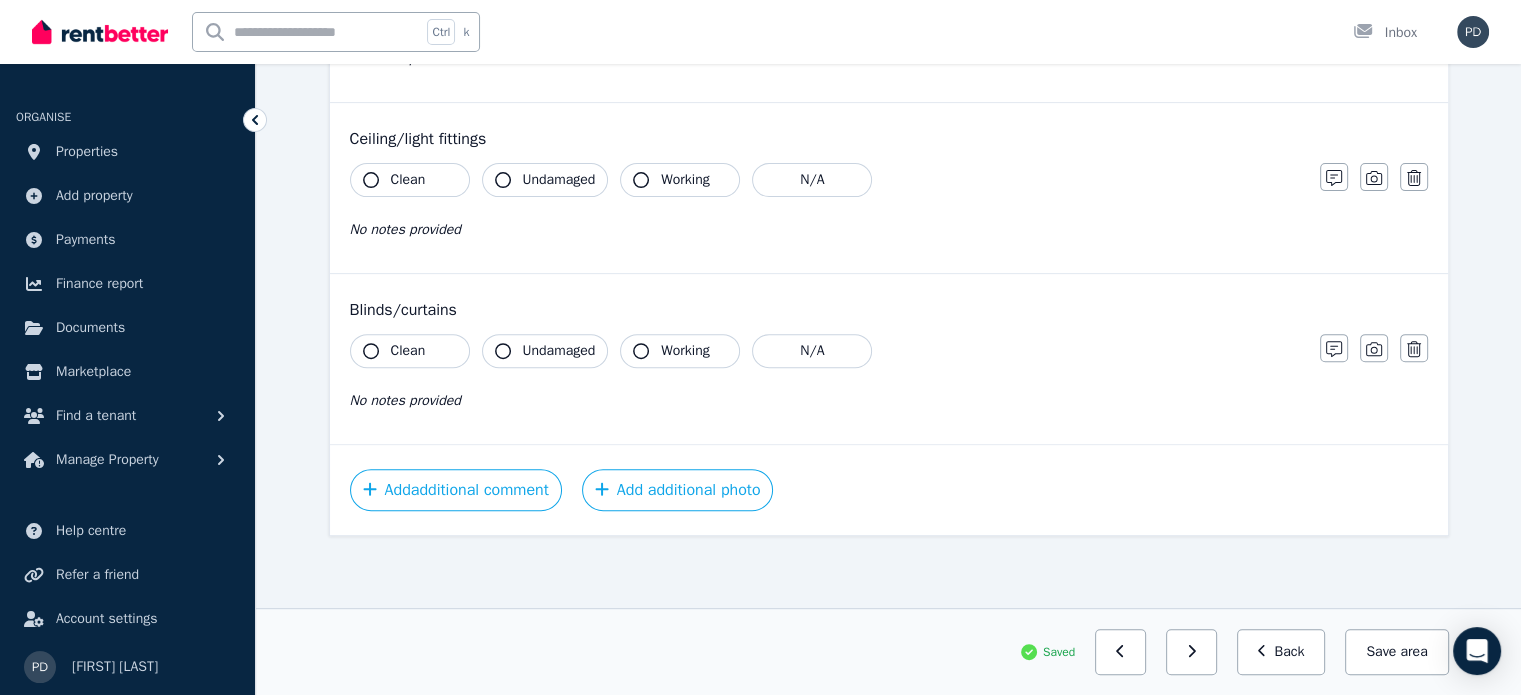 scroll, scrollTop: 713, scrollLeft: 0, axis: vertical 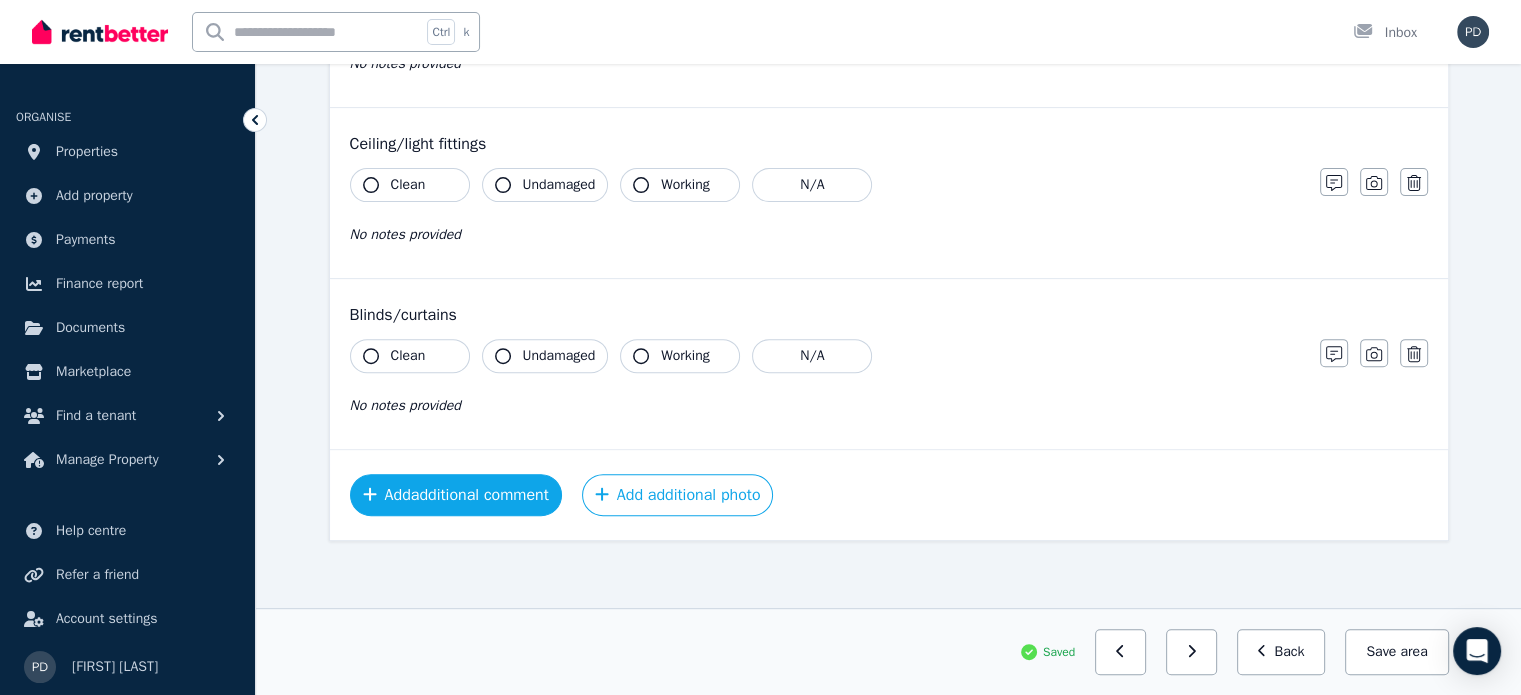 click on "Add  additional comment" at bounding box center (456, 495) 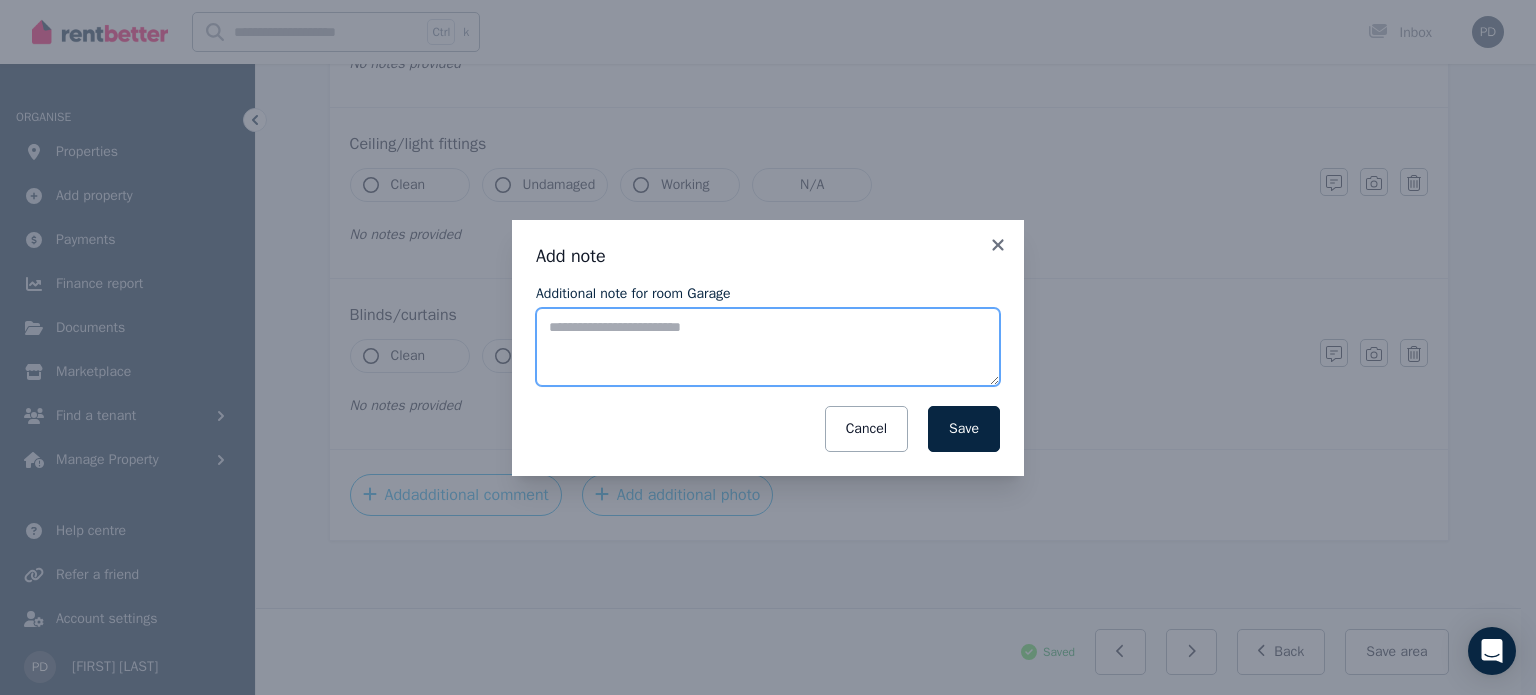 click on "Additional note for room Garage" at bounding box center (768, 347) 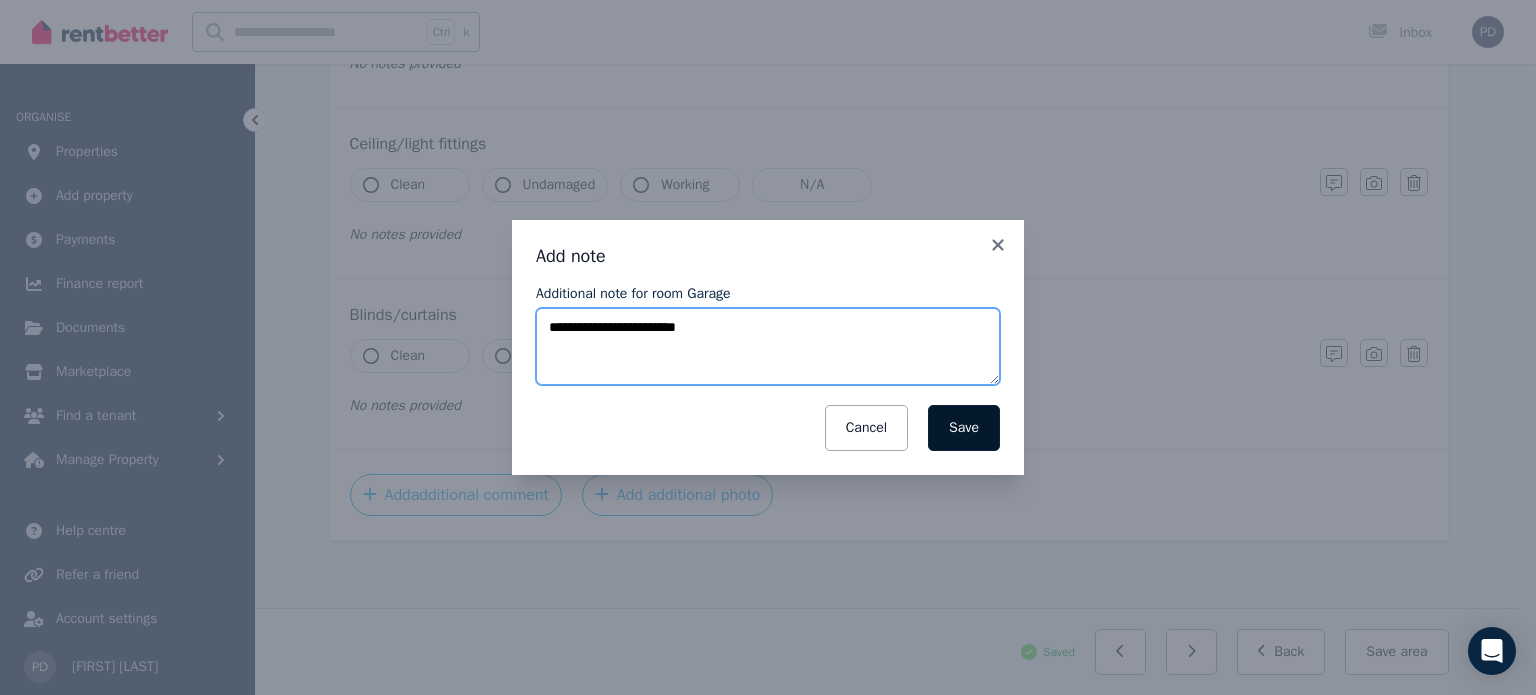 type on "**********" 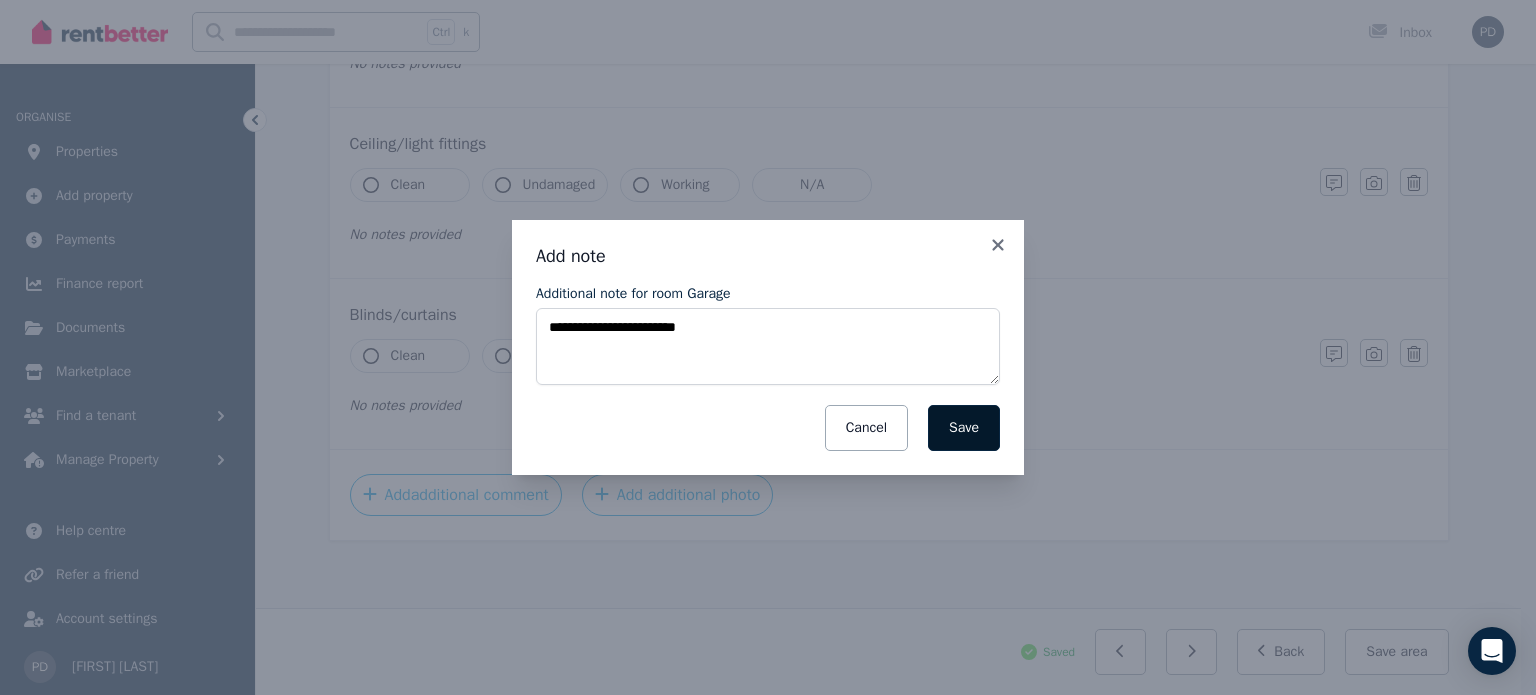 click on "Save" at bounding box center (964, 428) 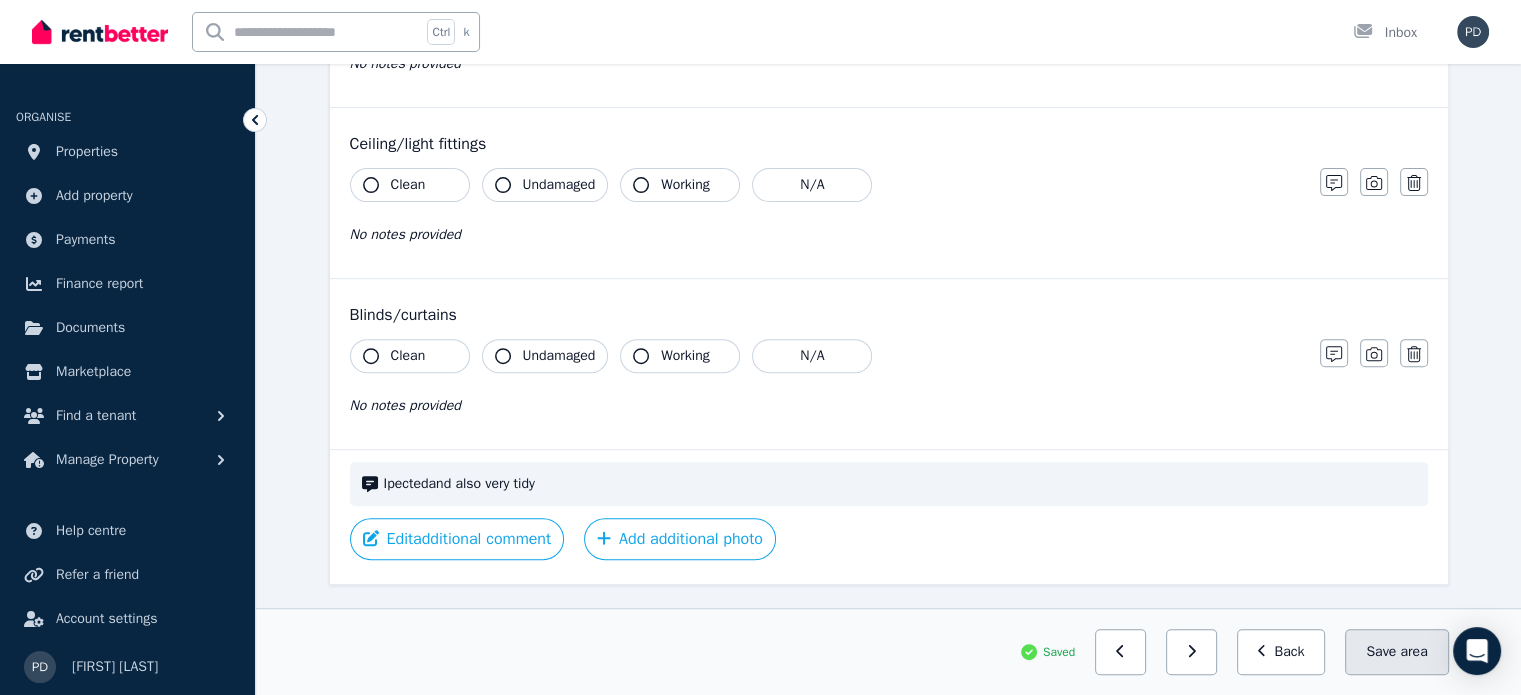 click on "Save   area" at bounding box center [1396, 652] 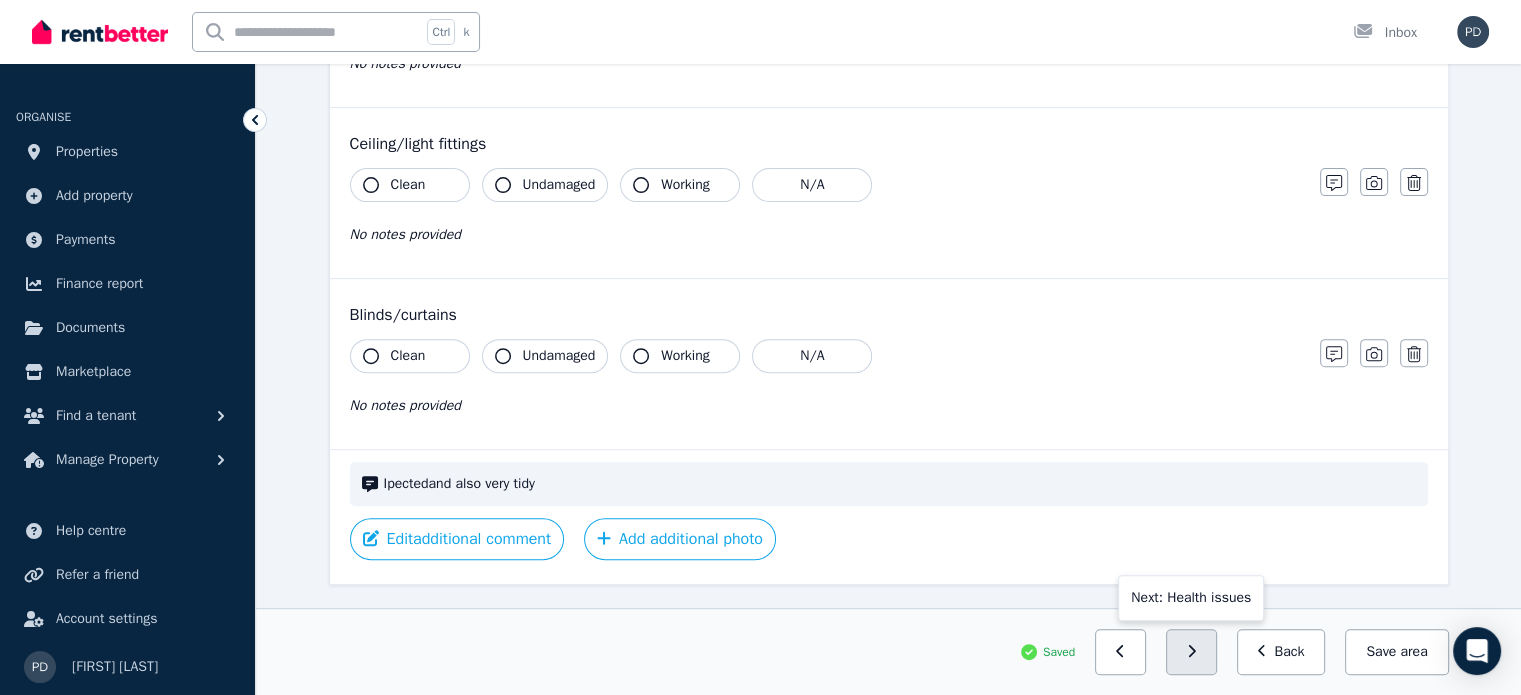 click at bounding box center [1191, 652] 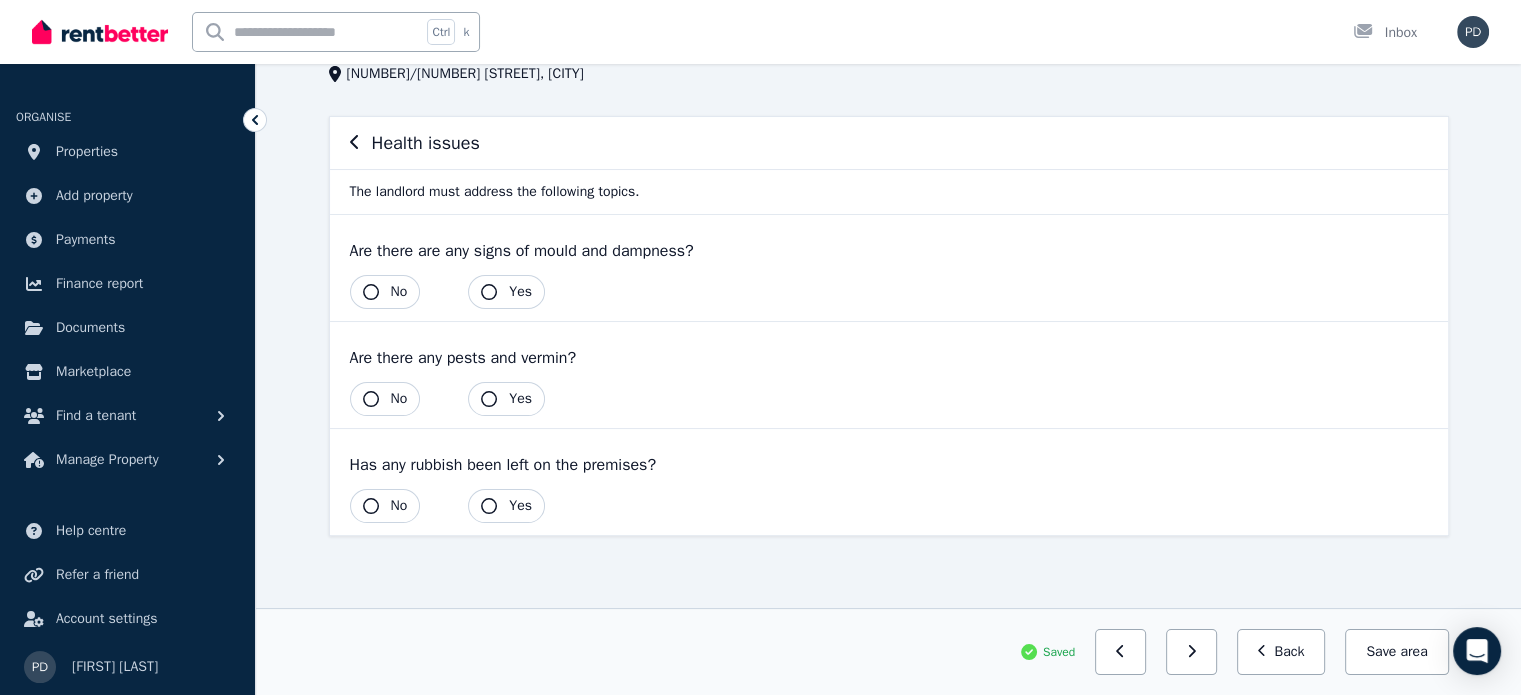 scroll, scrollTop: 135, scrollLeft: 0, axis: vertical 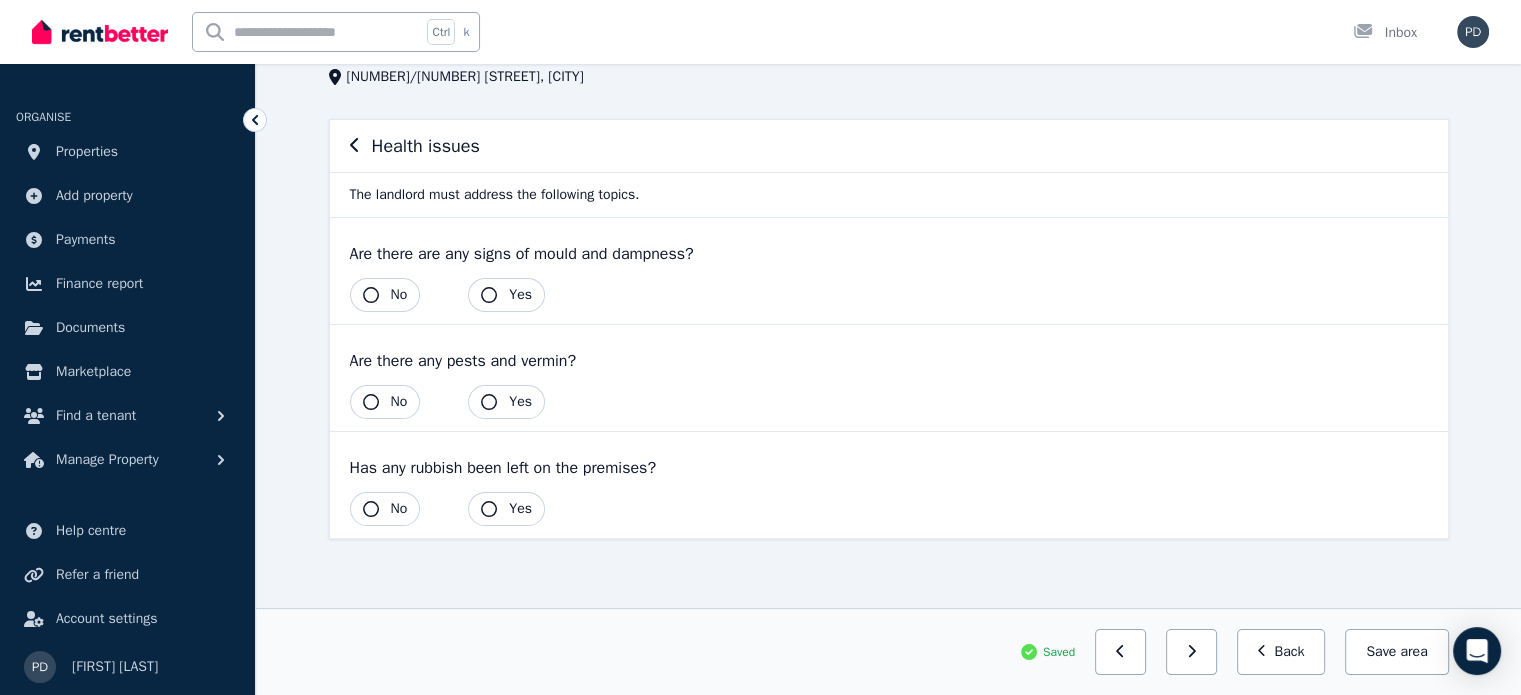 click at bounding box center (1191, 652) 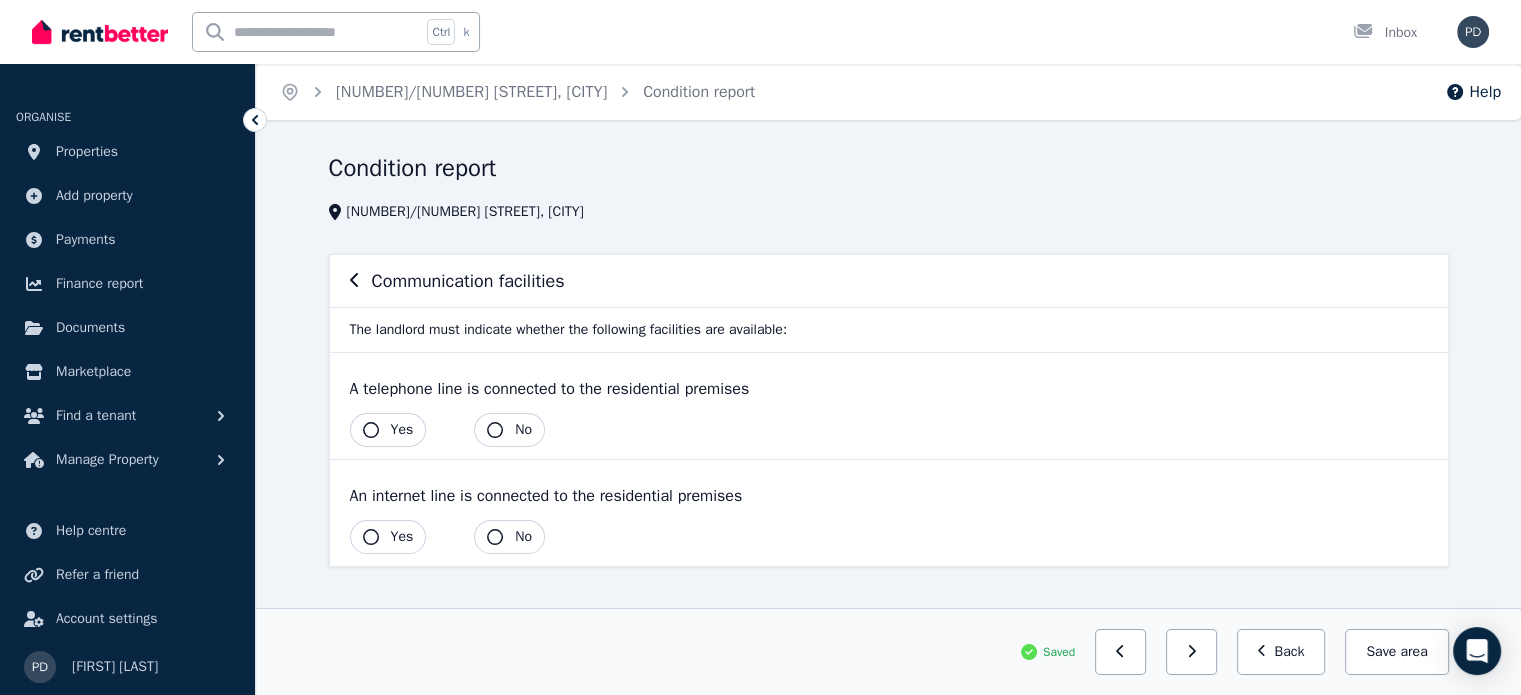 click at bounding box center (1191, 652) 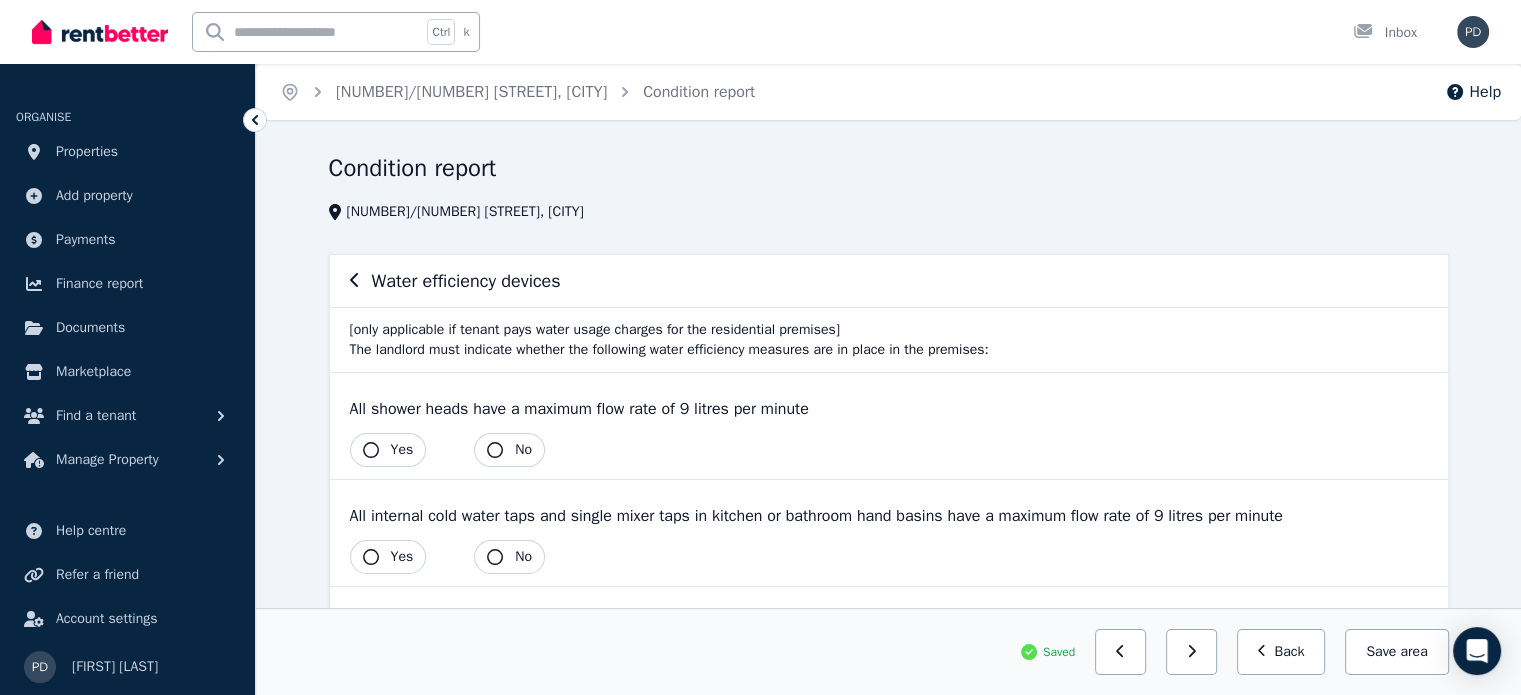 click at bounding box center (1191, 652) 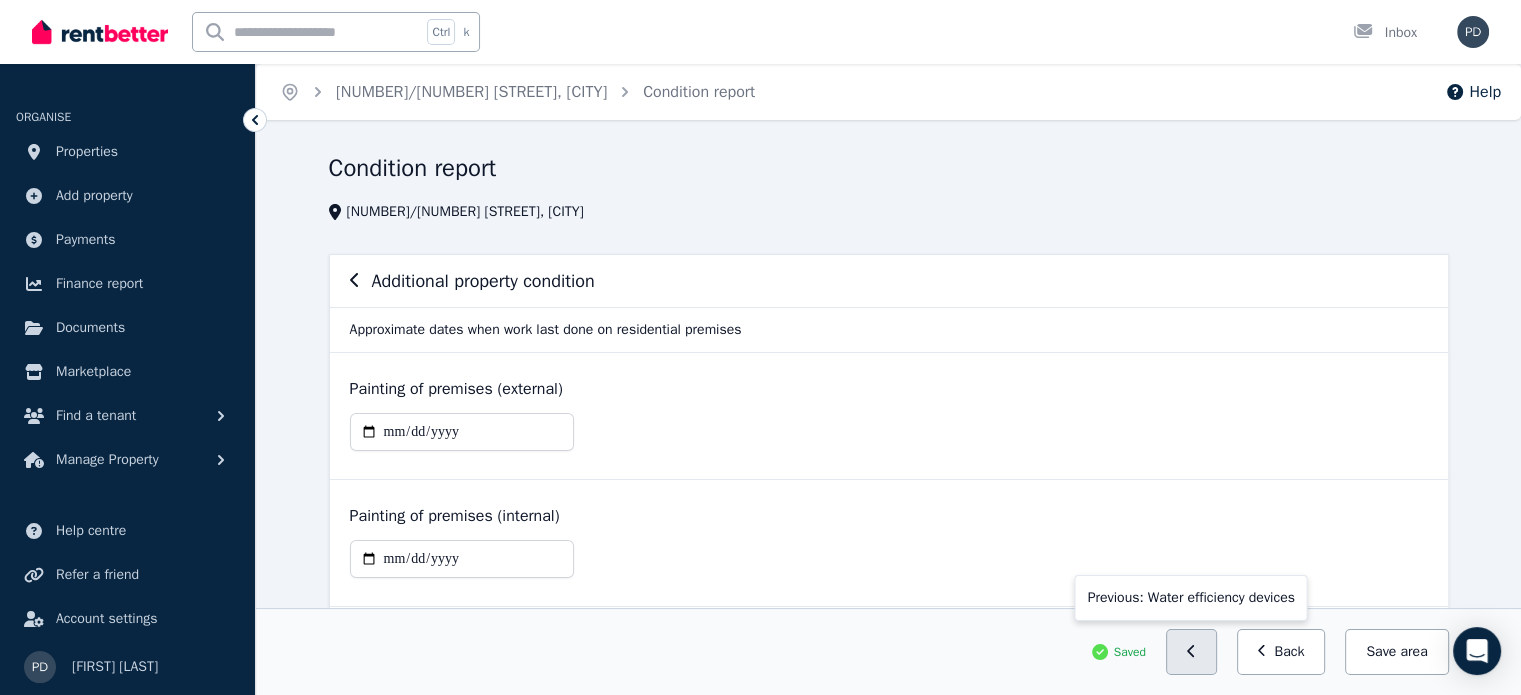 click at bounding box center [1191, 652] 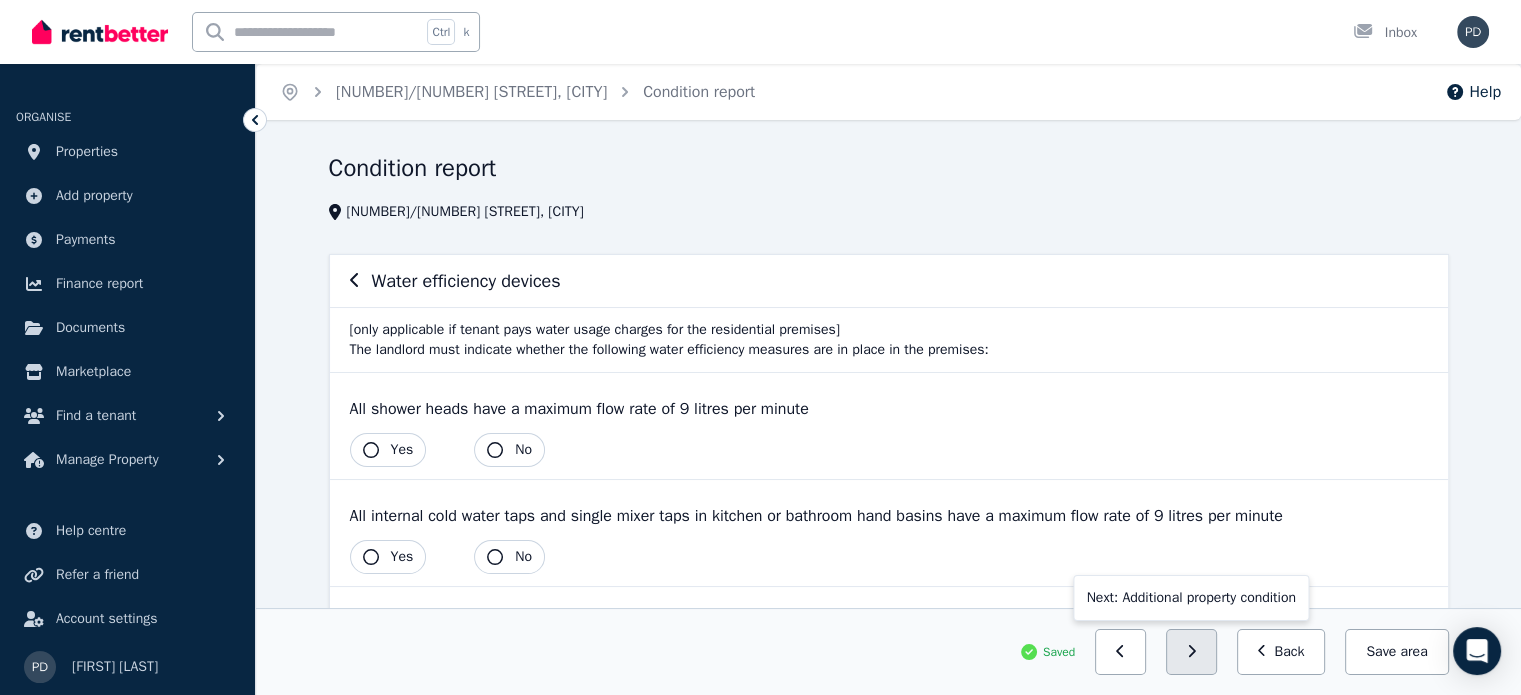 click at bounding box center (1191, 652) 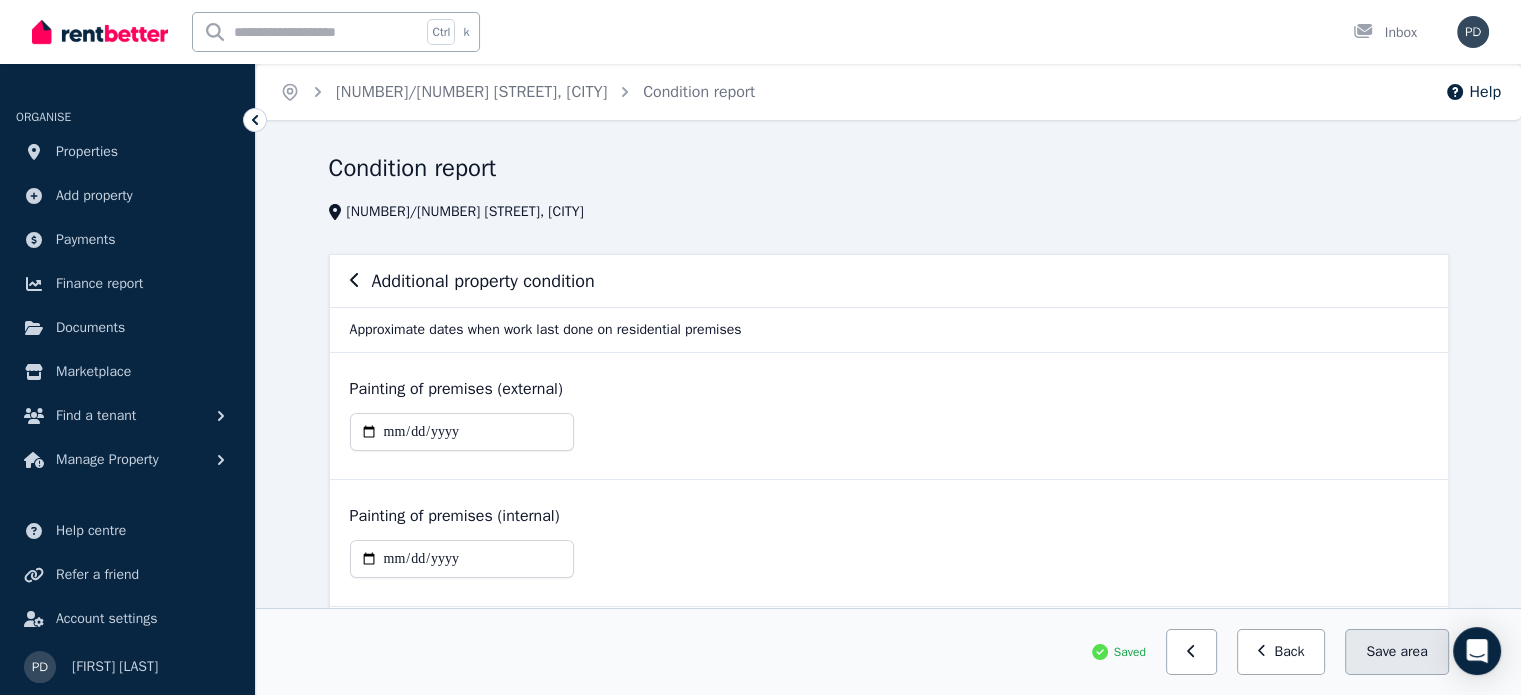 click on "Save   area" at bounding box center [1396, 652] 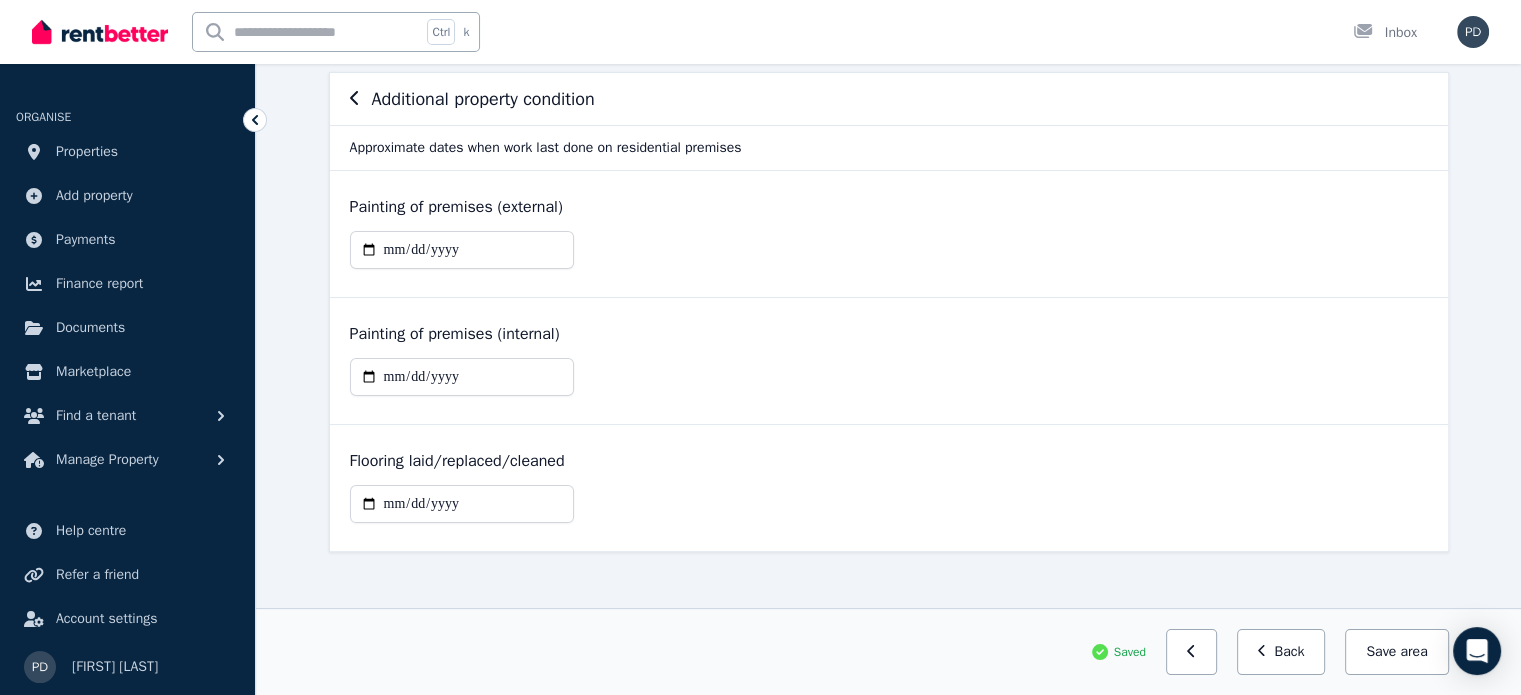 scroll, scrollTop: 195, scrollLeft: 0, axis: vertical 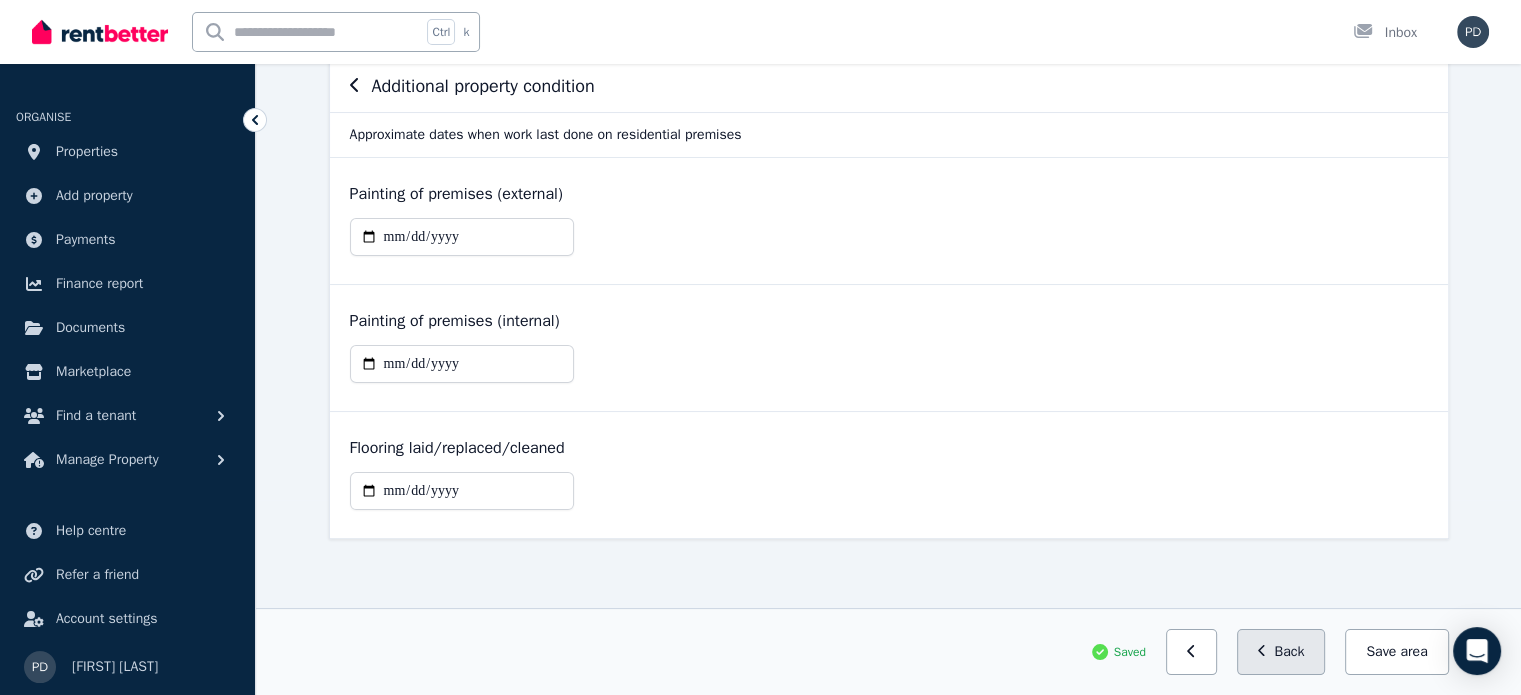 click on "Back" at bounding box center (1281, 652) 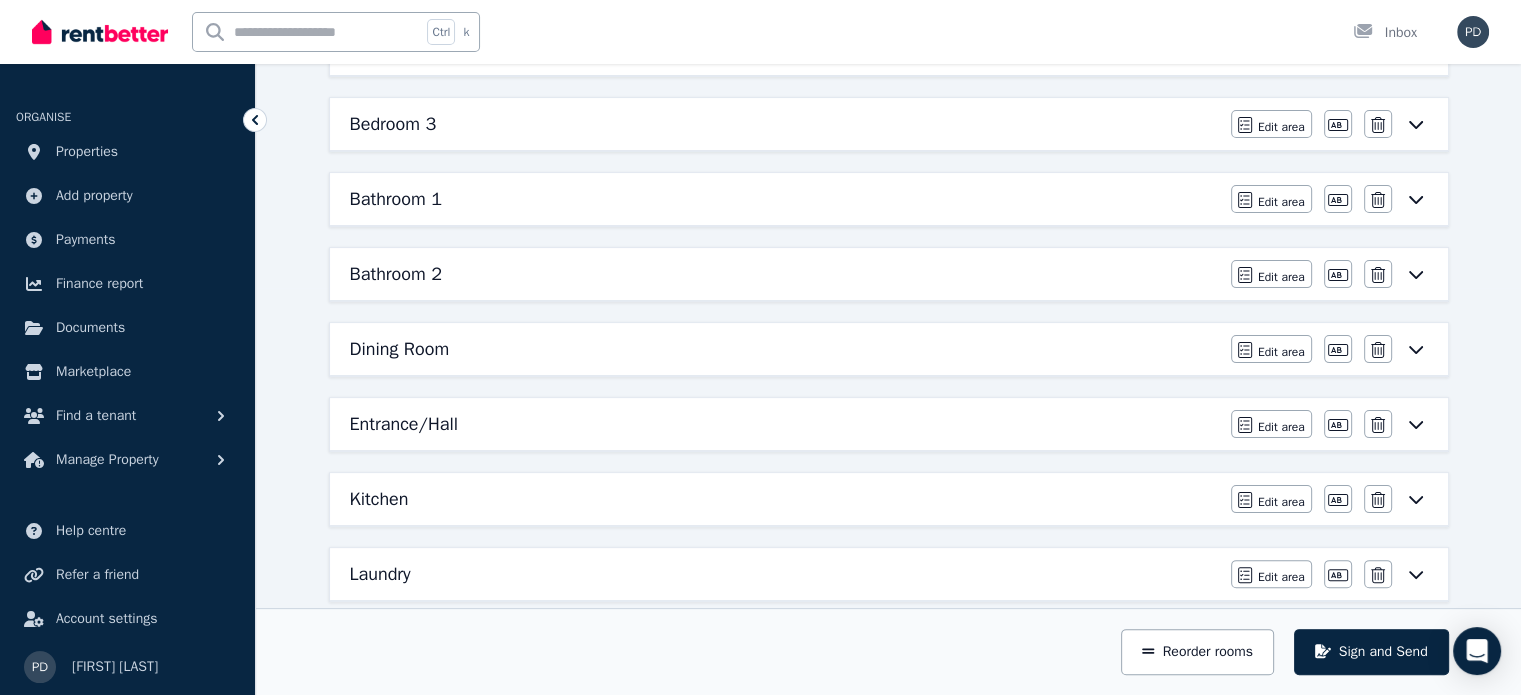 scroll, scrollTop: 55, scrollLeft: 0, axis: vertical 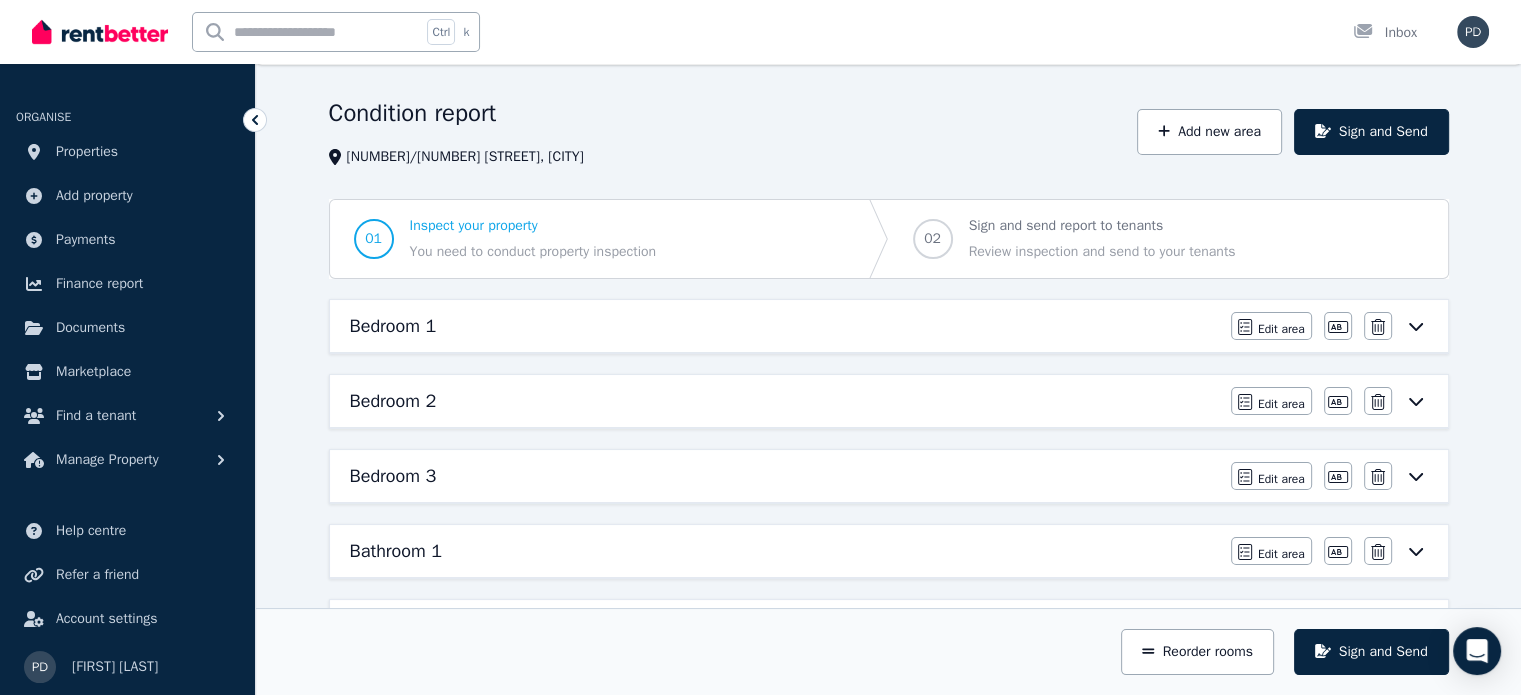 click 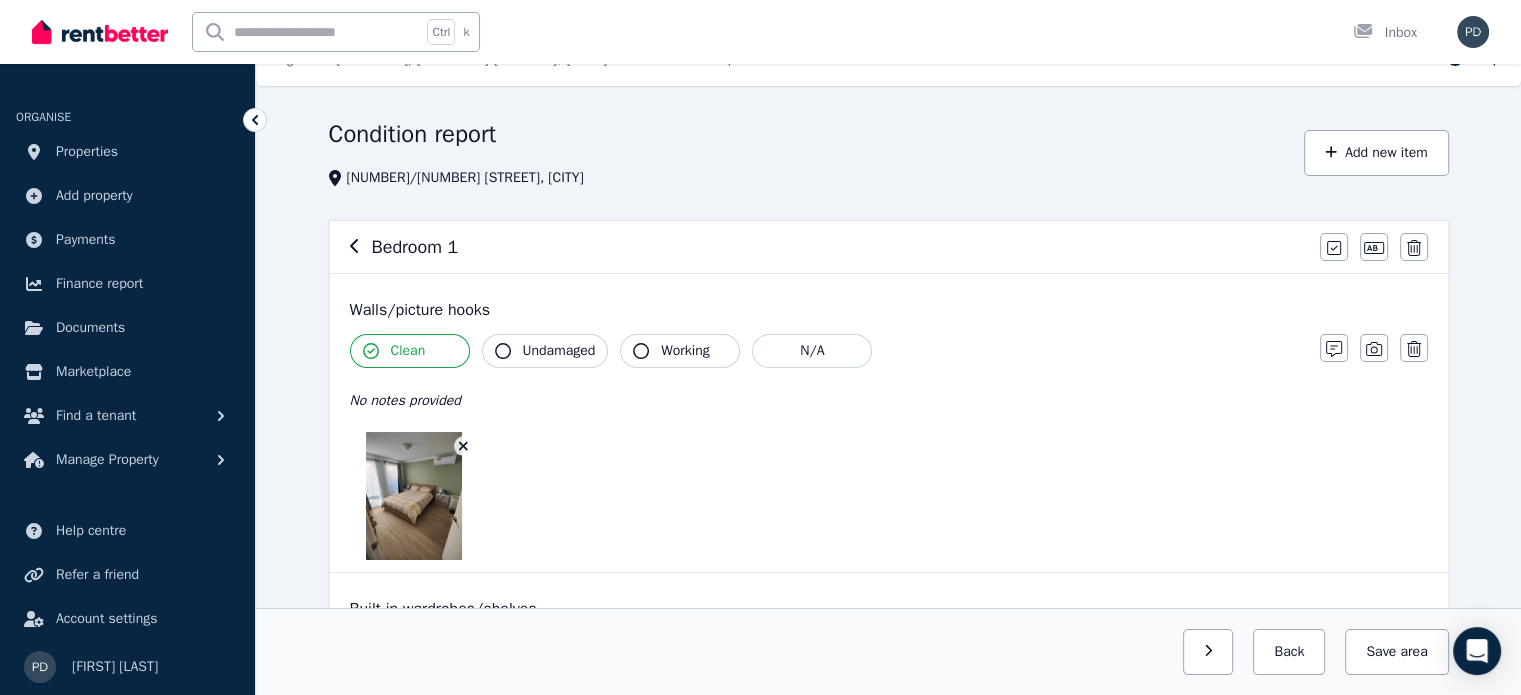 scroll, scrollTop: 0, scrollLeft: 0, axis: both 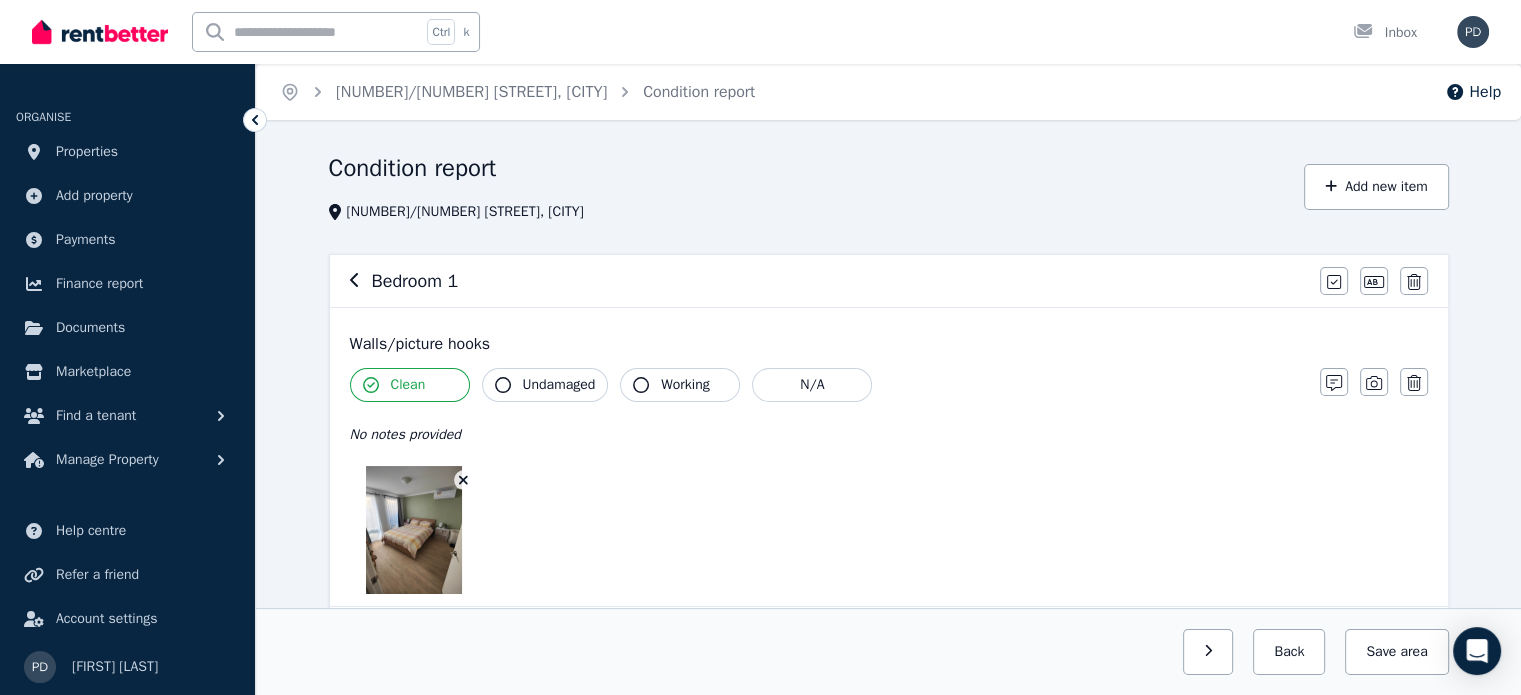 click 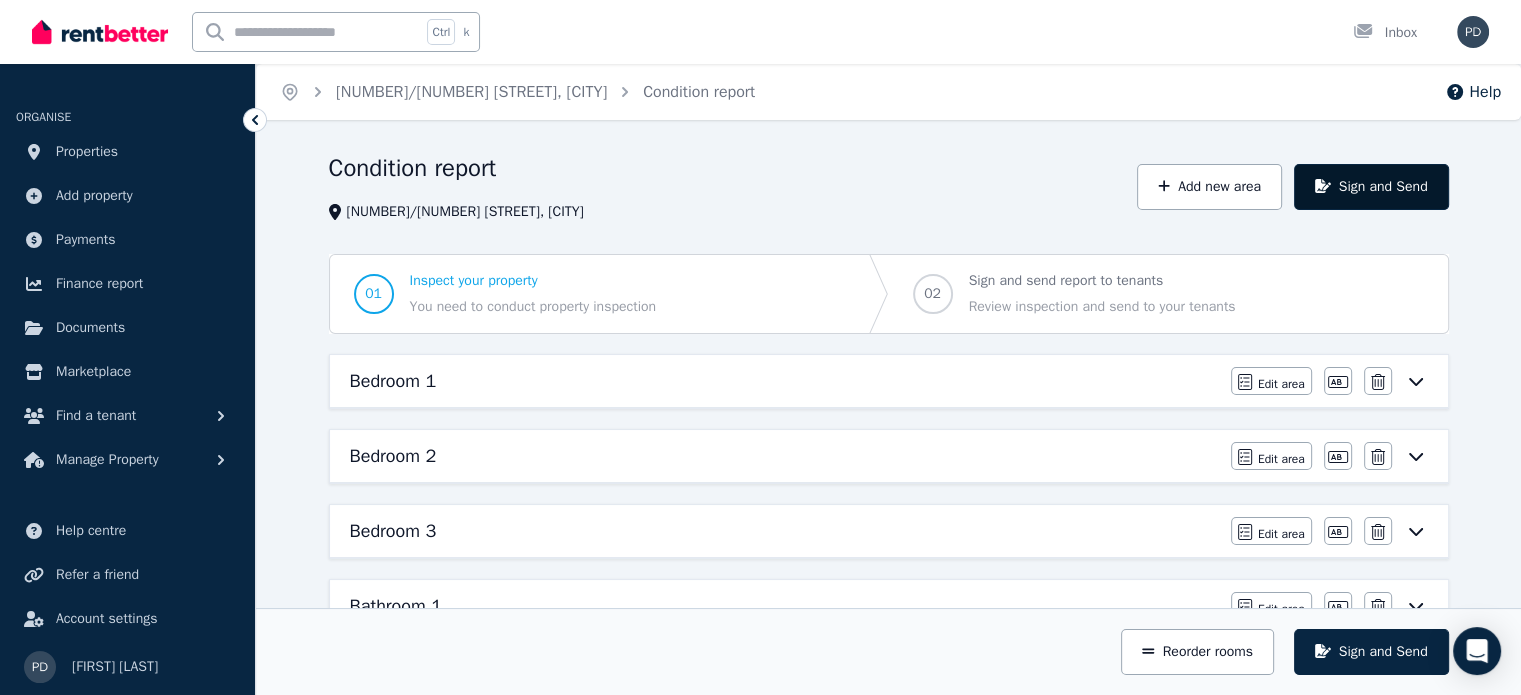 click on "Sign and Send" at bounding box center [1371, 187] 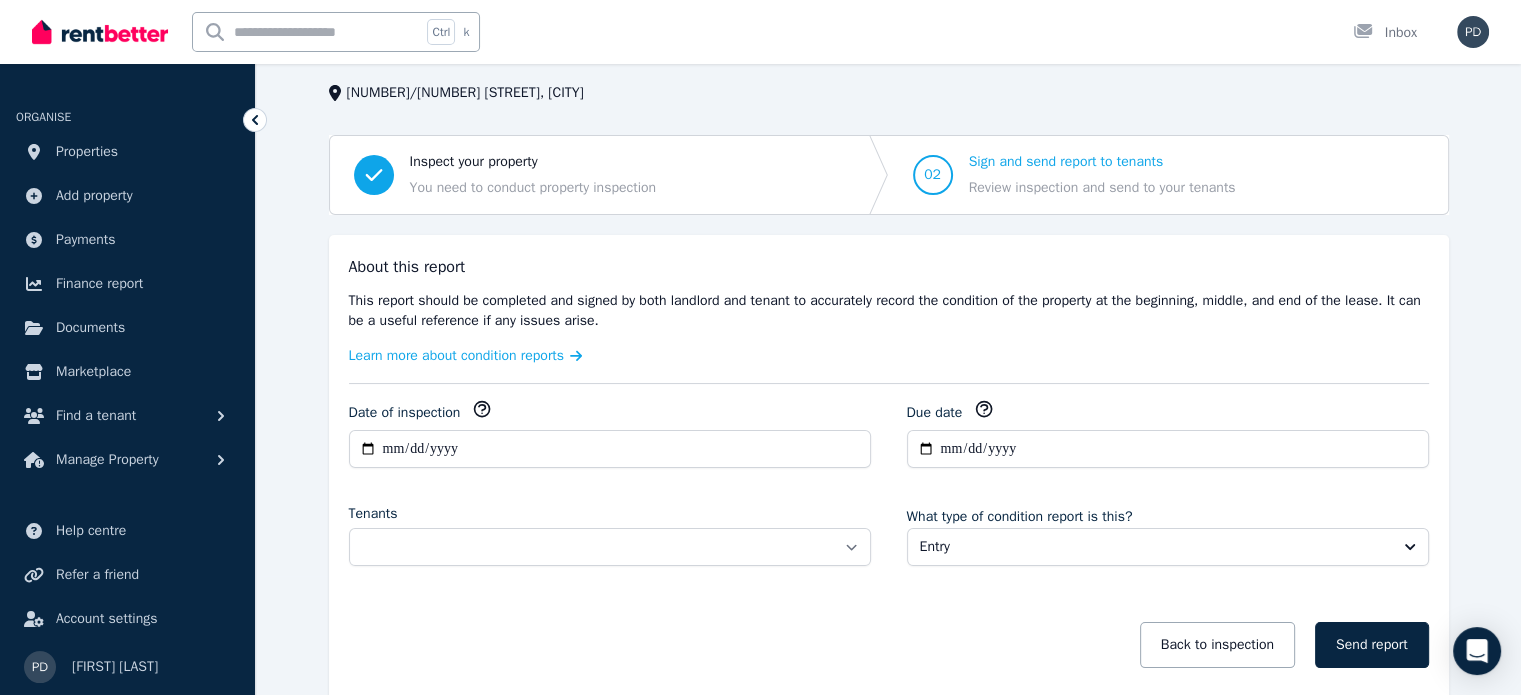 scroll, scrollTop: 124, scrollLeft: 0, axis: vertical 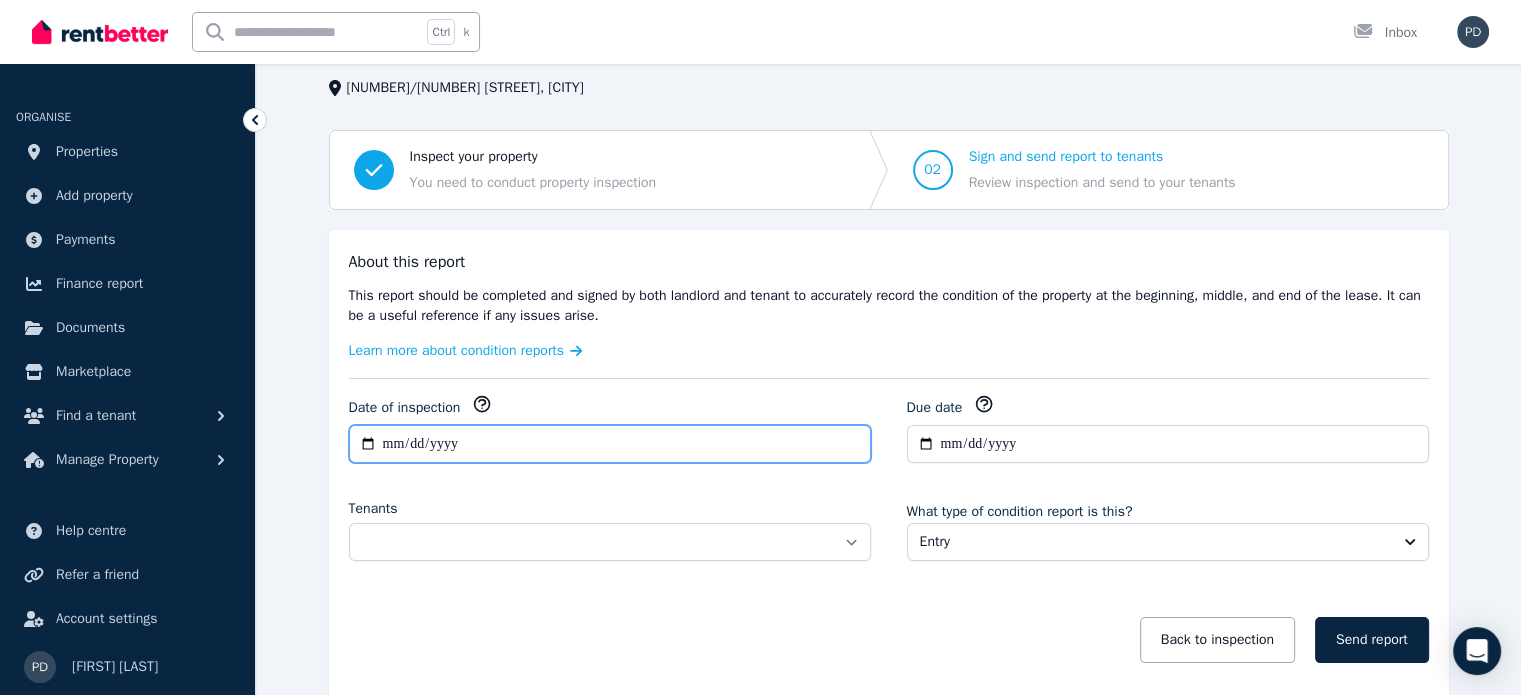 click on "**********" at bounding box center (610, 444) 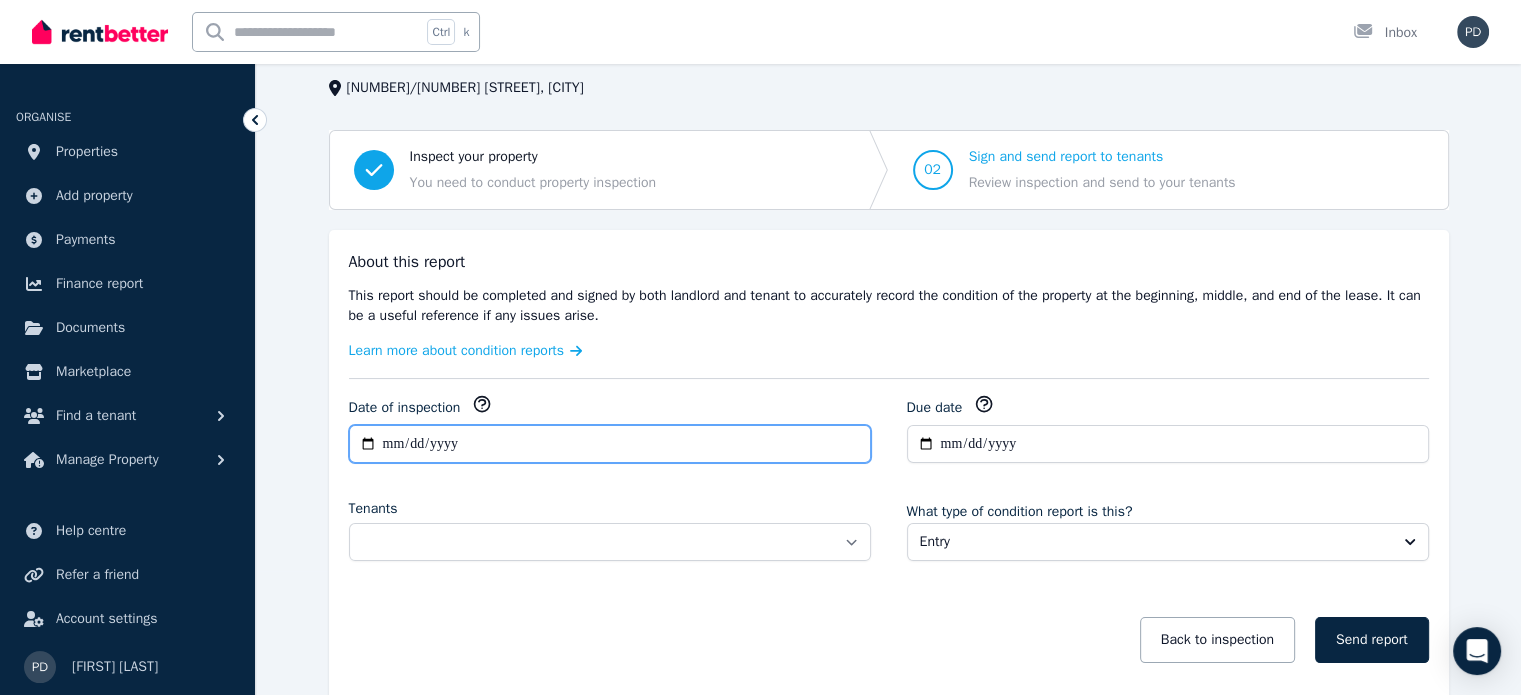 scroll, scrollTop: 0, scrollLeft: 0, axis: both 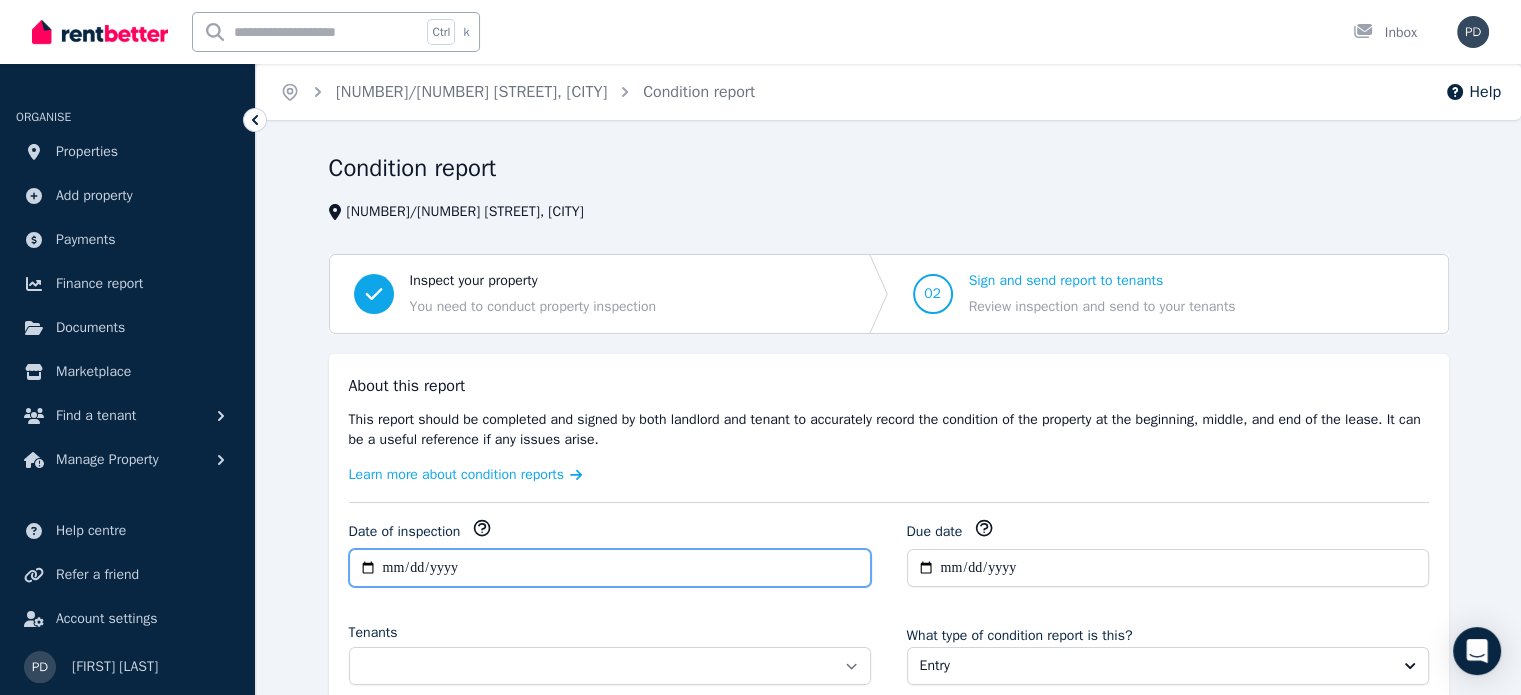 type on "**********" 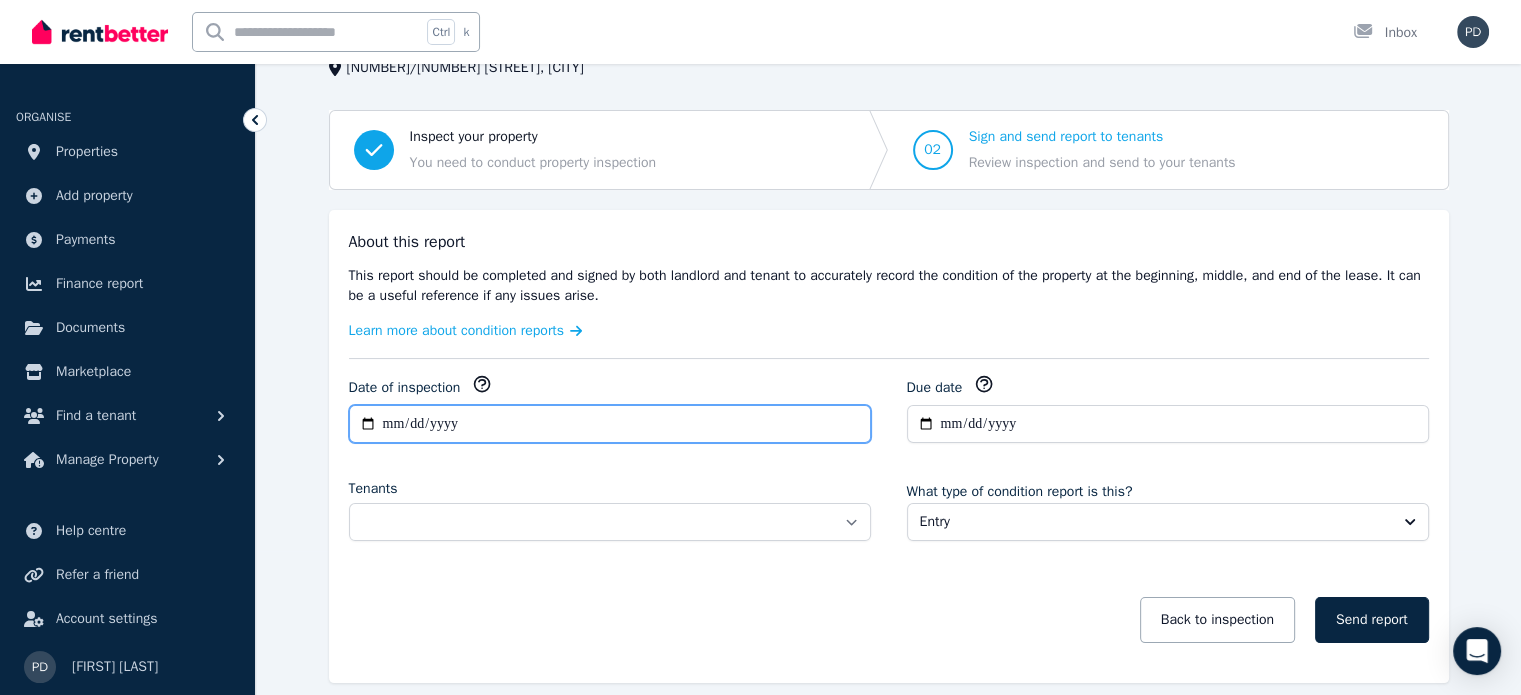 scroll, scrollTop: 146, scrollLeft: 0, axis: vertical 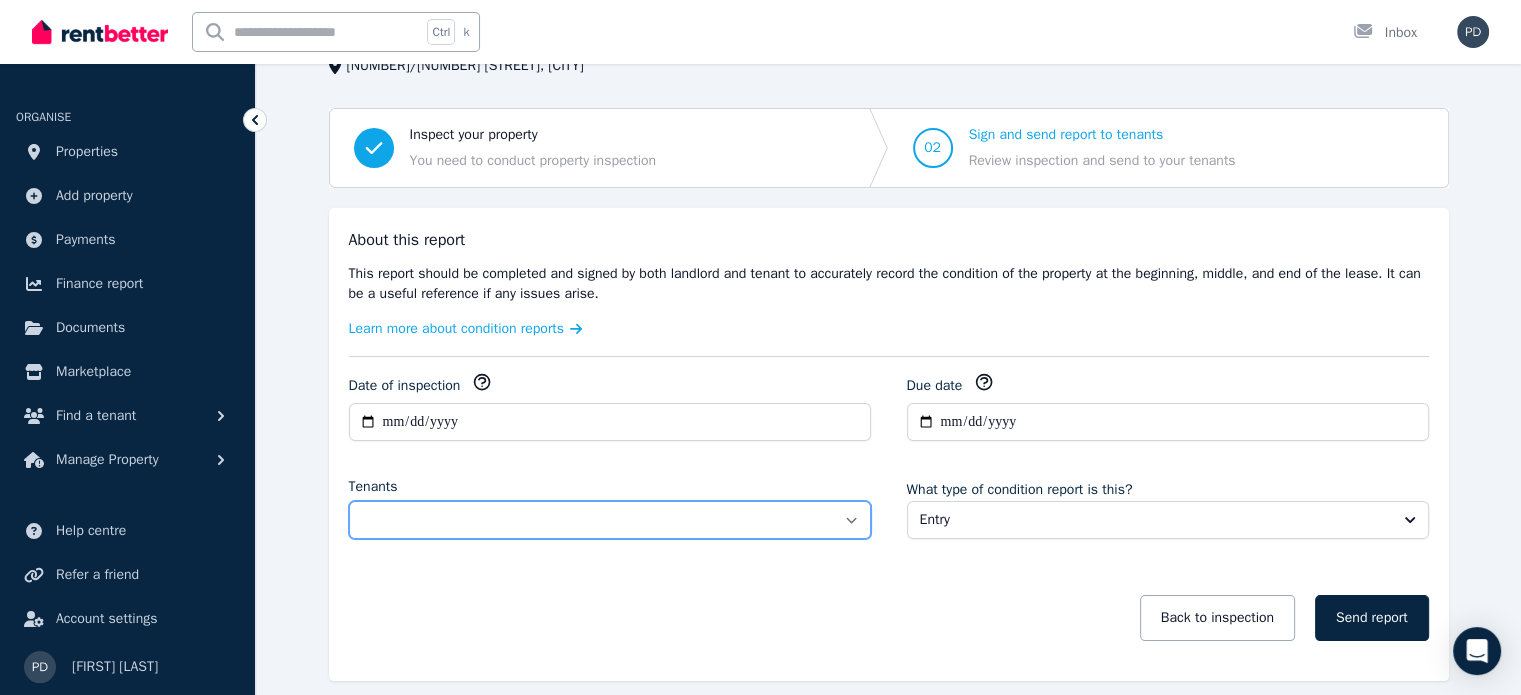 click on "**********" at bounding box center (610, 520) 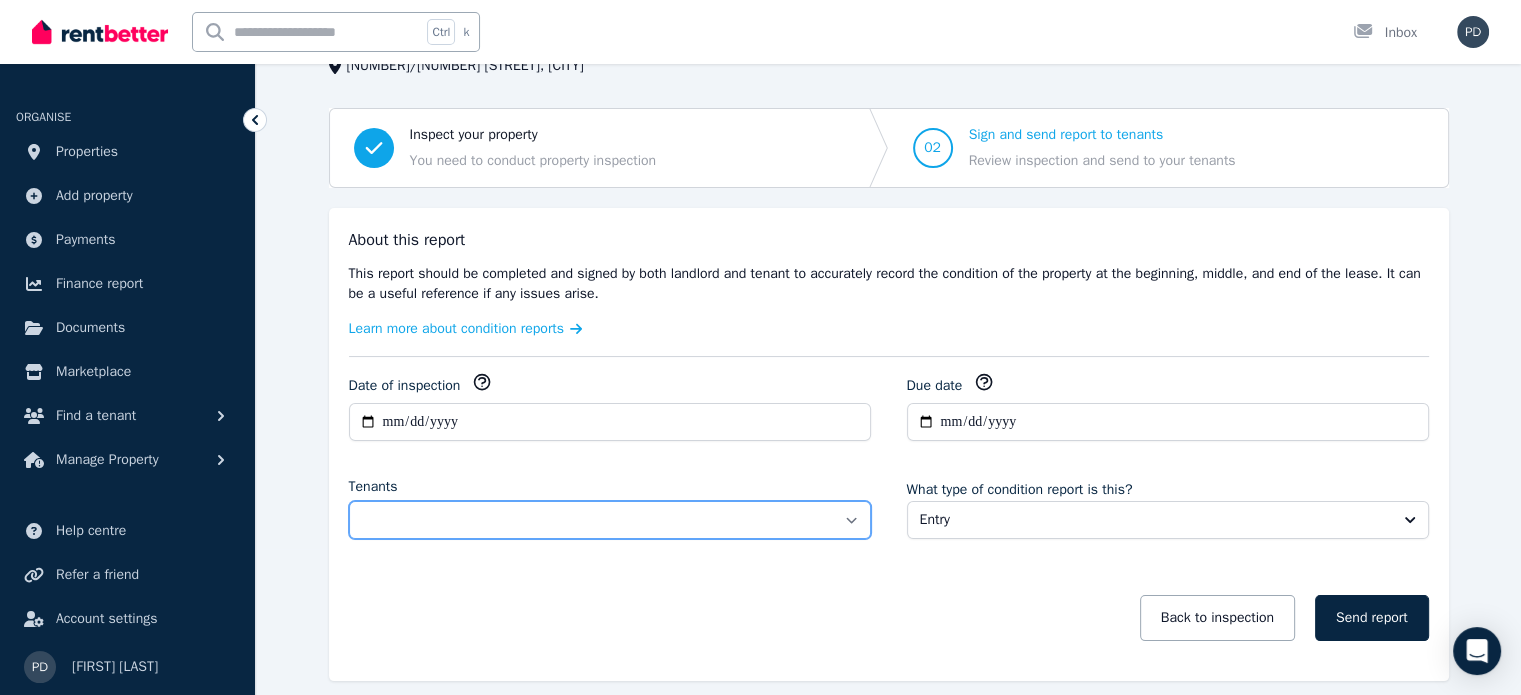 select on "**********" 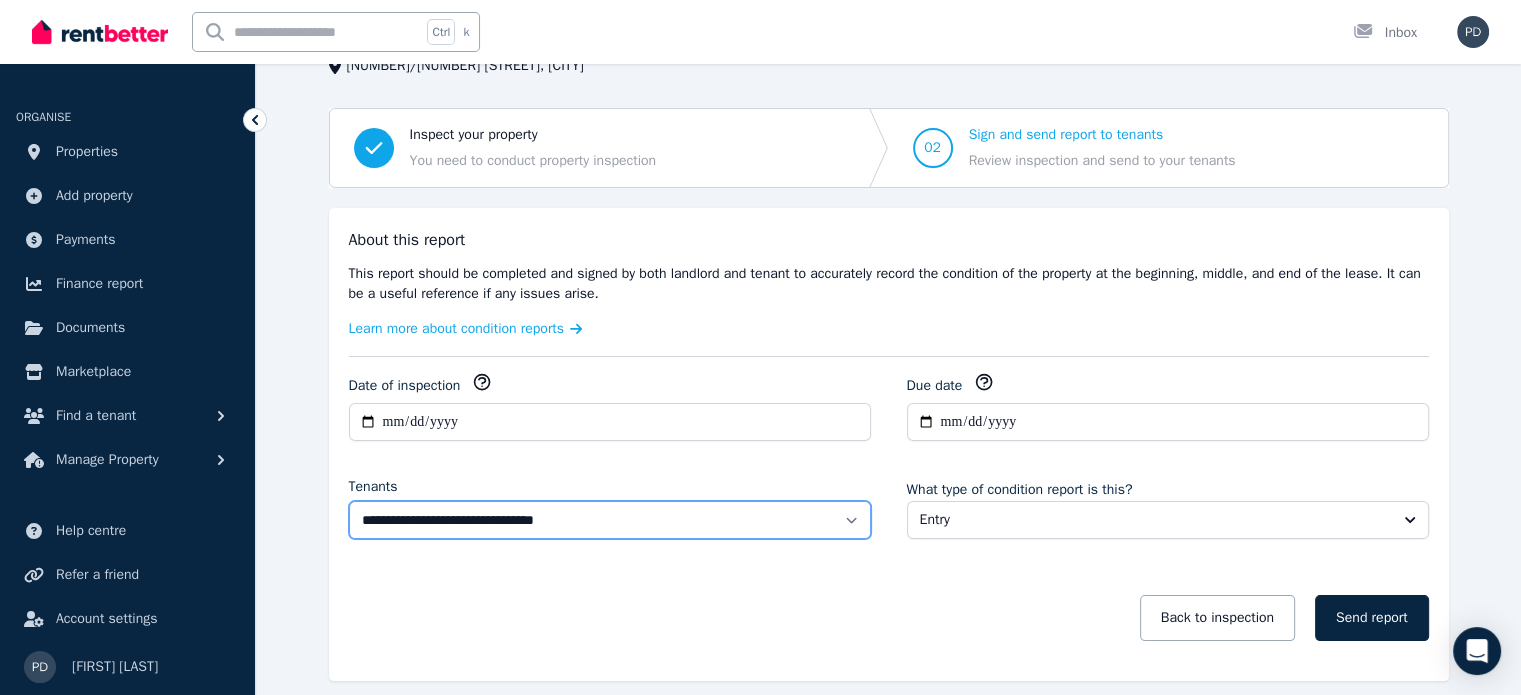 click on "**********" at bounding box center (610, 520) 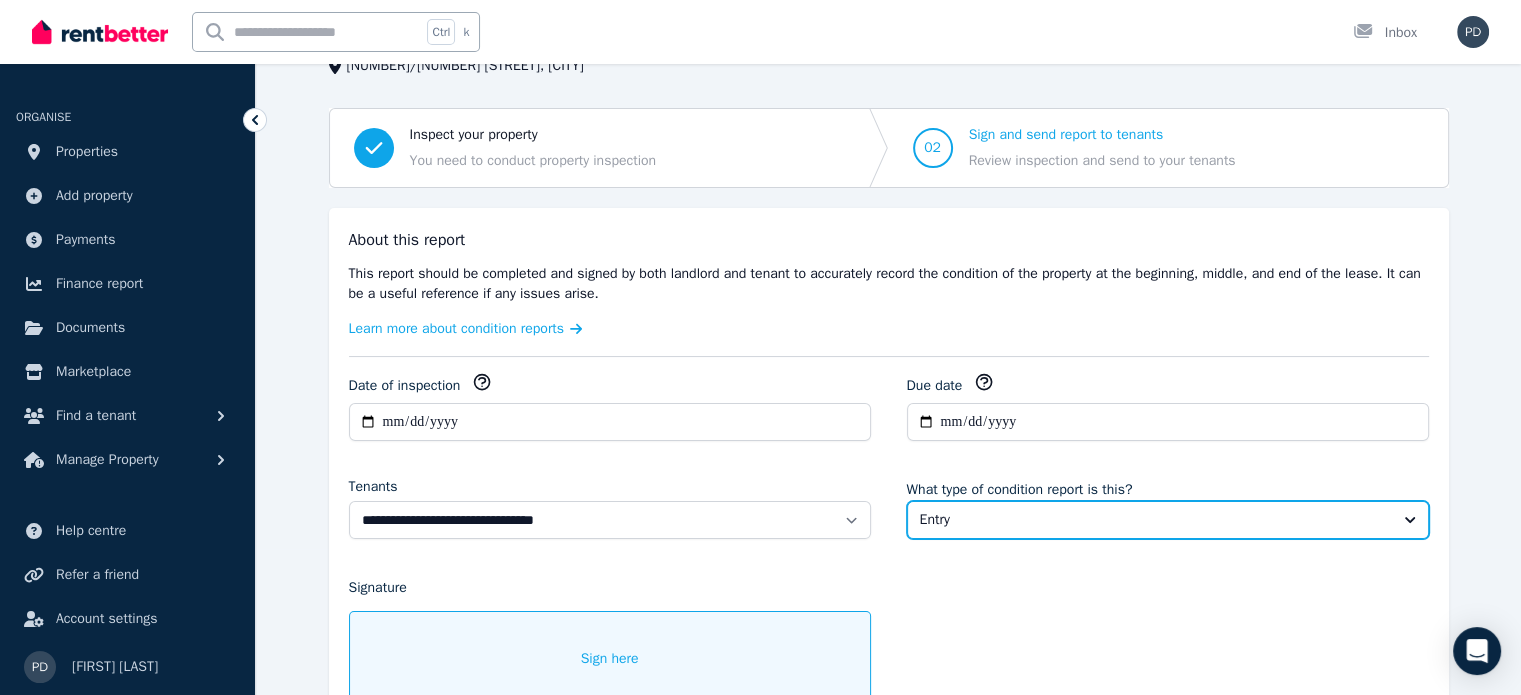 click on "Entry" at bounding box center (1154, 520) 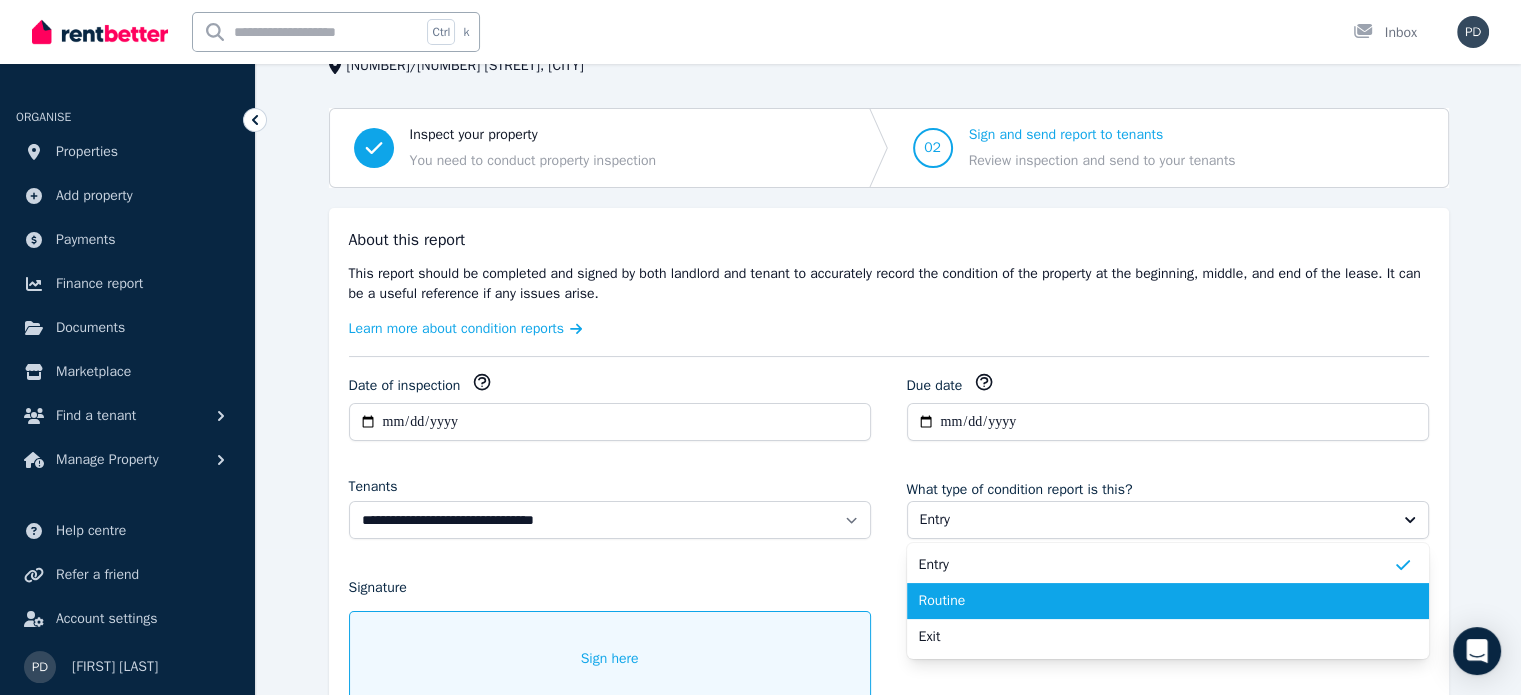 click on "Routine" at bounding box center [1156, 601] 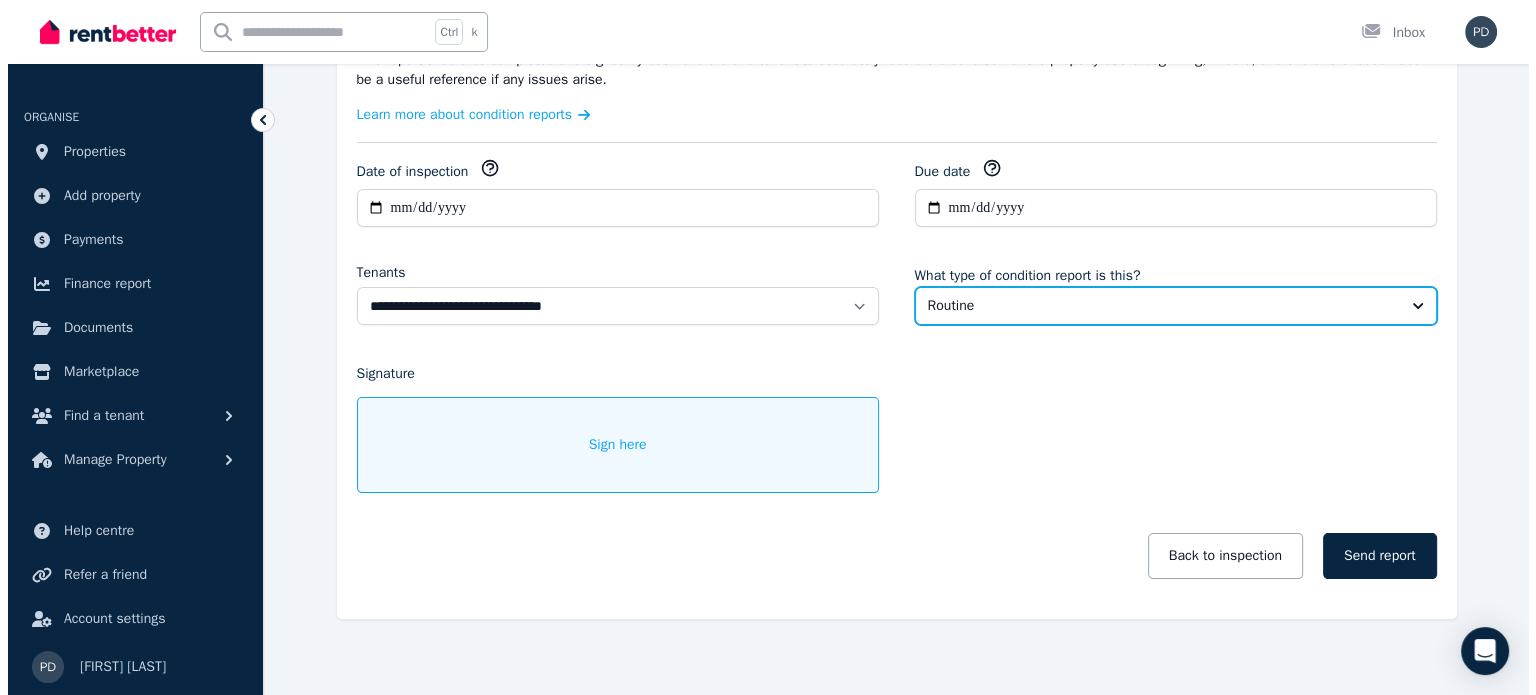 scroll, scrollTop: 363, scrollLeft: 0, axis: vertical 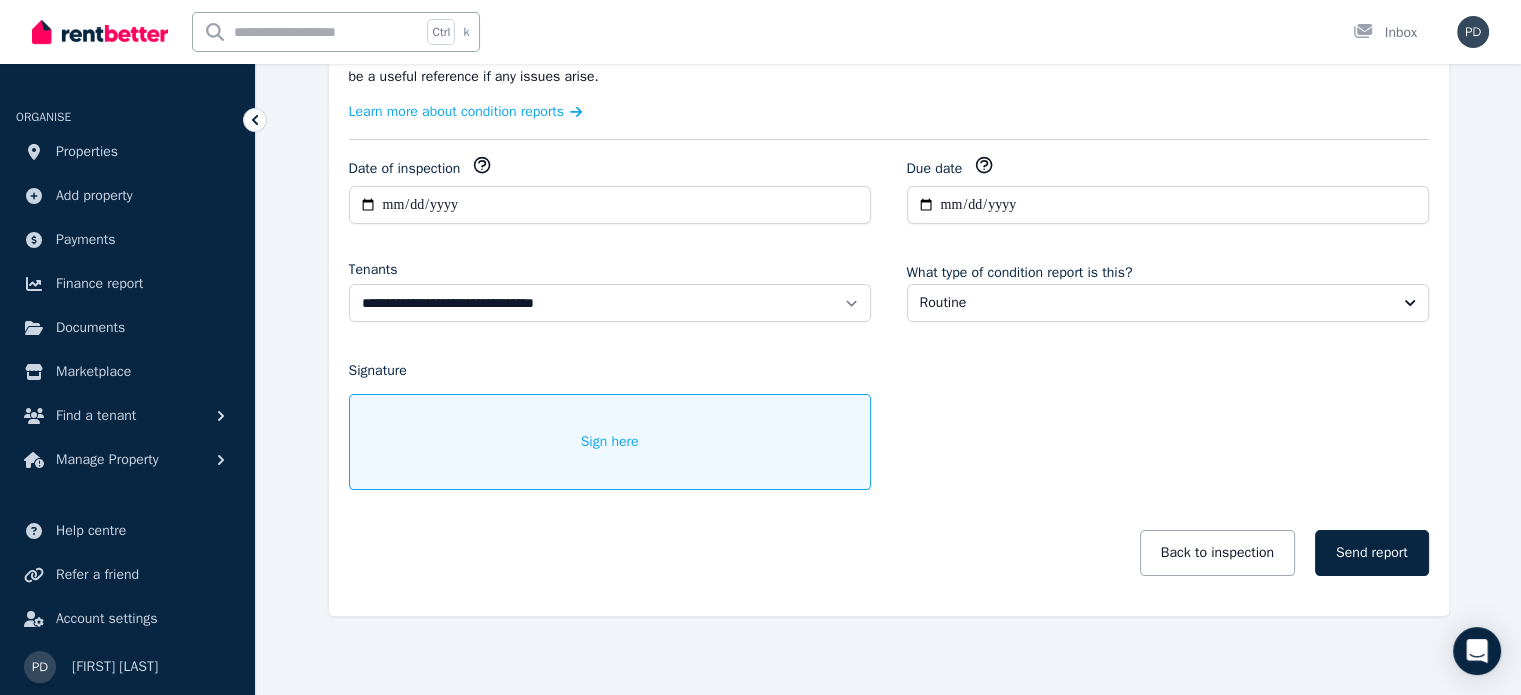 click on "Sign here" at bounding box center [610, 442] 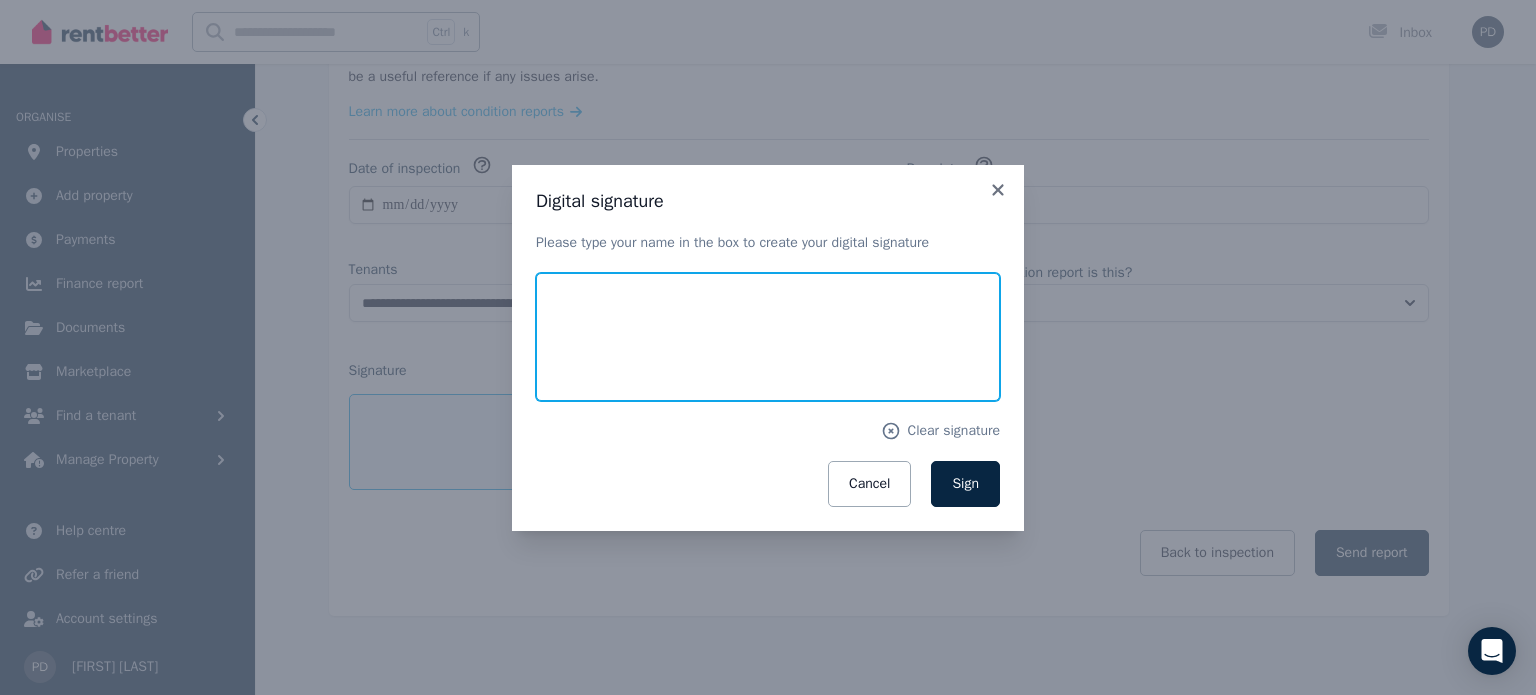 drag, startPoint x: 545, startPoint y: 301, endPoint x: 550, endPoint y: 399, distance: 98.12747 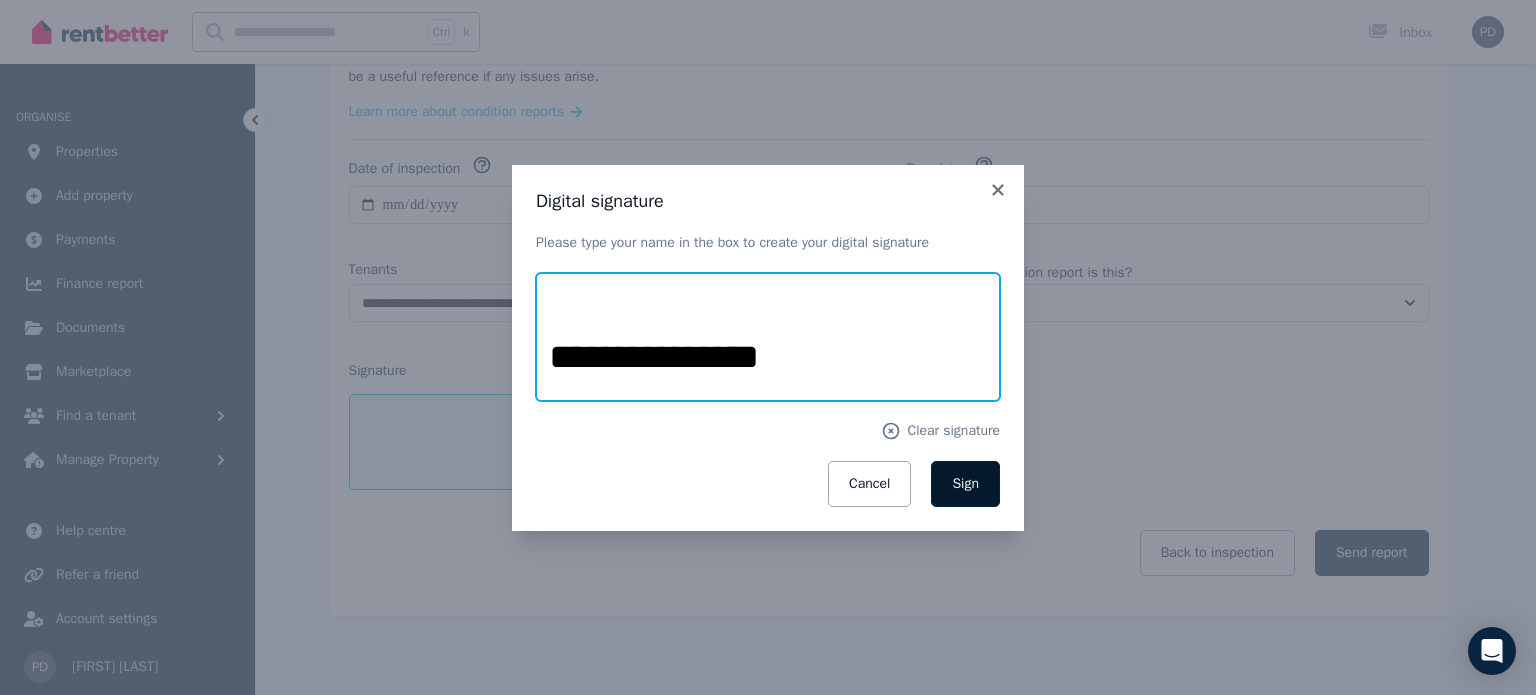 type on "**********" 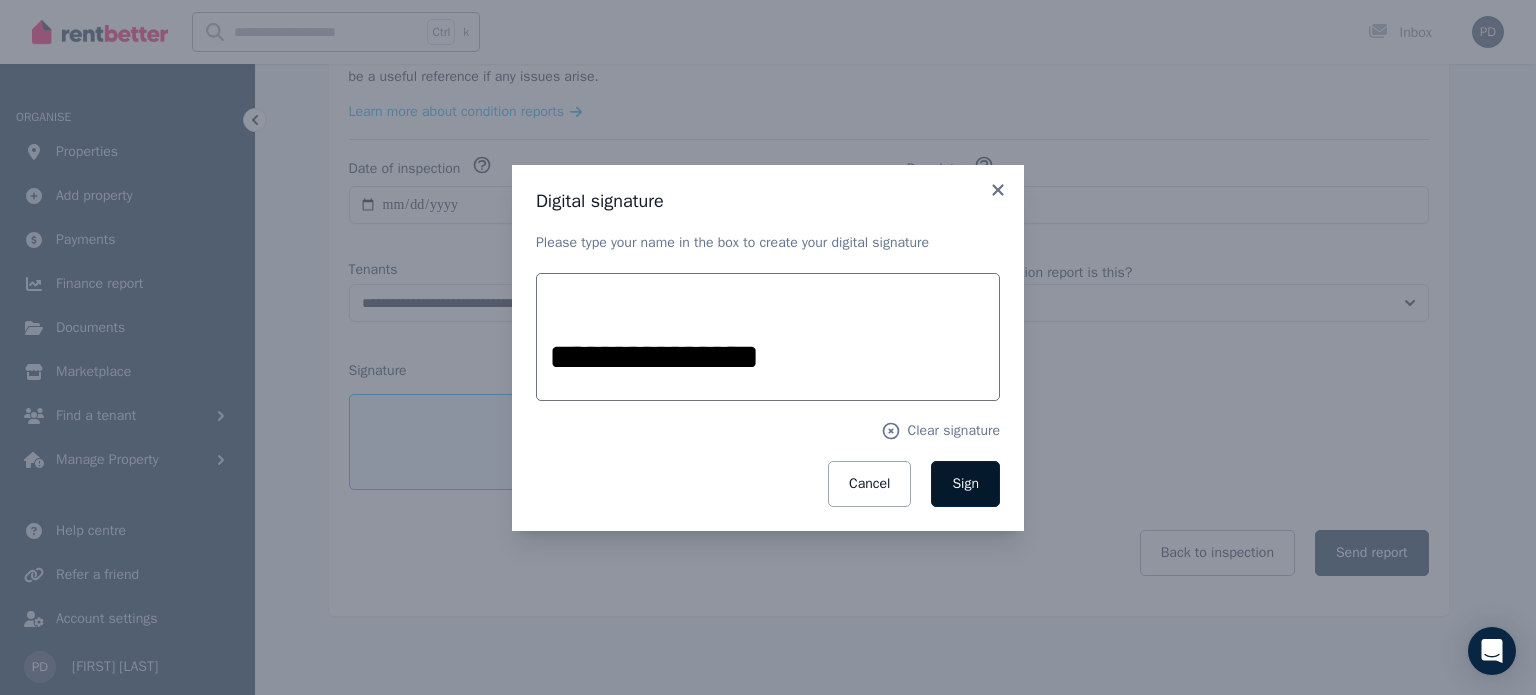 click on "Sign" at bounding box center [965, 483] 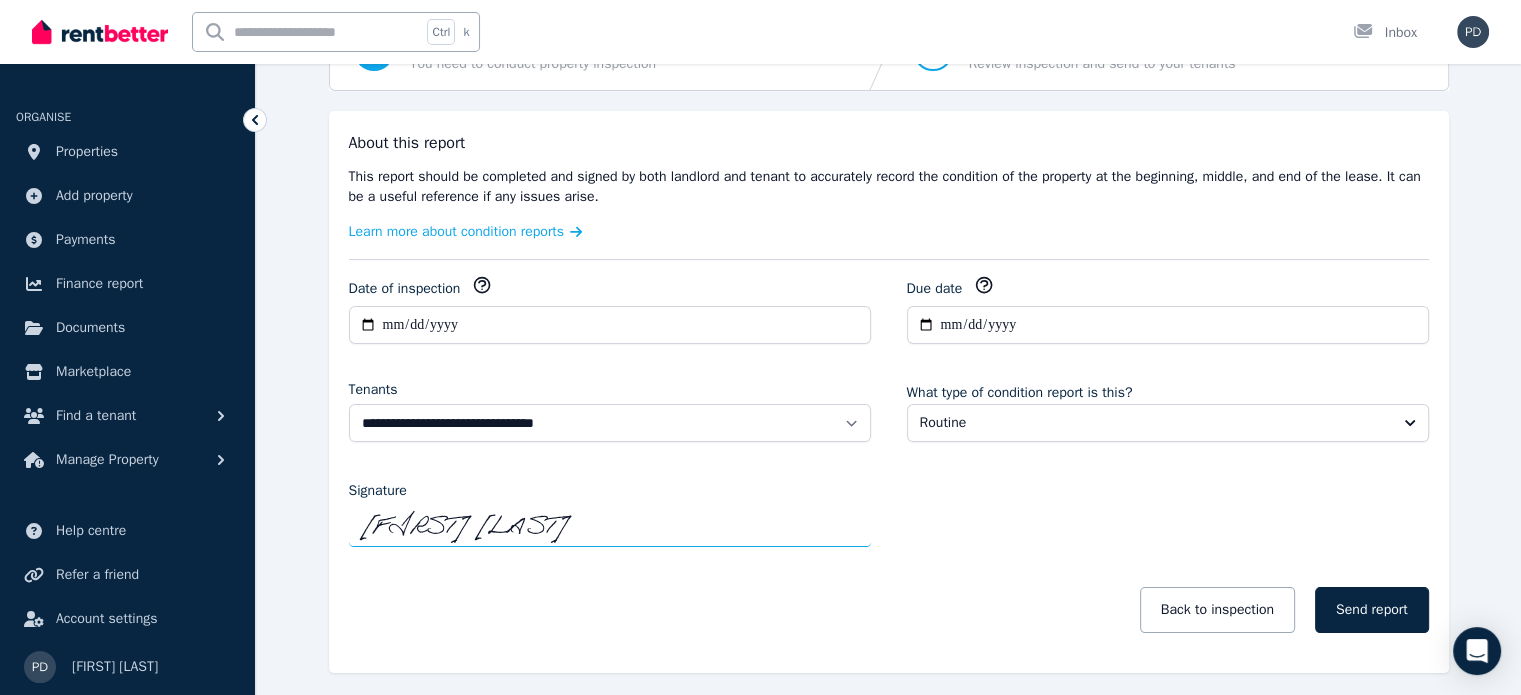 scroll, scrollTop: 309, scrollLeft: 0, axis: vertical 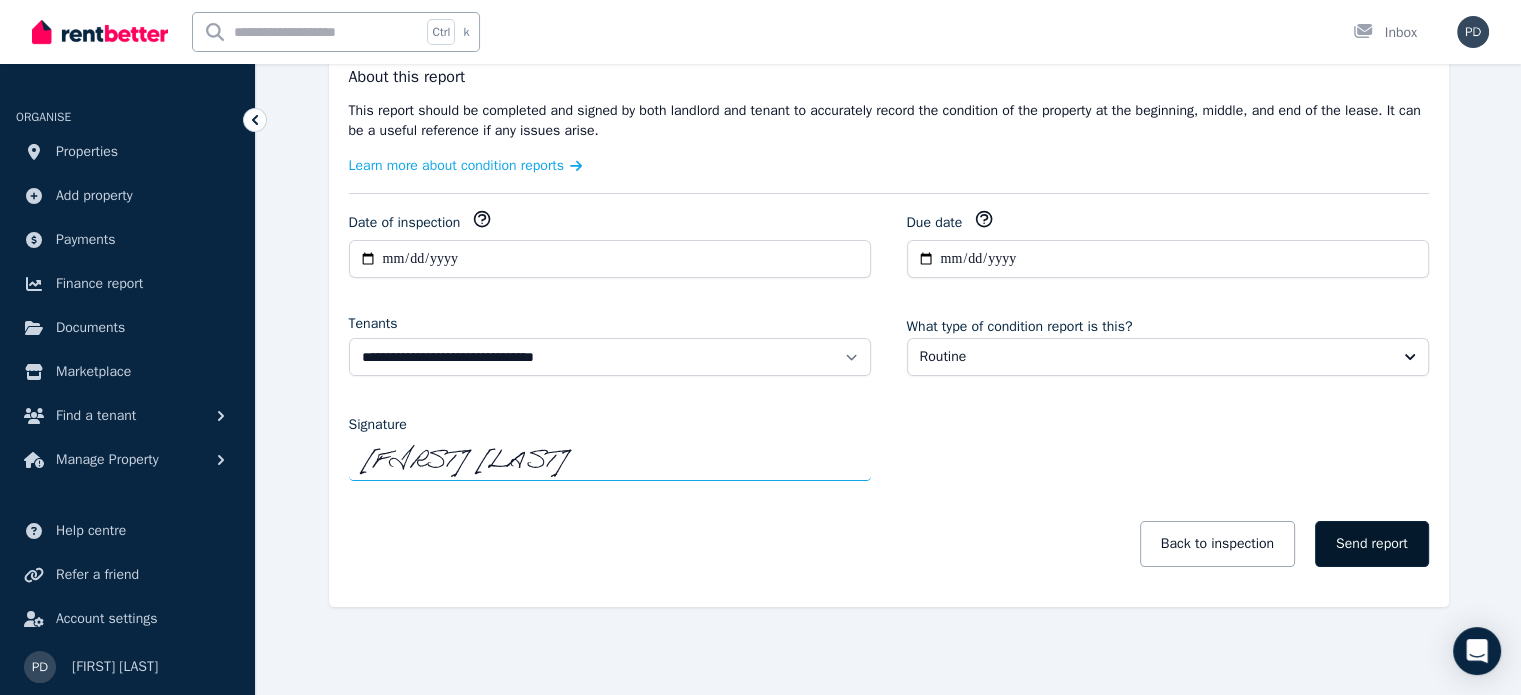 click on "Send report" at bounding box center (1372, 544) 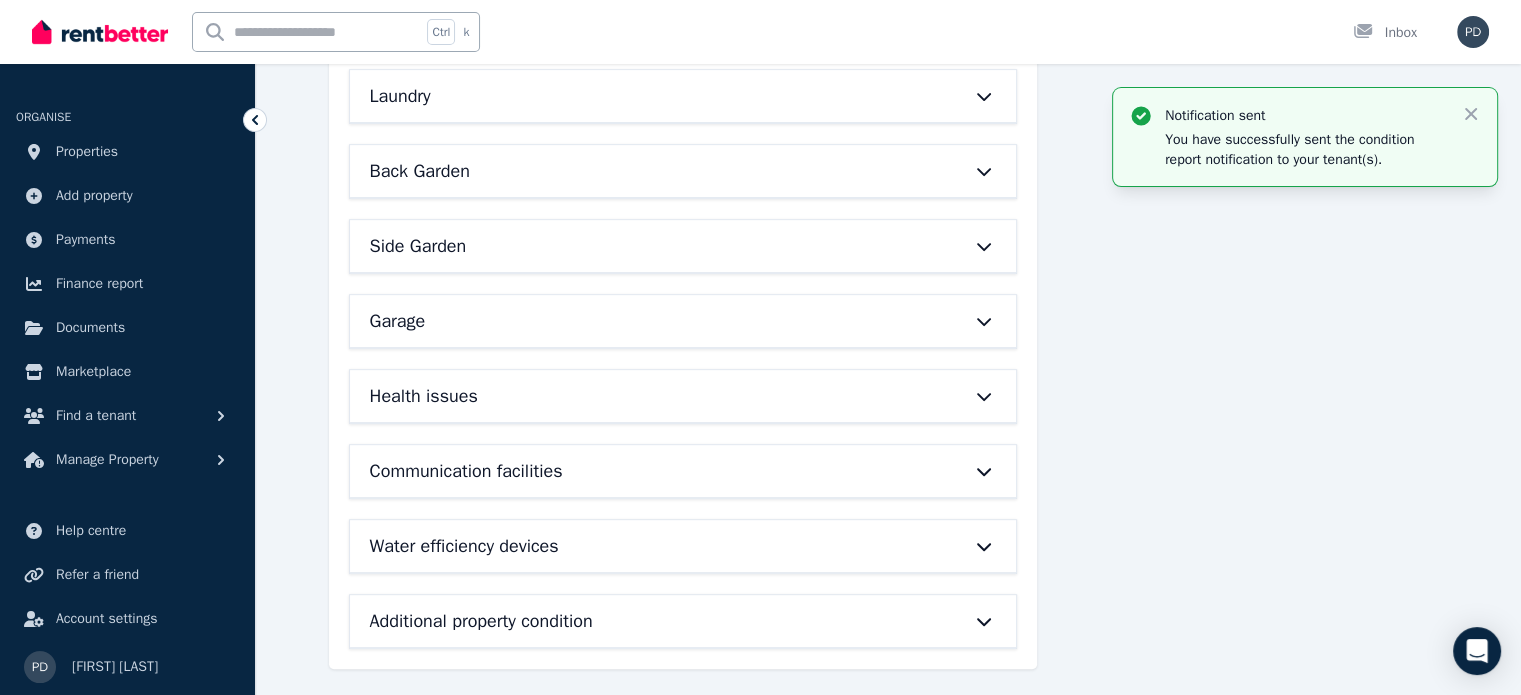 scroll, scrollTop: 0, scrollLeft: 0, axis: both 